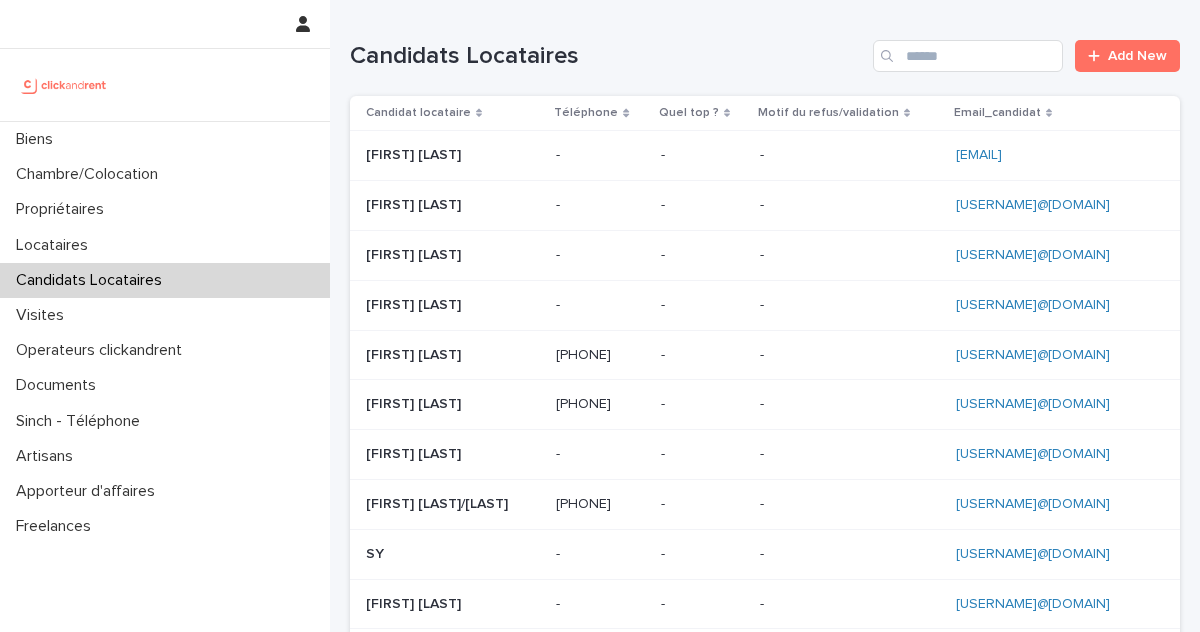 scroll, scrollTop: 0, scrollLeft: 0, axis: both 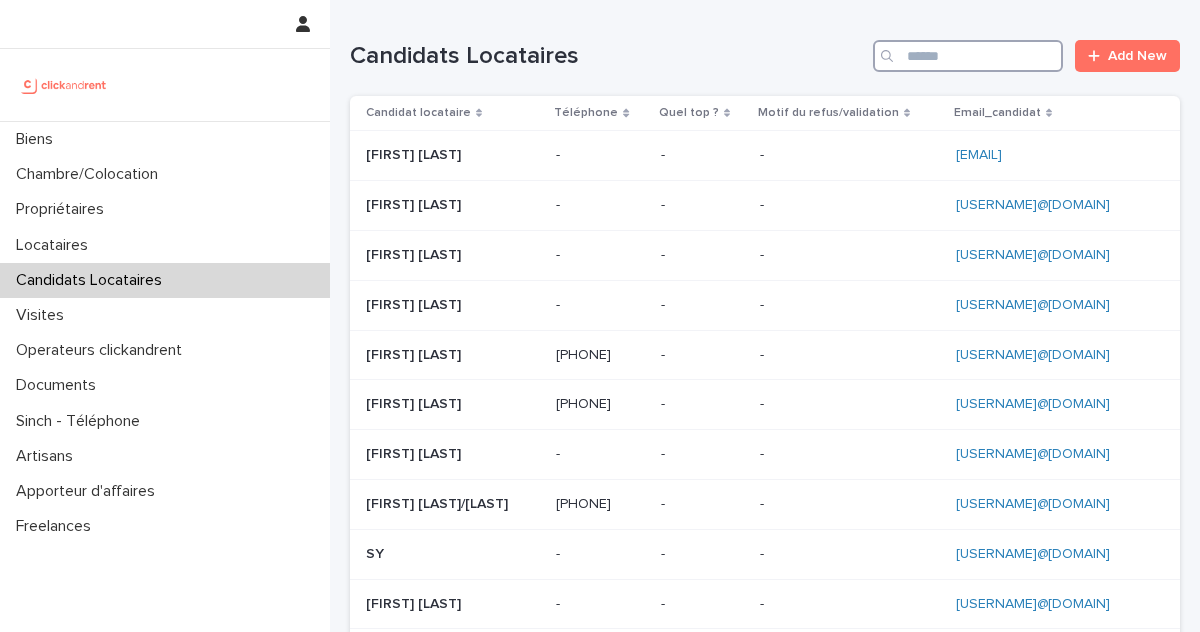 click at bounding box center [968, 56] 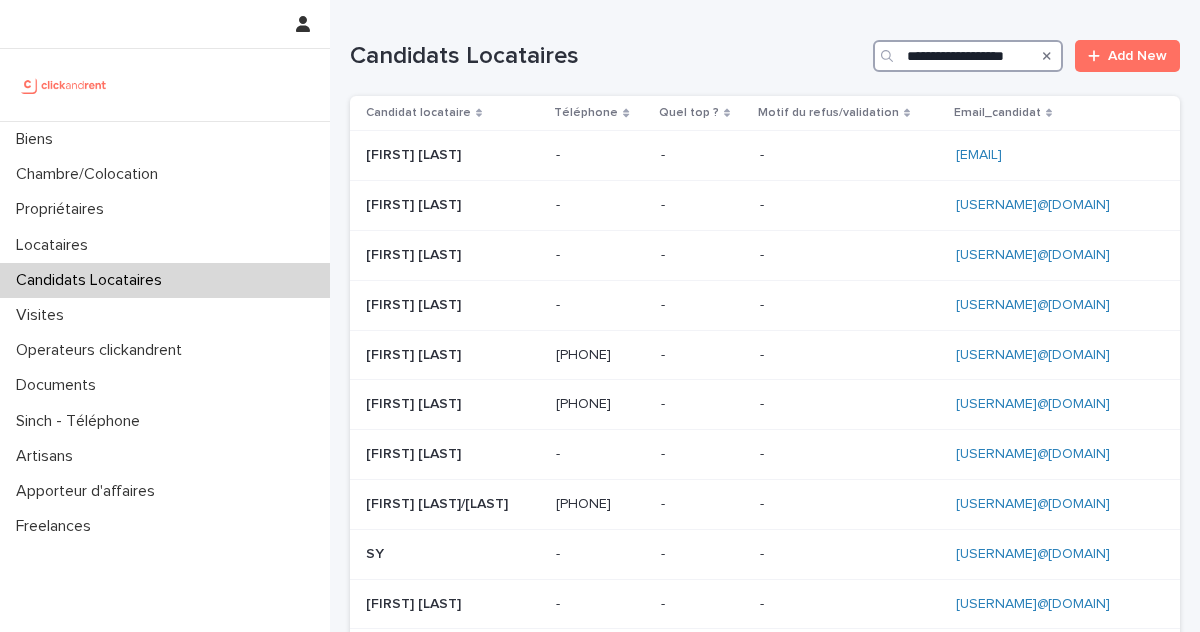 scroll, scrollTop: 0, scrollLeft: 16, axis: horizontal 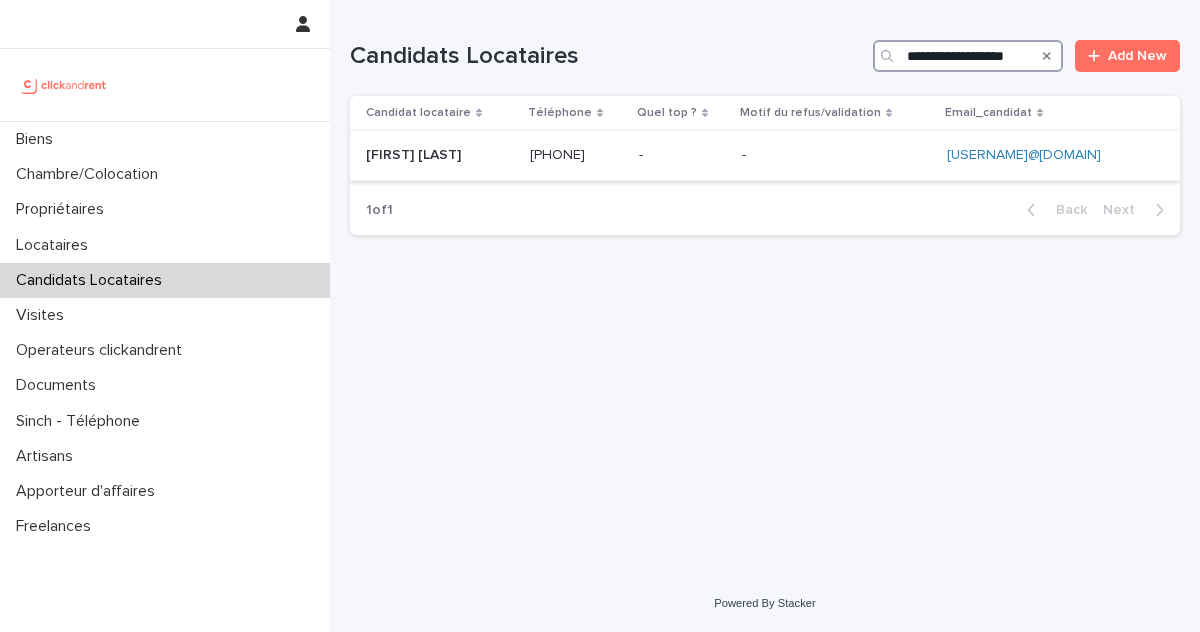 type on "**********" 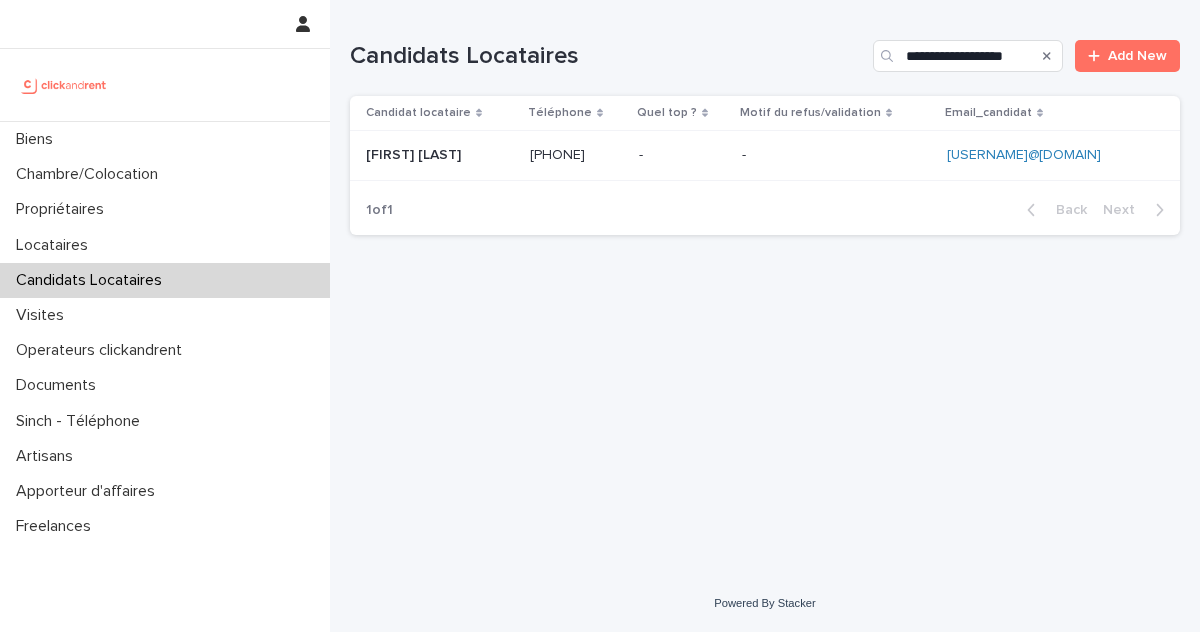 click on "Emmanuella Ahondjon Emmanuella Ahondjon" at bounding box center (440, 155) 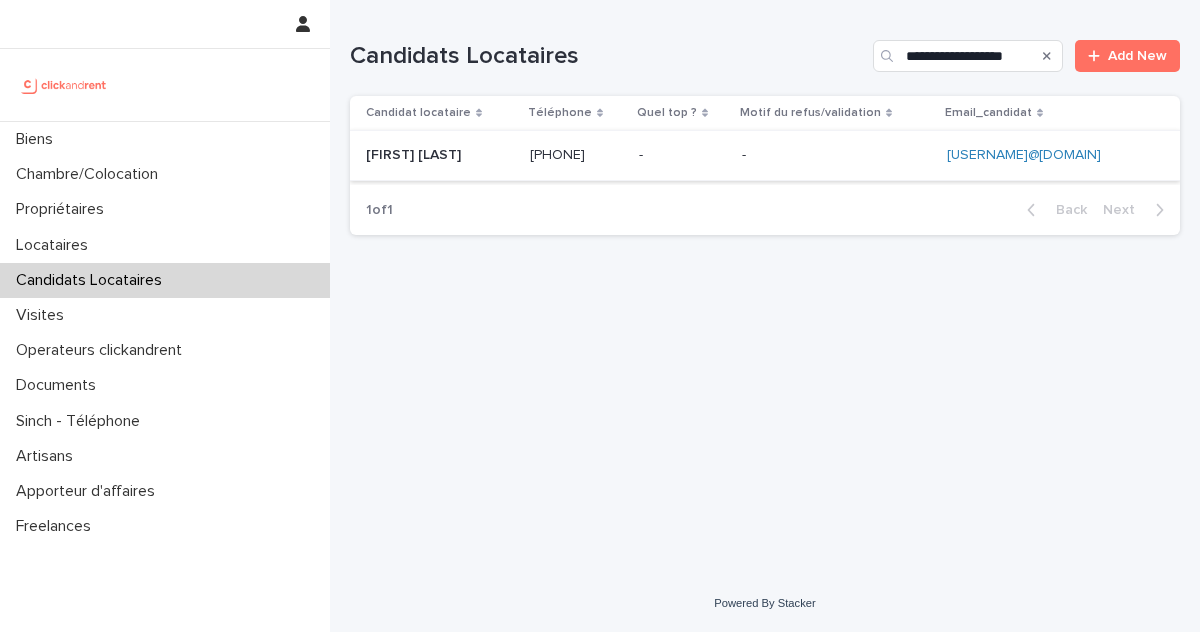 scroll, scrollTop: 0, scrollLeft: 0, axis: both 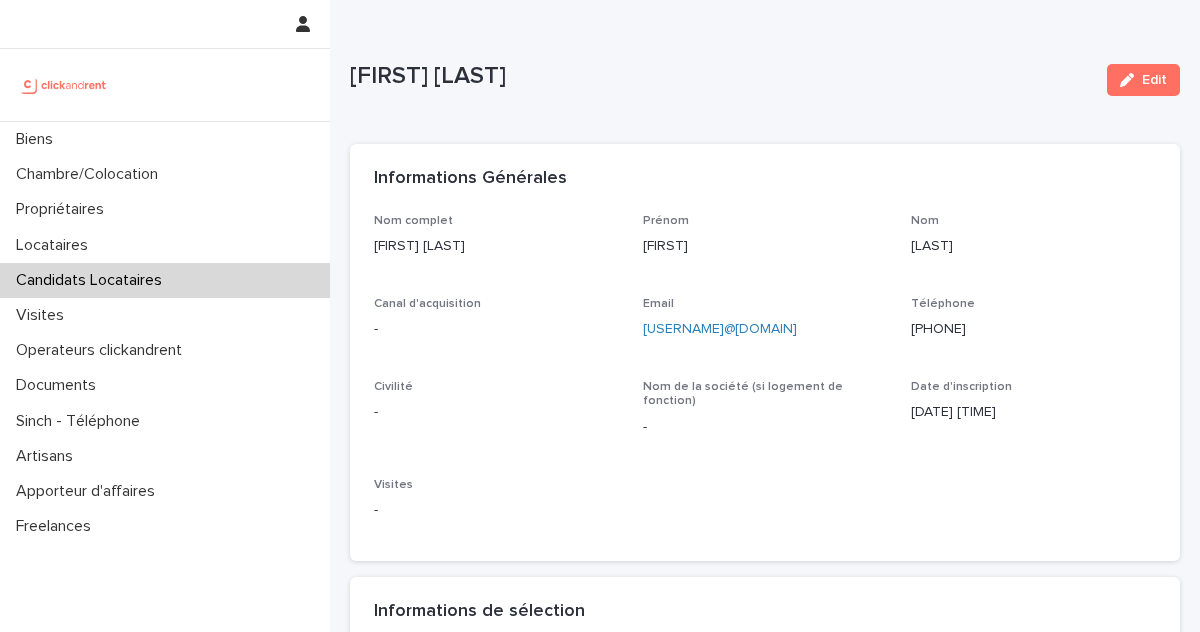 click on "Edit" at bounding box center [1154, 80] 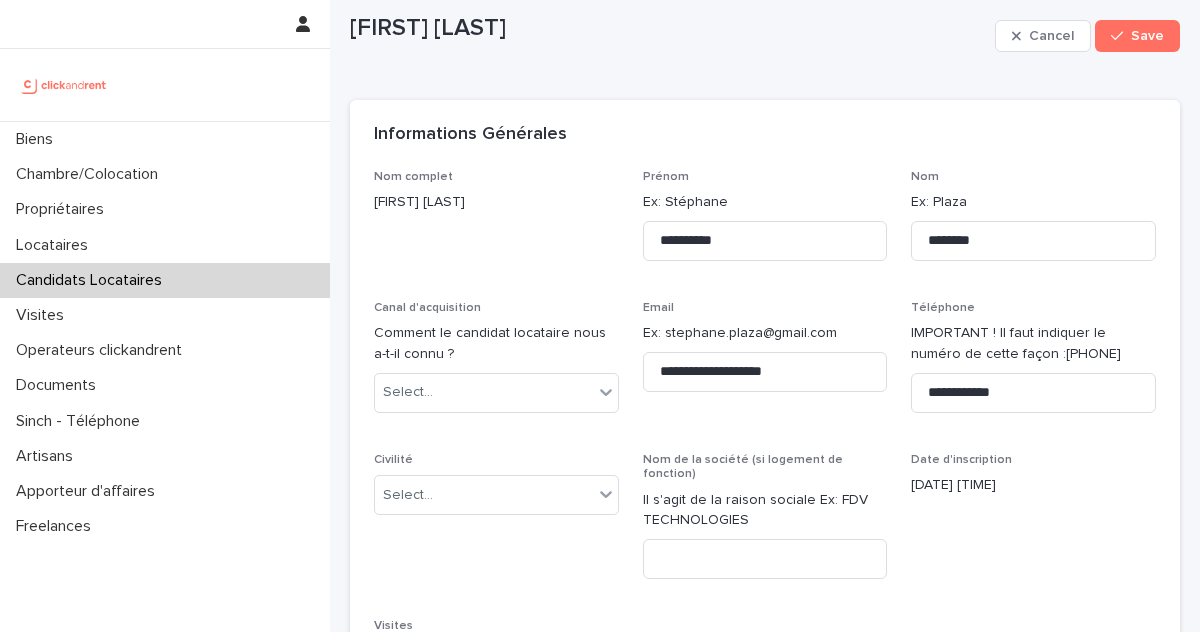 scroll, scrollTop: 221, scrollLeft: 0, axis: vertical 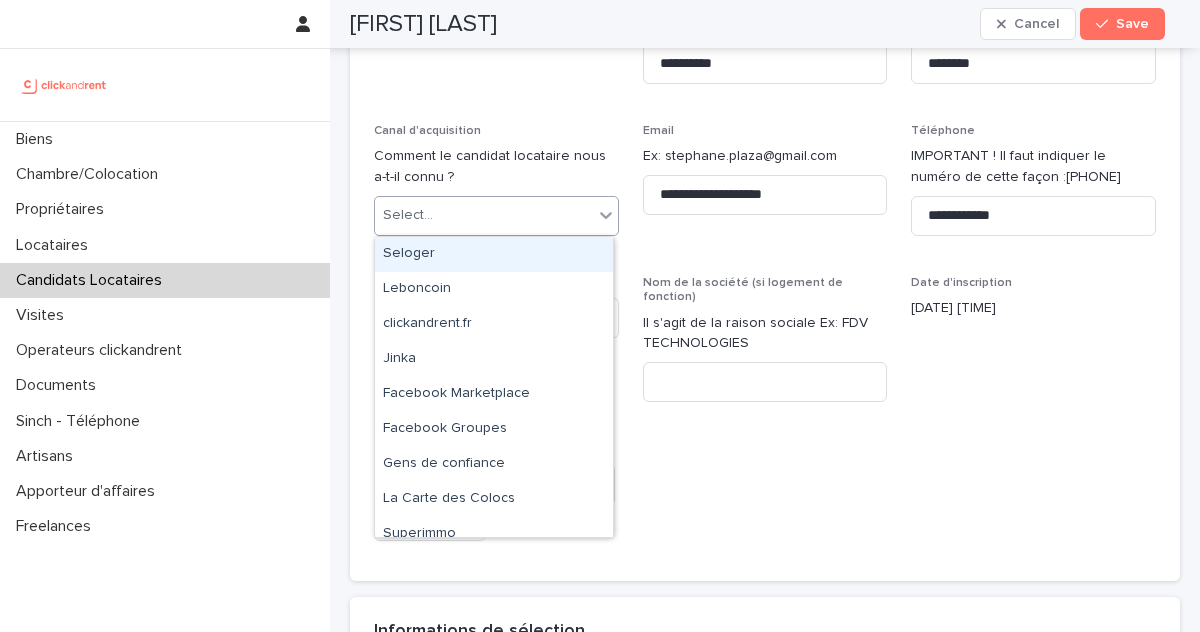 click on "Select..." at bounding box center (484, 215) 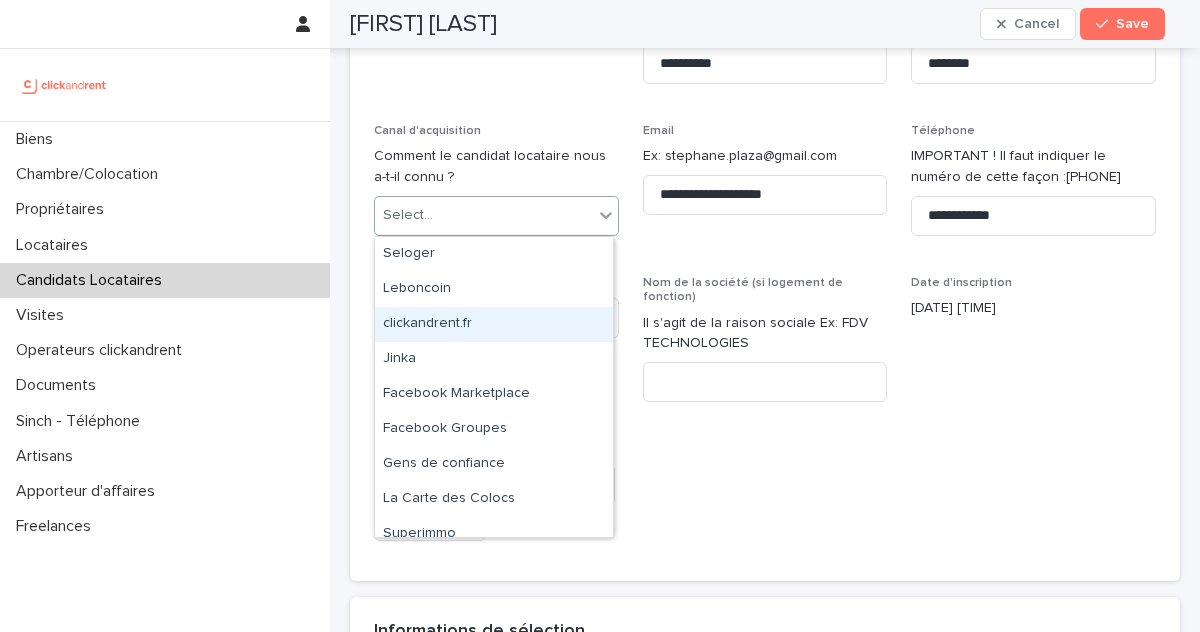 click on "clickandrent.fr" at bounding box center (494, 324) 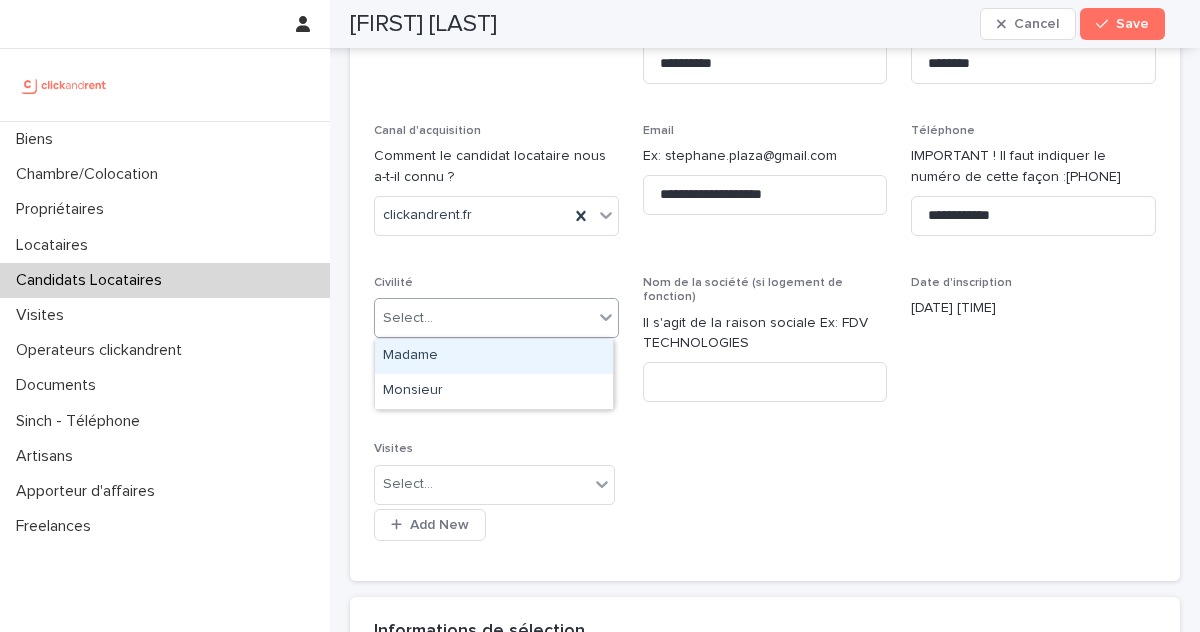 click on "Select..." at bounding box center (484, 318) 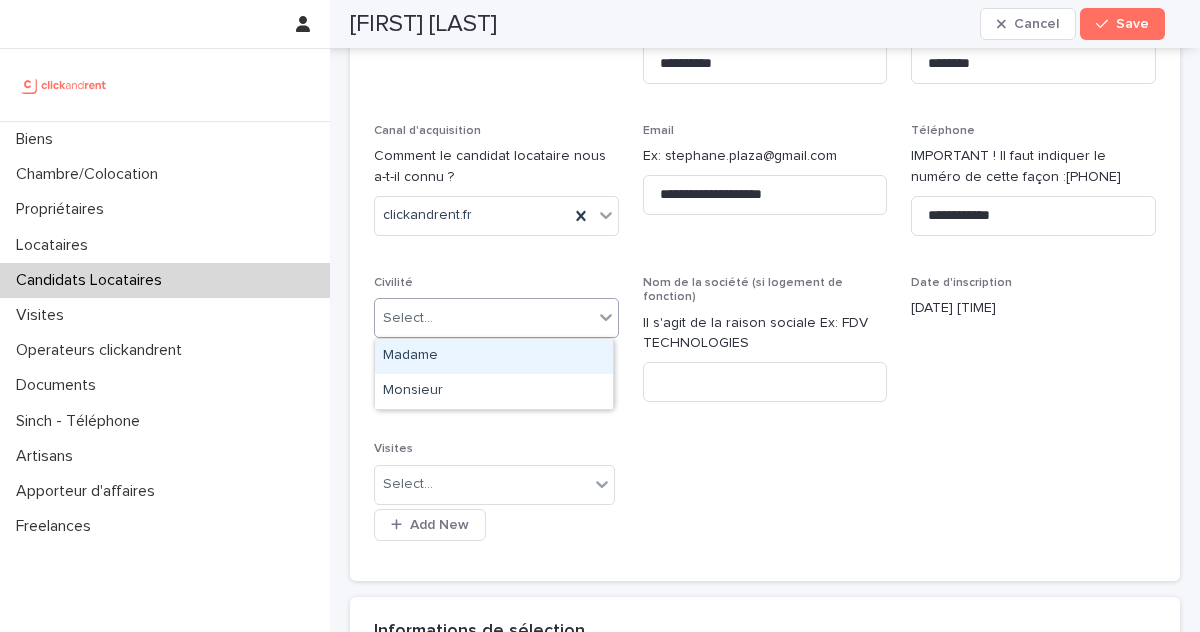 click on "Madame" at bounding box center (494, 356) 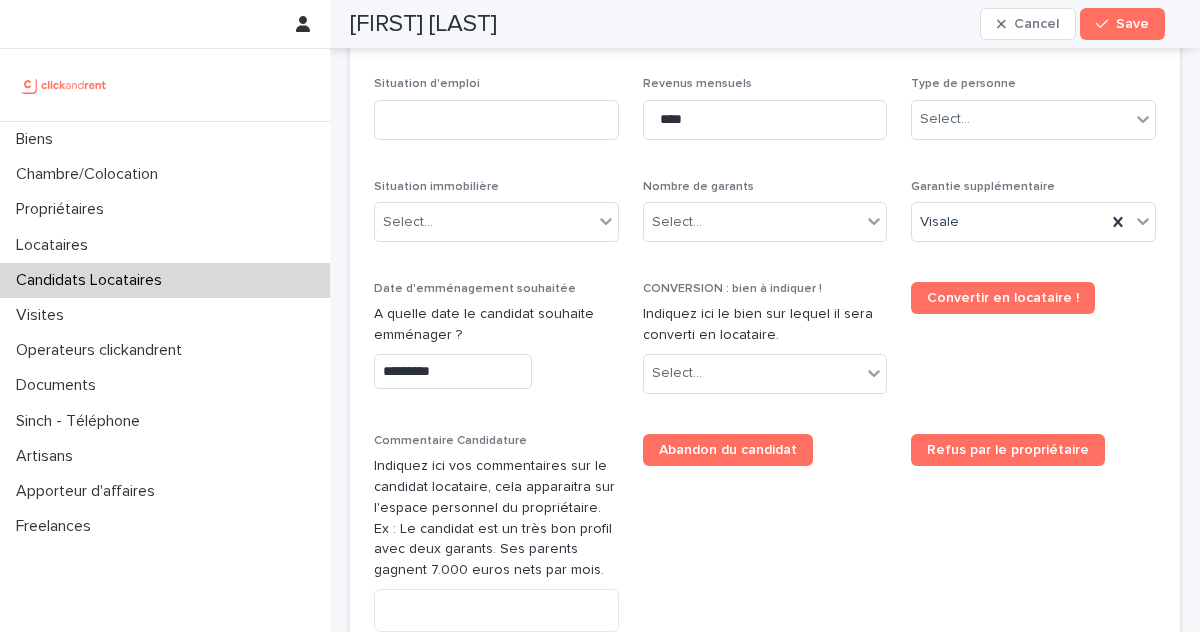 scroll, scrollTop: 797, scrollLeft: 0, axis: vertical 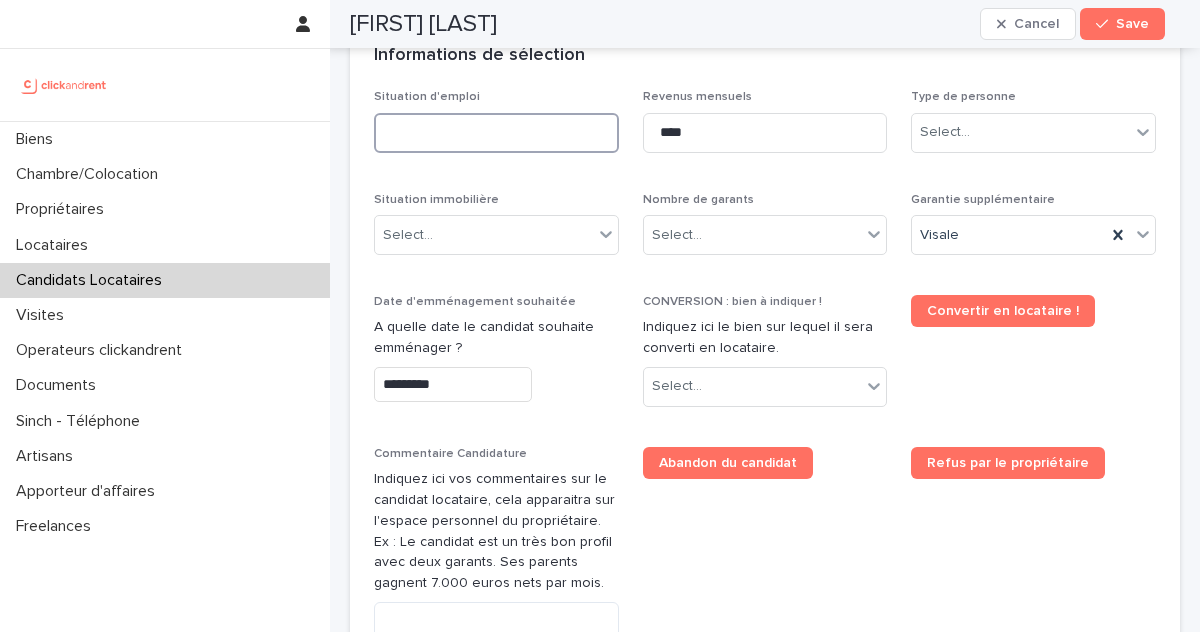 click at bounding box center (496, 133) 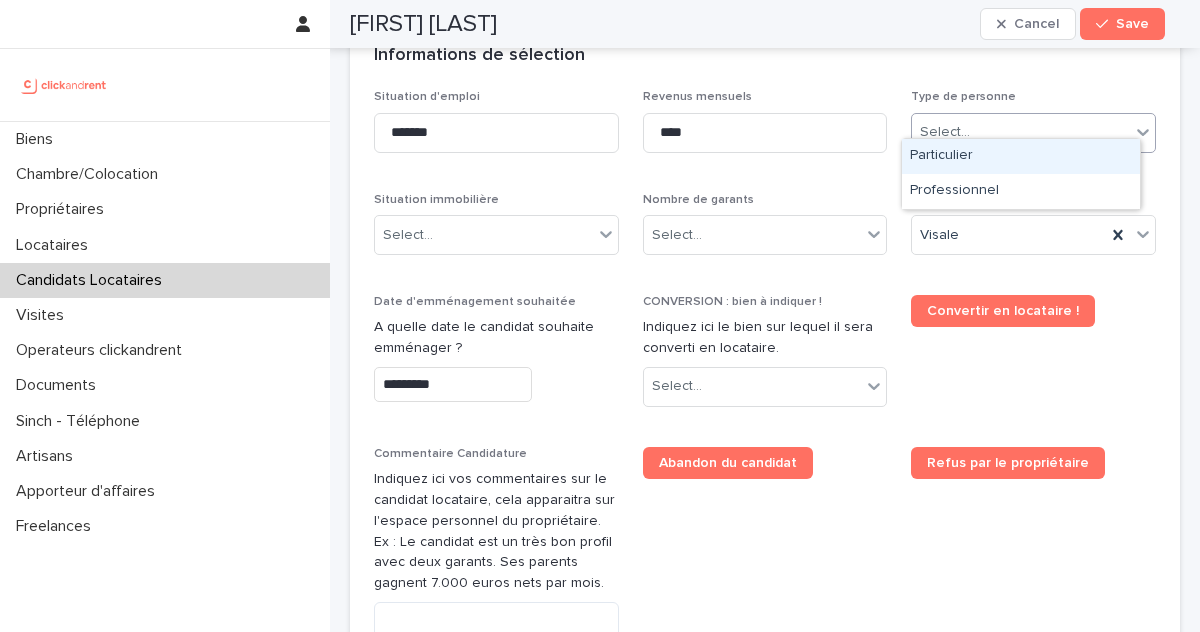 click on "Select..." at bounding box center (1021, 132) 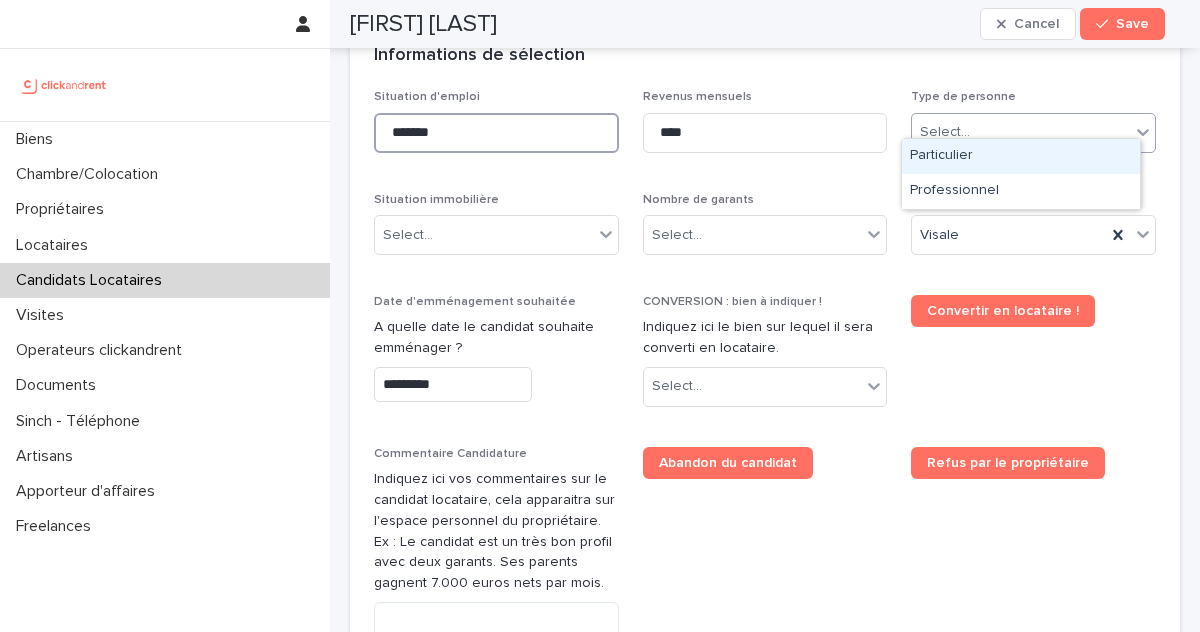 click on "*******" at bounding box center (496, 133) 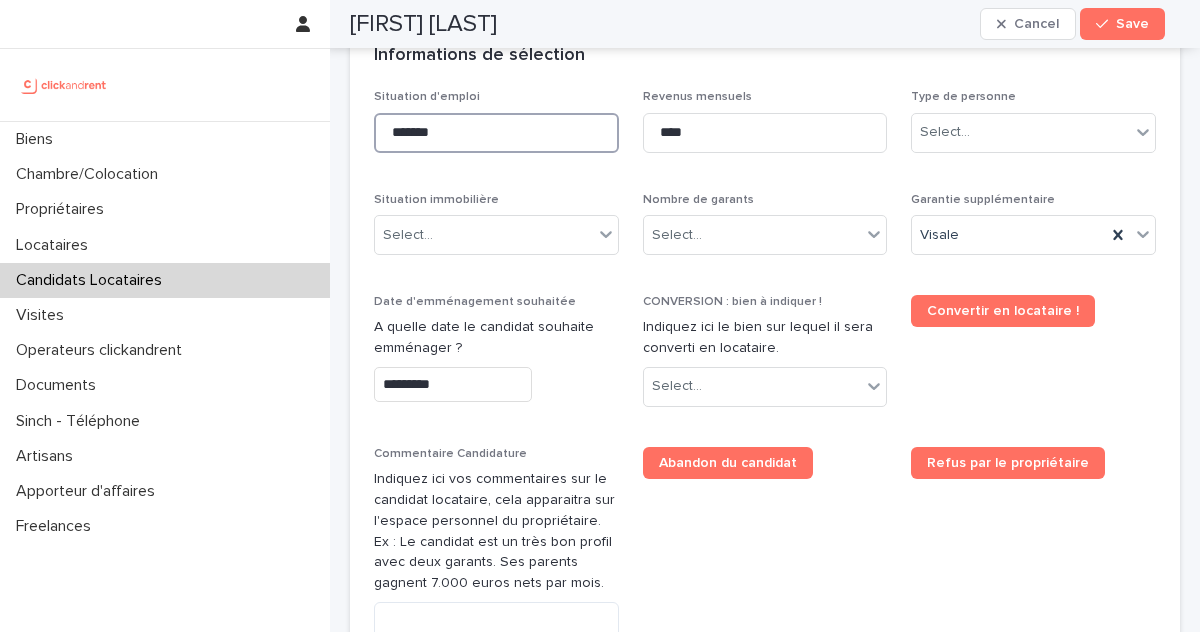 click on "*******" at bounding box center (496, 133) 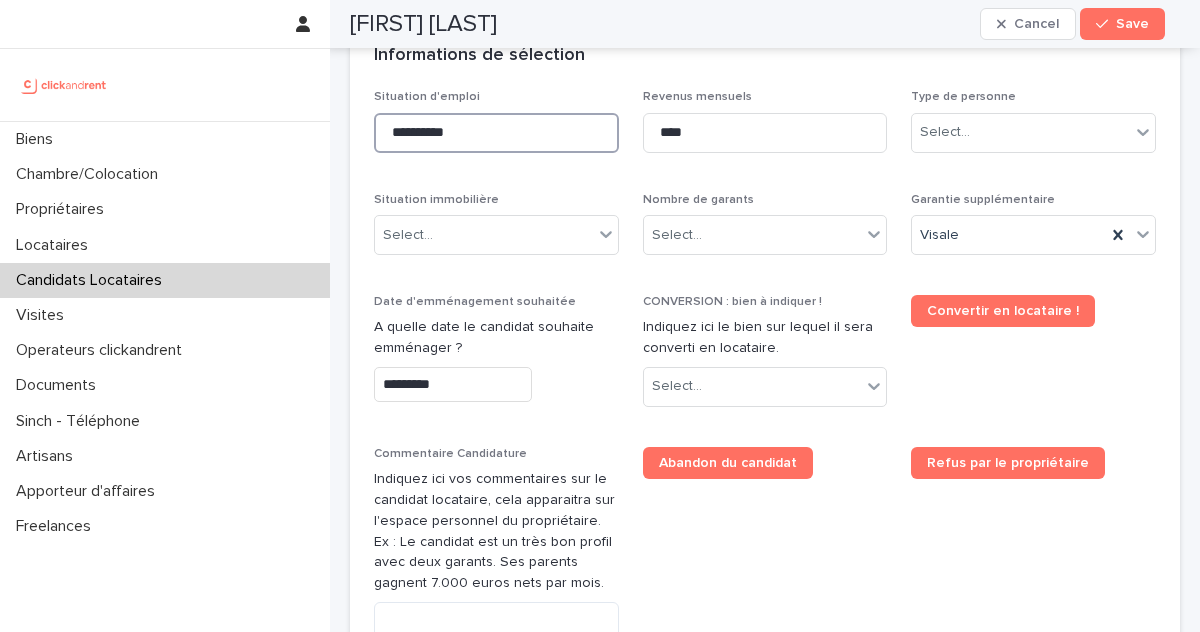 drag, startPoint x: 523, startPoint y: 119, endPoint x: 334, endPoint y: 112, distance: 189.12958 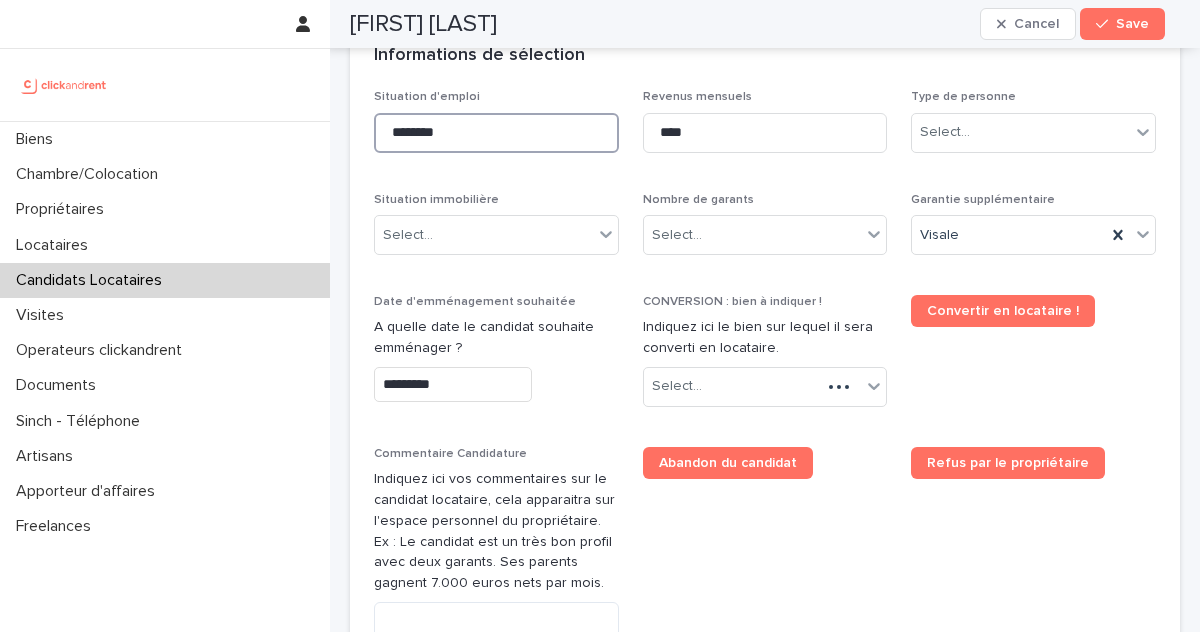 type on "*******" 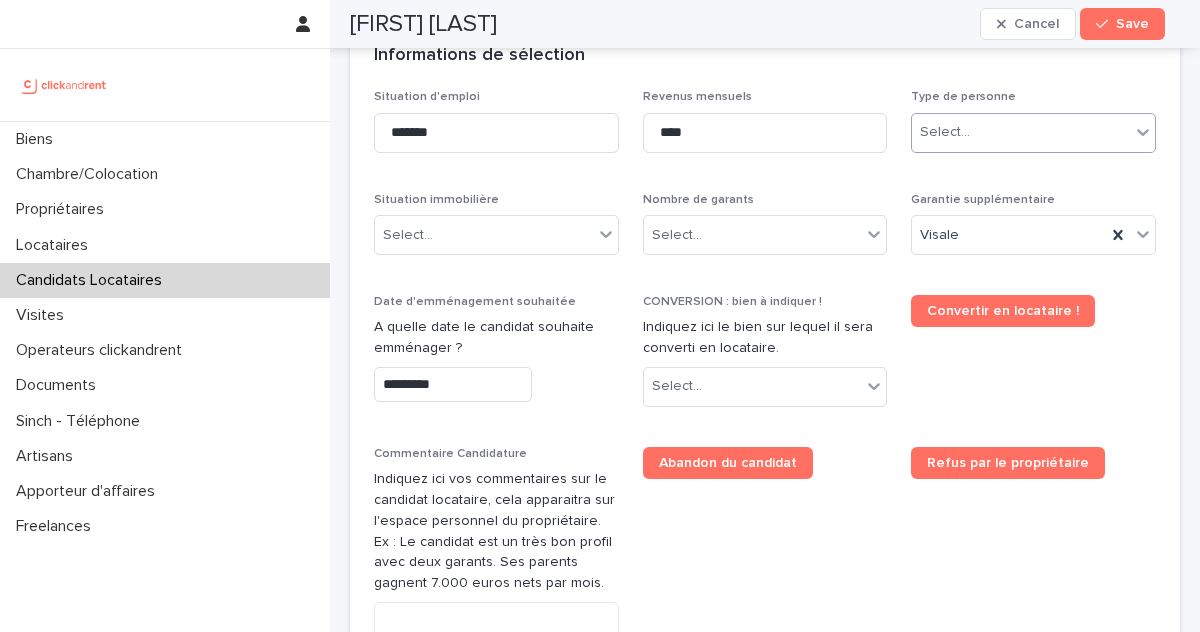 click on "Select..." at bounding box center [945, 132] 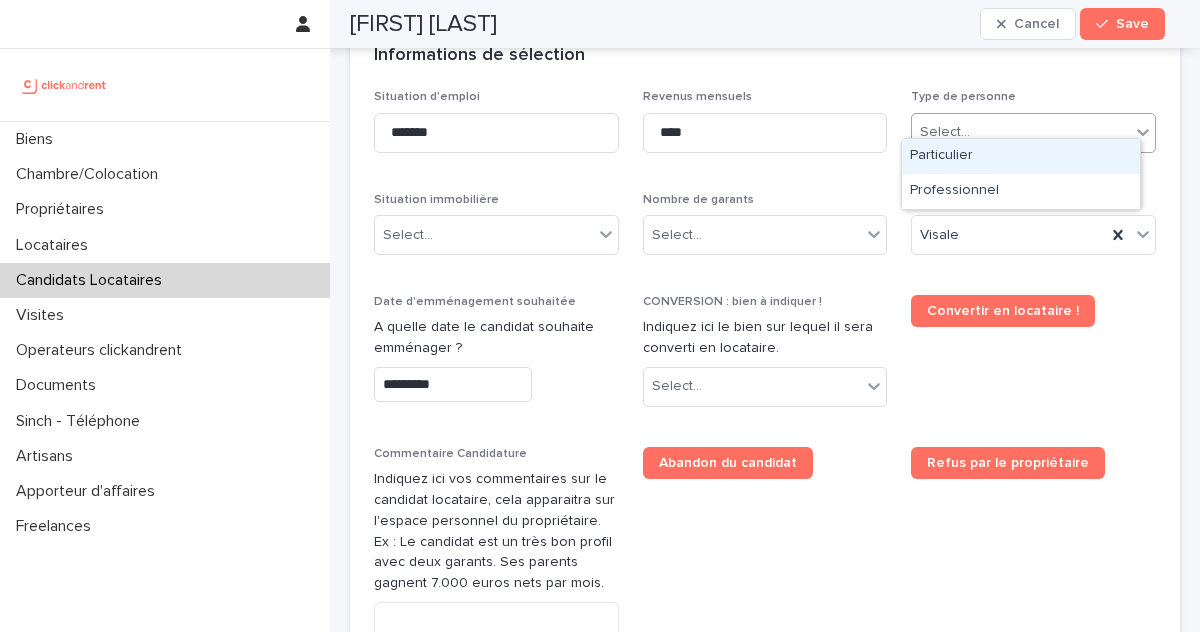 click on "Particulier" at bounding box center (1021, 156) 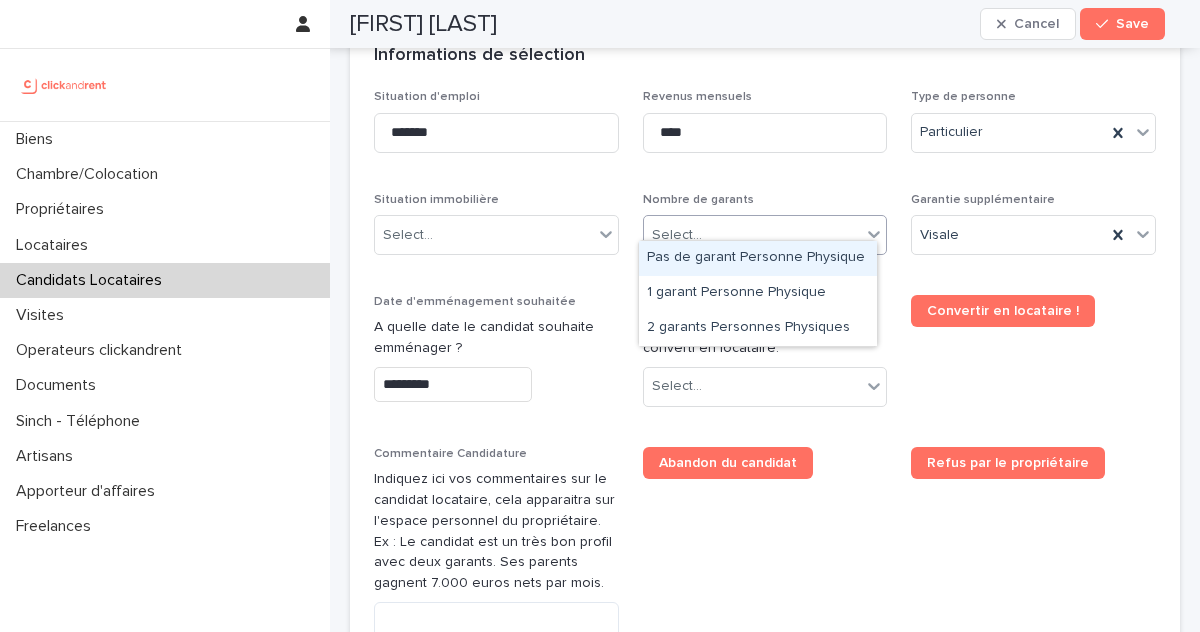click on "Select..." at bounding box center [677, 235] 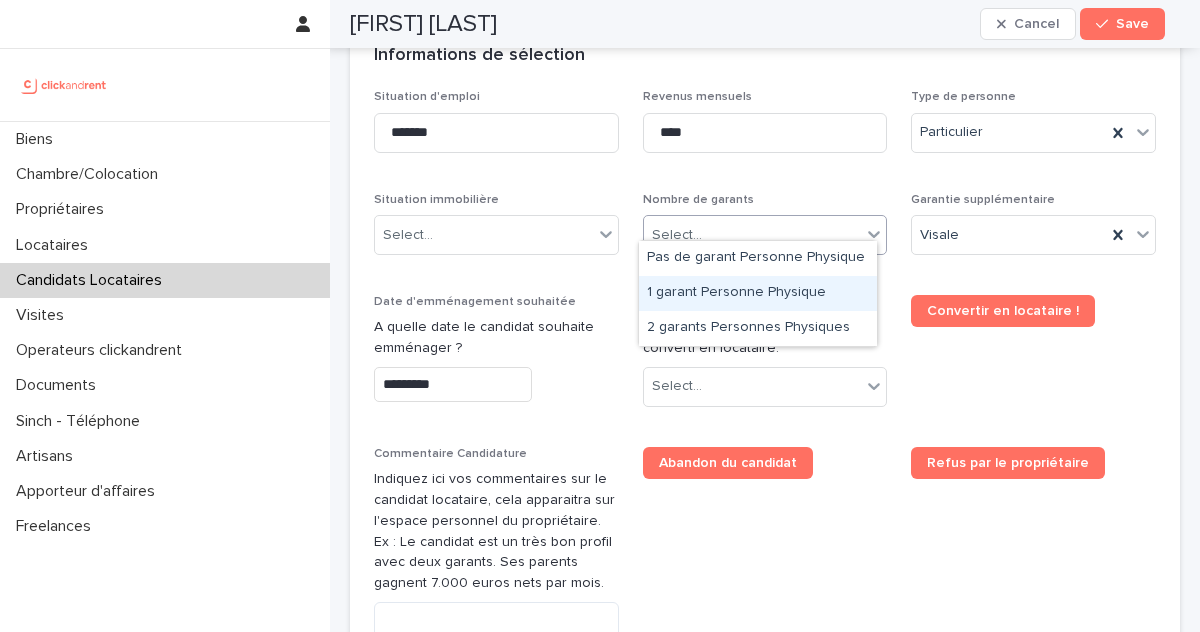click on "1 garant Personne Physique" at bounding box center (758, 293) 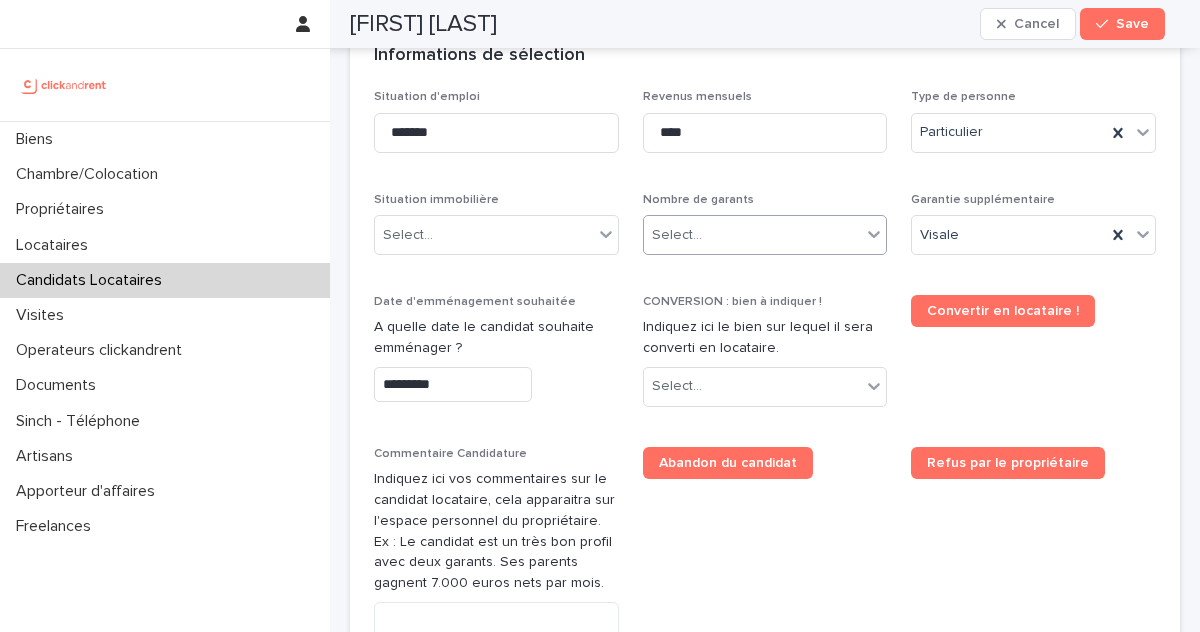 scroll, scrollTop: 805, scrollLeft: 0, axis: vertical 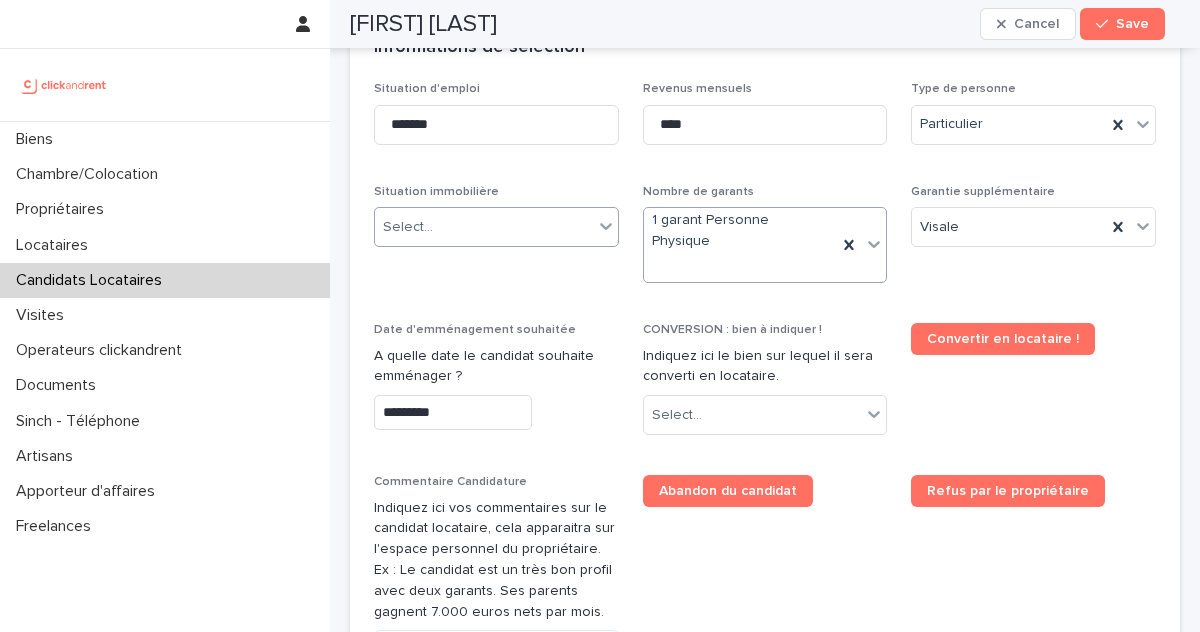 click on "Select..." at bounding box center [408, 227] 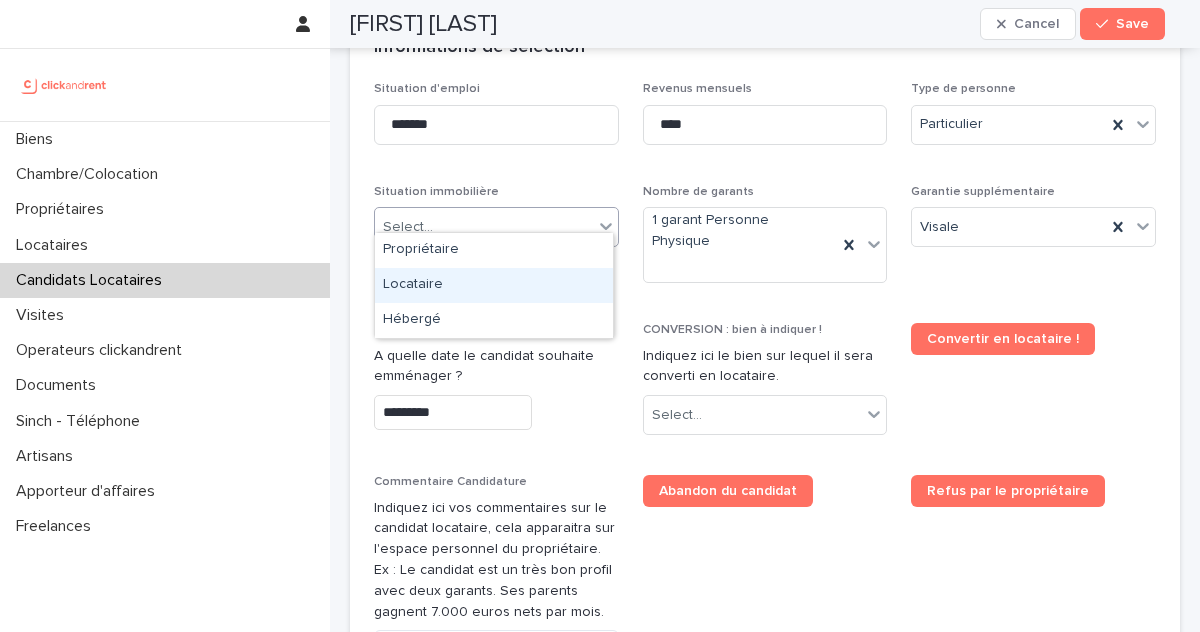 click on "Locataire" at bounding box center (494, 285) 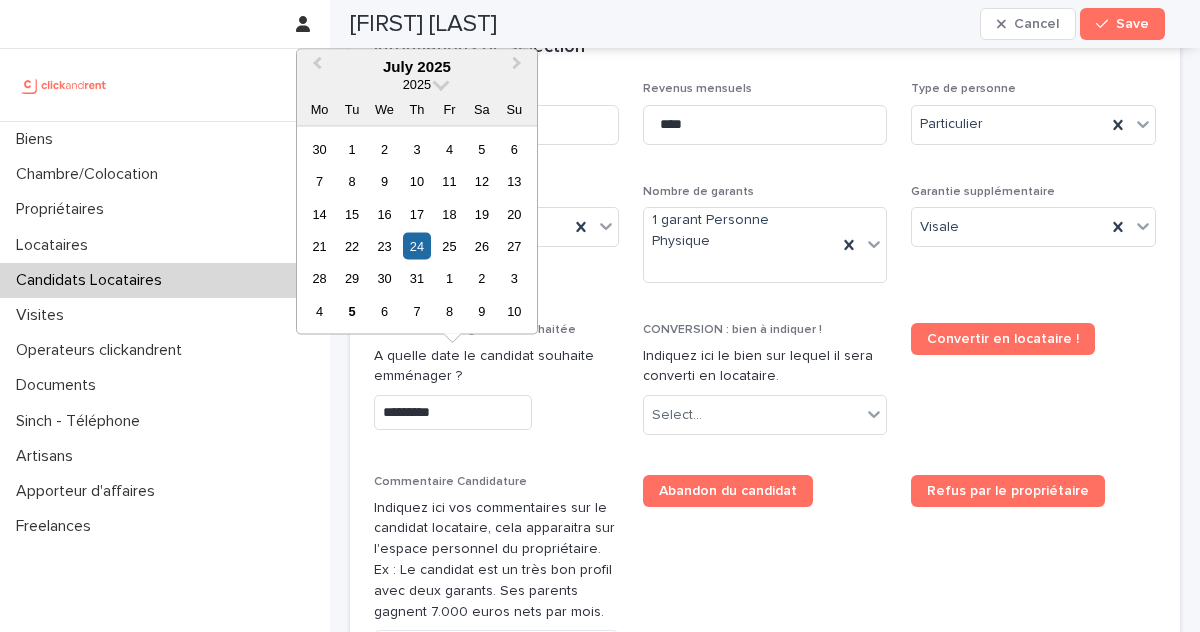 click on "*********" at bounding box center (453, 412) 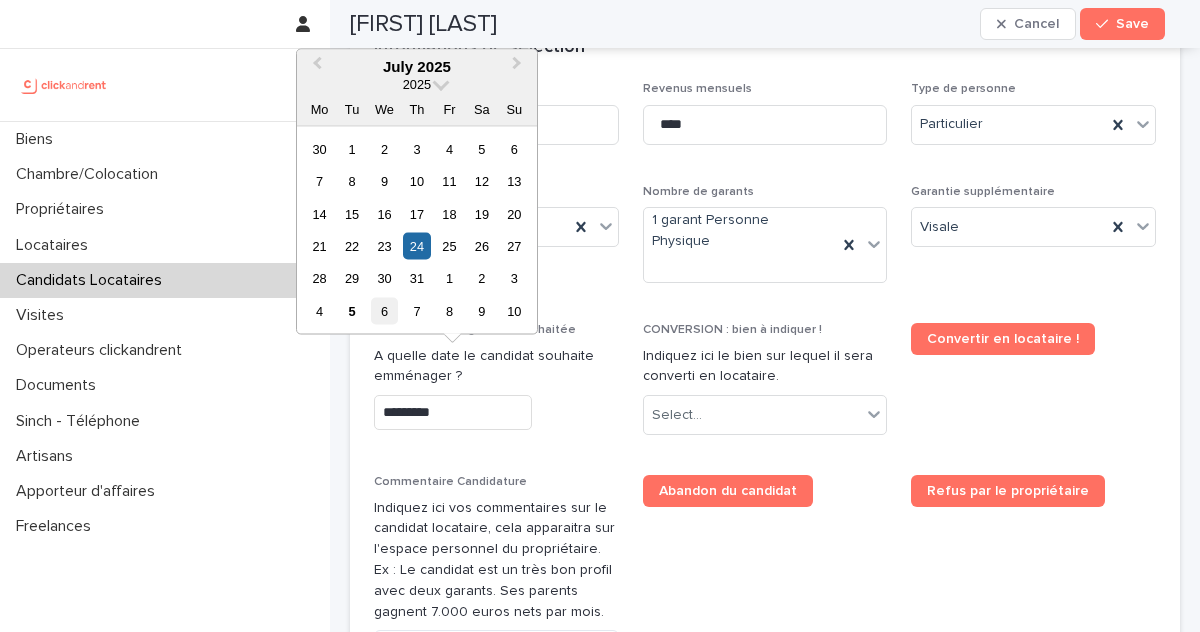 click on "6" at bounding box center [384, 310] 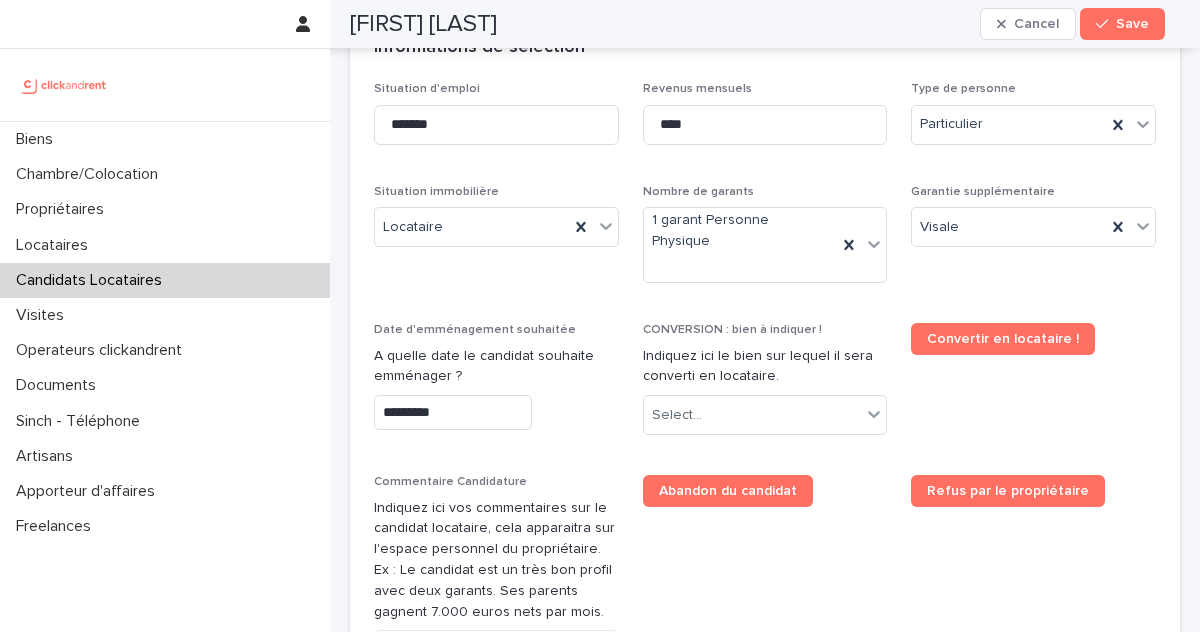 type on "********" 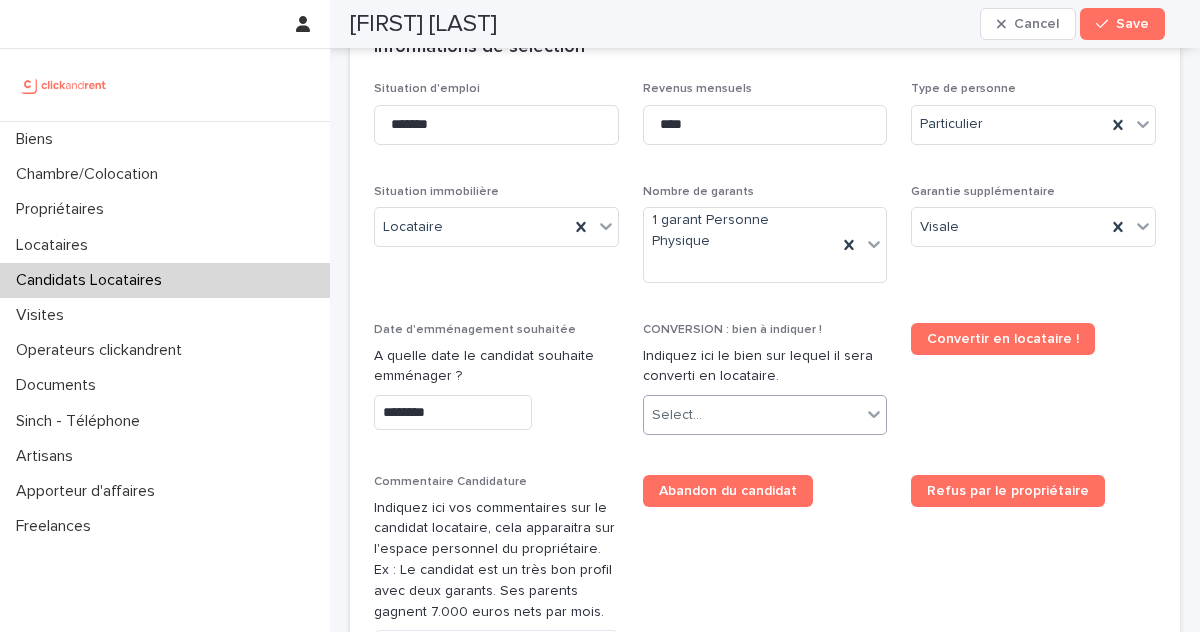 click on "Select..." at bounding box center [753, 415] 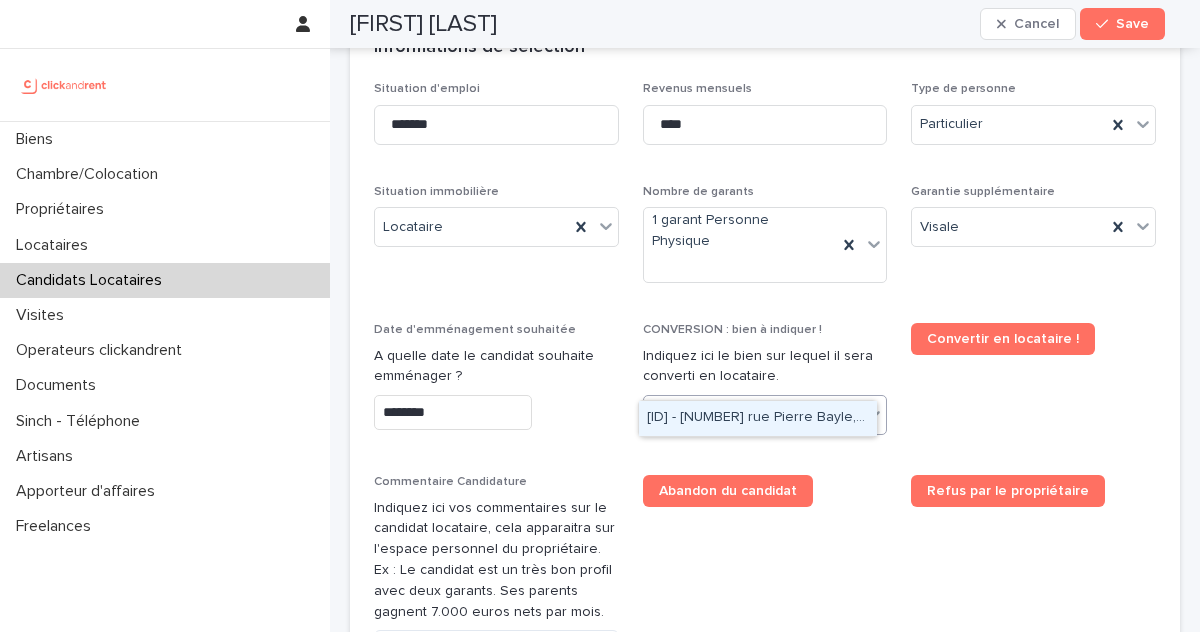 type on "*****" 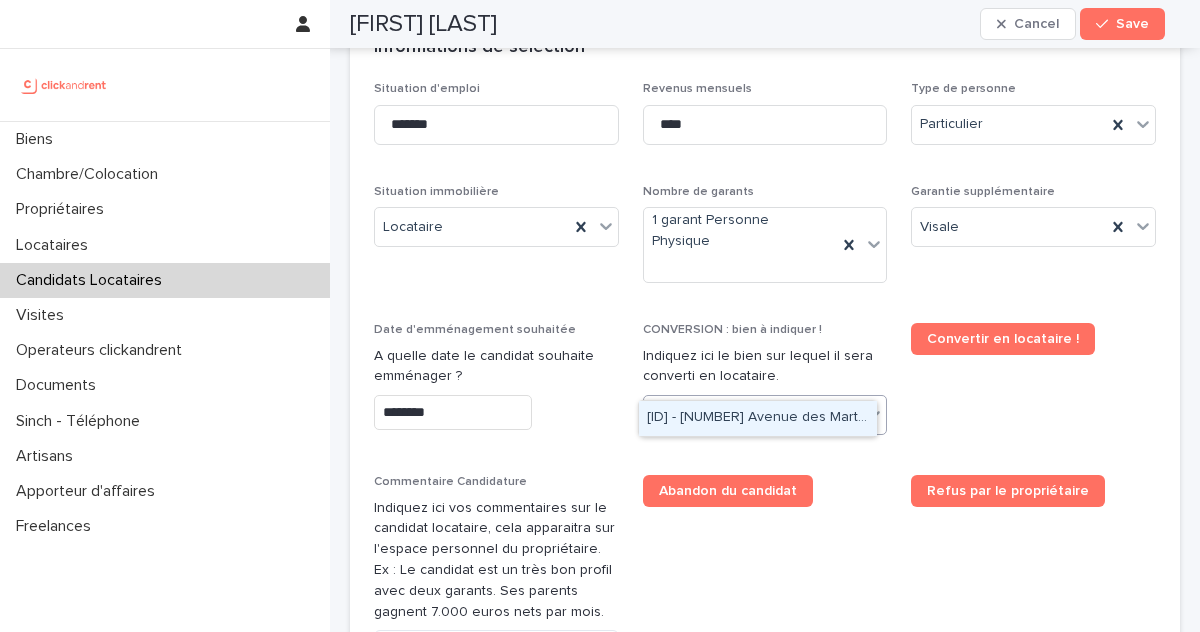 click on "A1530 - 33 Avenue des Martyrs de Chateaubriant,  Orly 94310" at bounding box center (758, 418) 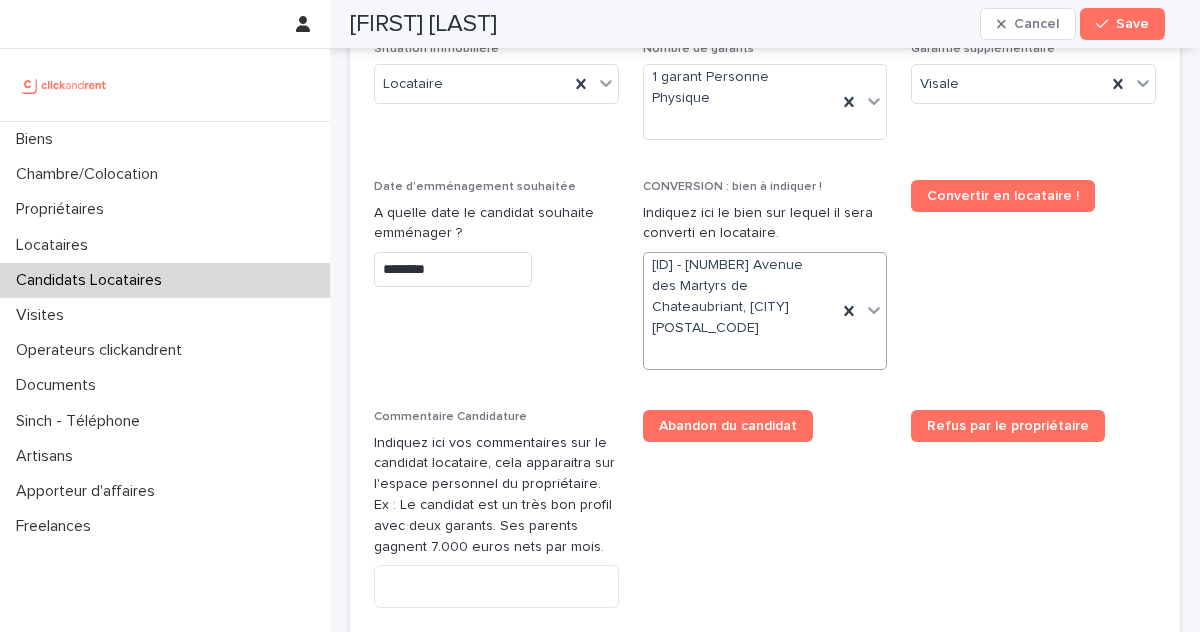 scroll, scrollTop: 1143, scrollLeft: 0, axis: vertical 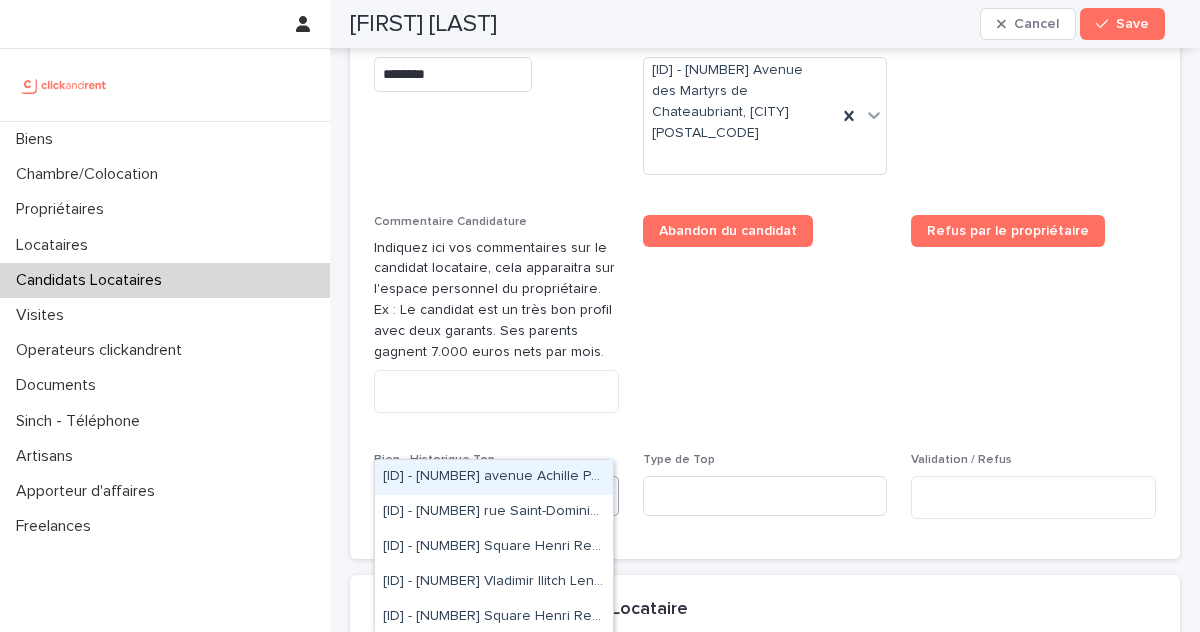 click on "Select..." at bounding box center [484, 495] 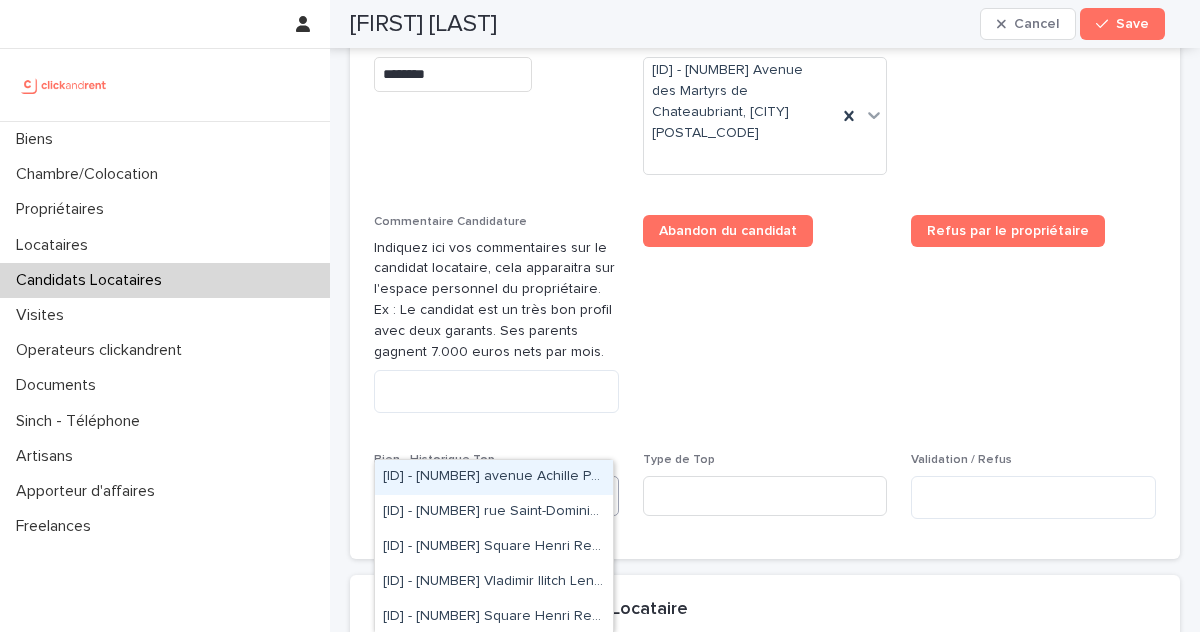 click on "Abandon du candidat" at bounding box center [765, 322] 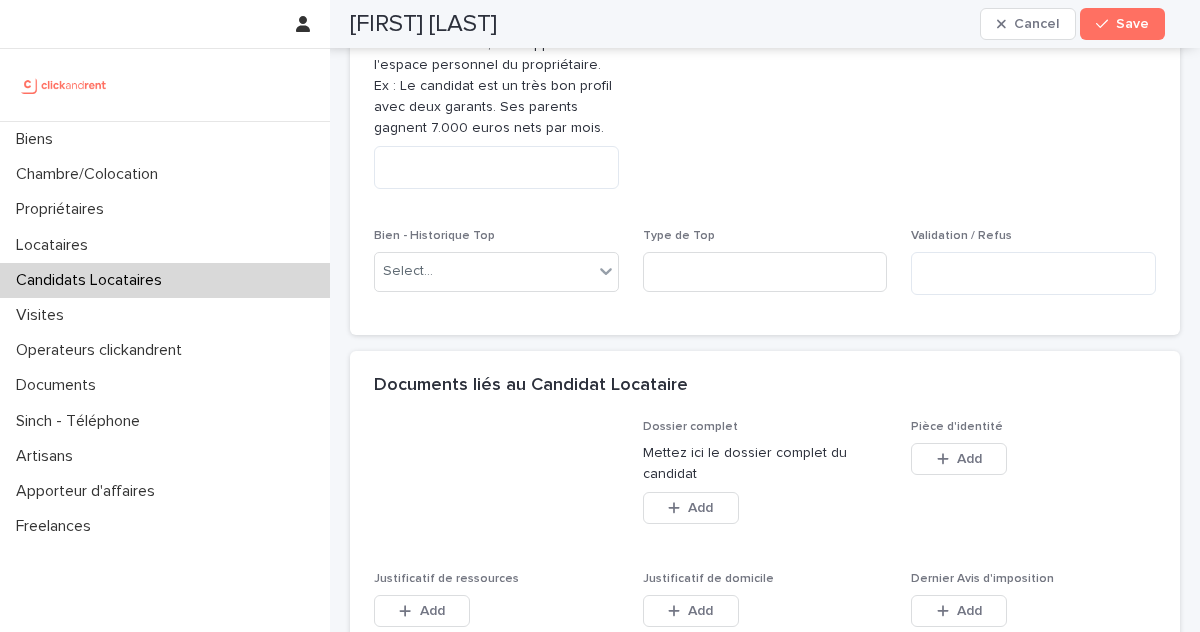 scroll, scrollTop: 1388, scrollLeft: 0, axis: vertical 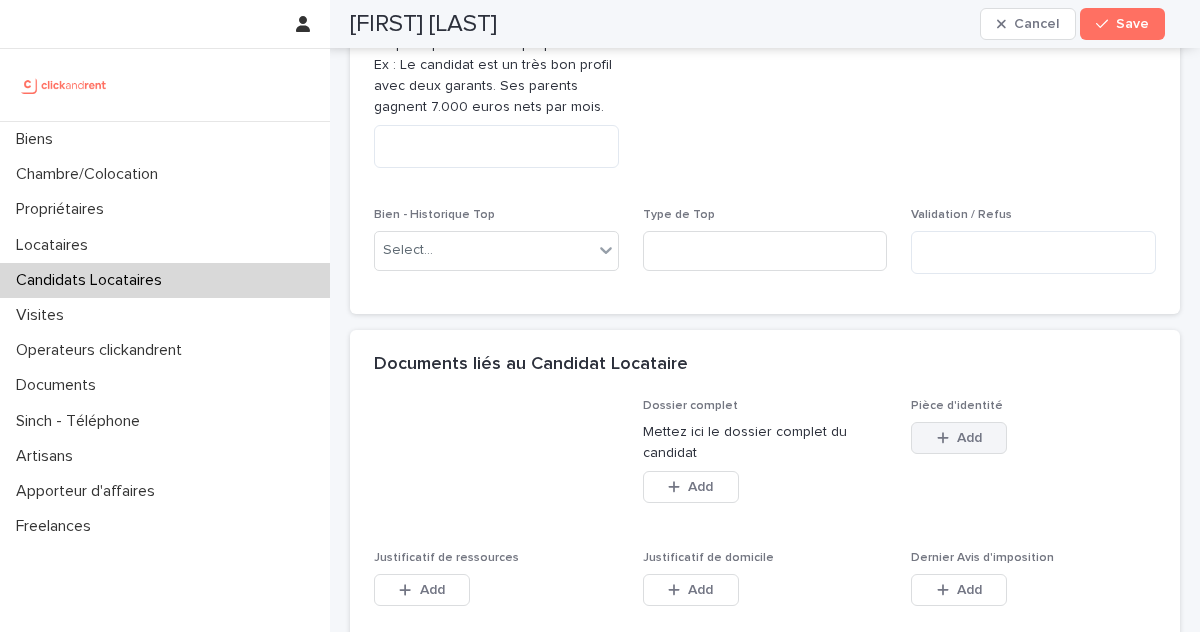 click on "Add" at bounding box center (959, 438) 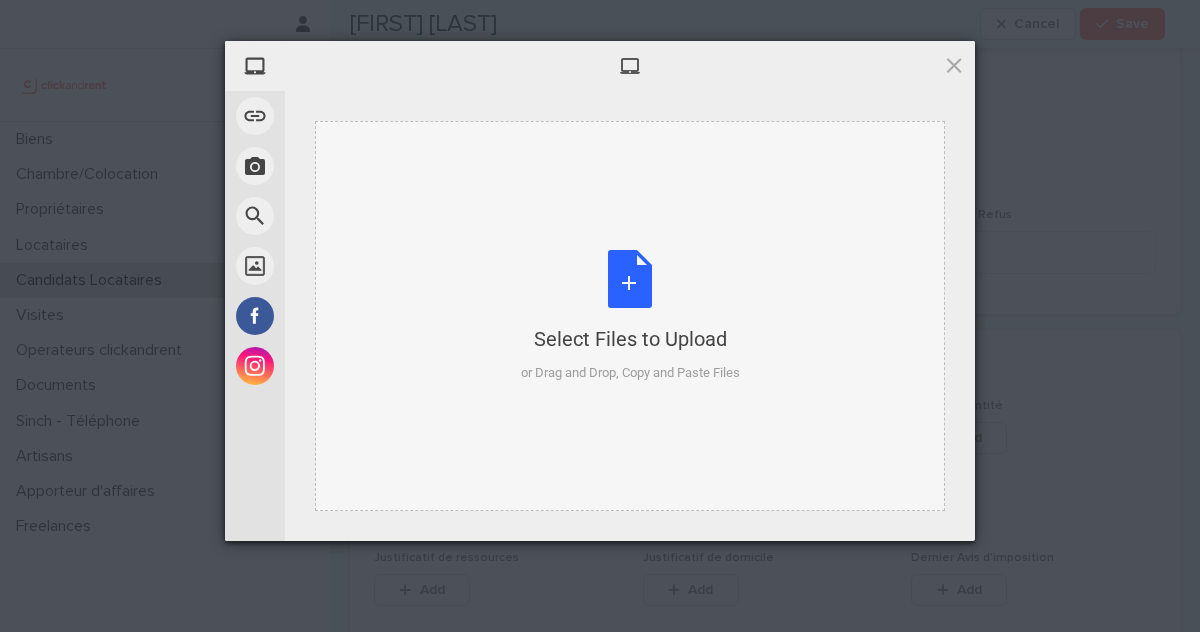 click on "Select Files to Upload
or Drag and Drop, Copy and Paste Files" at bounding box center [630, 316] 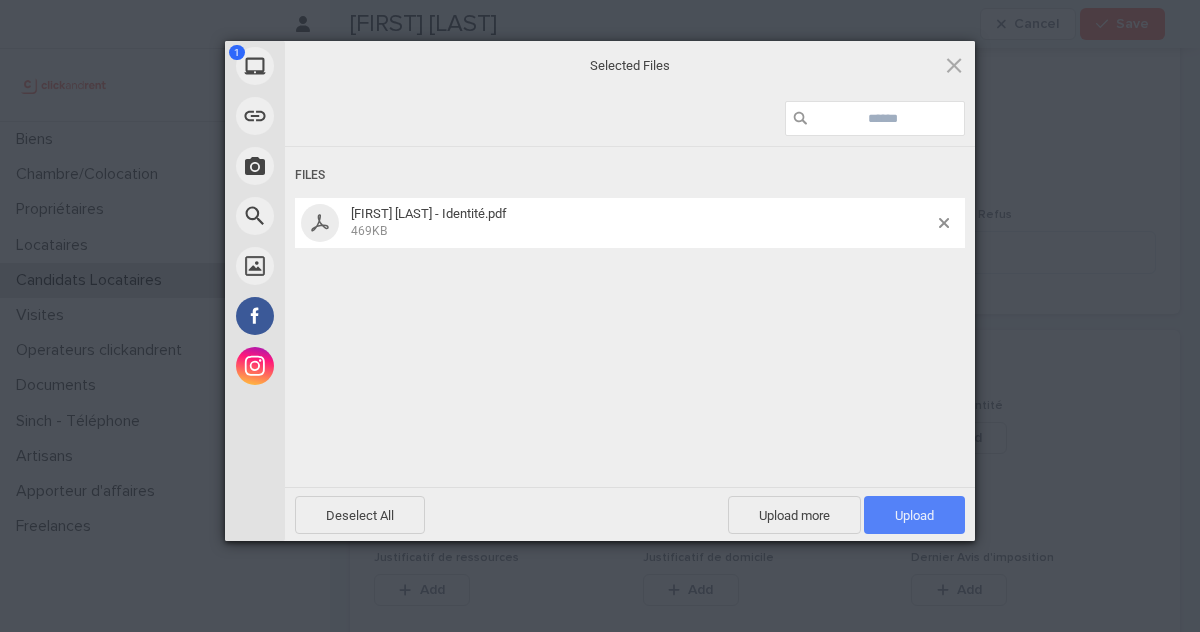 click on "Upload
1" at bounding box center [914, 515] 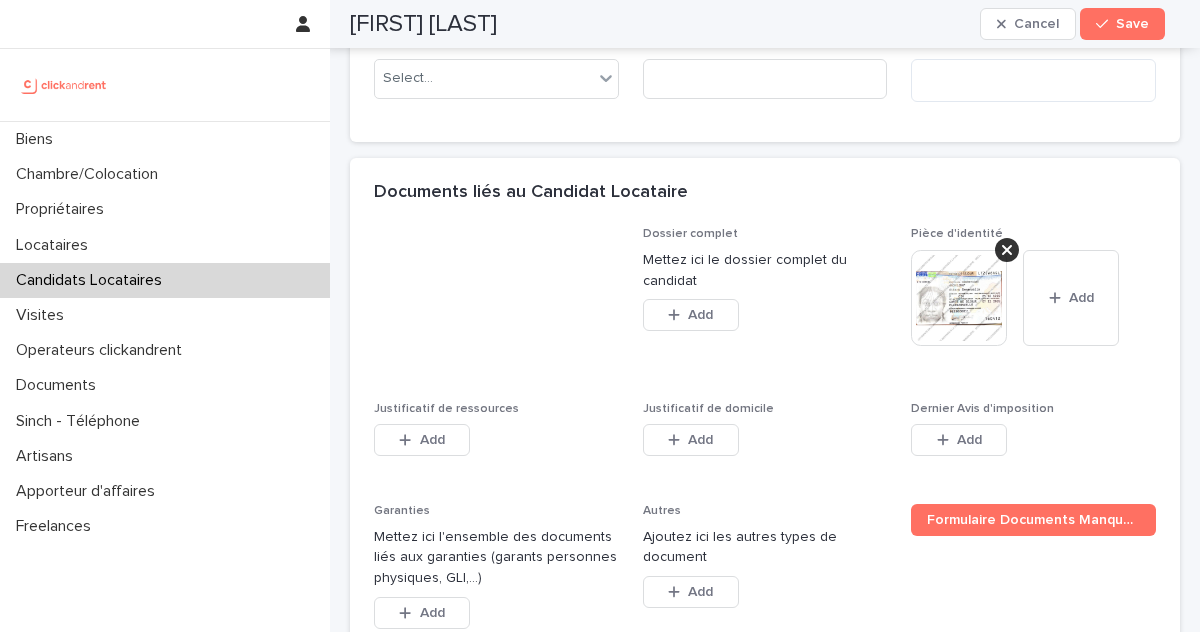 scroll, scrollTop: 1583, scrollLeft: 0, axis: vertical 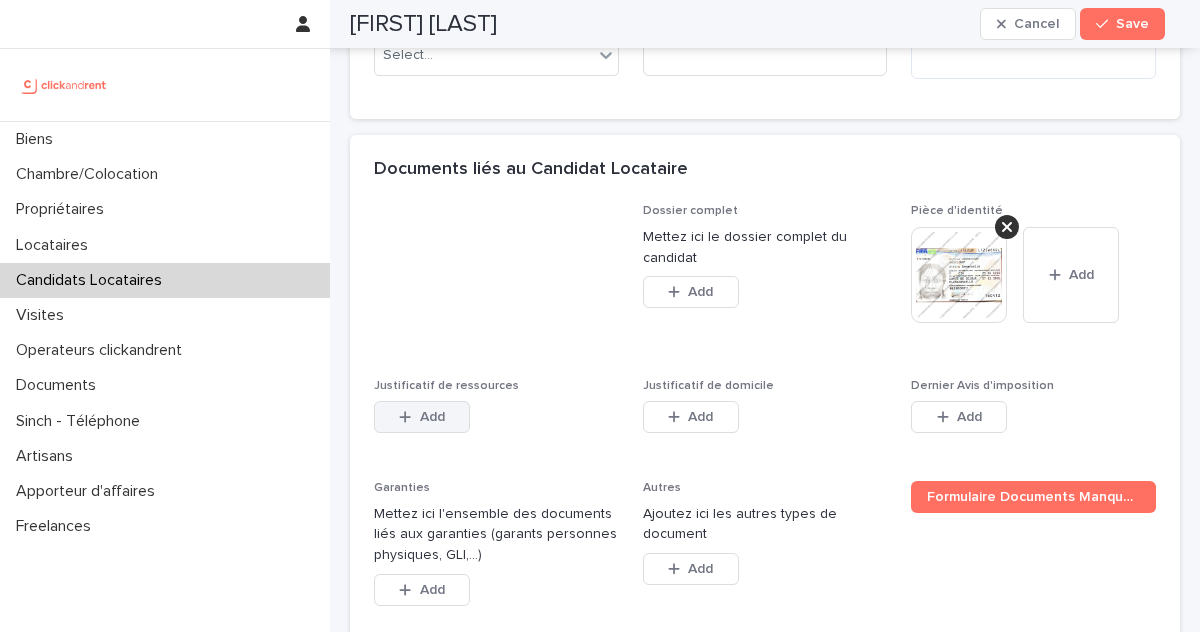 click on "Add" at bounding box center [432, 417] 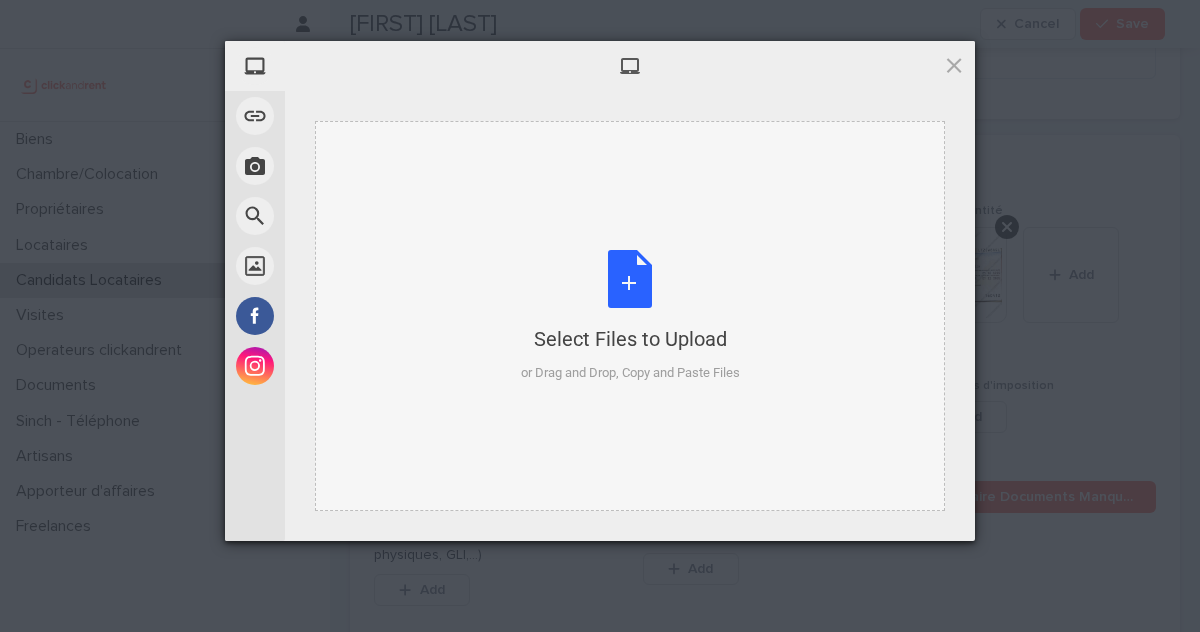 click on "Select Files to Upload" at bounding box center (630, 339) 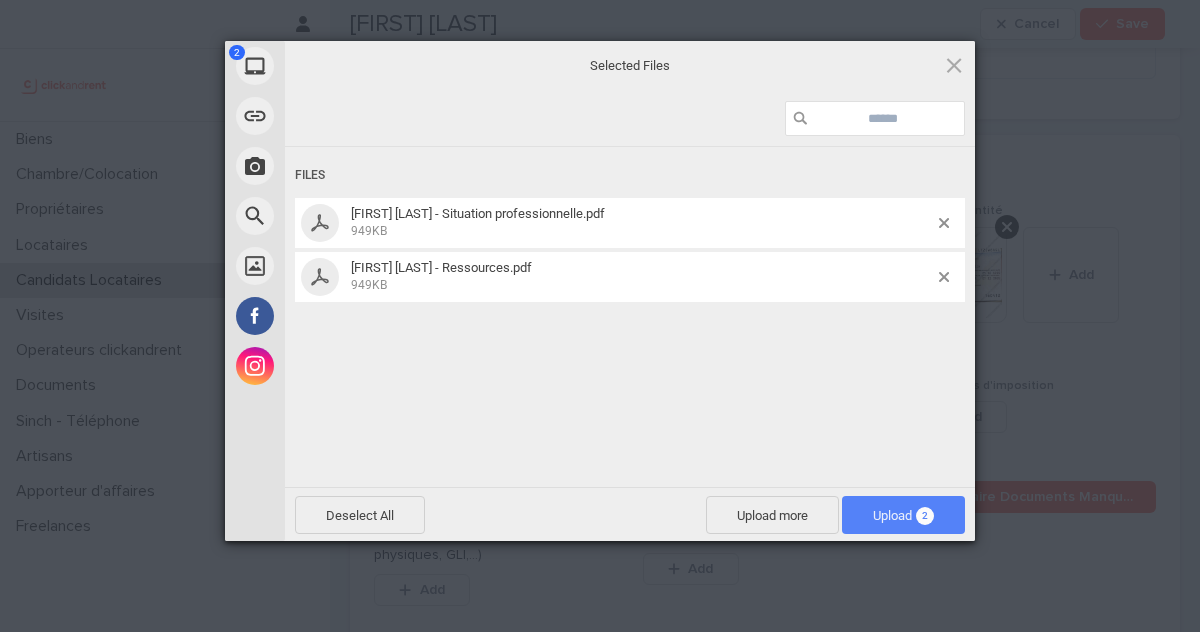 click on "Upload
2" at bounding box center [903, 515] 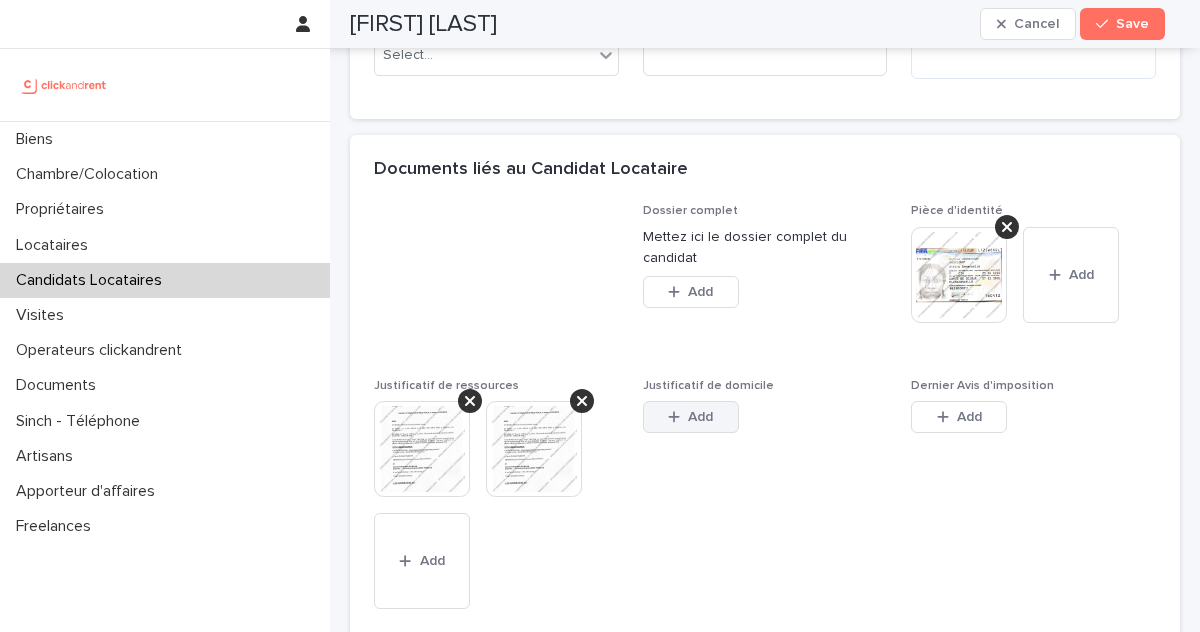 click 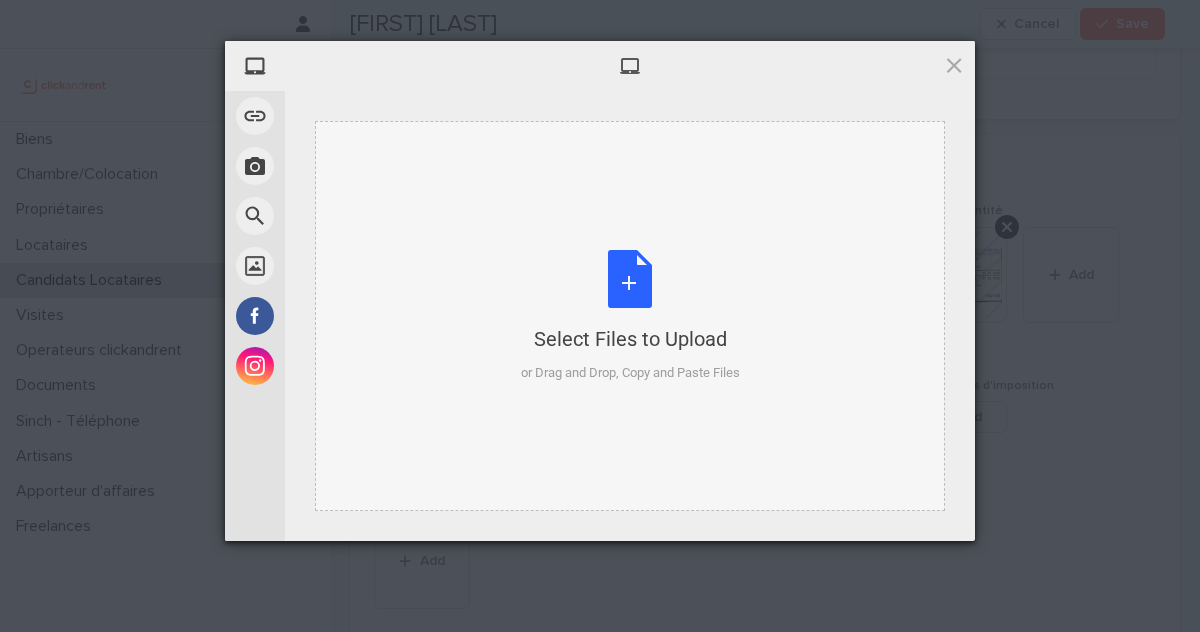 click on "Select Files to Upload" at bounding box center (630, 339) 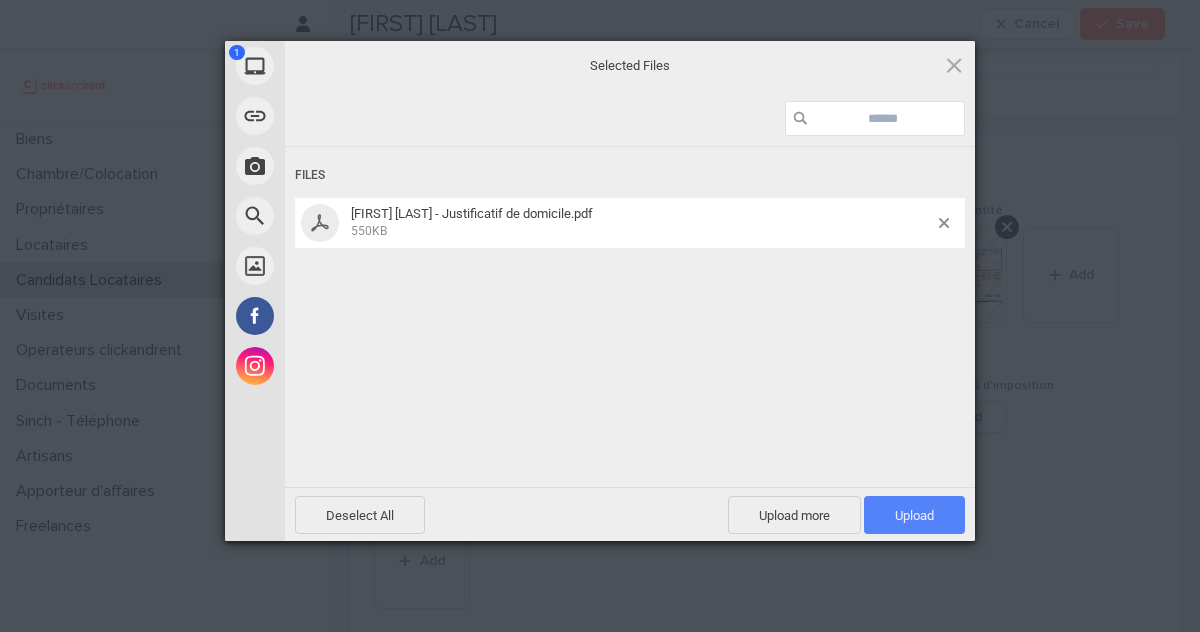 click on "Upload
1" at bounding box center (914, 515) 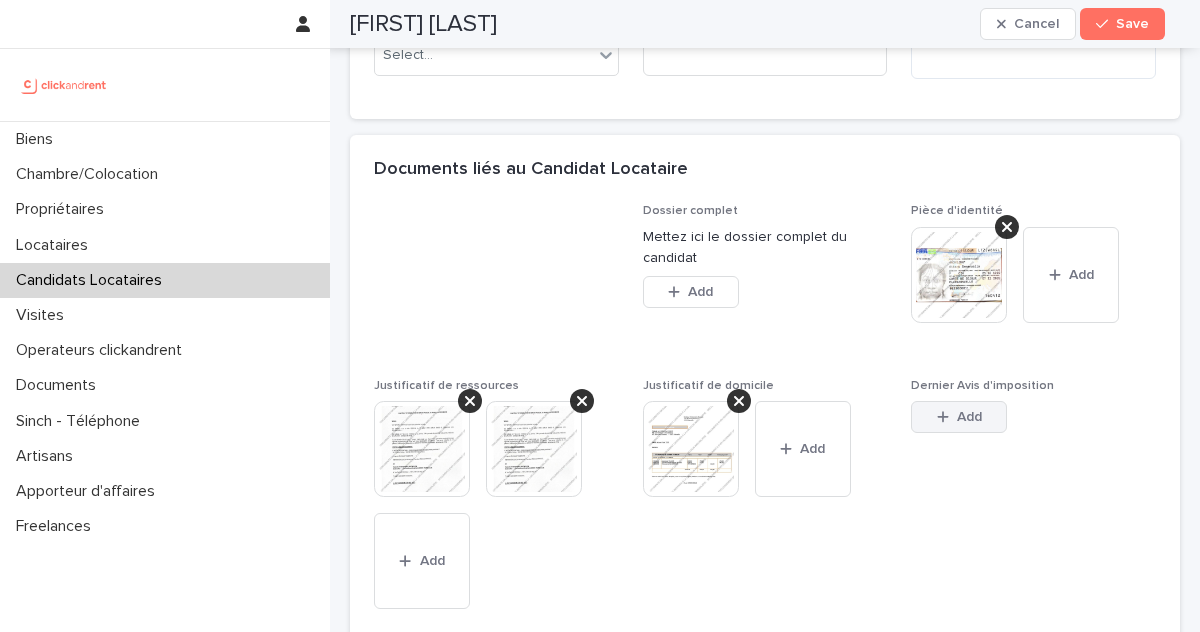 click at bounding box center (947, 417) 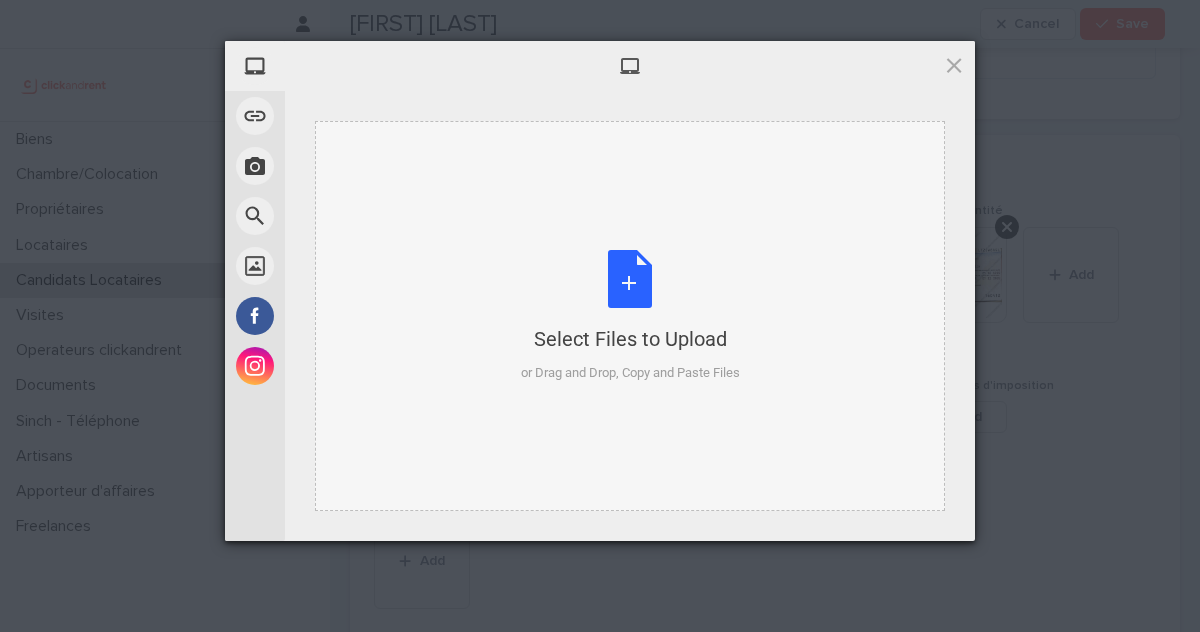 click on "Select Files to Upload" at bounding box center (630, 339) 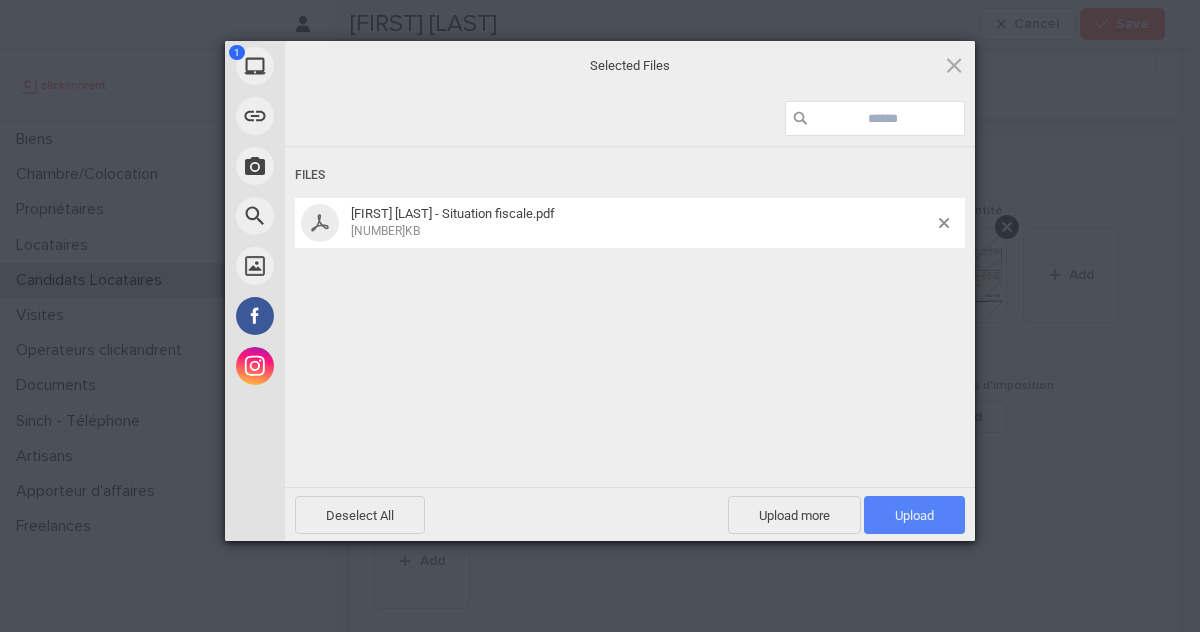 click on "Upload
1" at bounding box center [914, 515] 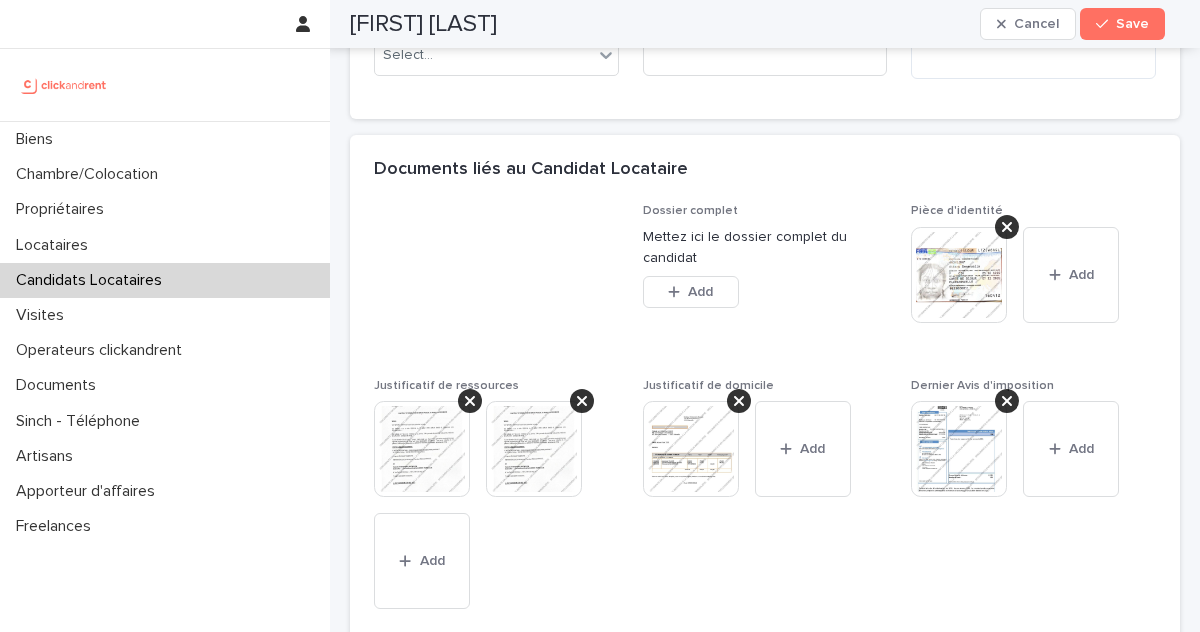 scroll, scrollTop: 1898, scrollLeft: 0, axis: vertical 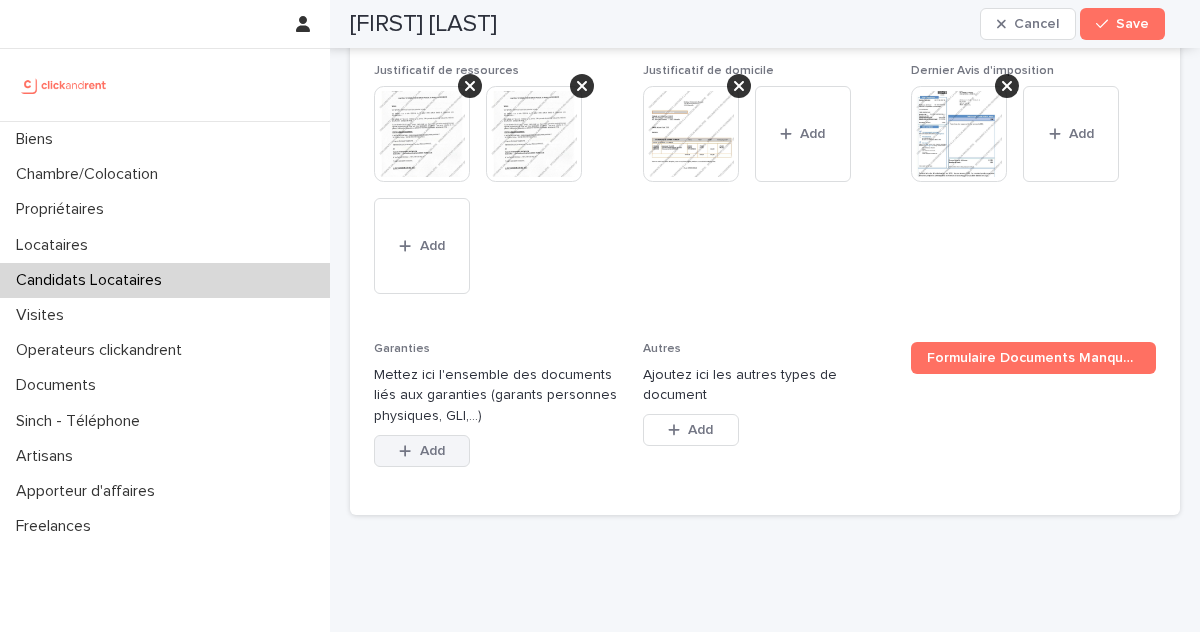 click at bounding box center [409, 451] 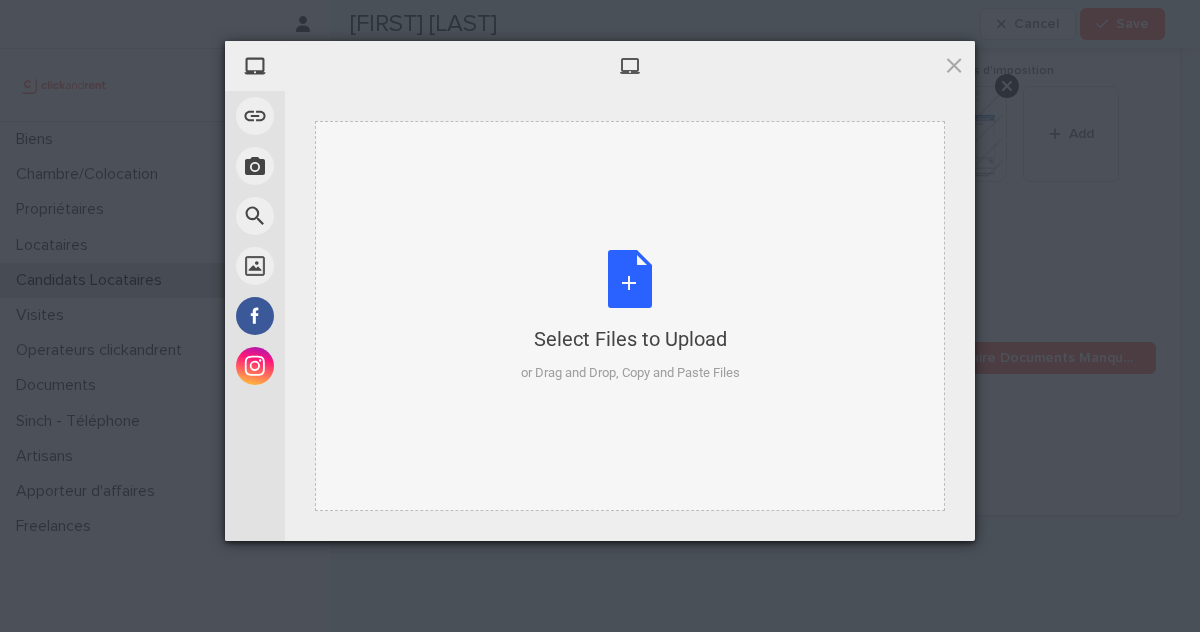 click on "Select Files to Upload
or Drag and Drop, Copy and Paste Files" at bounding box center [630, 316] 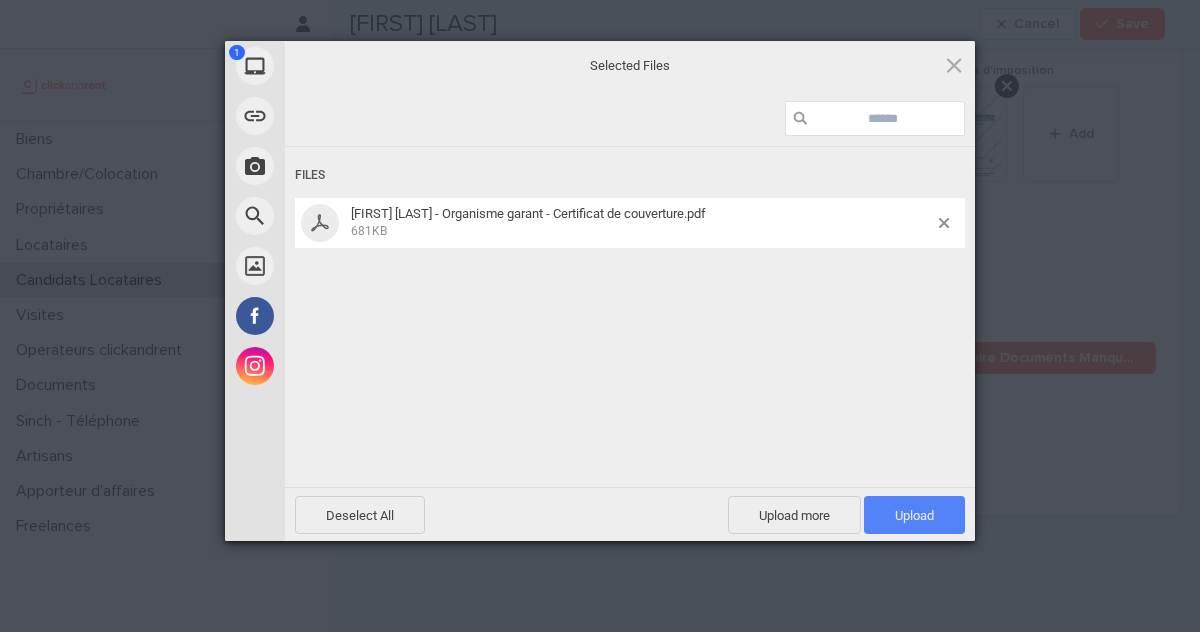 click on "Upload
1" at bounding box center [914, 515] 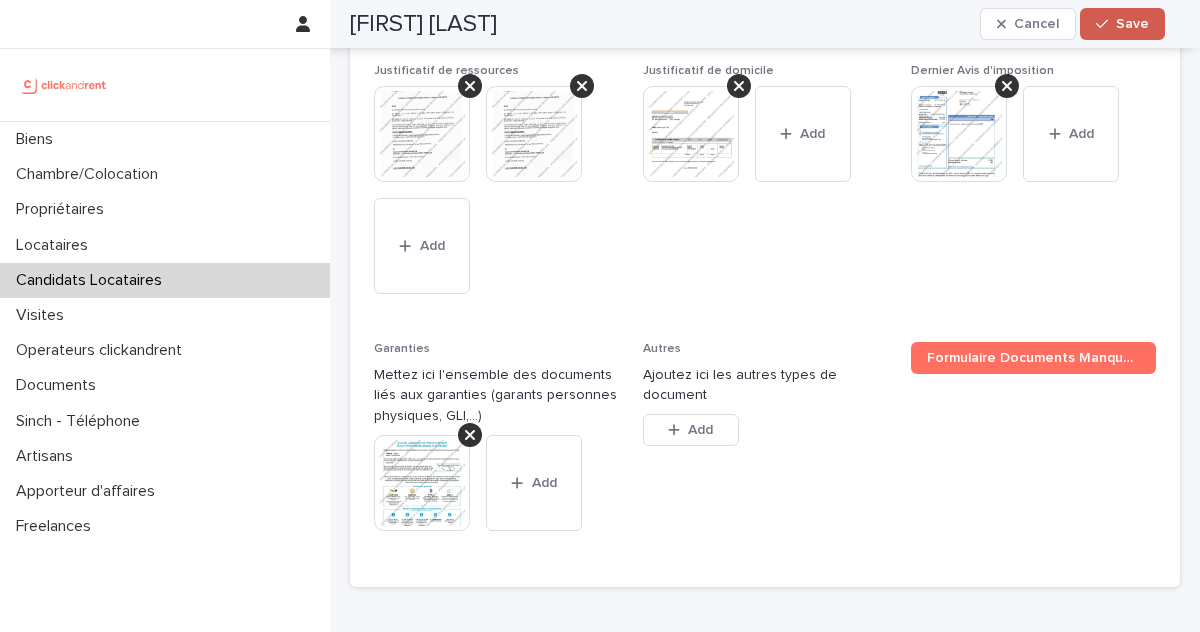 click on "Save" at bounding box center (1132, 24) 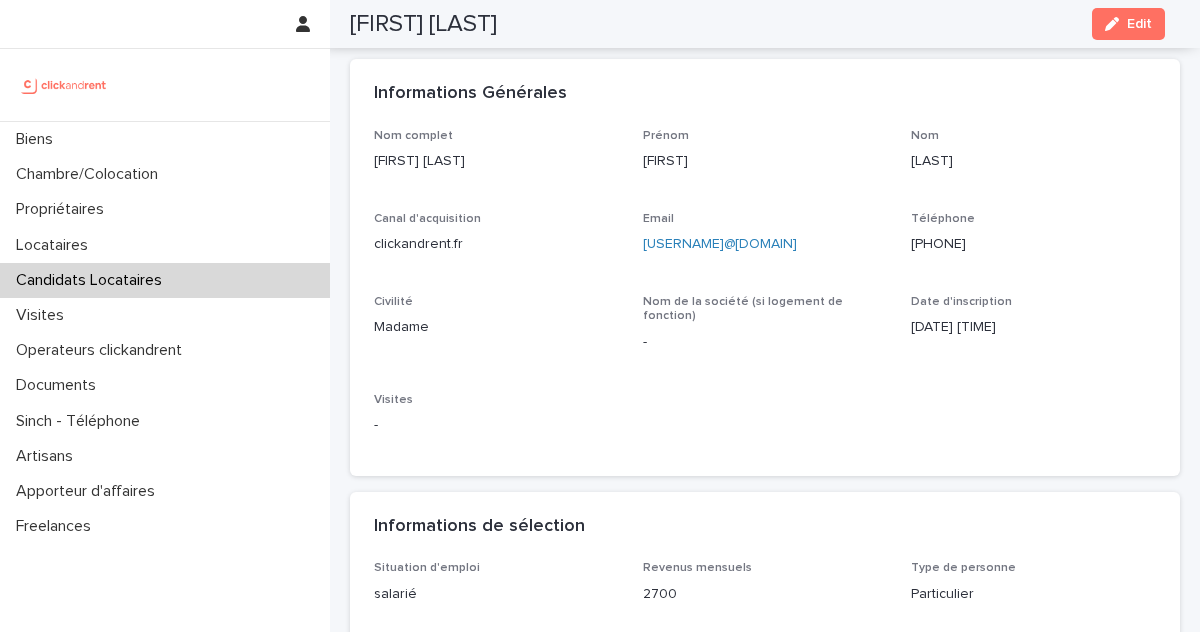 scroll, scrollTop: 0, scrollLeft: 0, axis: both 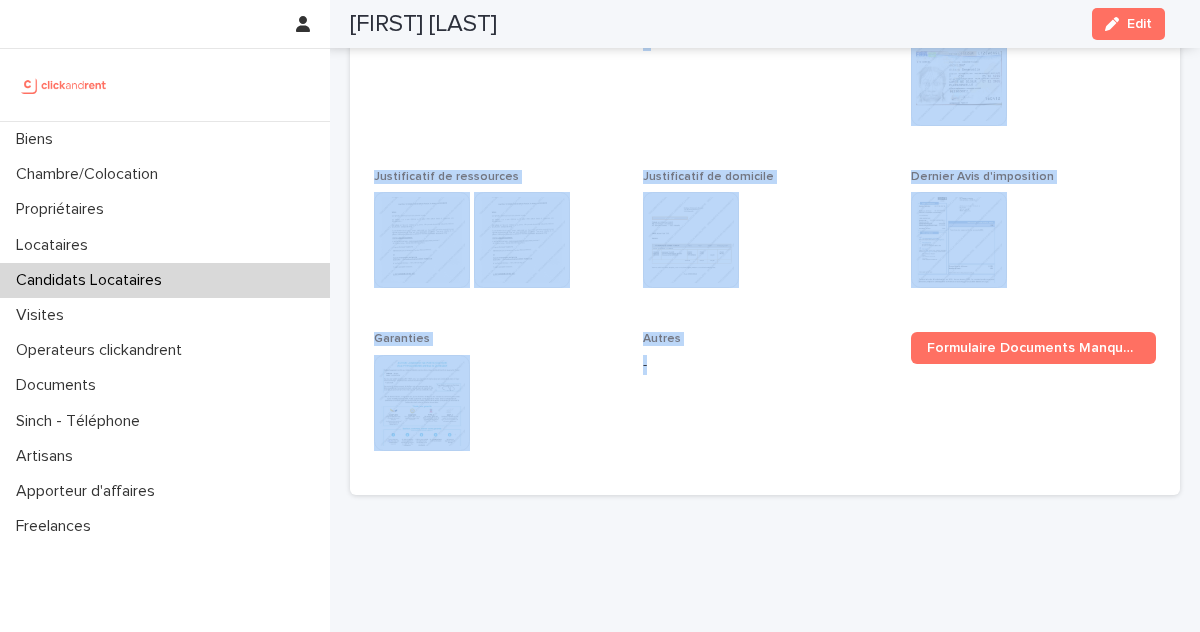 drag, startPoint x: 372, startPoint y: 208, endPoint x: 629, endPoint y: 310, distance: 276.50134 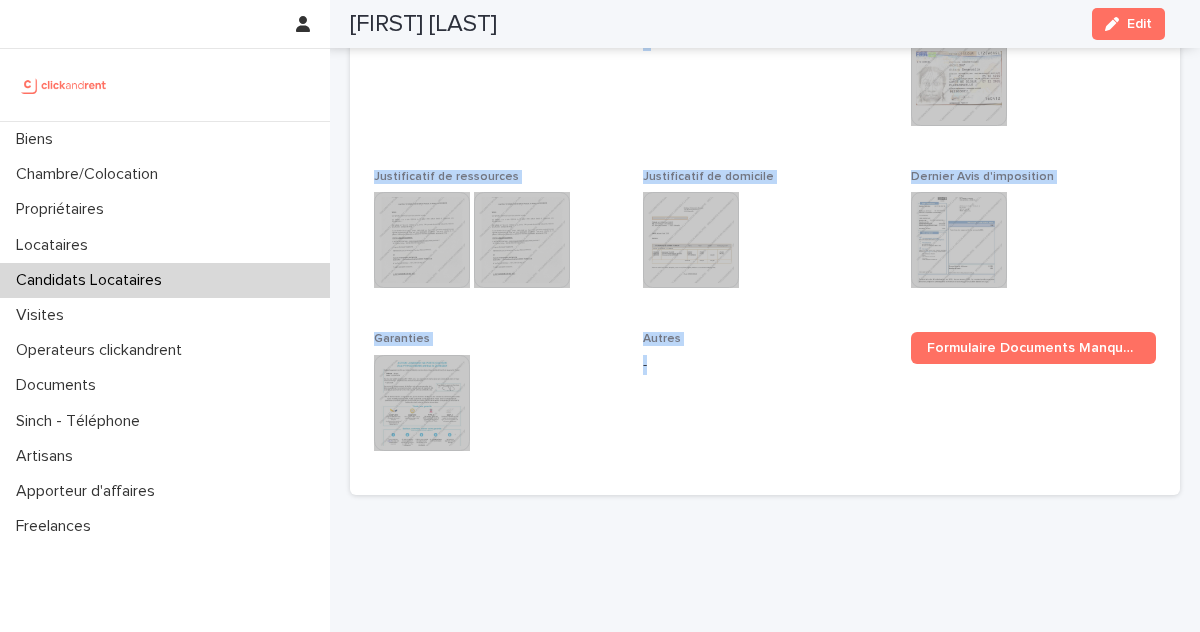 click on "Dossier complet - Pièce d'identité This file cannot be opened Download File Justificatif de ressources This file cannot be opened Download File Justificatif de domicile This file cannot be opened Download File Dernier Avis d'imposition This file cannot be opened Download File Garanties This file cannot be opened Download File Autres - Formulaire Documents Manquants" at bounding box center [765, 250] 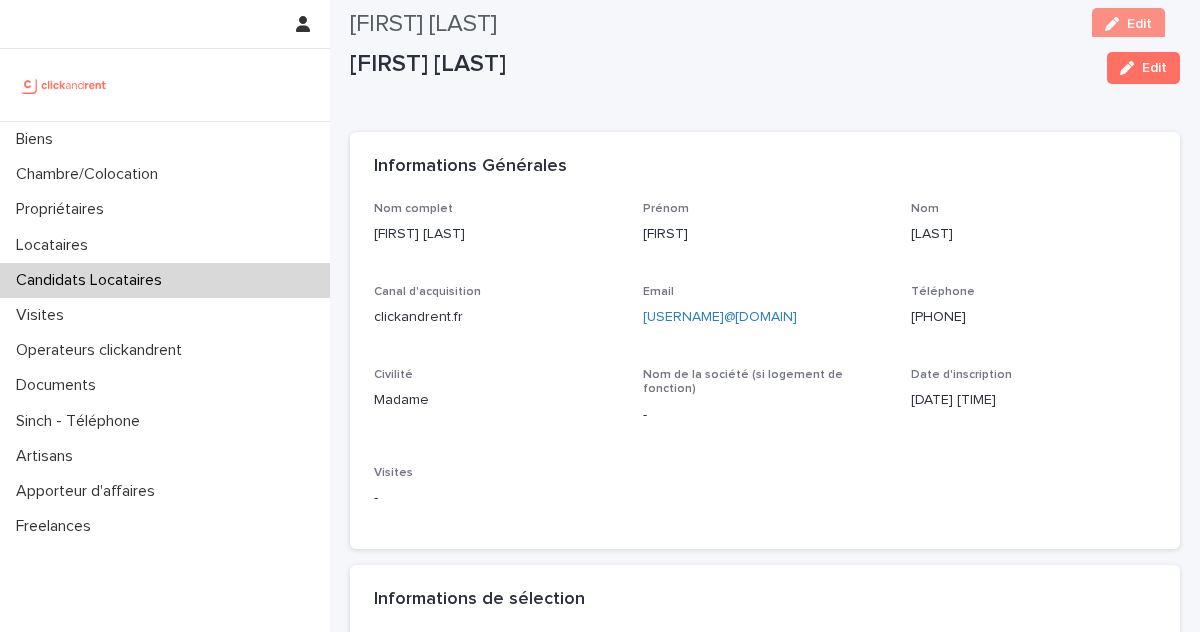scroll, scrollTop: 0, scrollLeft: 0, axis: both 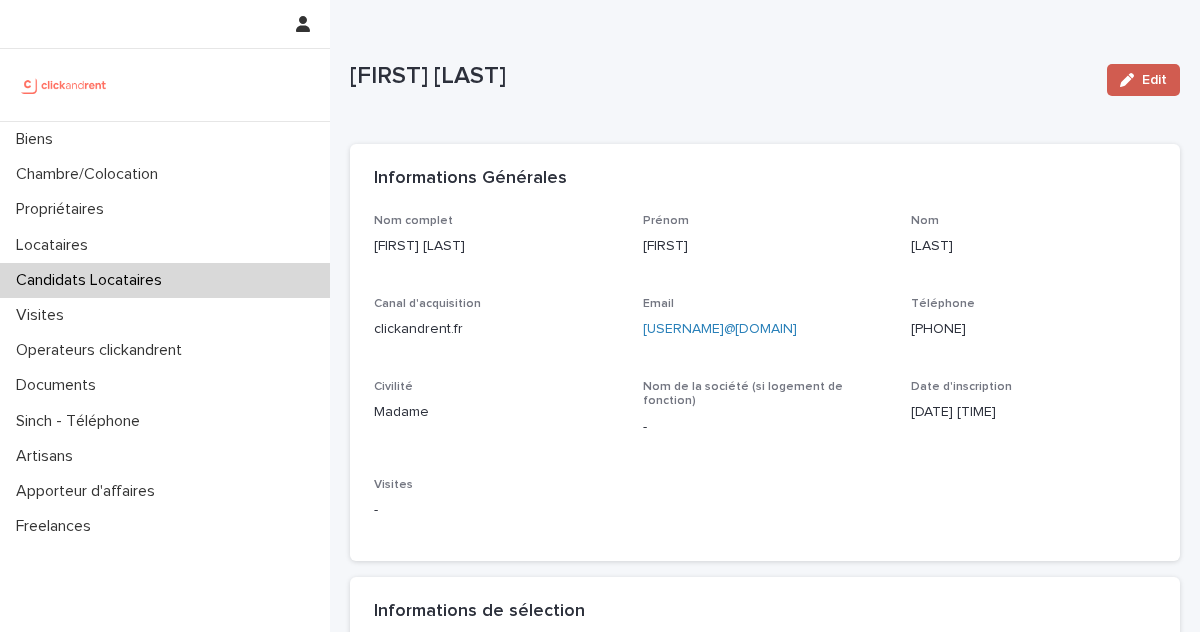 click on "Edit" at bounding box center [1154, 80] 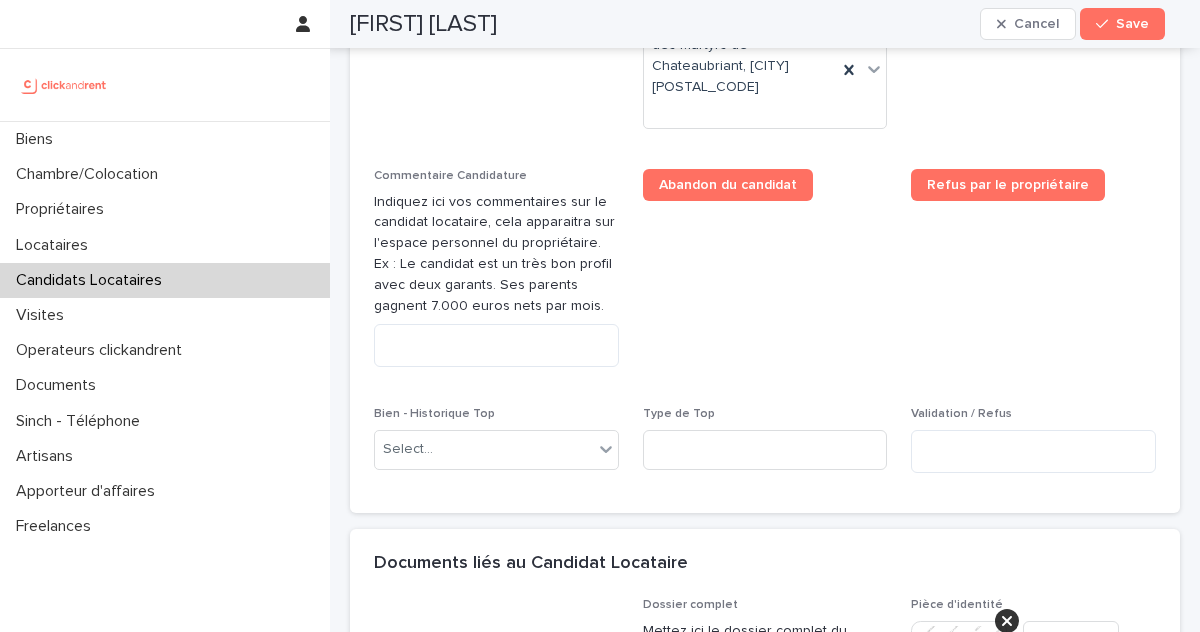 scroll, scrollTop: 1279, scrollLeft: 0, axis: vertical 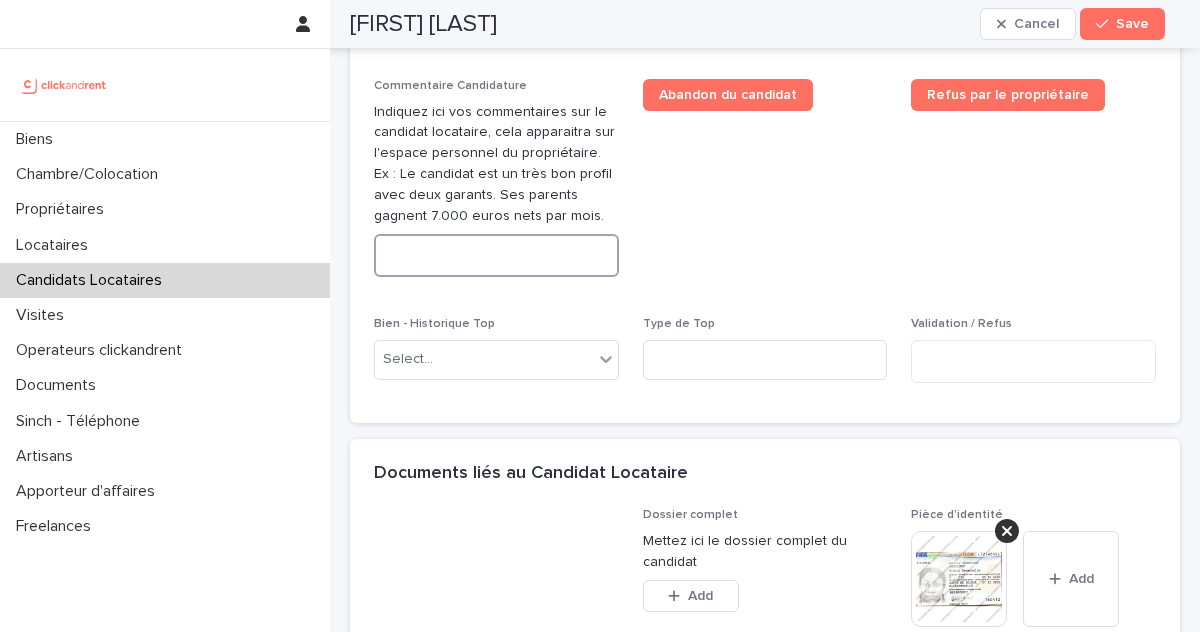 click at bounding box center [496, 255] 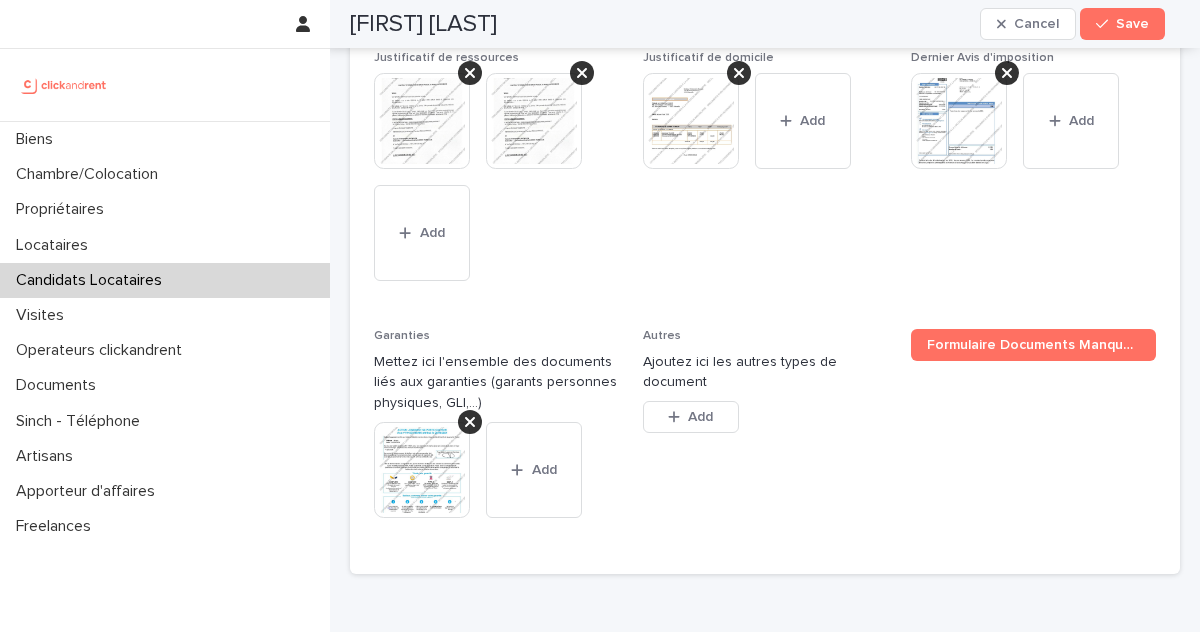 scroll, scrollTop: 2289, scrollLeft: 0, axis: vertical 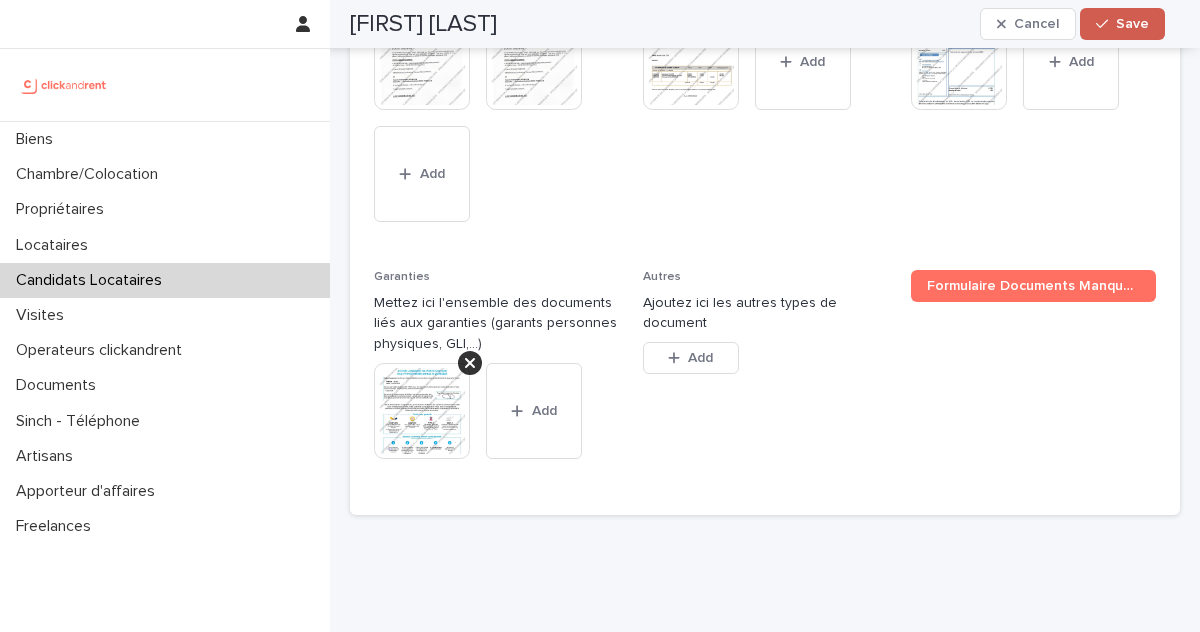 type on "**********" 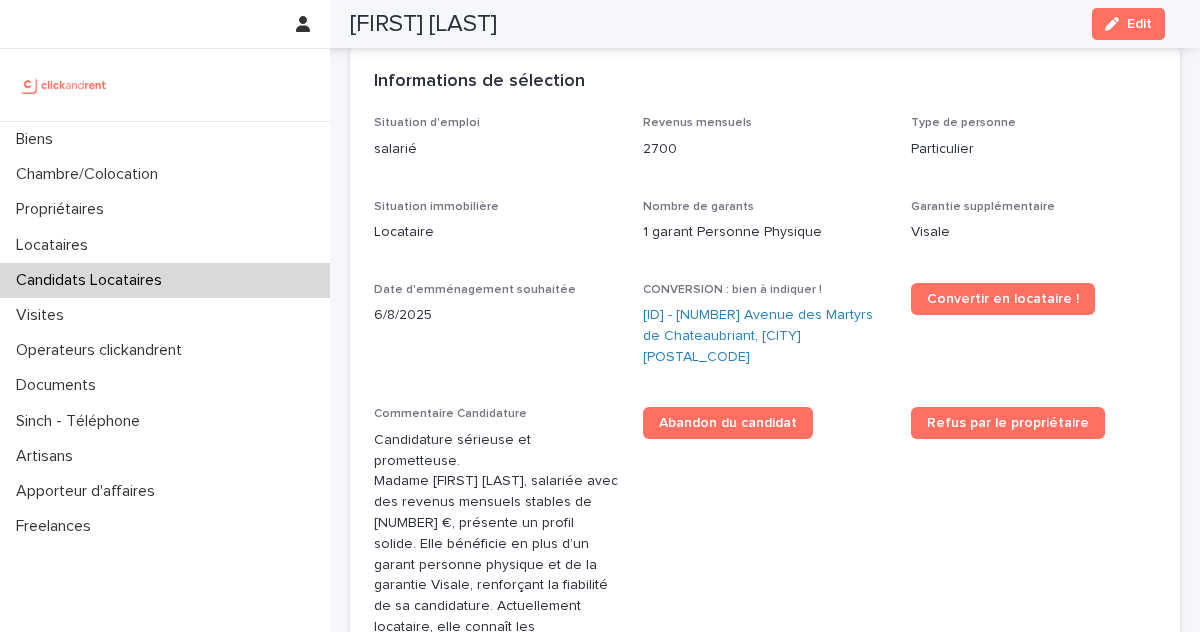 scroll, scrollTop: 643, scrollLeft: 0, axis: vertical 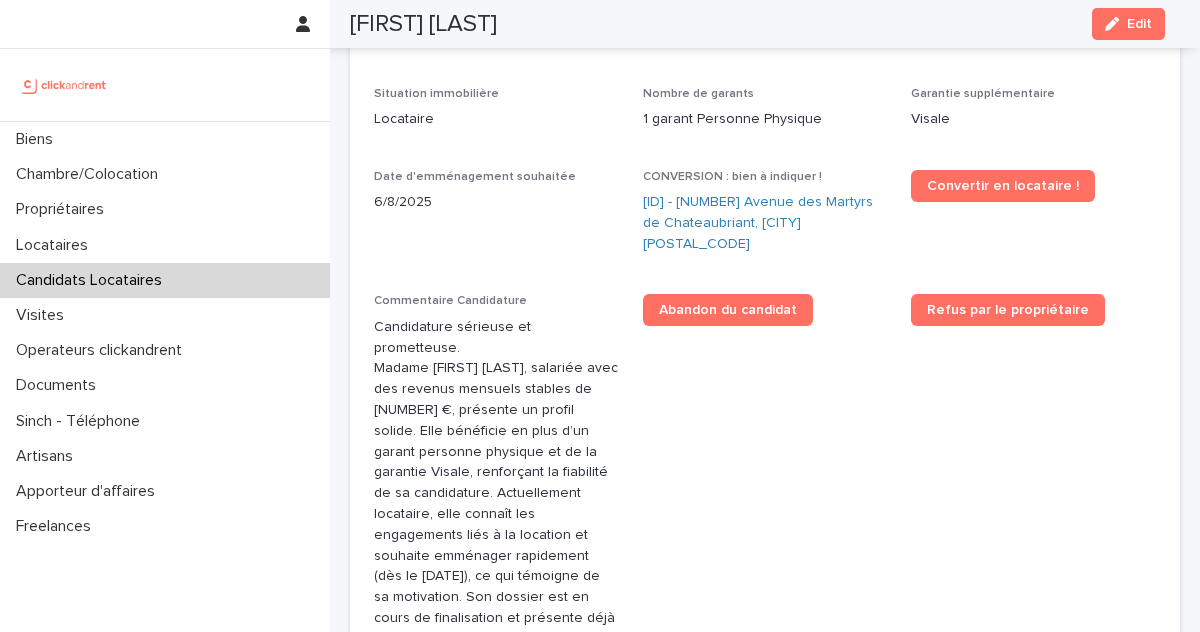 drag, startPoint x: 587, startPoint y: 29, endPoint x: 349, endPoint y: 21, distance: 238.13441 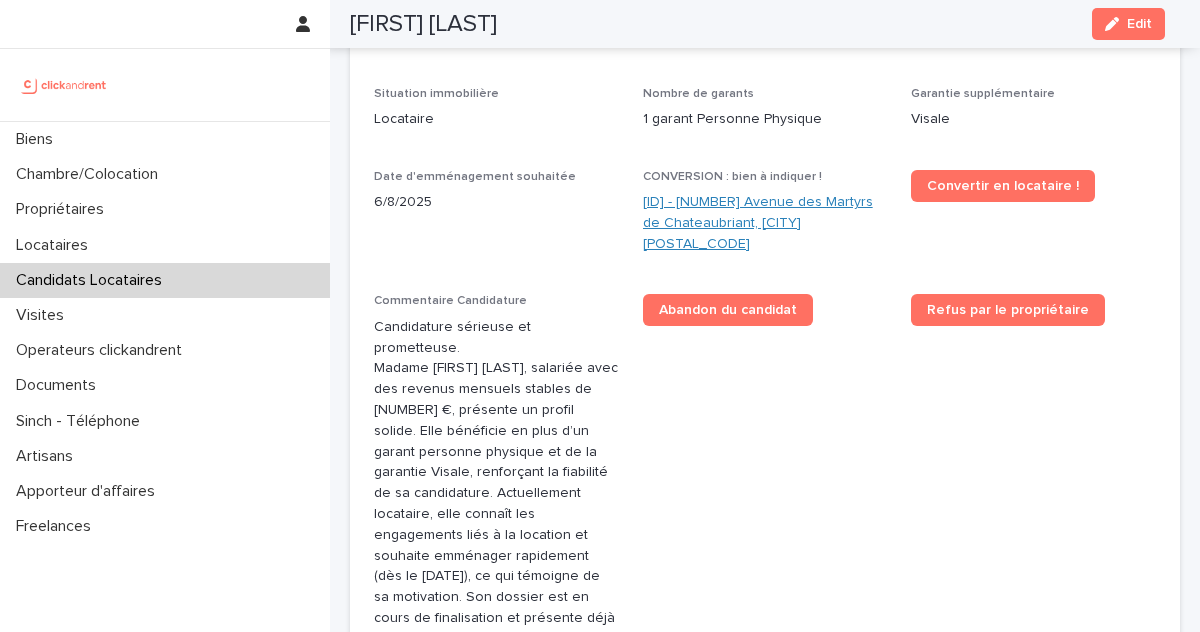 click on "A1530 - 33 Avenue des Martyrs de Chateaubriant,  Orly 94310" at bounding box center [765, 223] 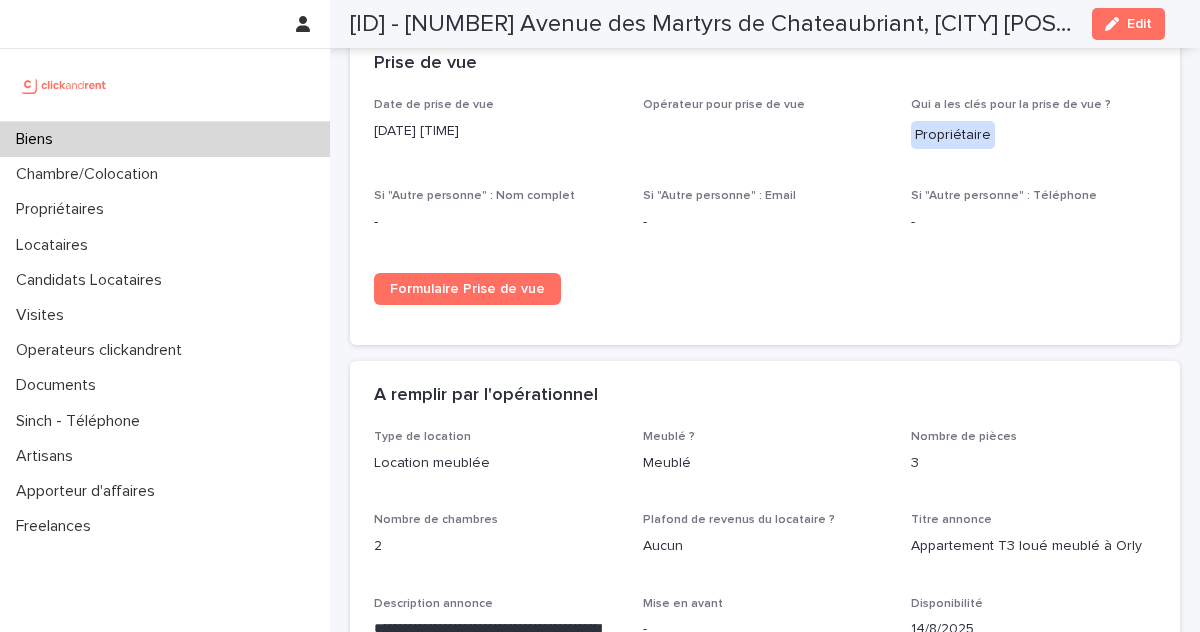 scroll, scrollTop: 3209, scrollLeft: 0, axis: vertical 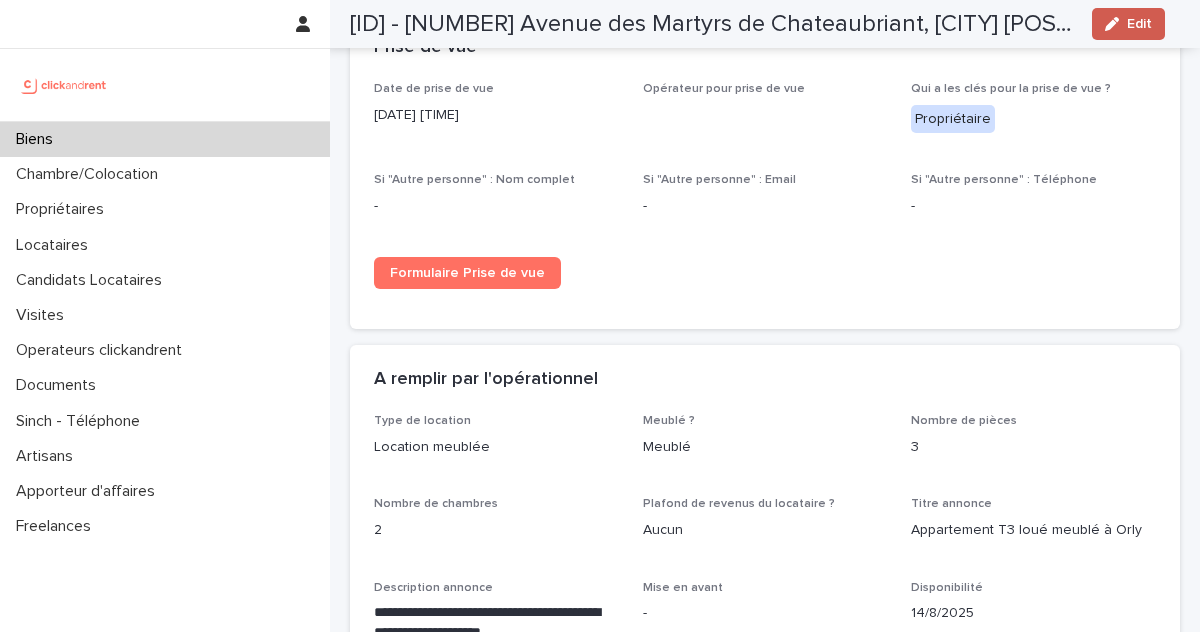 click on "Edit" at bounding box center (1139, 24) 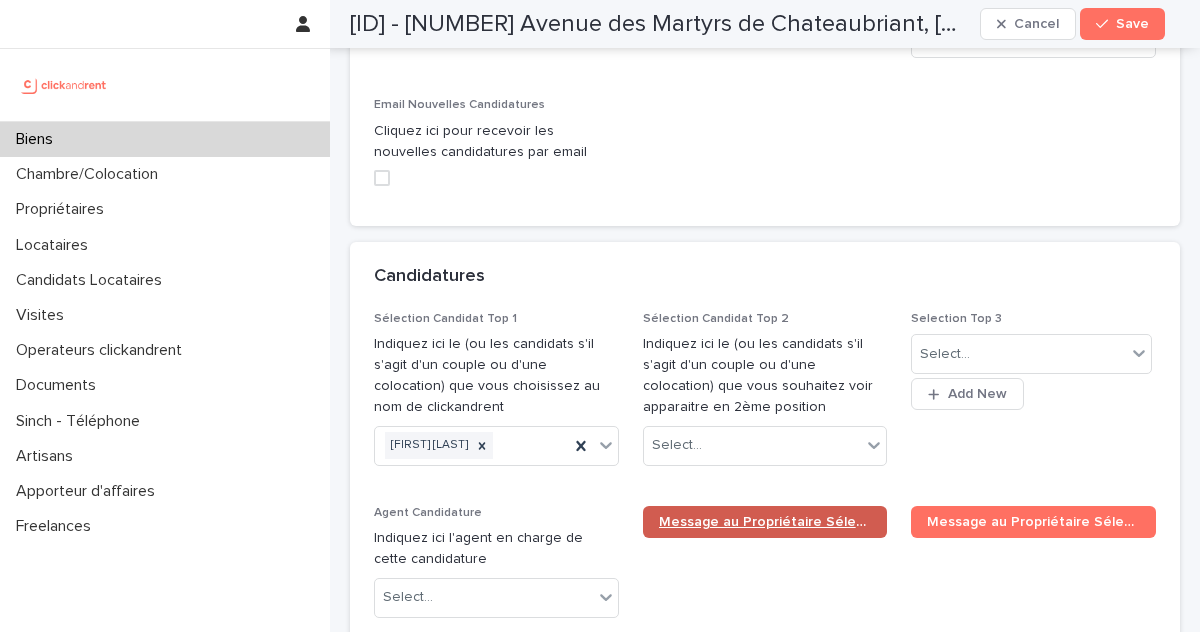 scroll, scrollTop: 10396, scrollLeft: 0, axis: vertical 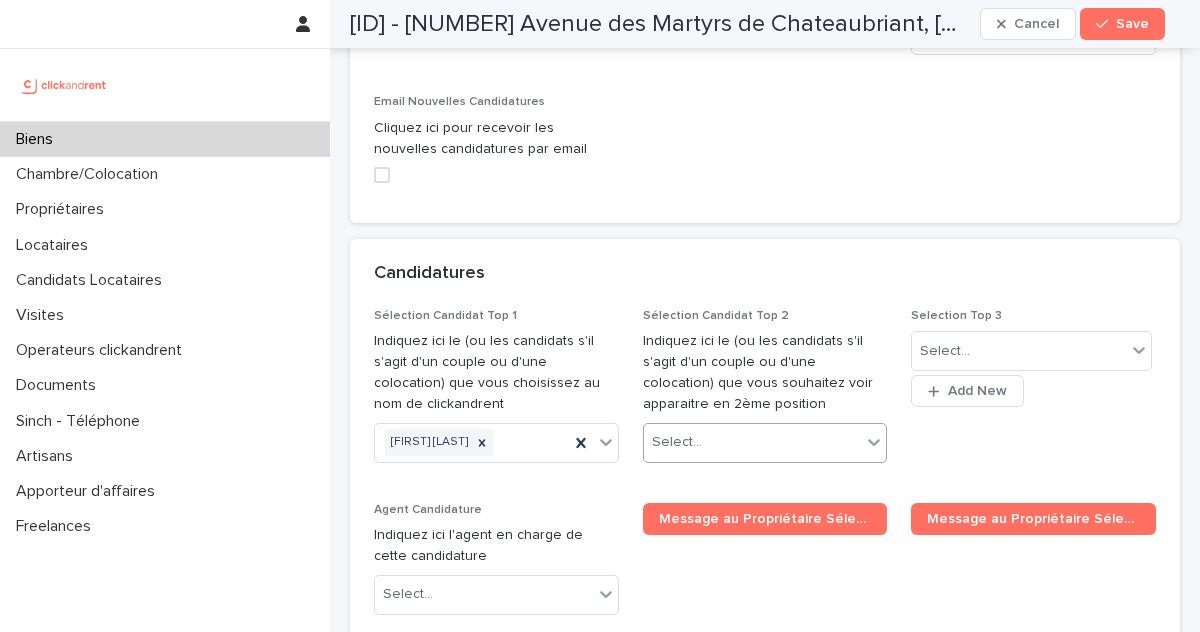 click on "Select..." at bounding box center (677, 442) 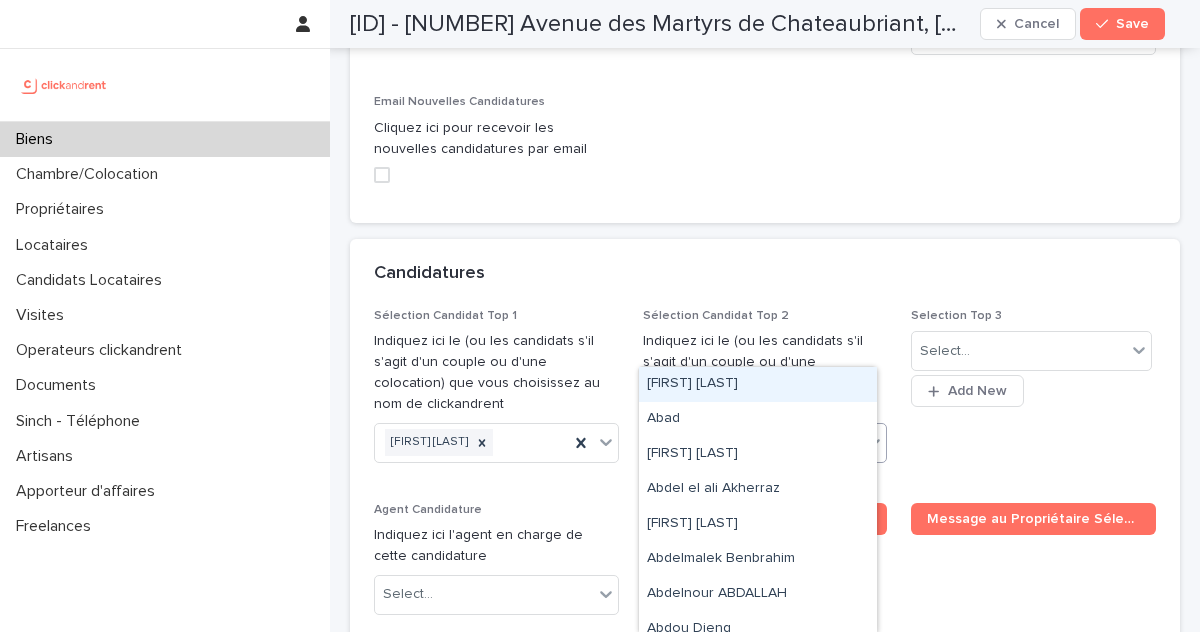 paste on "**********" 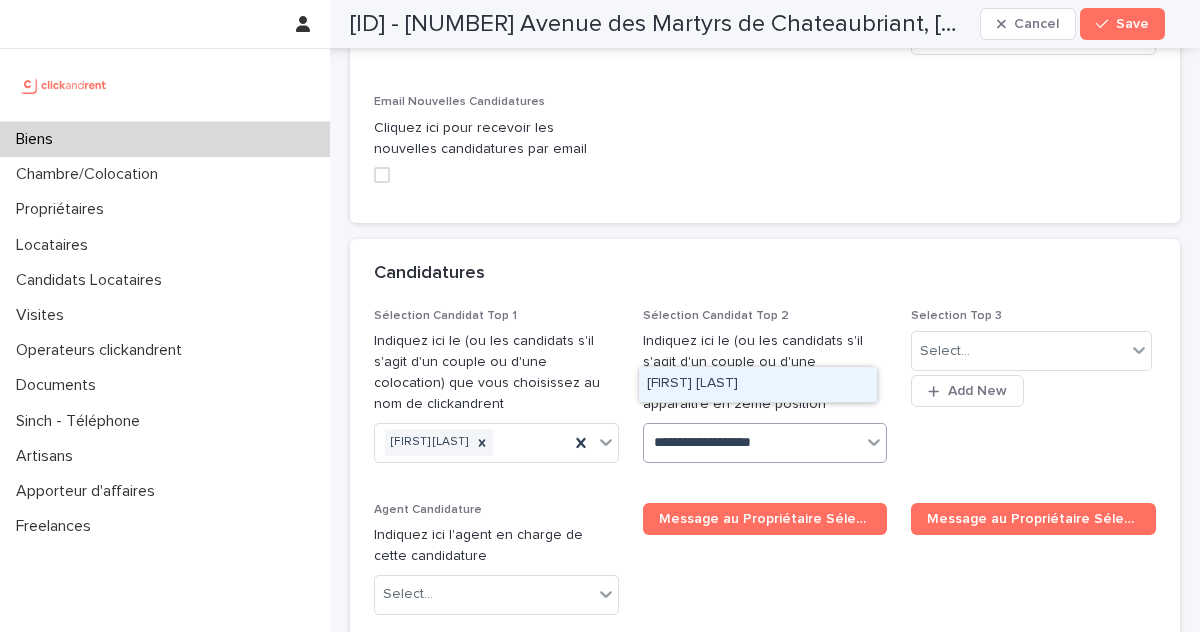 click on "Emmanuella Ahondjon" at bounding box center (758, 384) 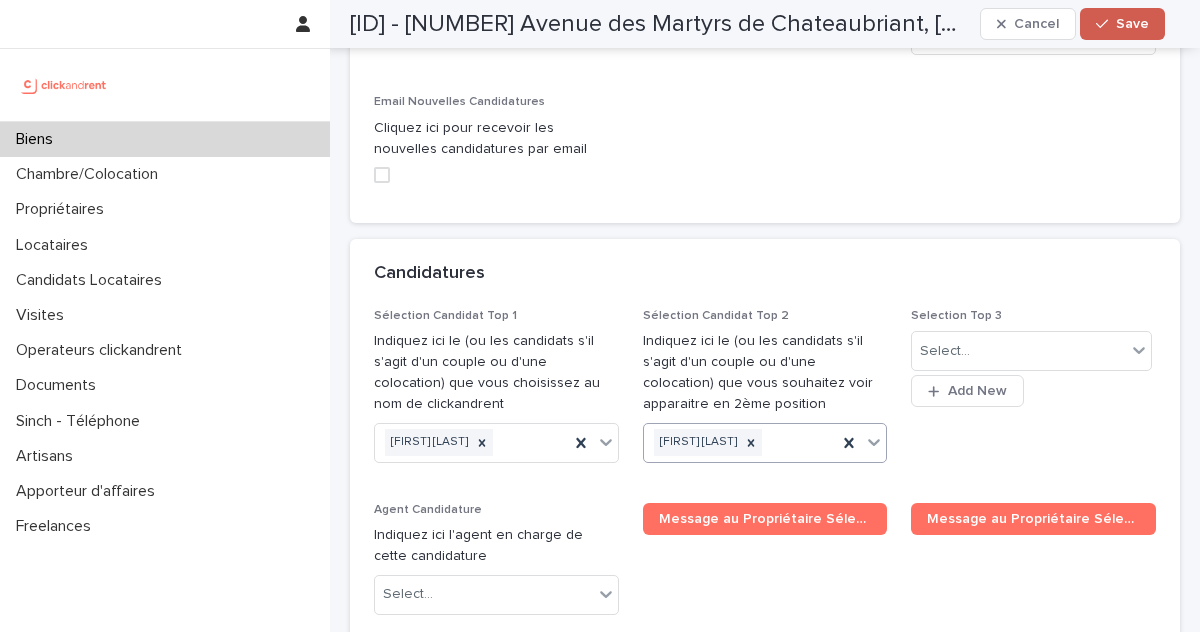click on "Save" at bounding box center [1132, 24] 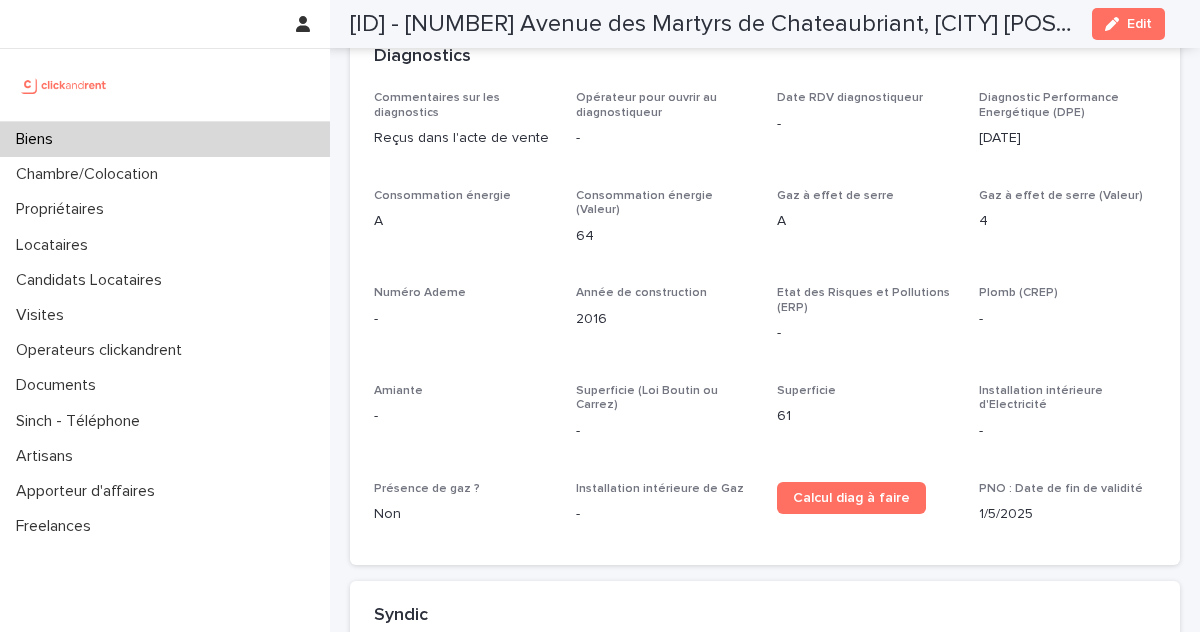 scroll, scrollTop: 6409, scrollLeft: 0, axis: vertical 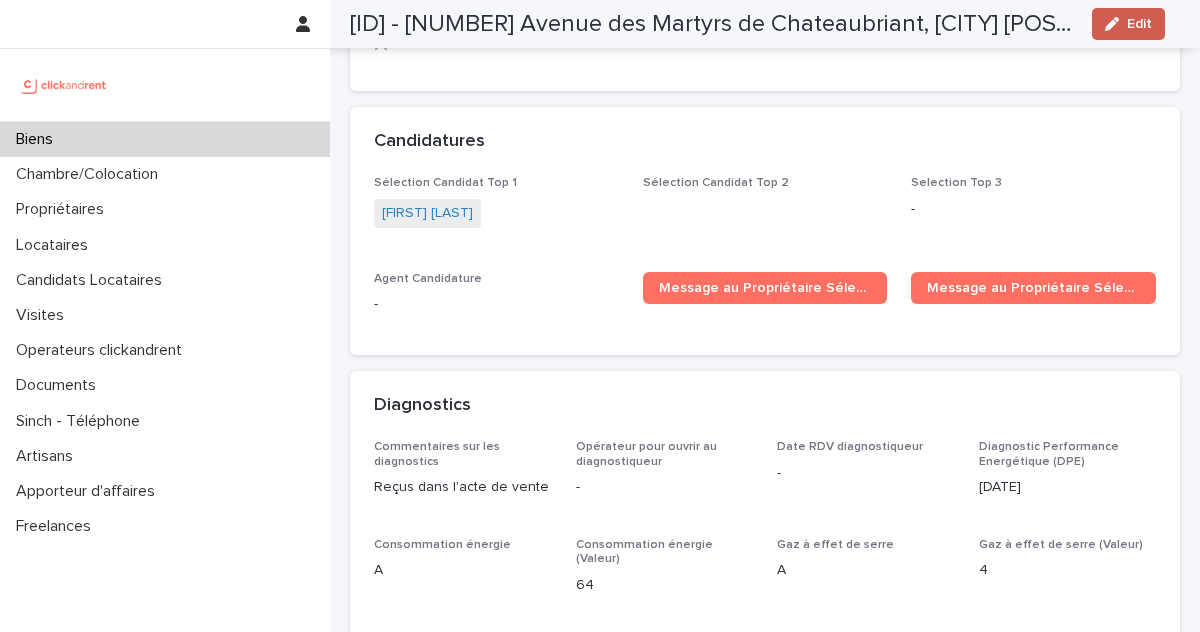 click 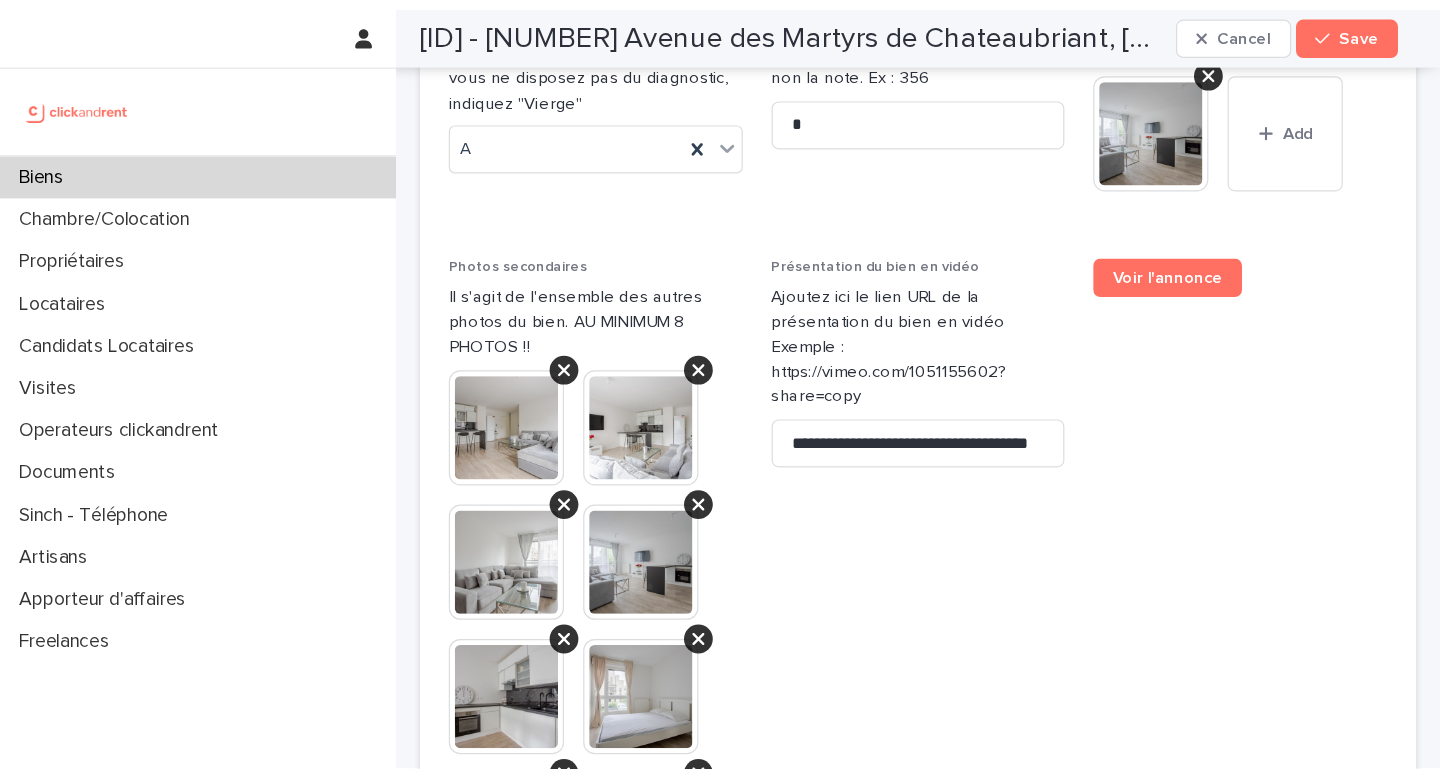 scroll, scrollTop: 9442, scrollLeft: 0, axis: vertical 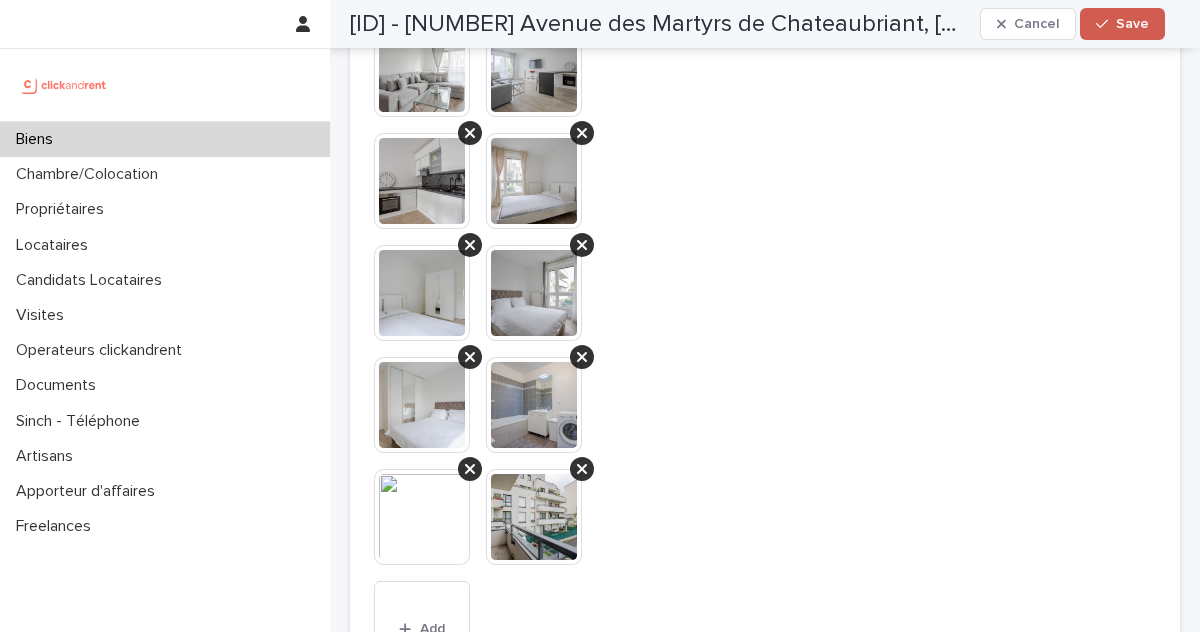 click on "Save" at bounding box center (1132, 24) 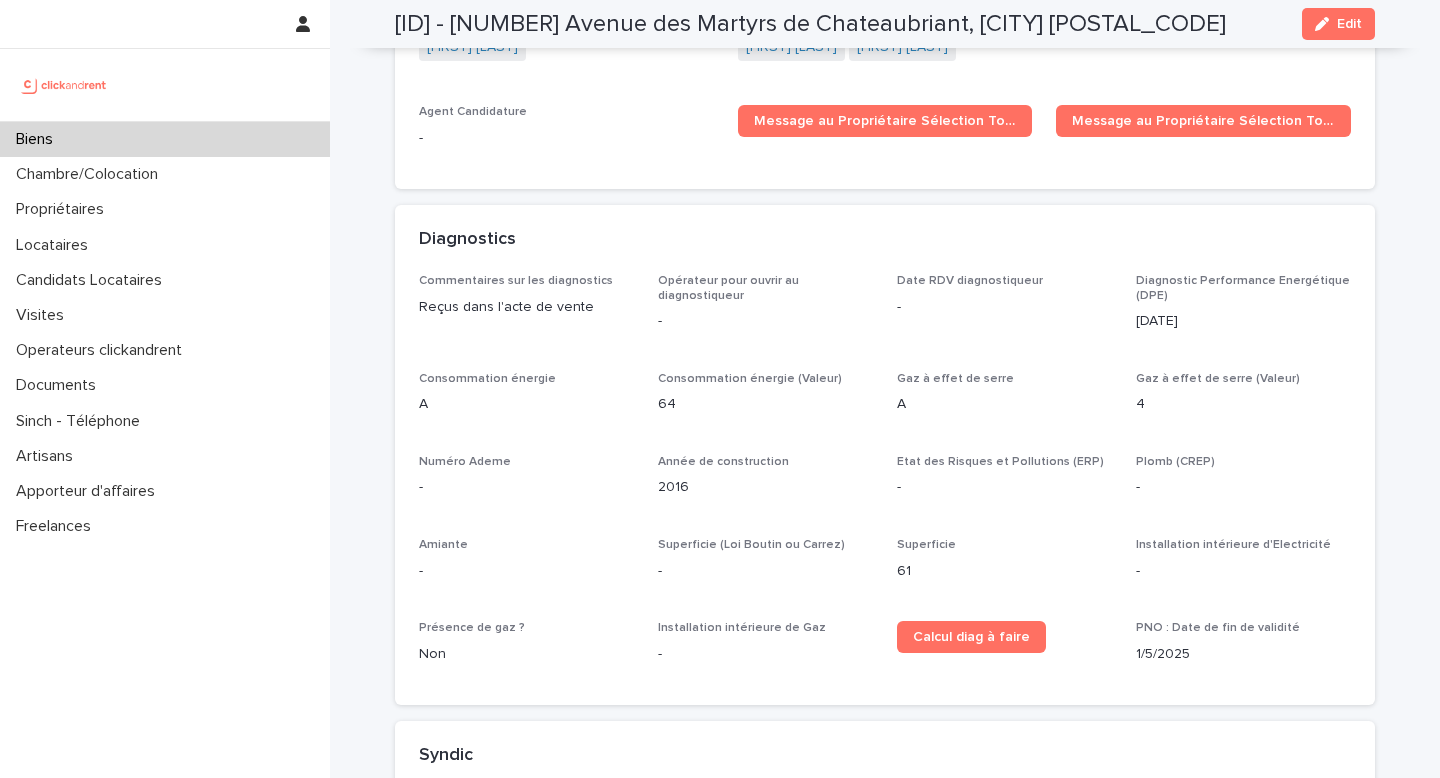 scroll, scrollTop: 6066, scrollLeft: 0, axis: vertical 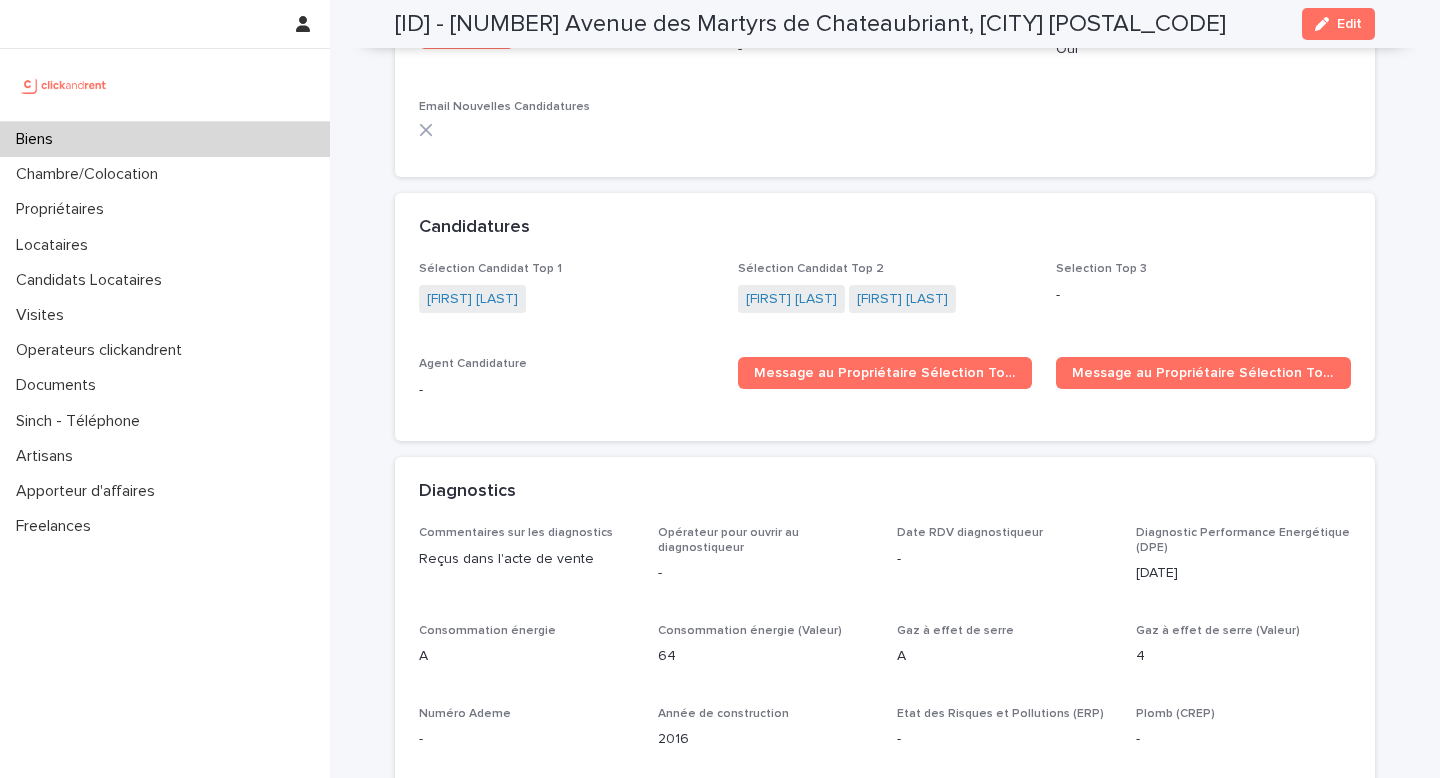 click on "Biens" at bounding box center [165, 139] 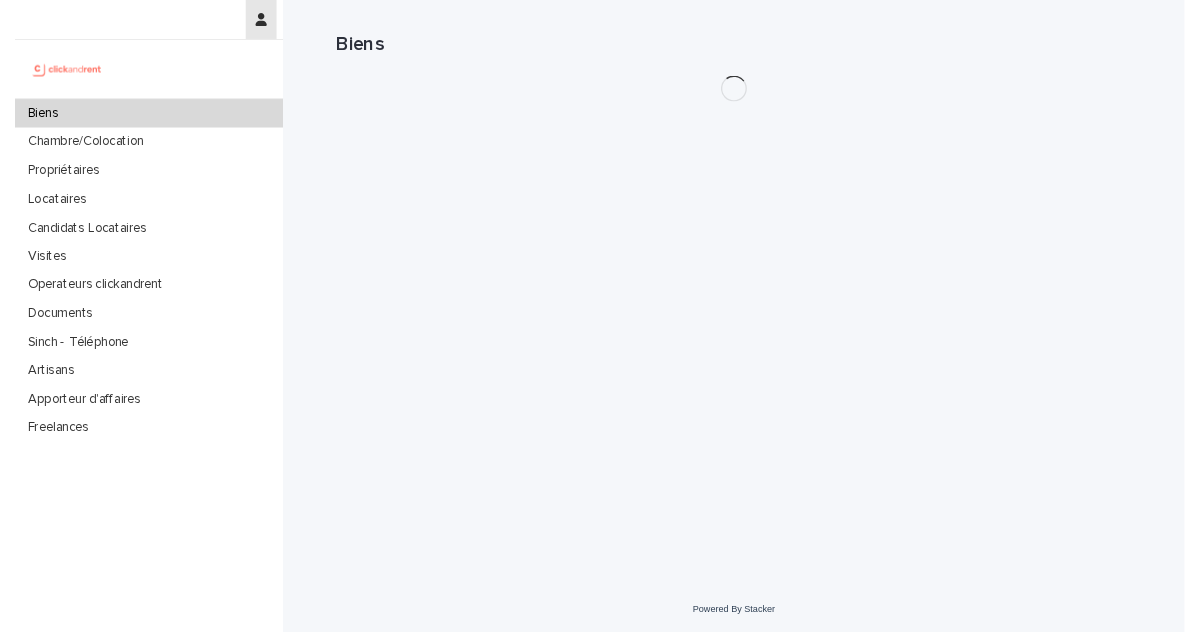 scroll, scrollTop: 0, scrollLeft: 0, axis: both 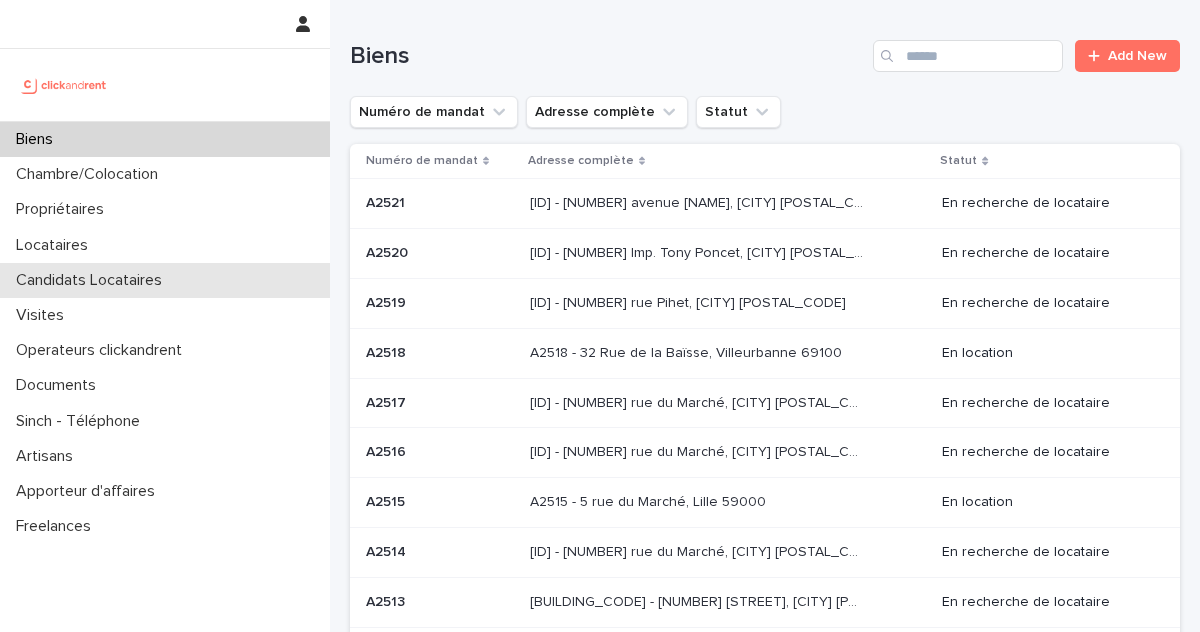 click on "Candidats Locataires" at bounding box center (93, 280) 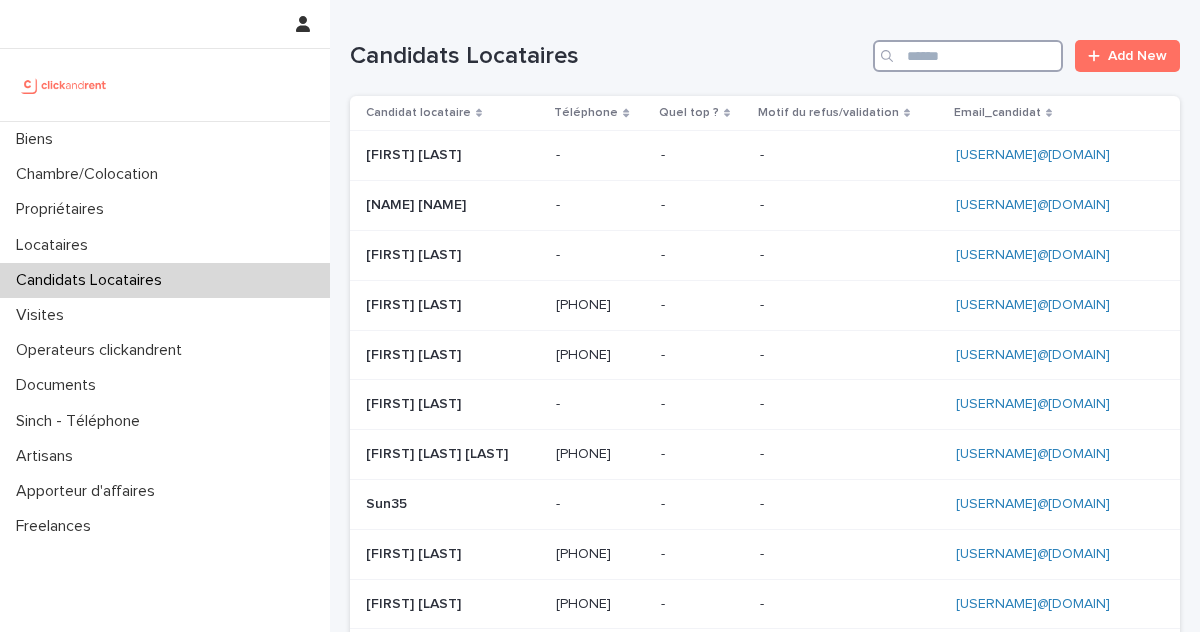 click at bounding box center (968, 56) 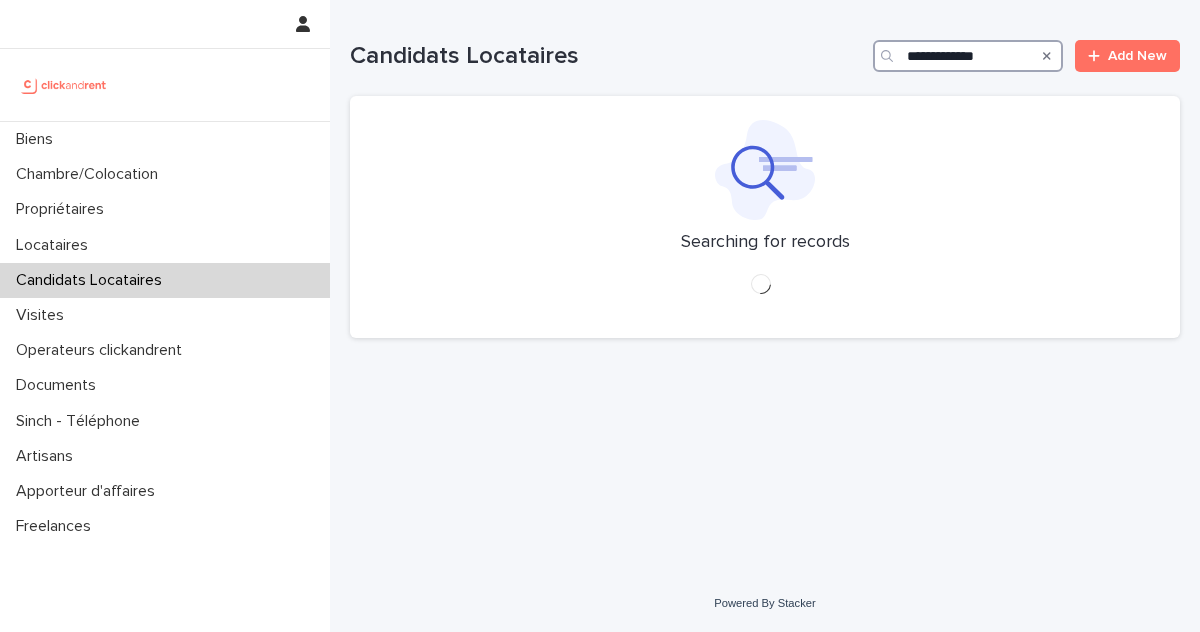 type on "**********" 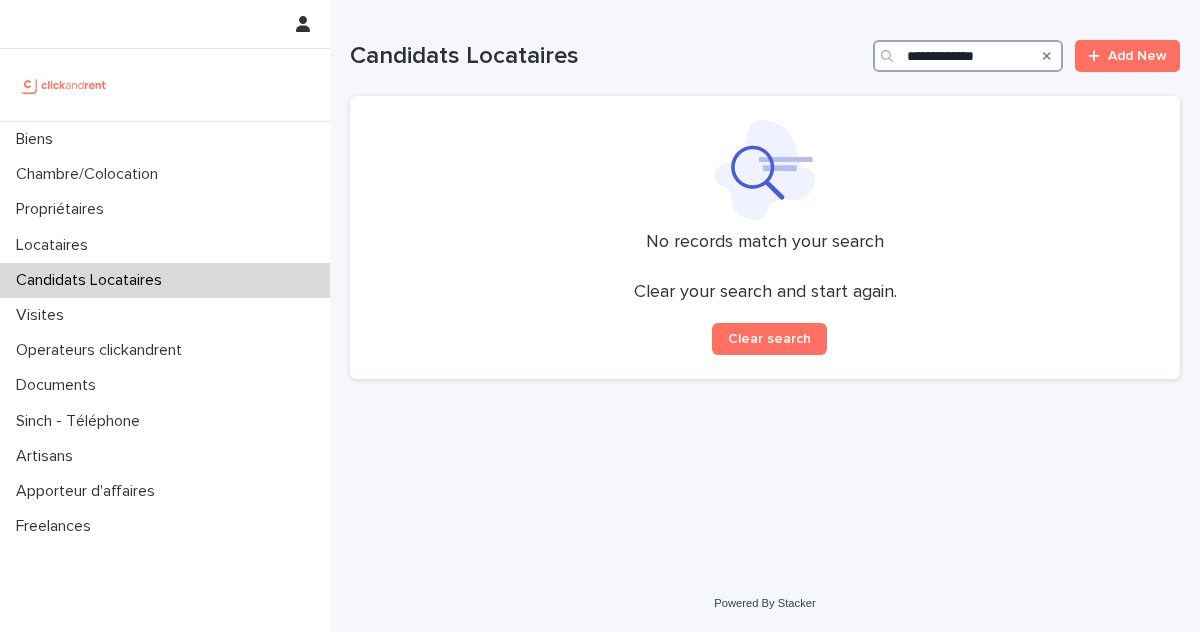 drag, startPoint x: 1003, startPoint y: 57, endPoint x: 824, endPoint y: 45, distance: 179.40178 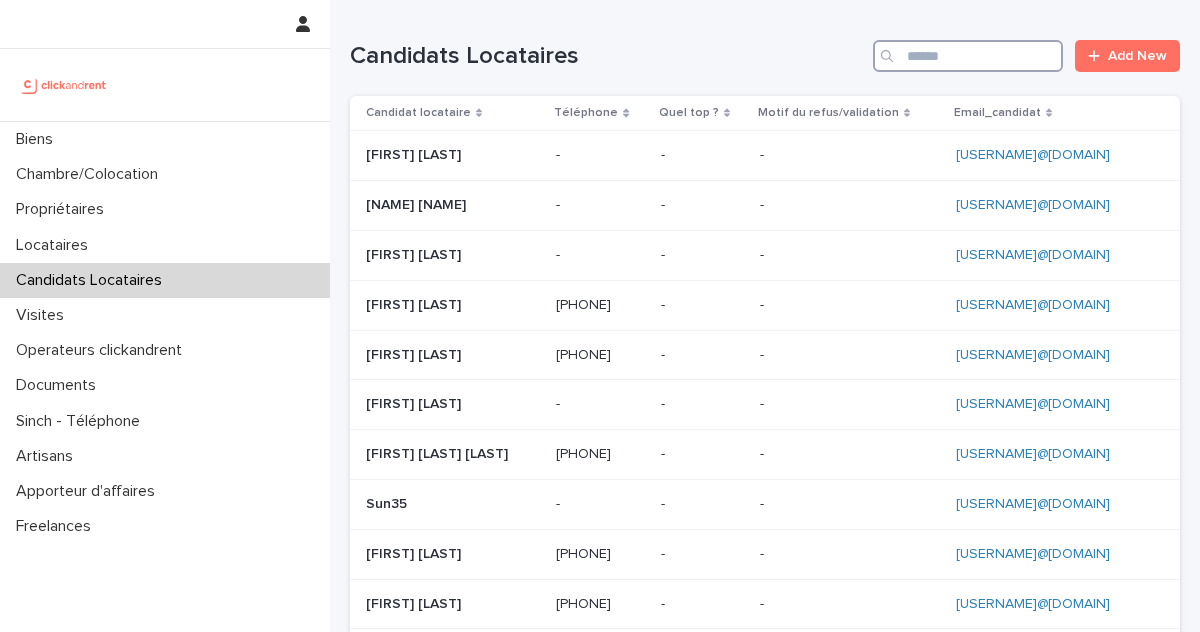 paste on "**********" 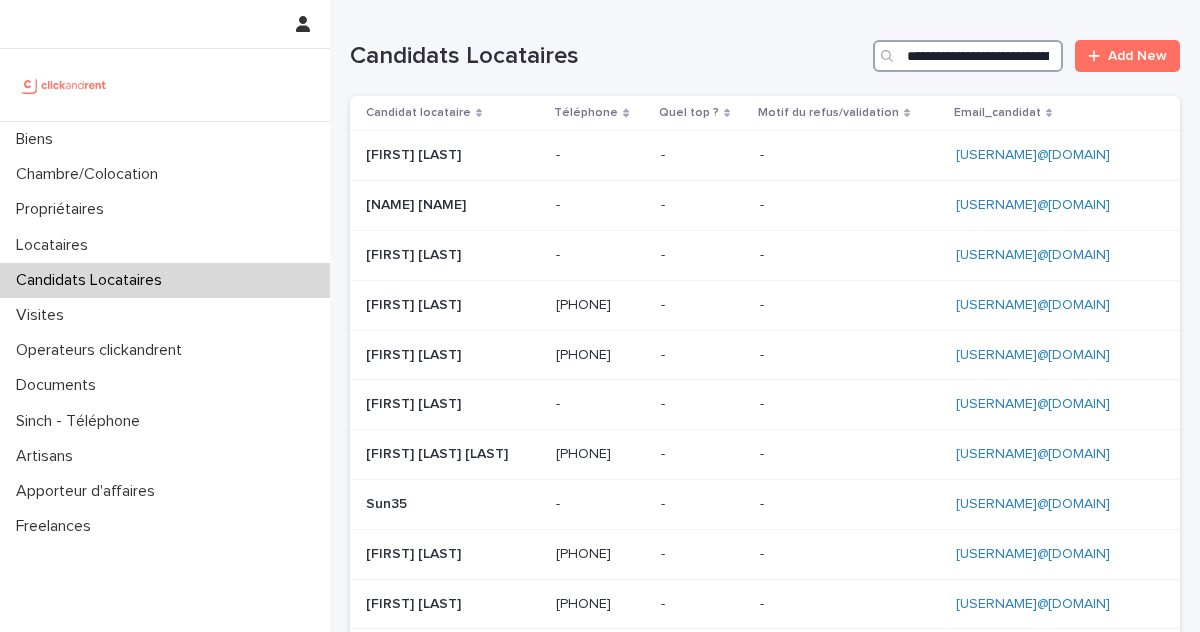 scroll, scrollTop: 0, scrollLeft: 20711, axis: horizontal 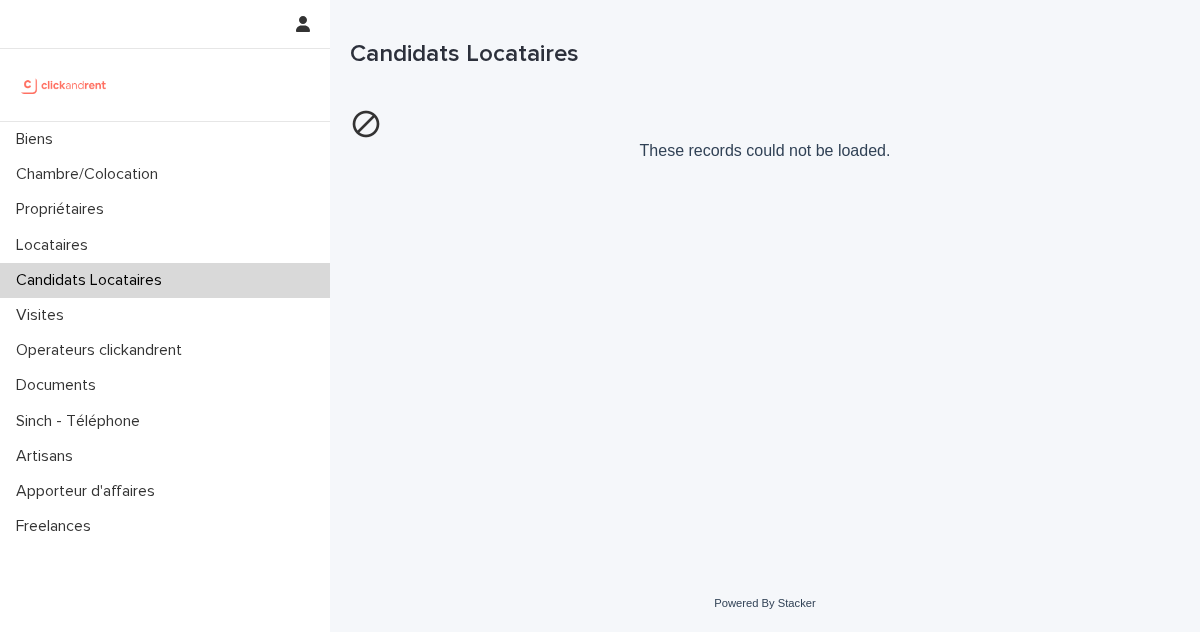 click on "Candidats Locataires" at bounding box center (165, 280) 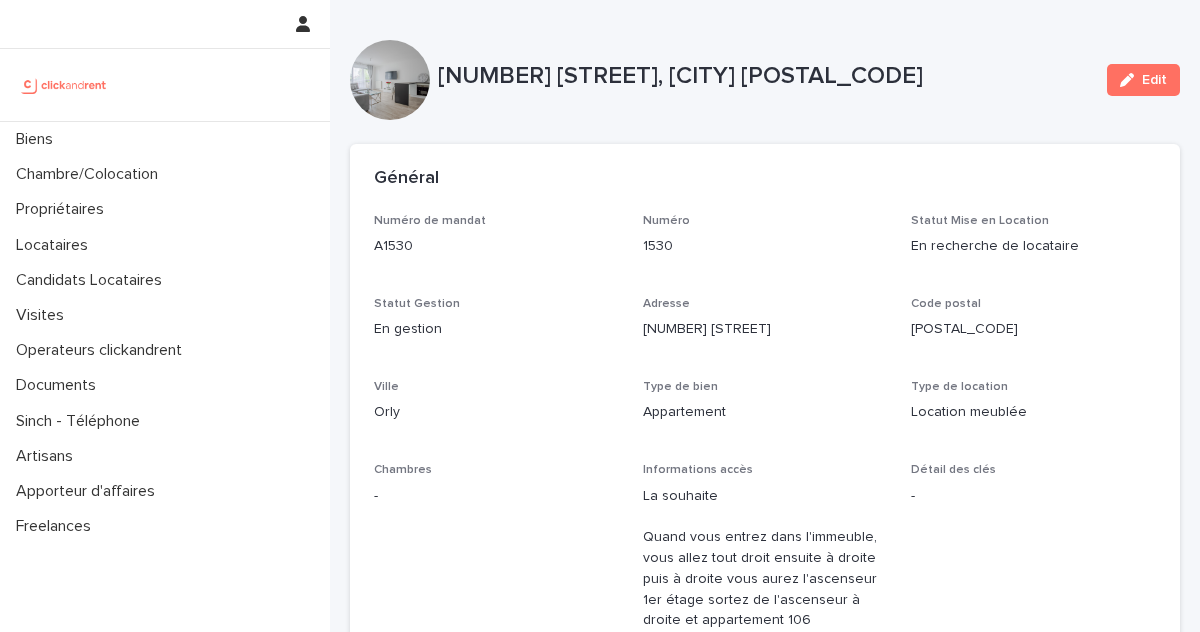 scroll, scrollTop: 0, scrollLeft: 0, axis: both 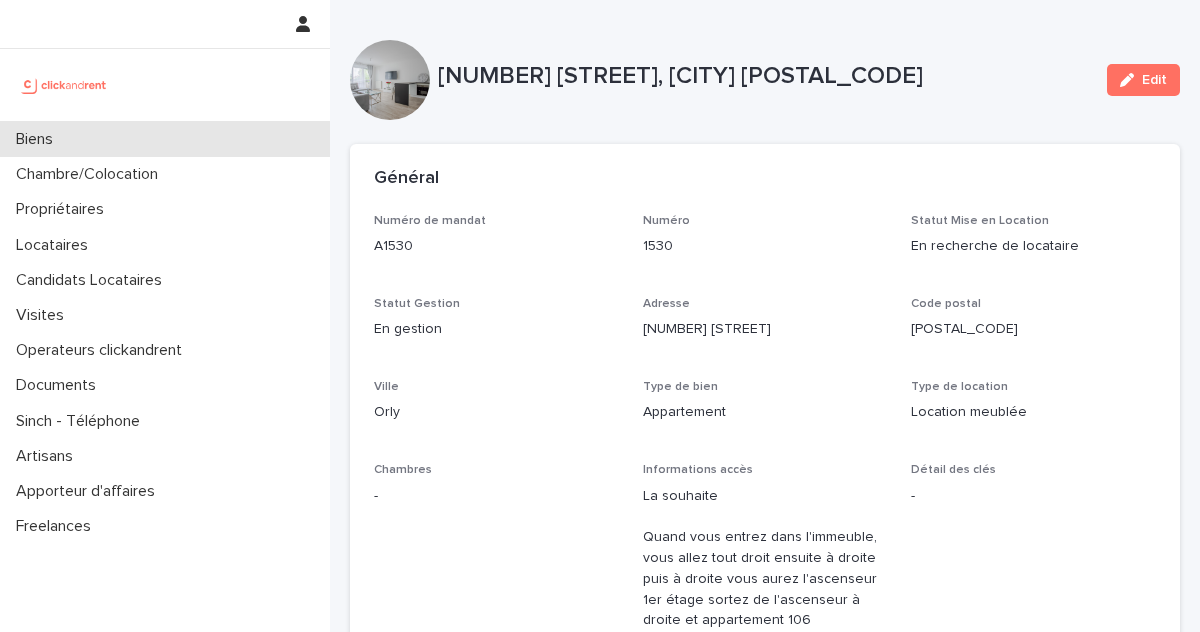 click on "Biens" at bounding box center [38, 139] 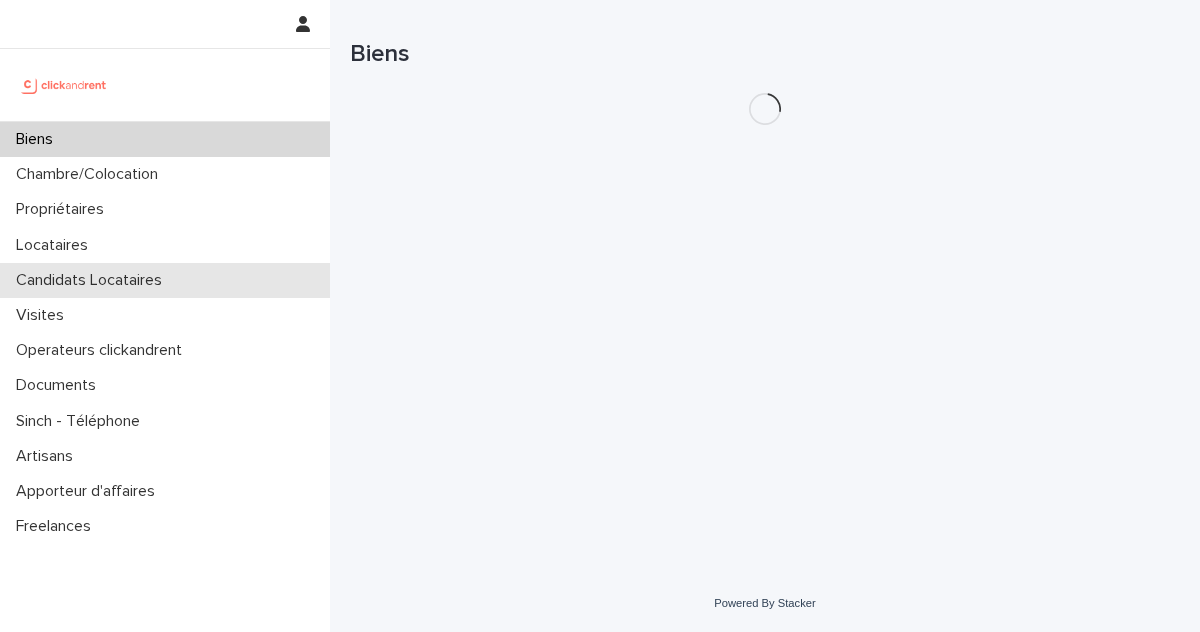 click on "Candidats Locataires" at bounding box center [165, 280] 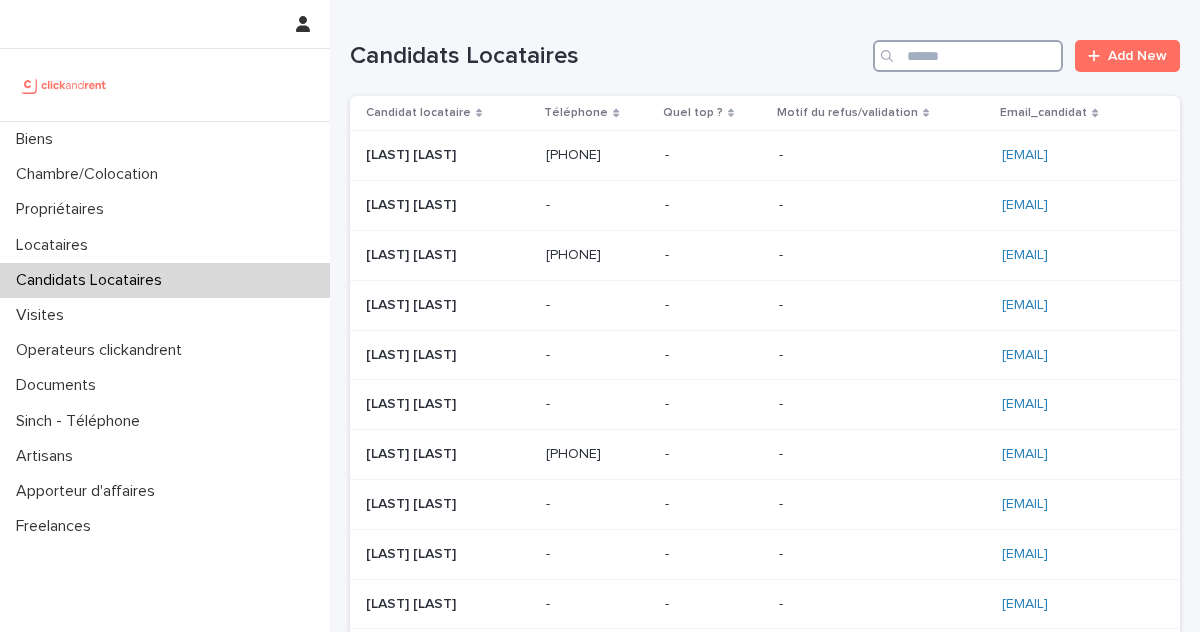click at bounding box center (968, 56) 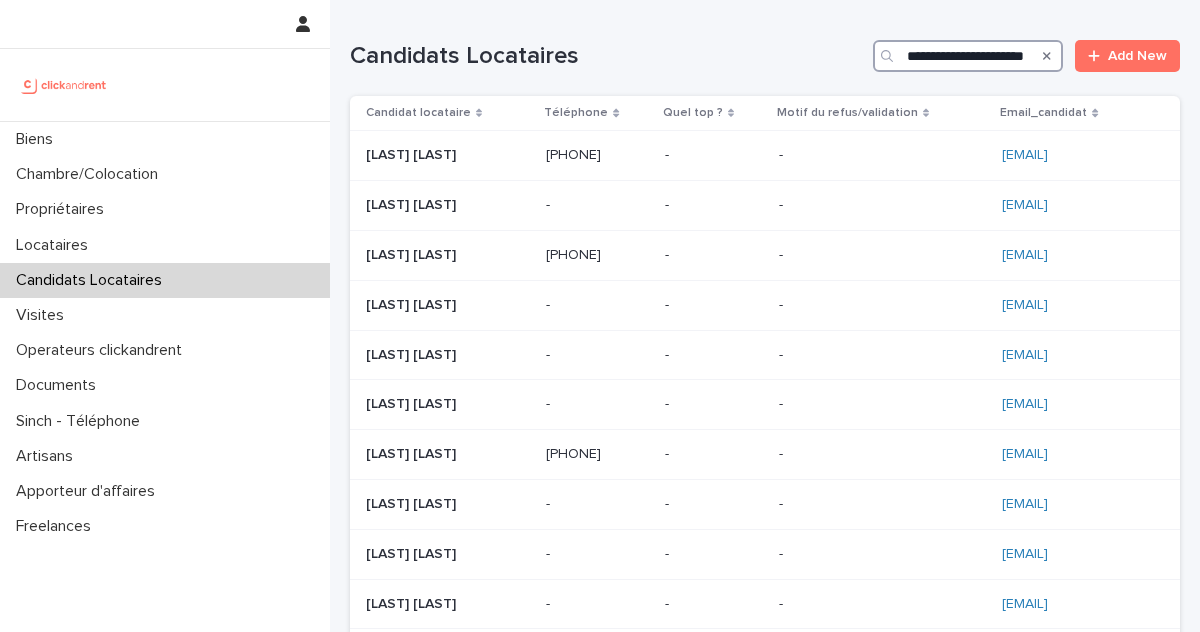 scroll, scrollTop: 0, scrollLeft: 18, axis: horizontal 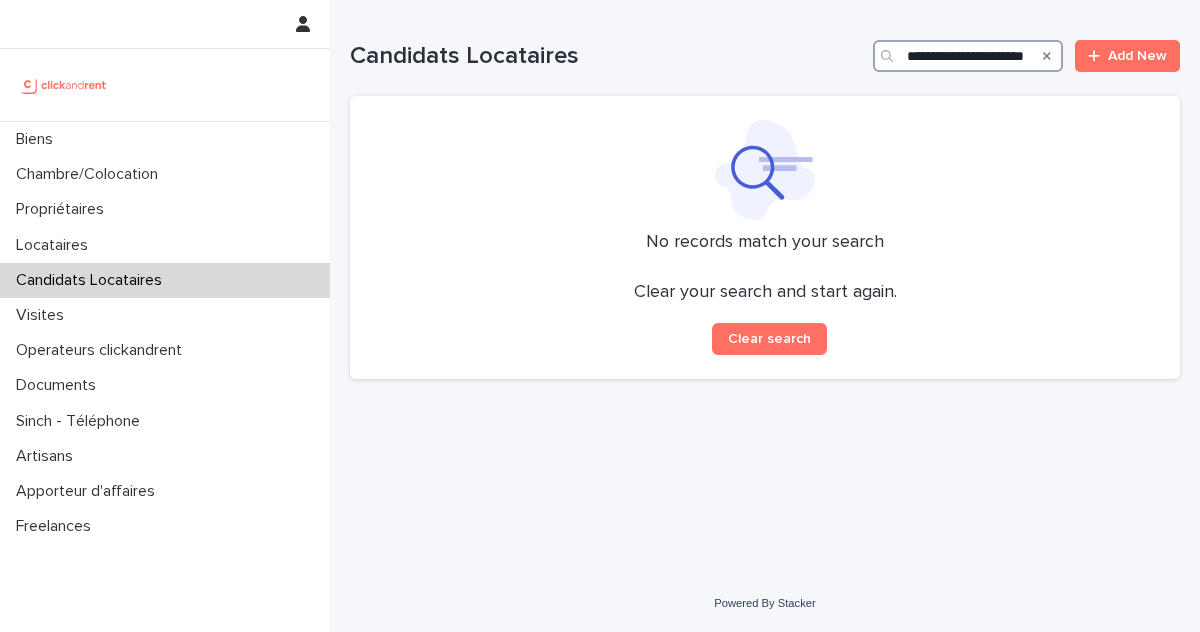 click on "**********" at bounding box center [968, 56] 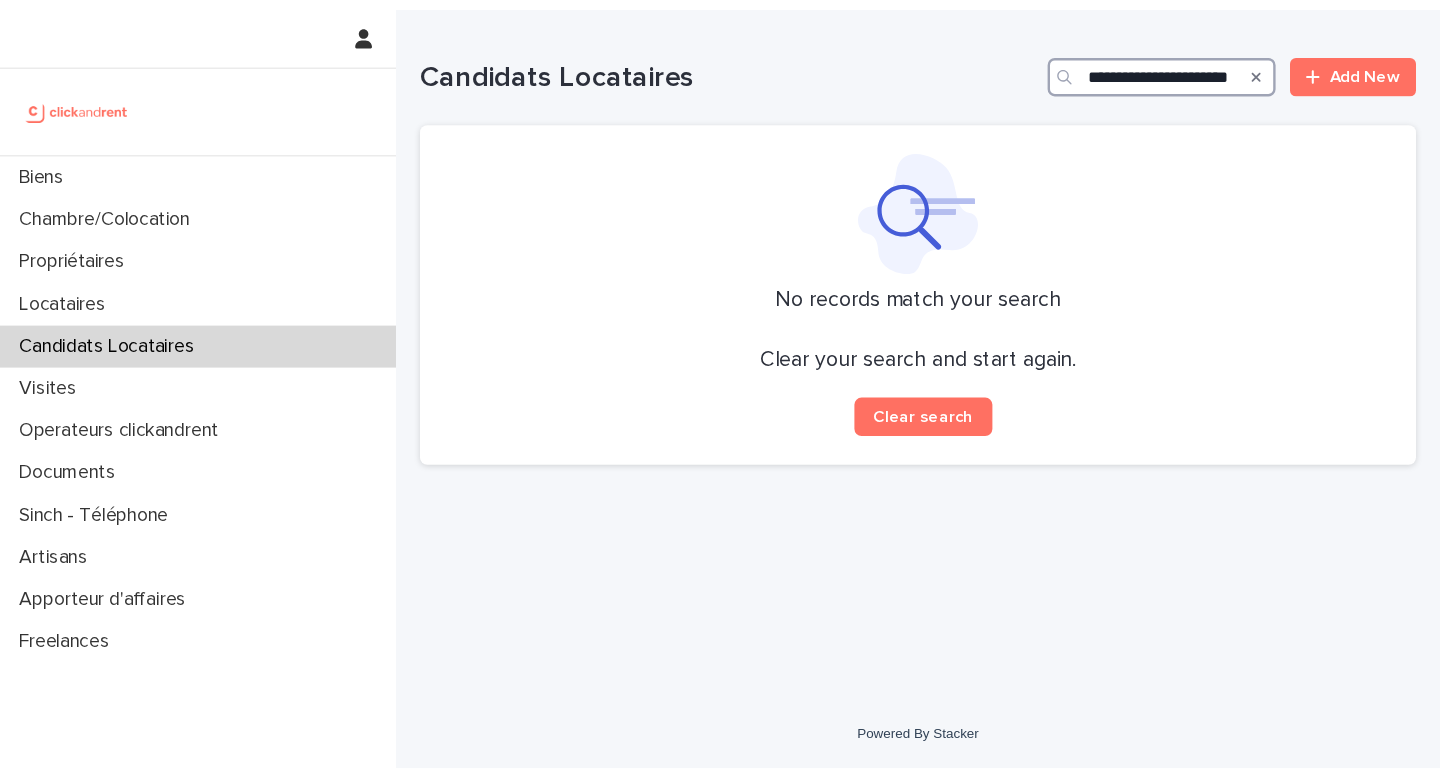 scroll, scrollTop: 0, scrollLeft: 0, axis: both 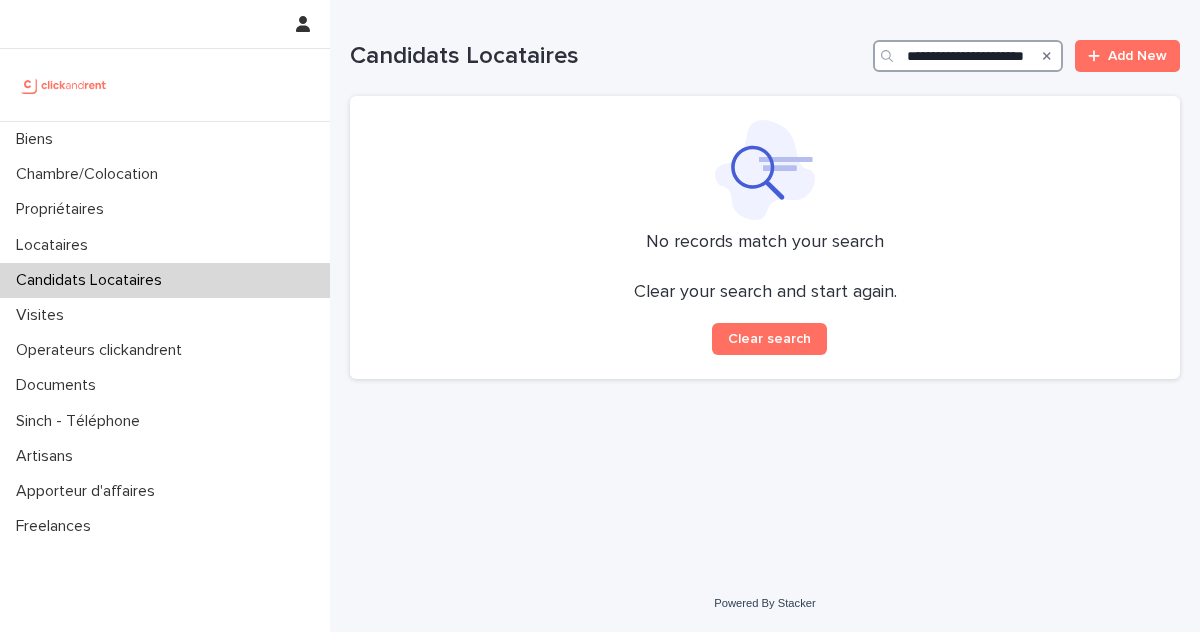 drag, startPoint x: 929, startPoint y: 59, endPoint x: 851, endPoint y: 51, distance: 78.40918 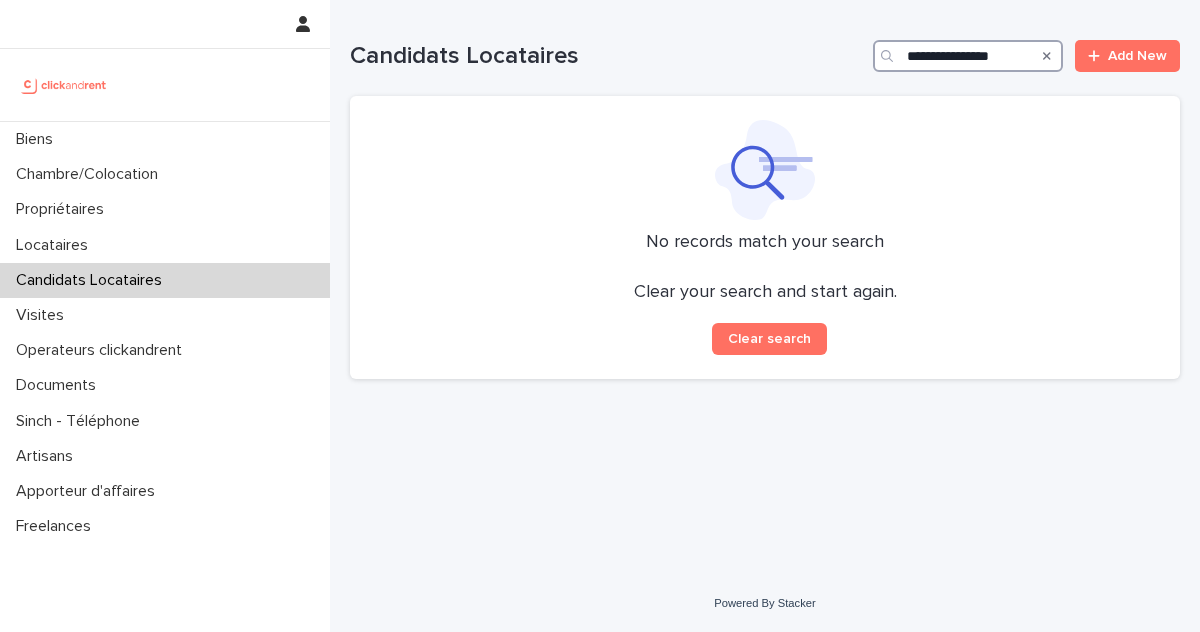 drag, startPoint x: 952, startPoint y: 59, endPoint x: 836, endPoint y: 64, distance: 116.10771 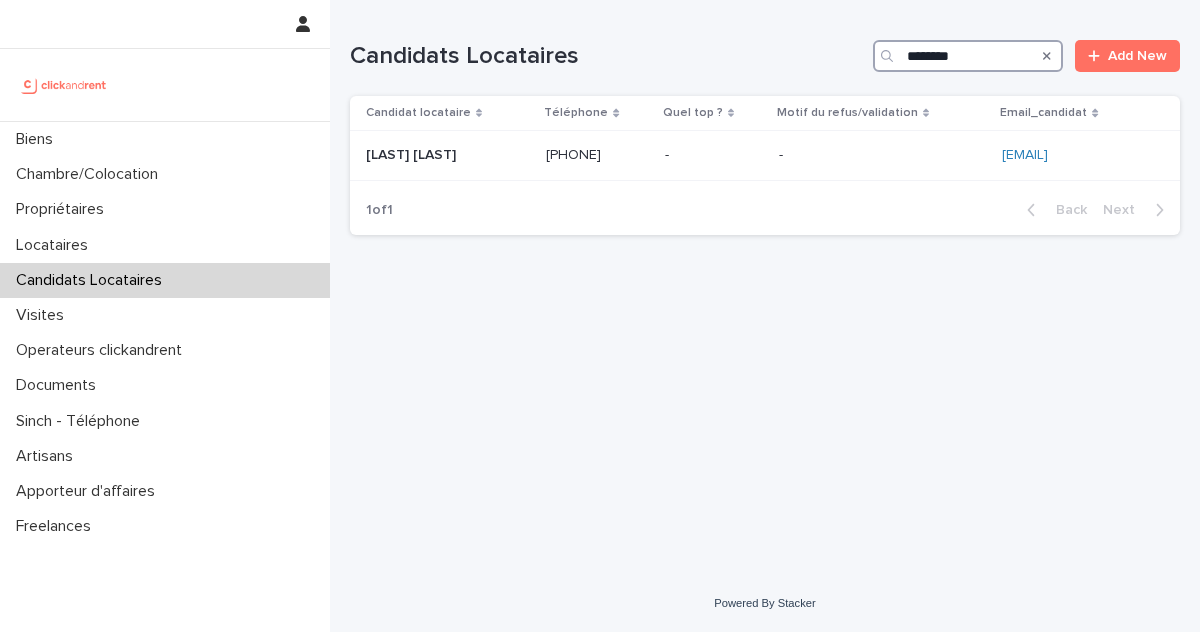 type on "********" 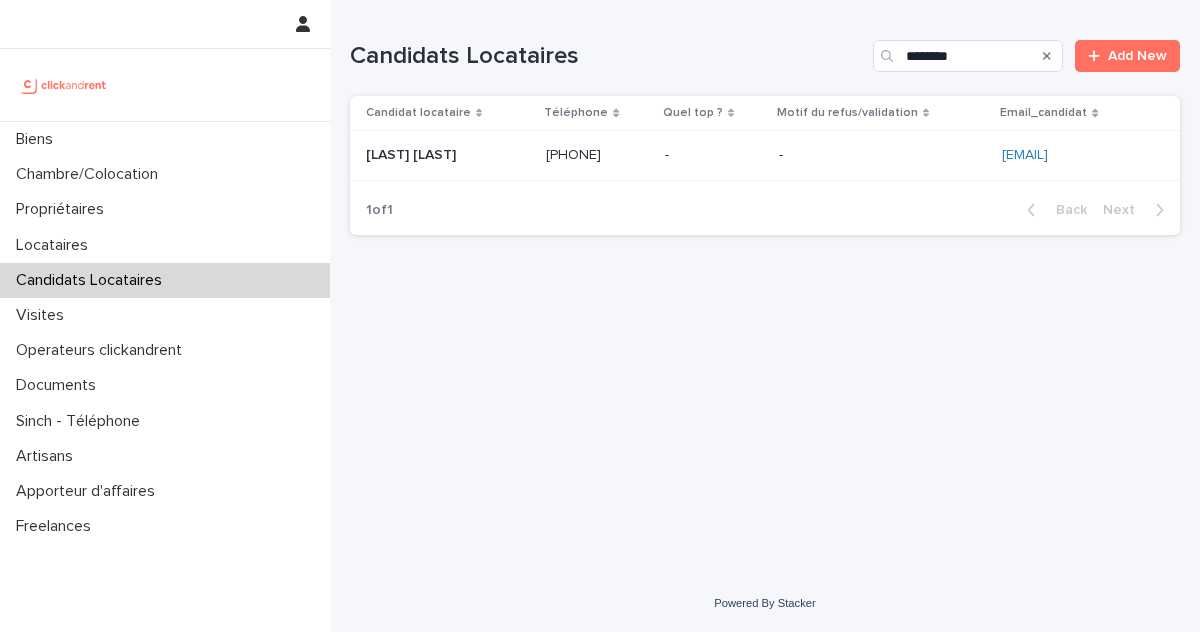 click 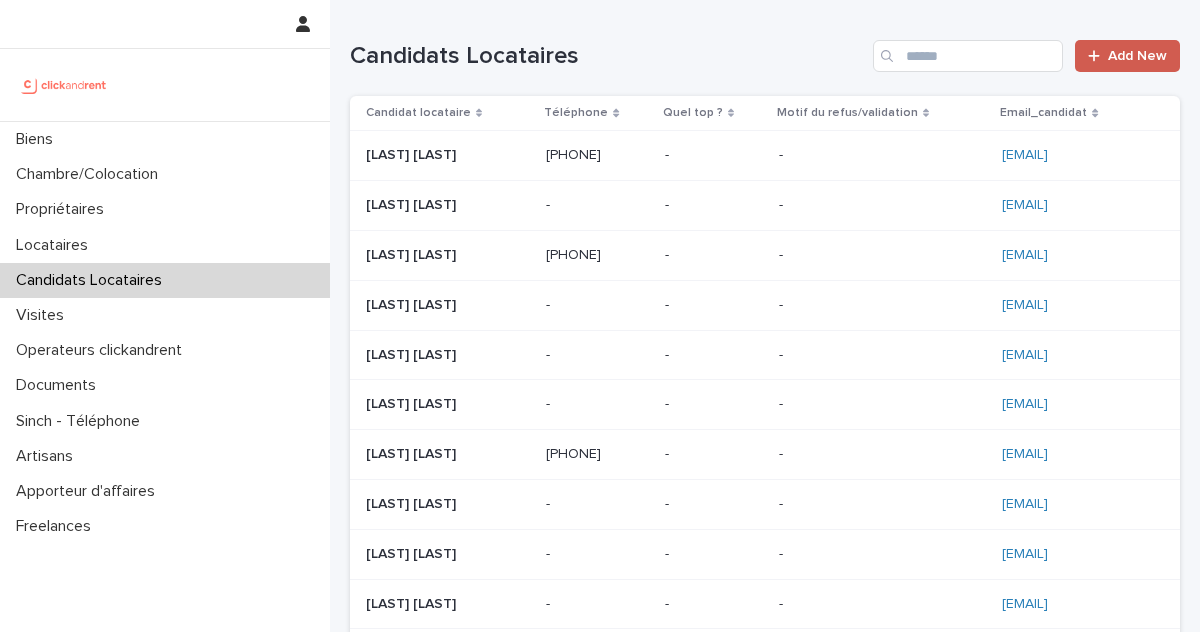 click on "Add New" at bounding box center [1137, 56] 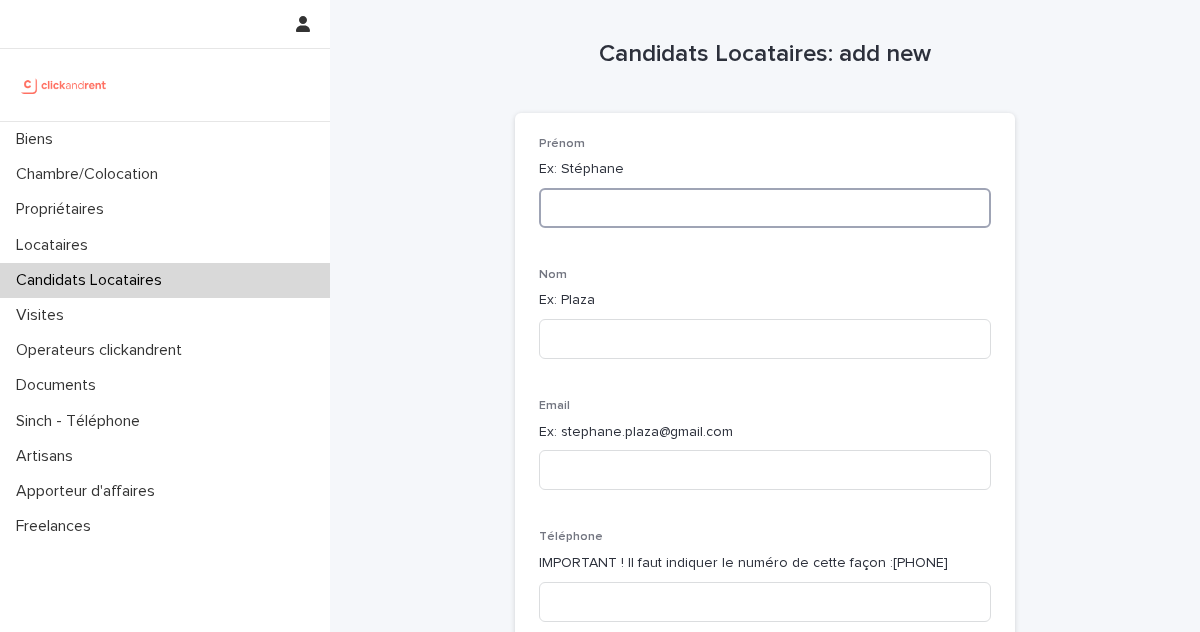 click at bounding box center (765, 208) 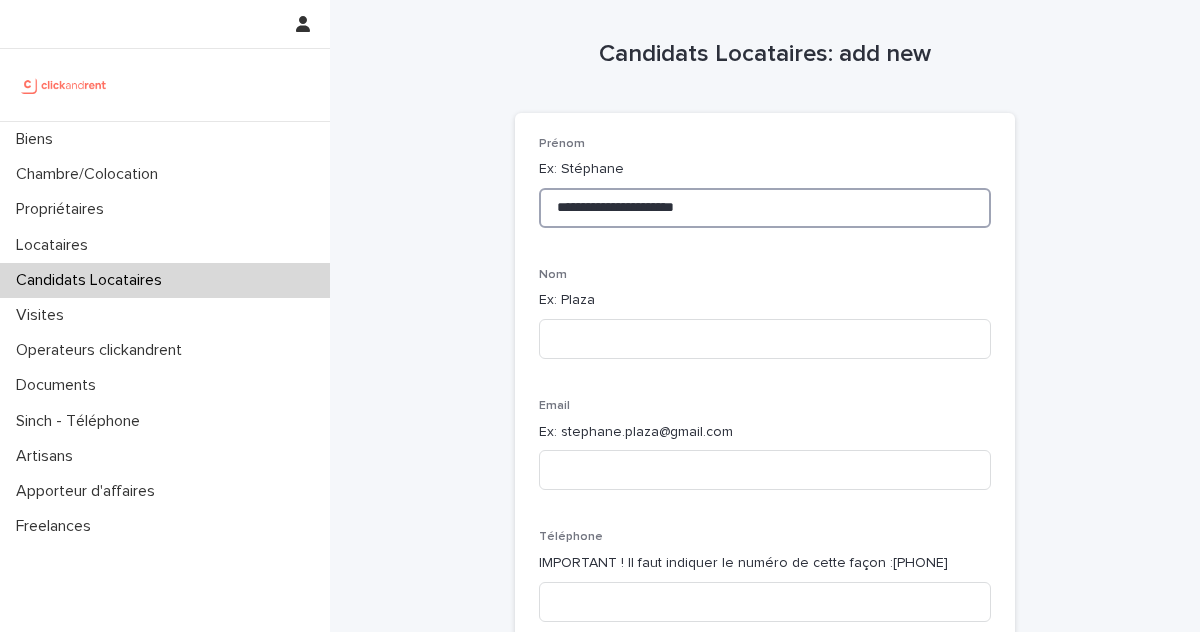 drag, startPoint x: 695, startPoint y: 212, endPoint x: 631, endPoint y: 212, distance: 64 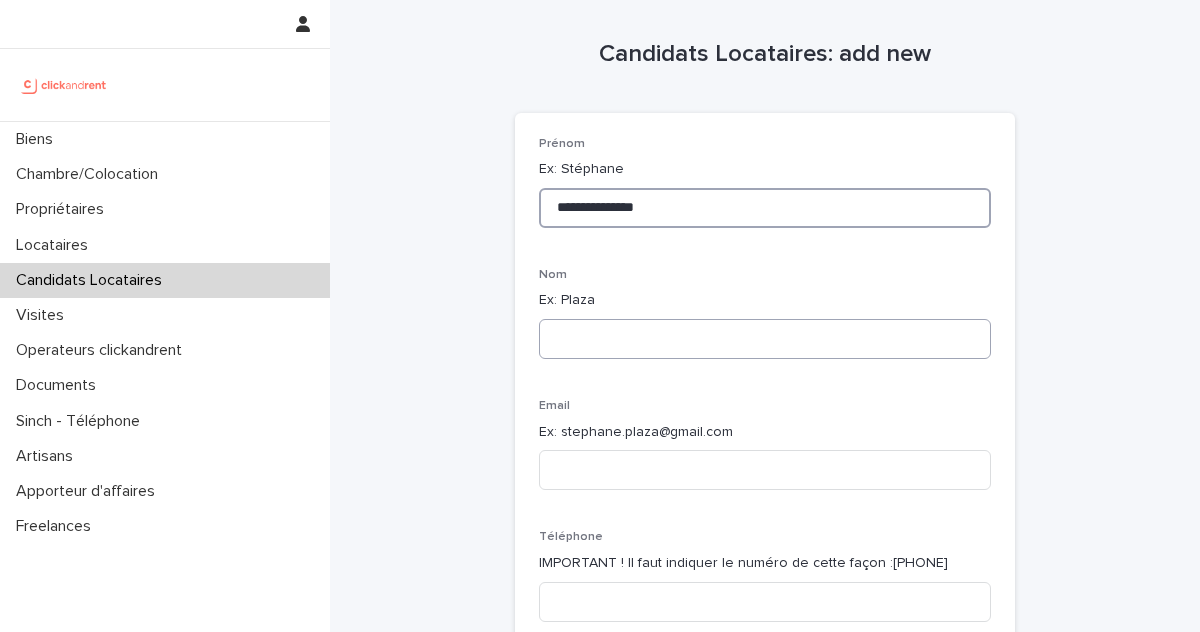 type on "**********" 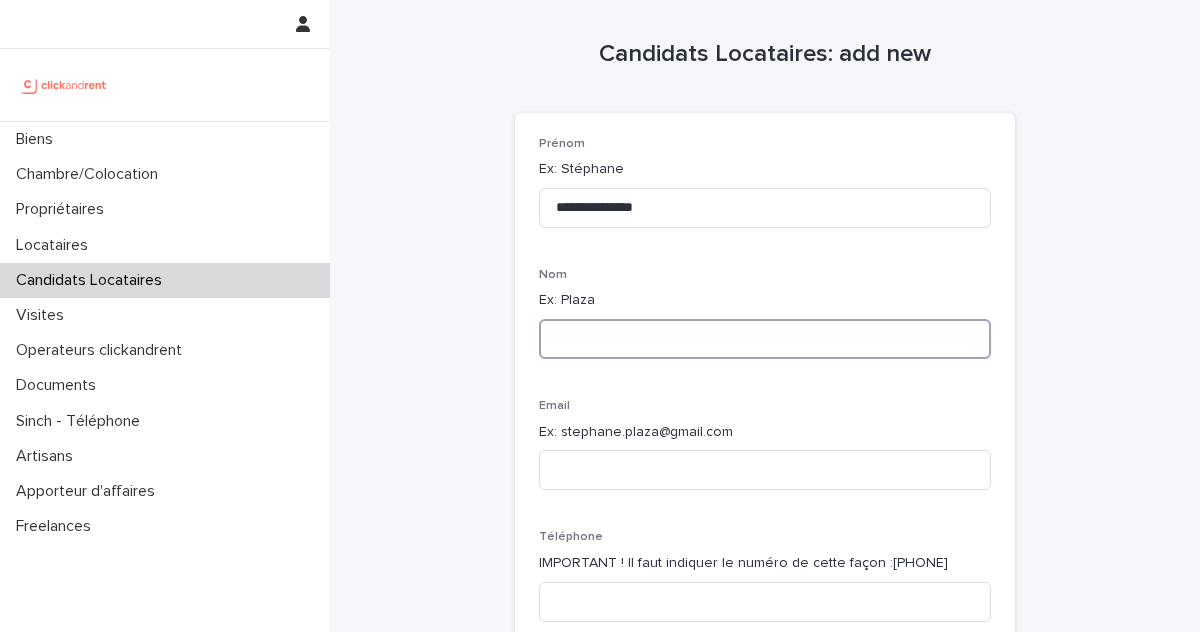 click at bounding box center (765, 339) 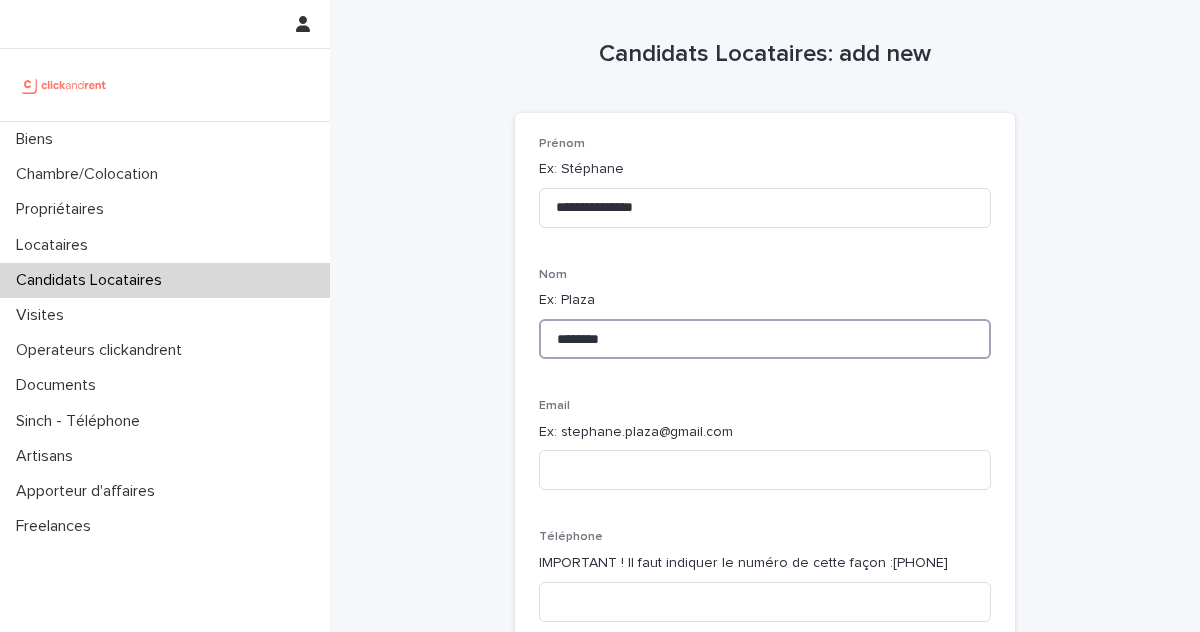 click on "********" at bounding box center (765, 339) 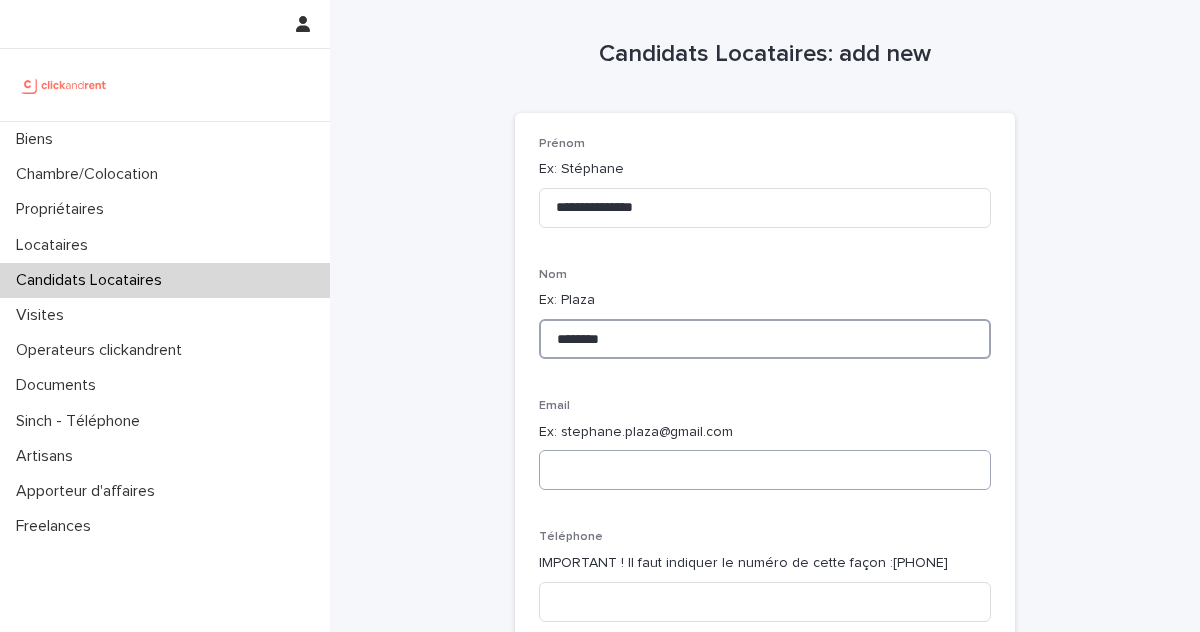 type on "********" 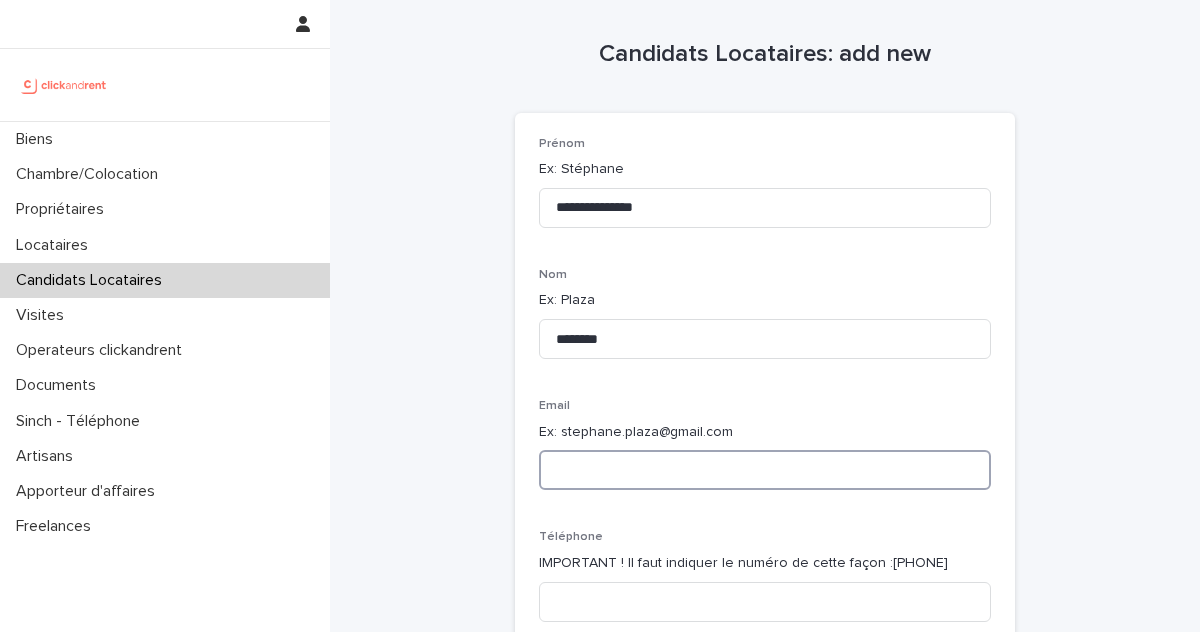click at bounding box center (765, 470) 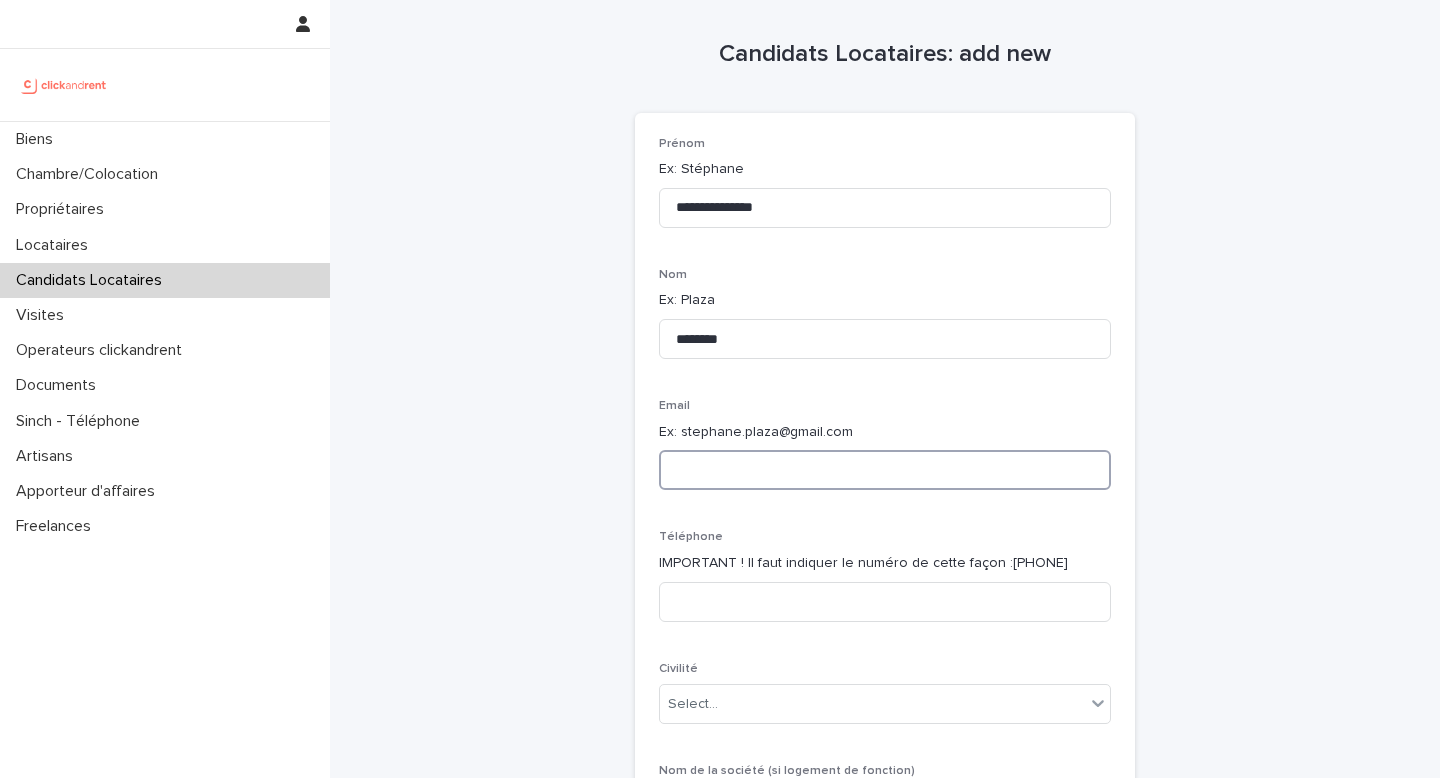 paste on "**********" 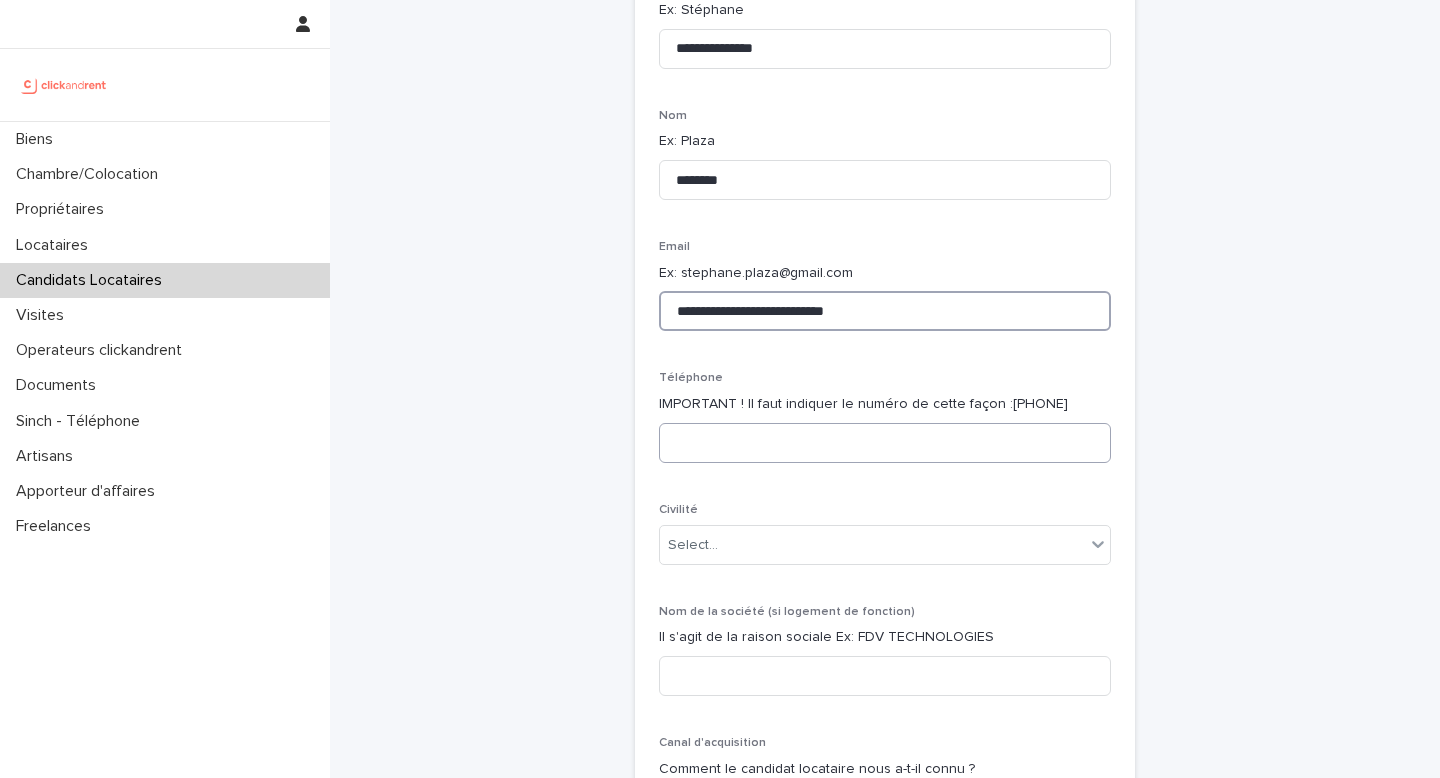 scroll, scrollTop: 161, scrollLeft: 0, axis: vertical 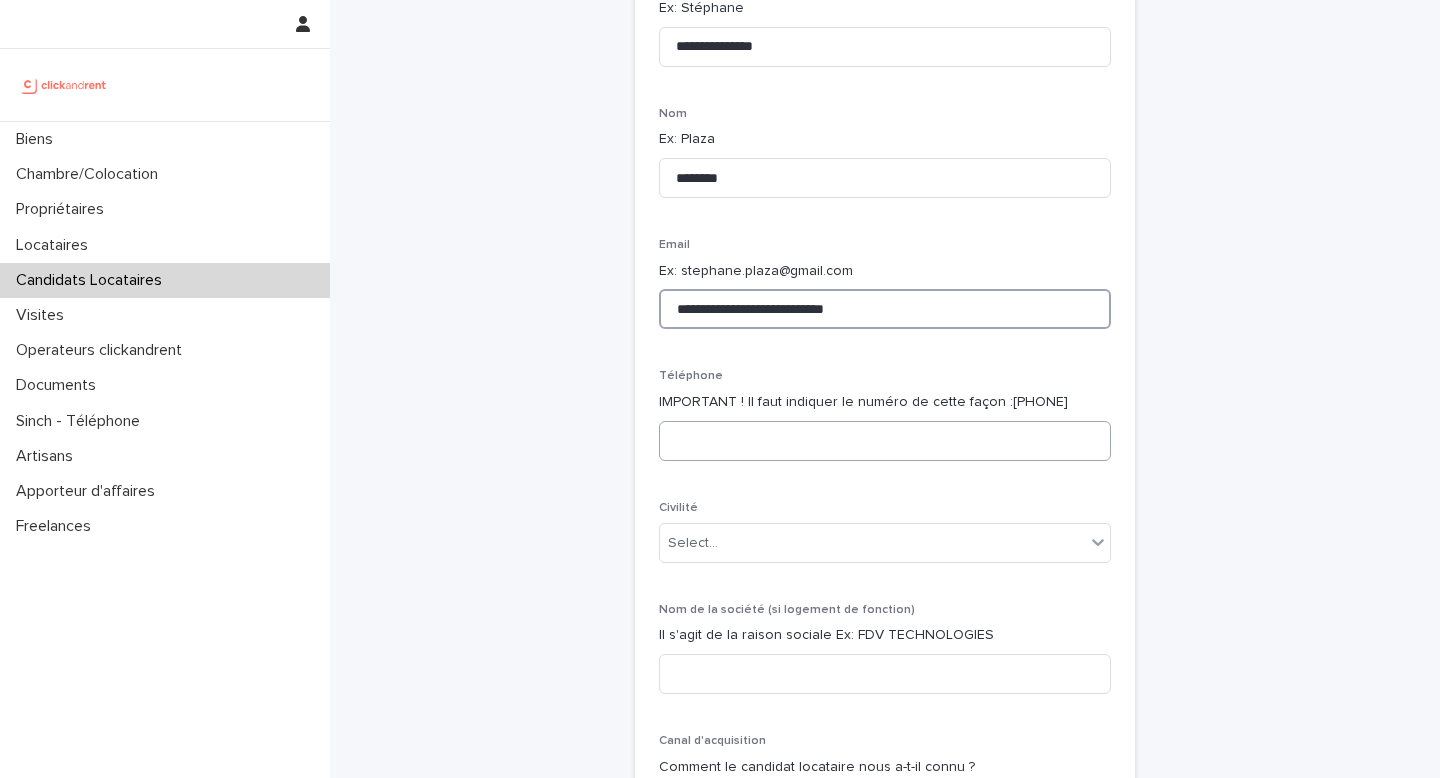 type on "**********" 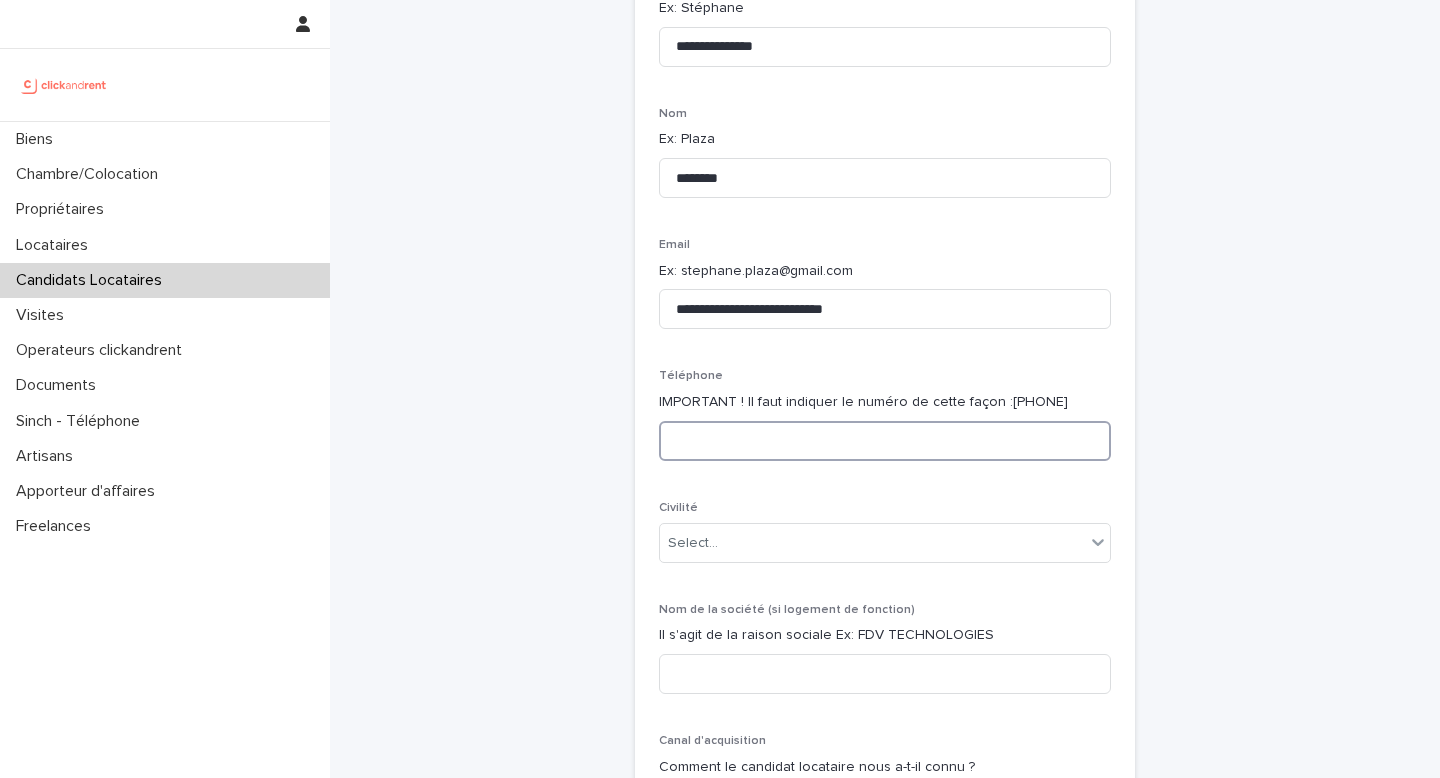 click at bounding box center (885, 441) 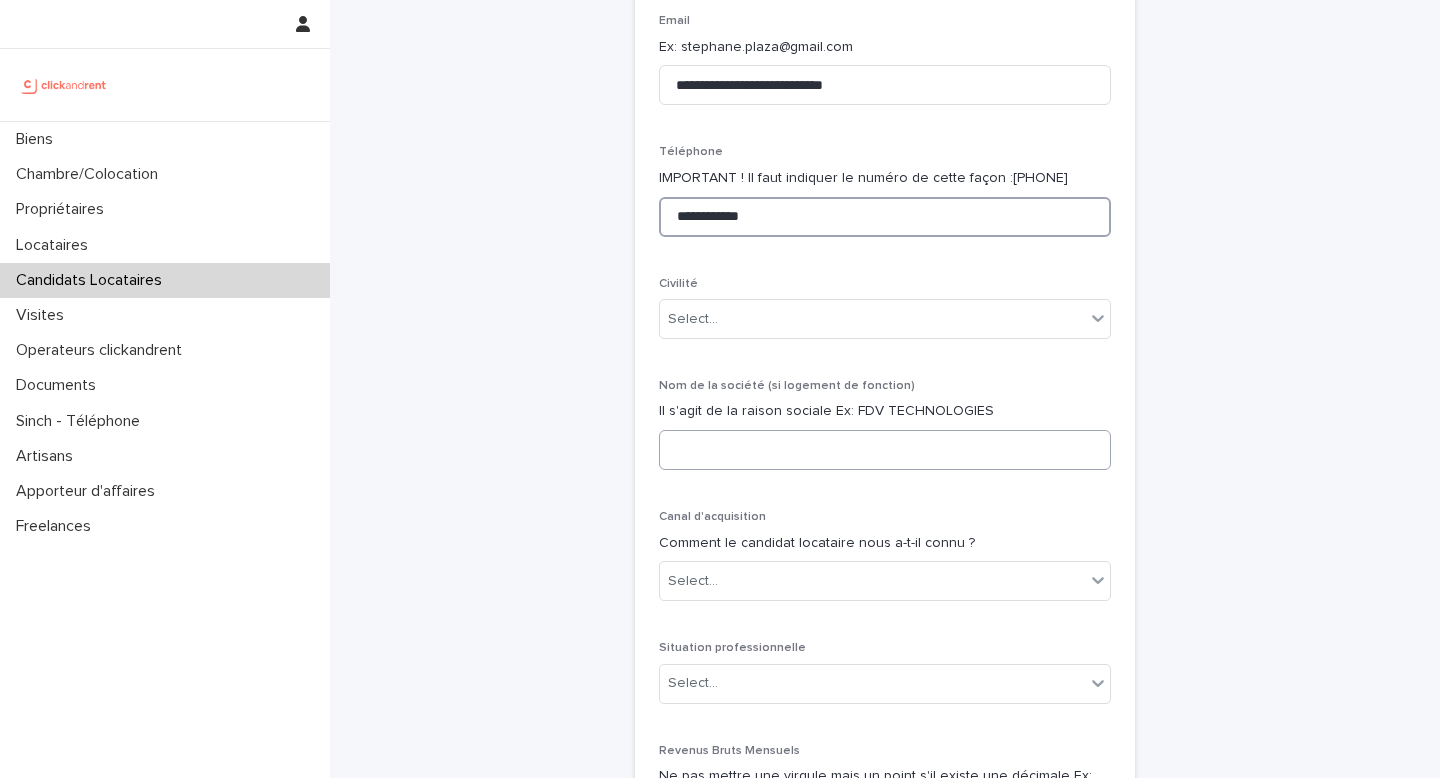 scroll, scrollTop: 393, scrollLeft: 0, axis: vertical 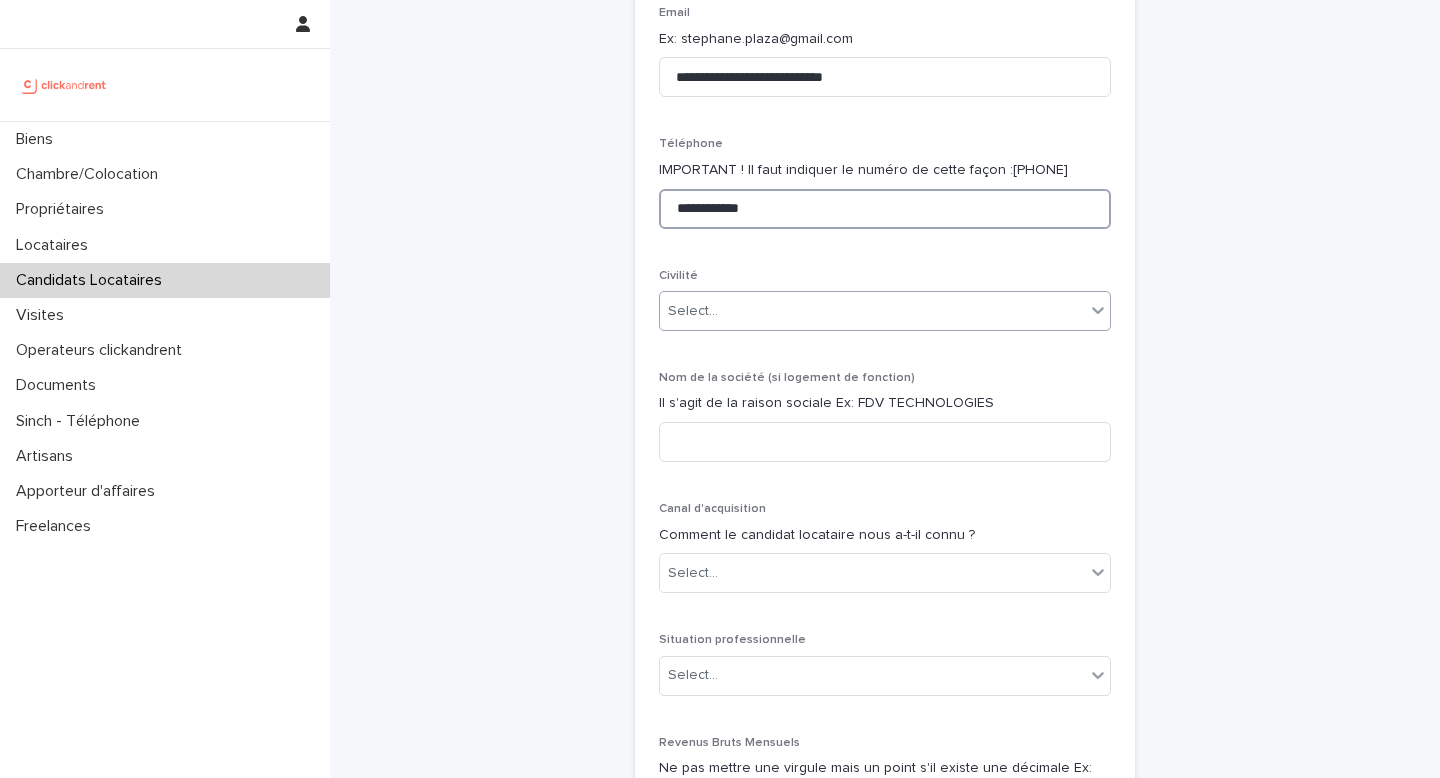 type on "**********" 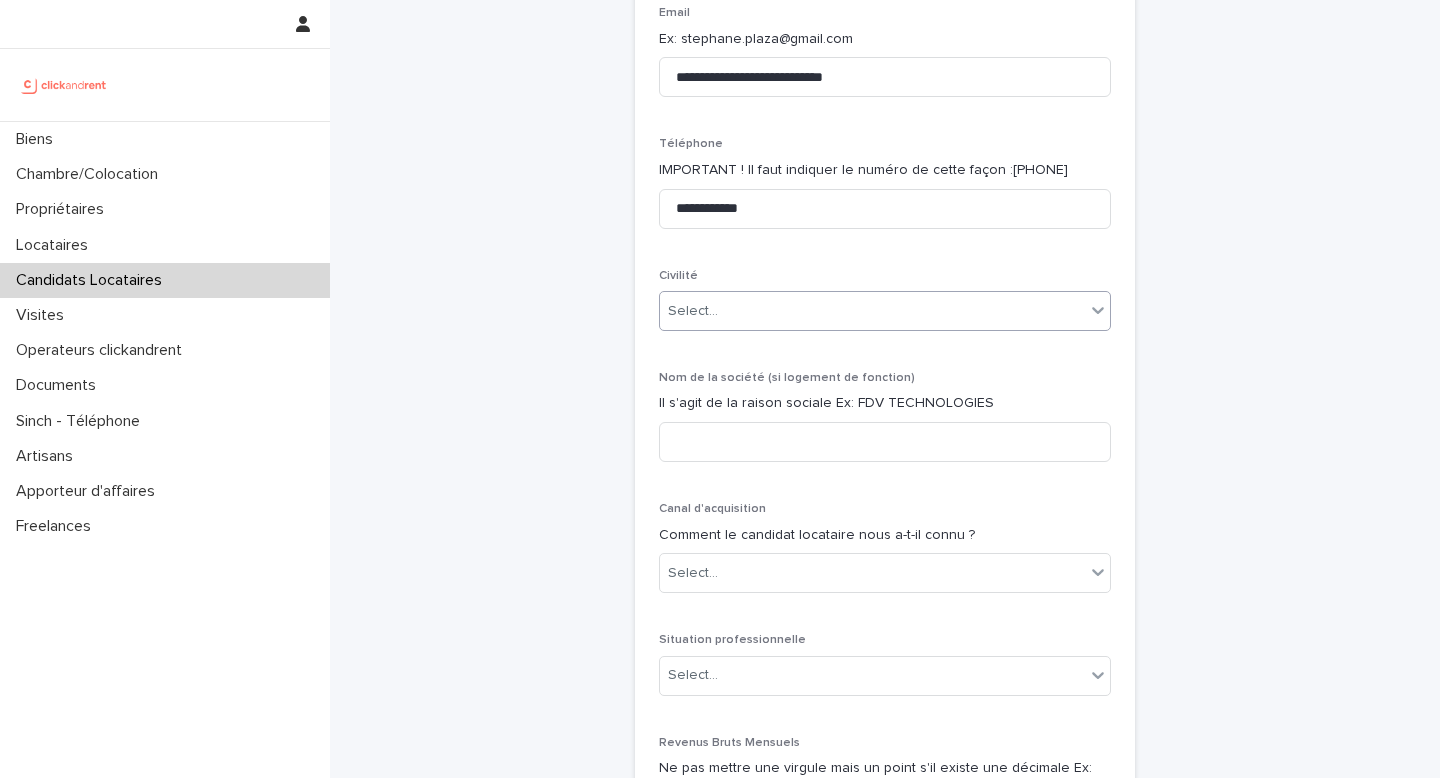 click on "Select..." at bounding box center [885, 311] 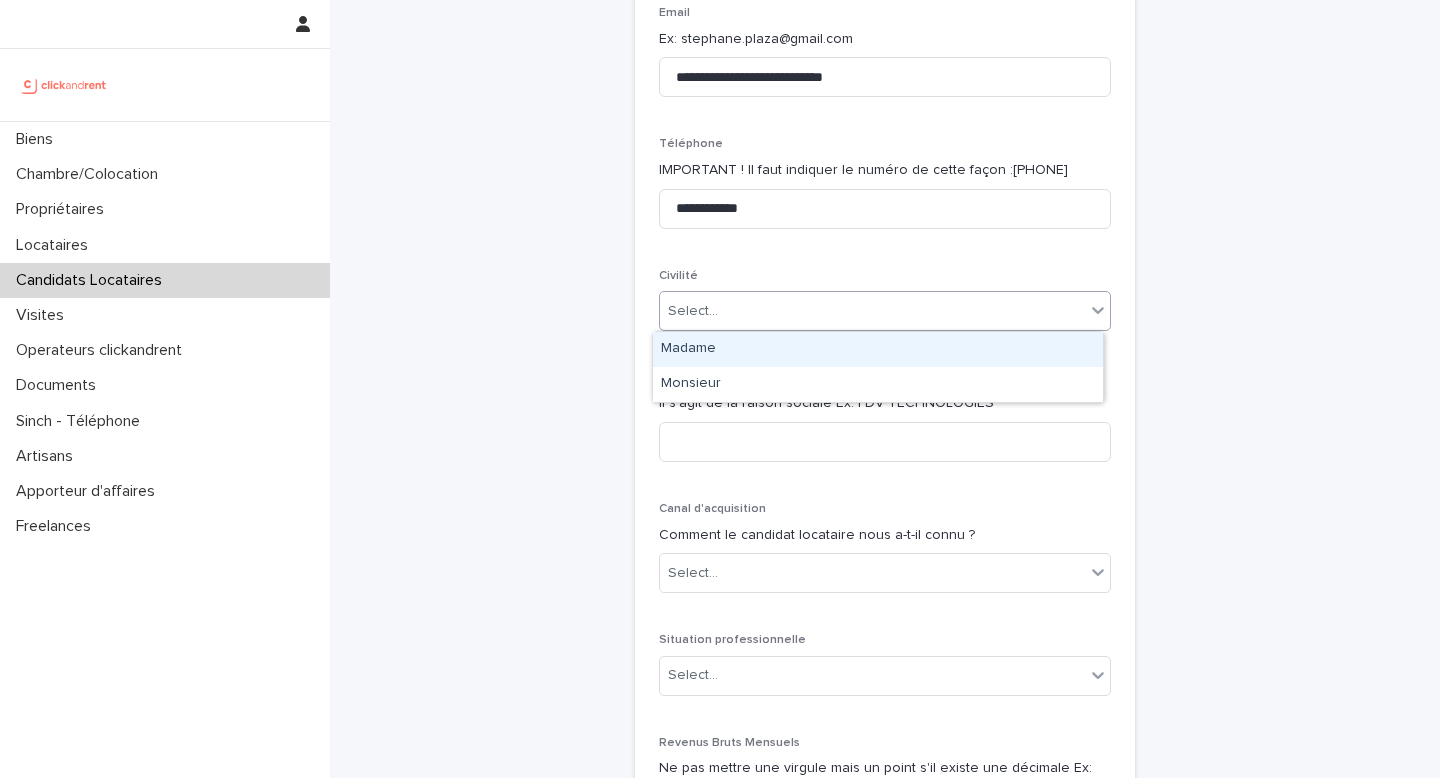click on "Madame" at bounding box center [878, 349] 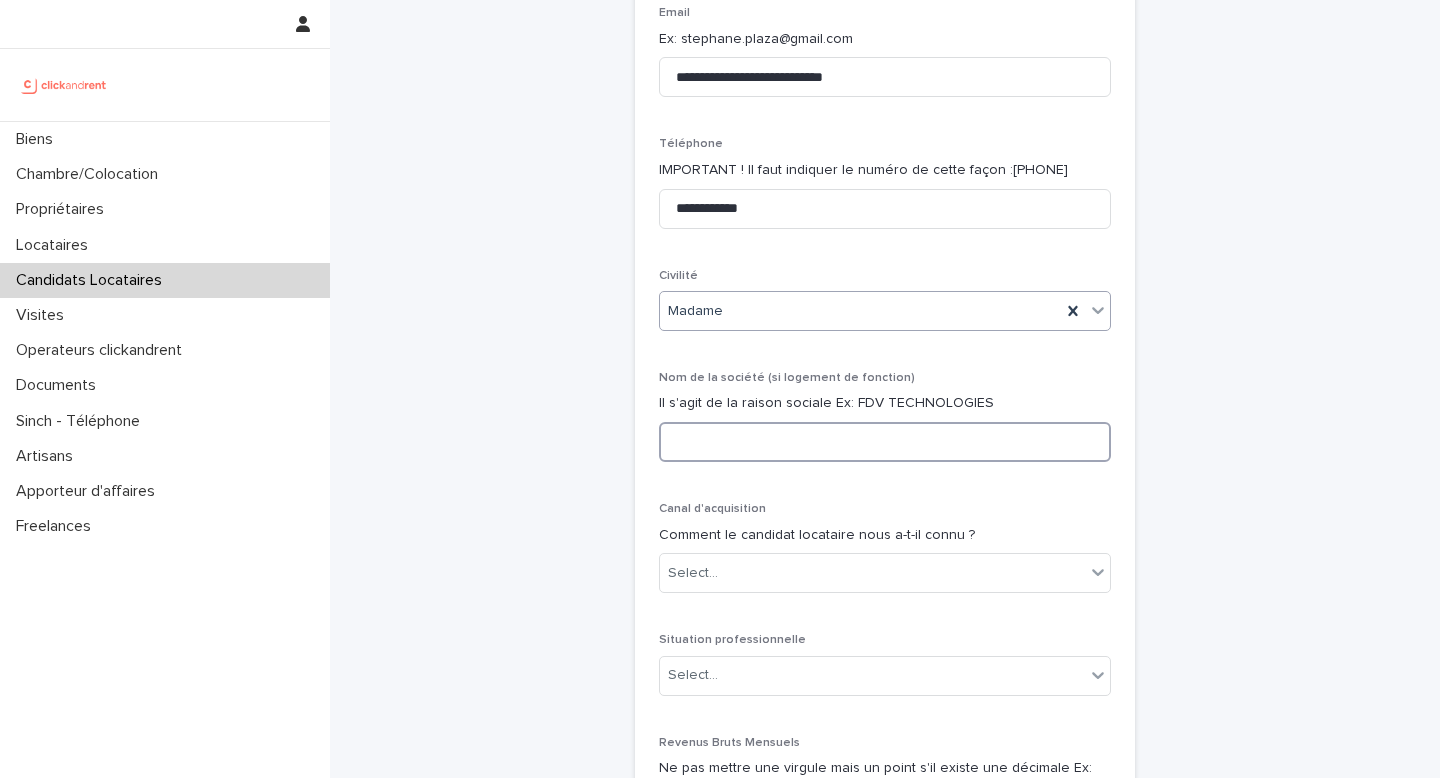 click at bounding box center [885, 442] 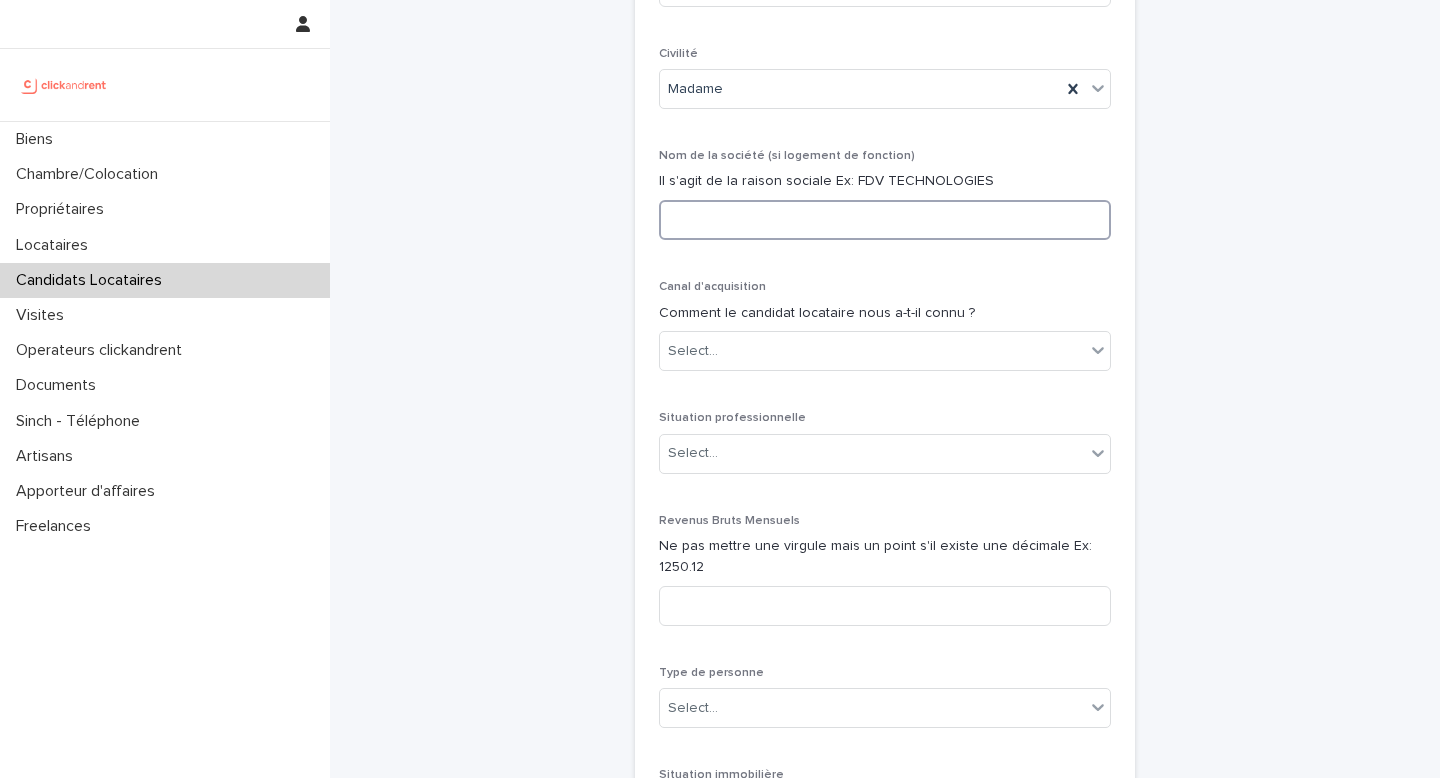 scroll, scrollTop: 617, scrollLeft: 0, axis: vertical 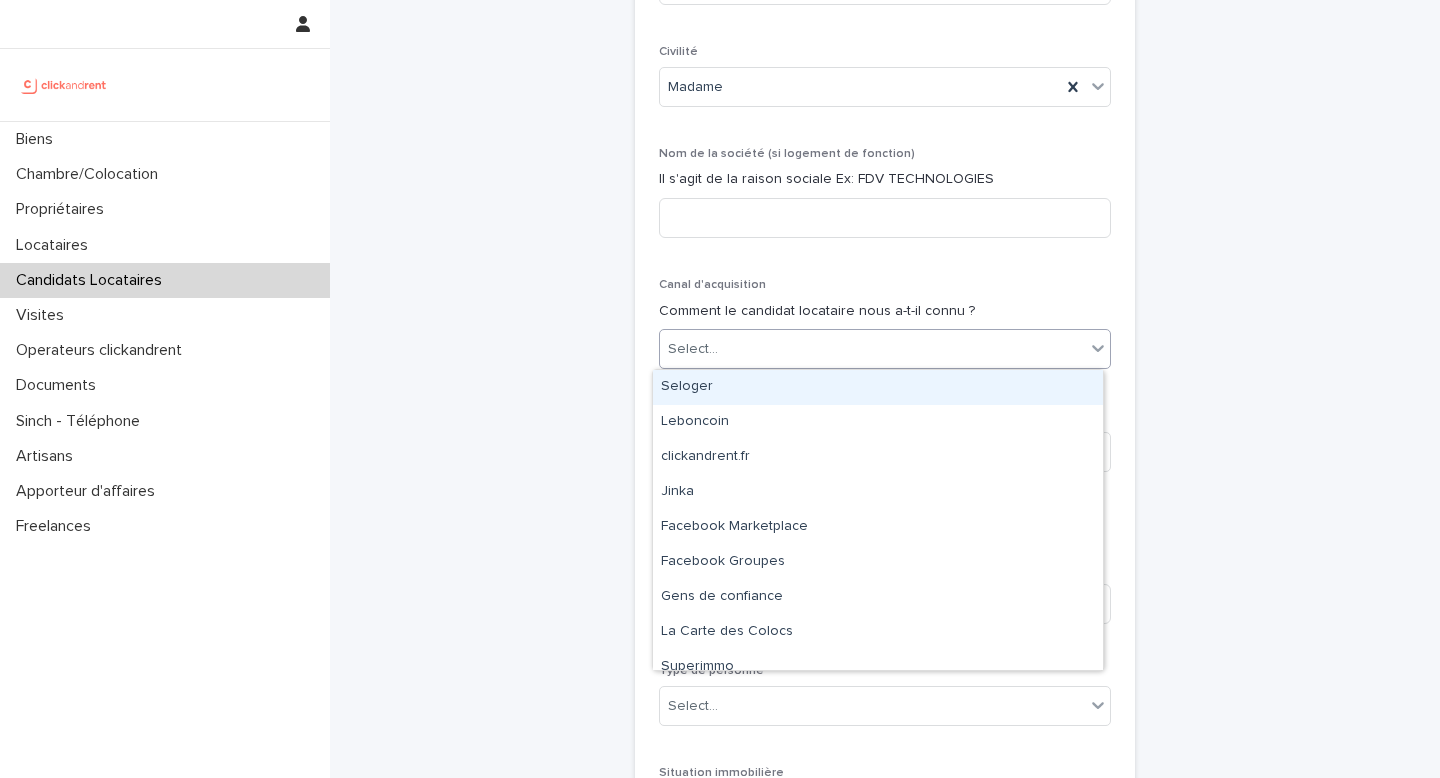 click on "Select..." at bounding box center [872, 349] 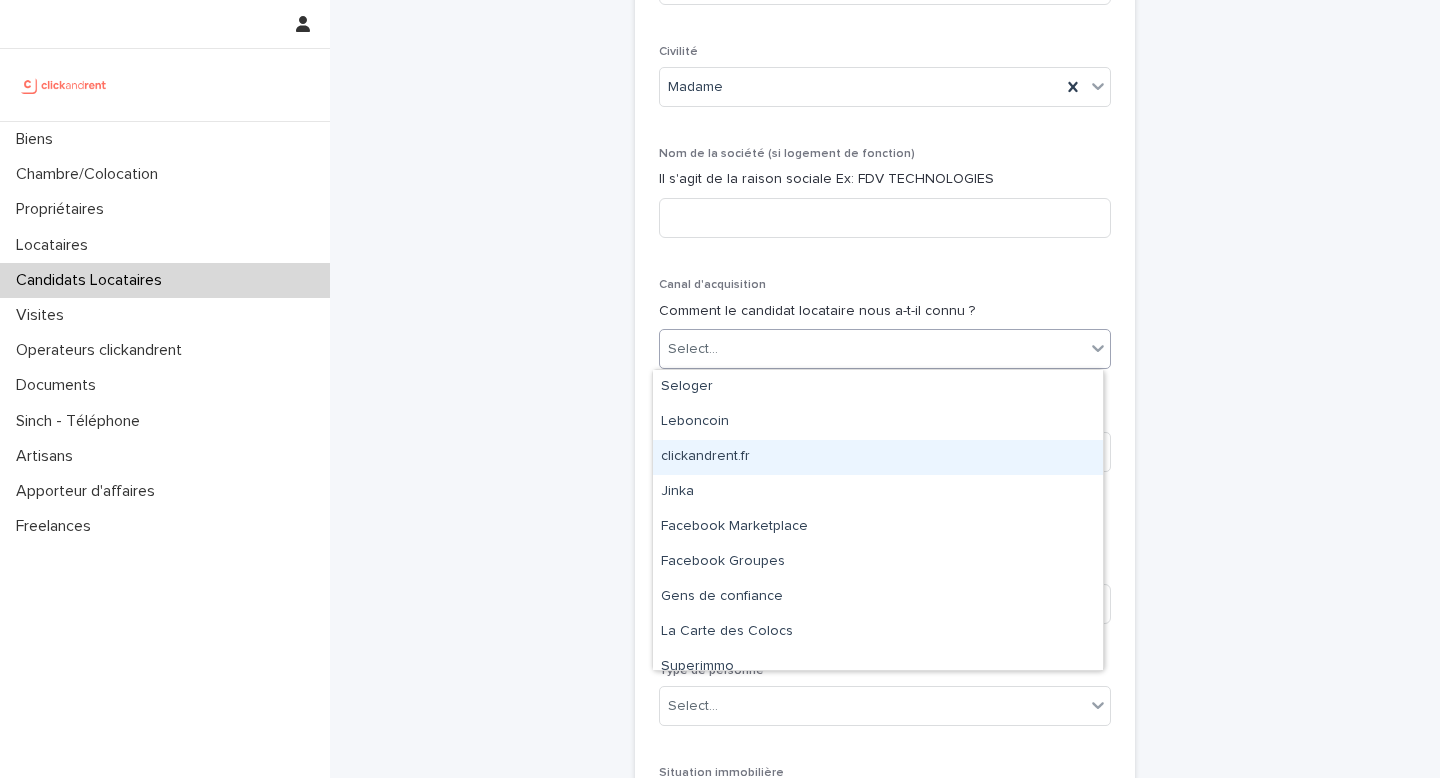 click on "clickandrent.fr" at bounding box center [878, 457] 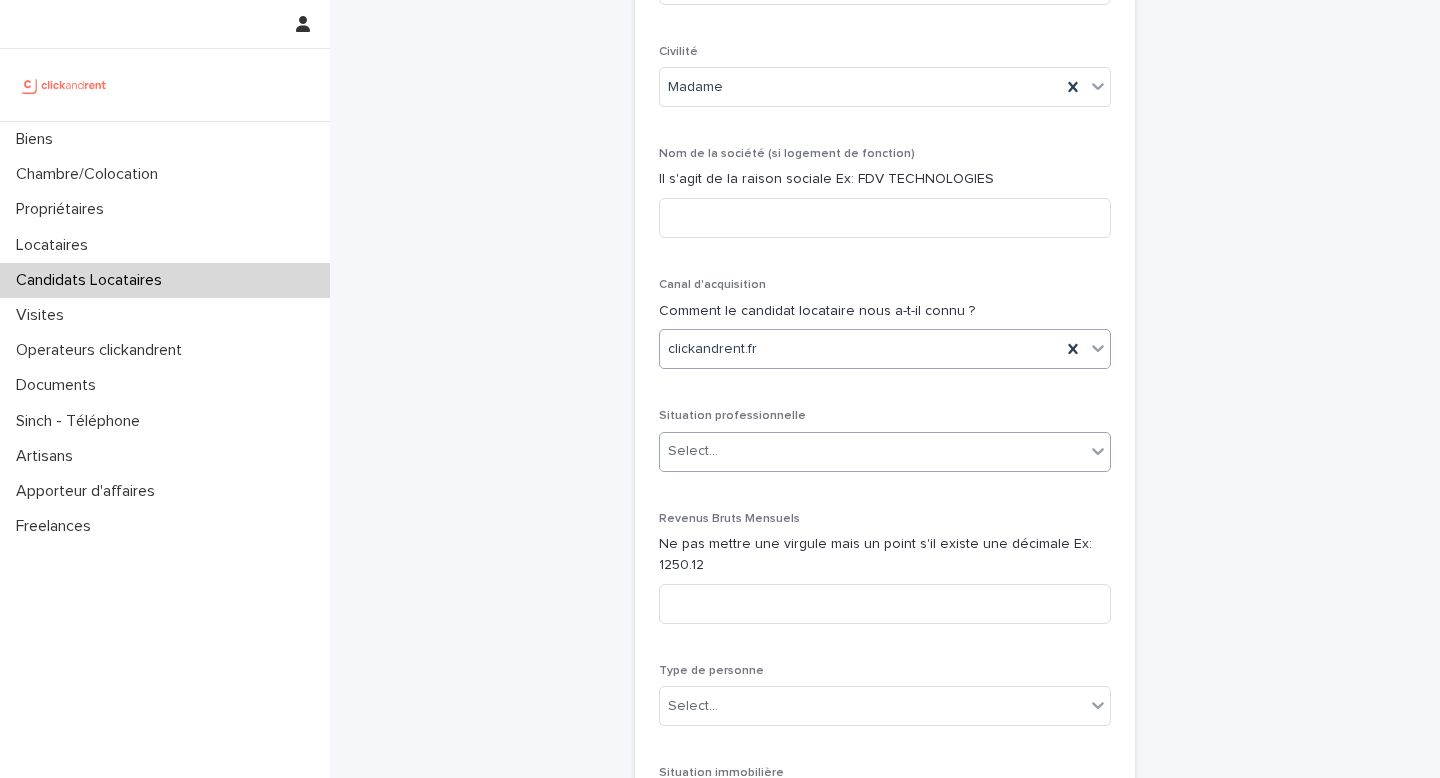 click on "Select..." at bounding box center [872, 451] 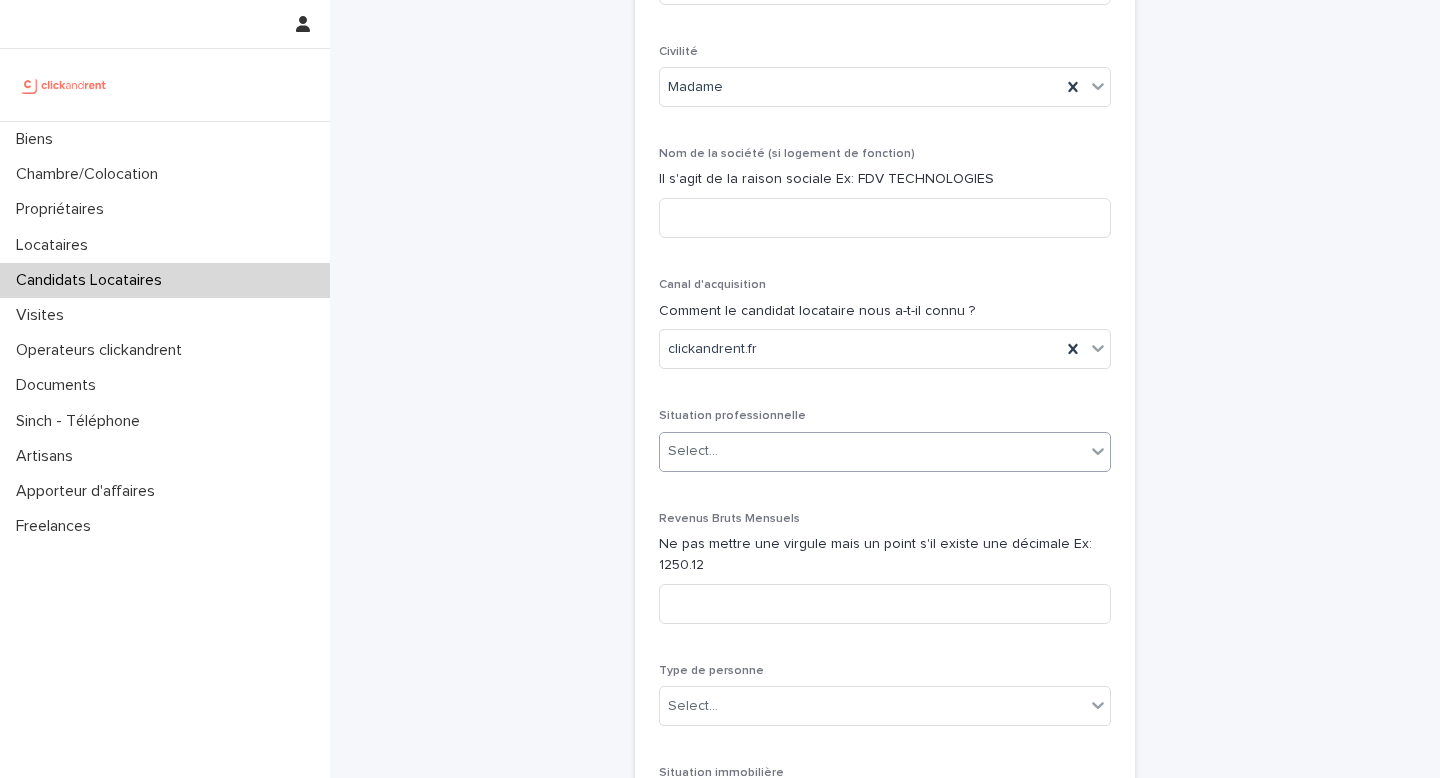 click on "Select..." at bounding box center (872, 451) 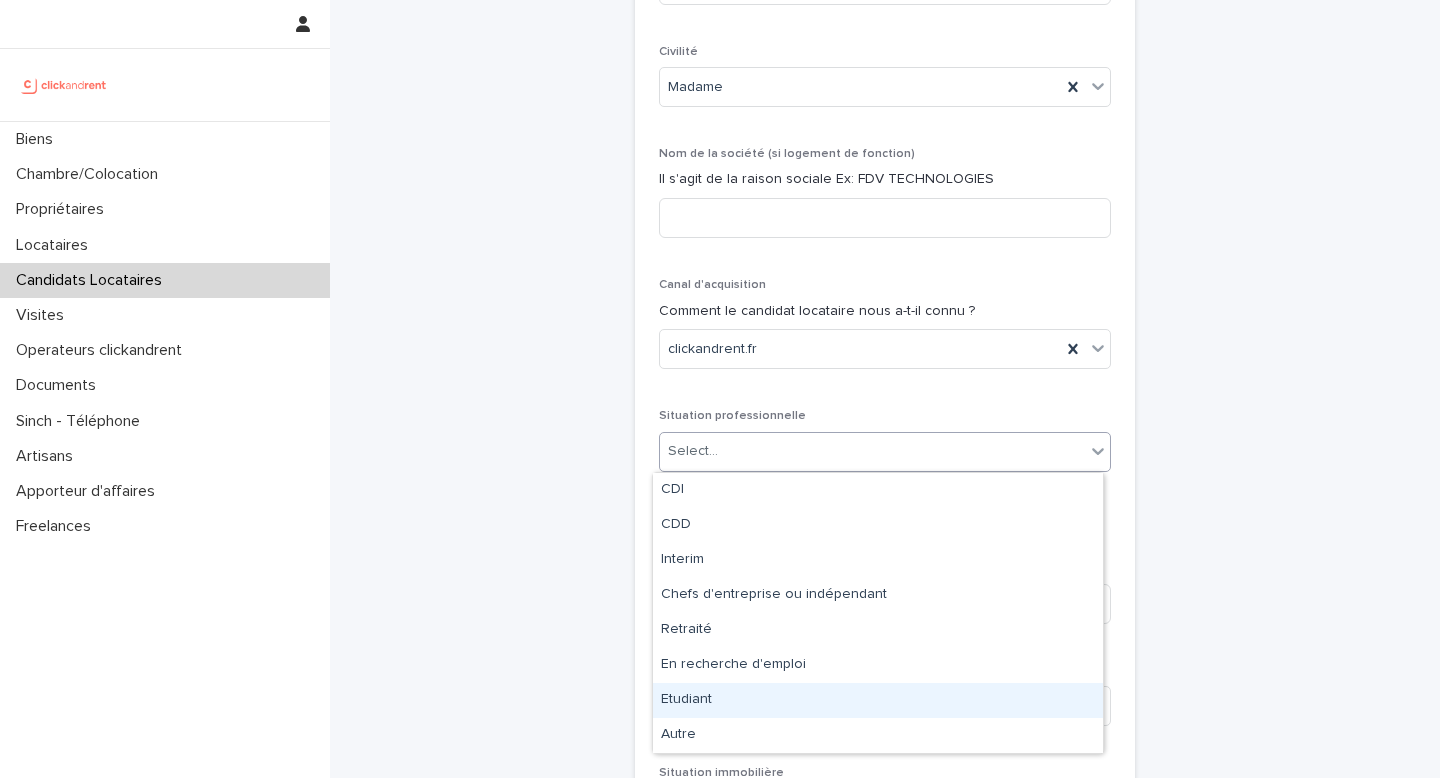 click on "Etudiant" at bounding box center (878, 700) 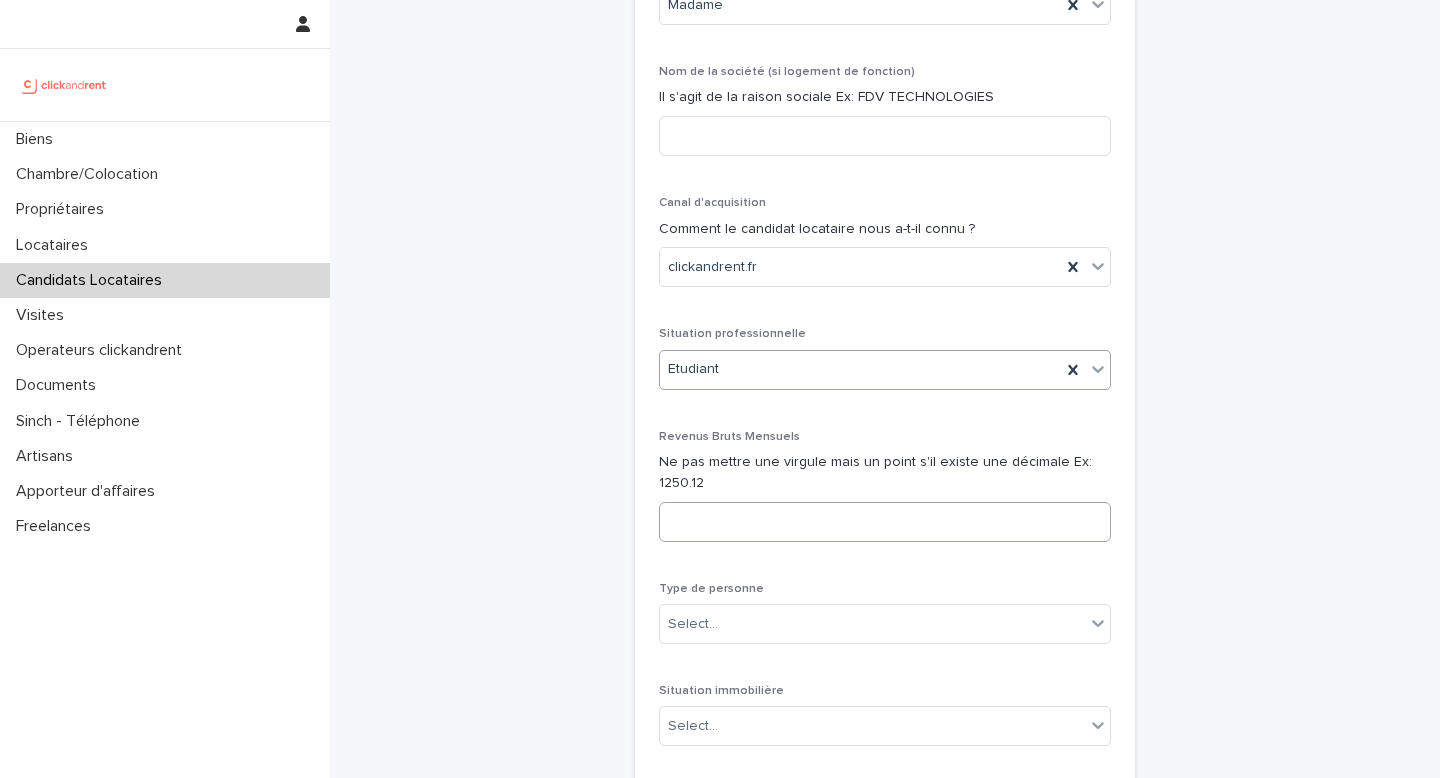 scroll, scrollTop: 737, scrollLeft: 0, axis: vertical 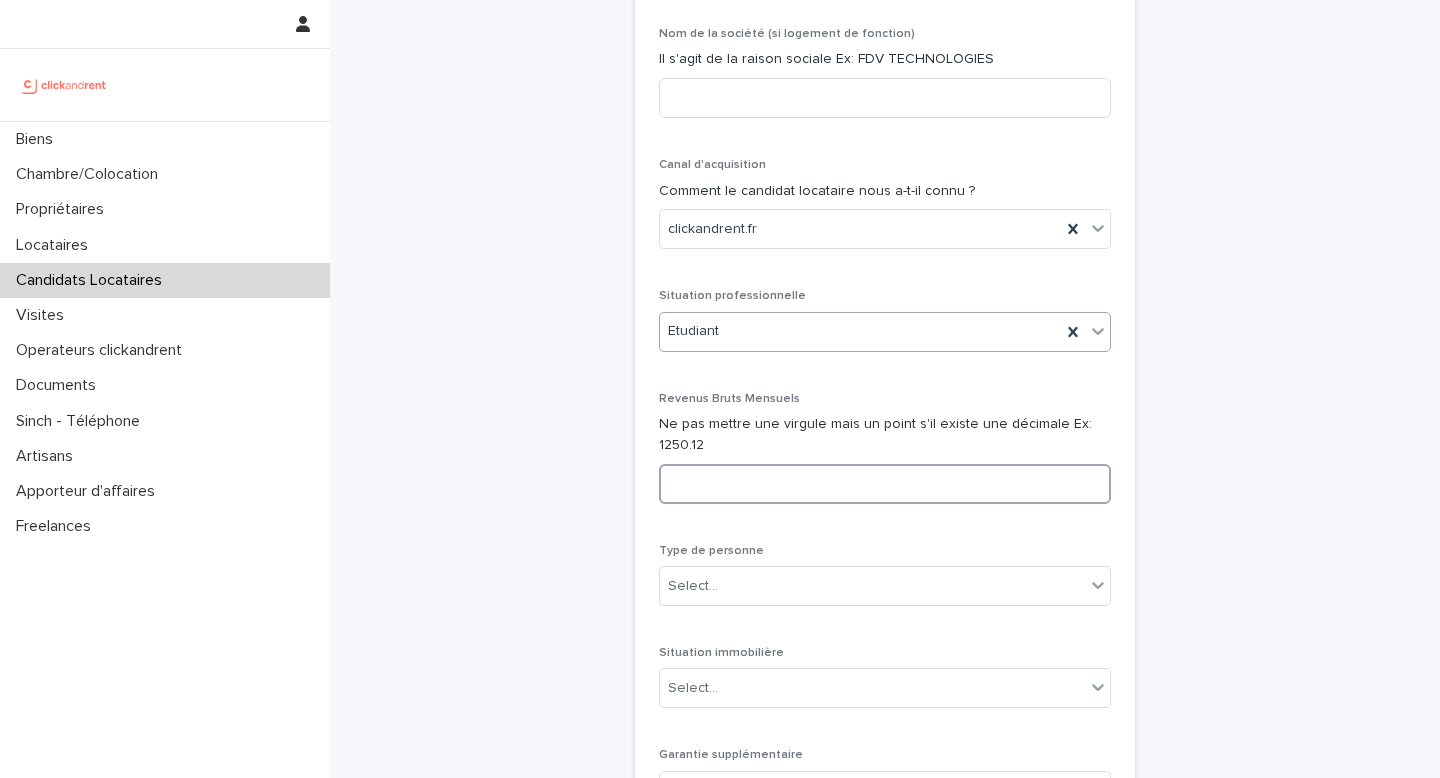 click at bounding box center [885, 484] 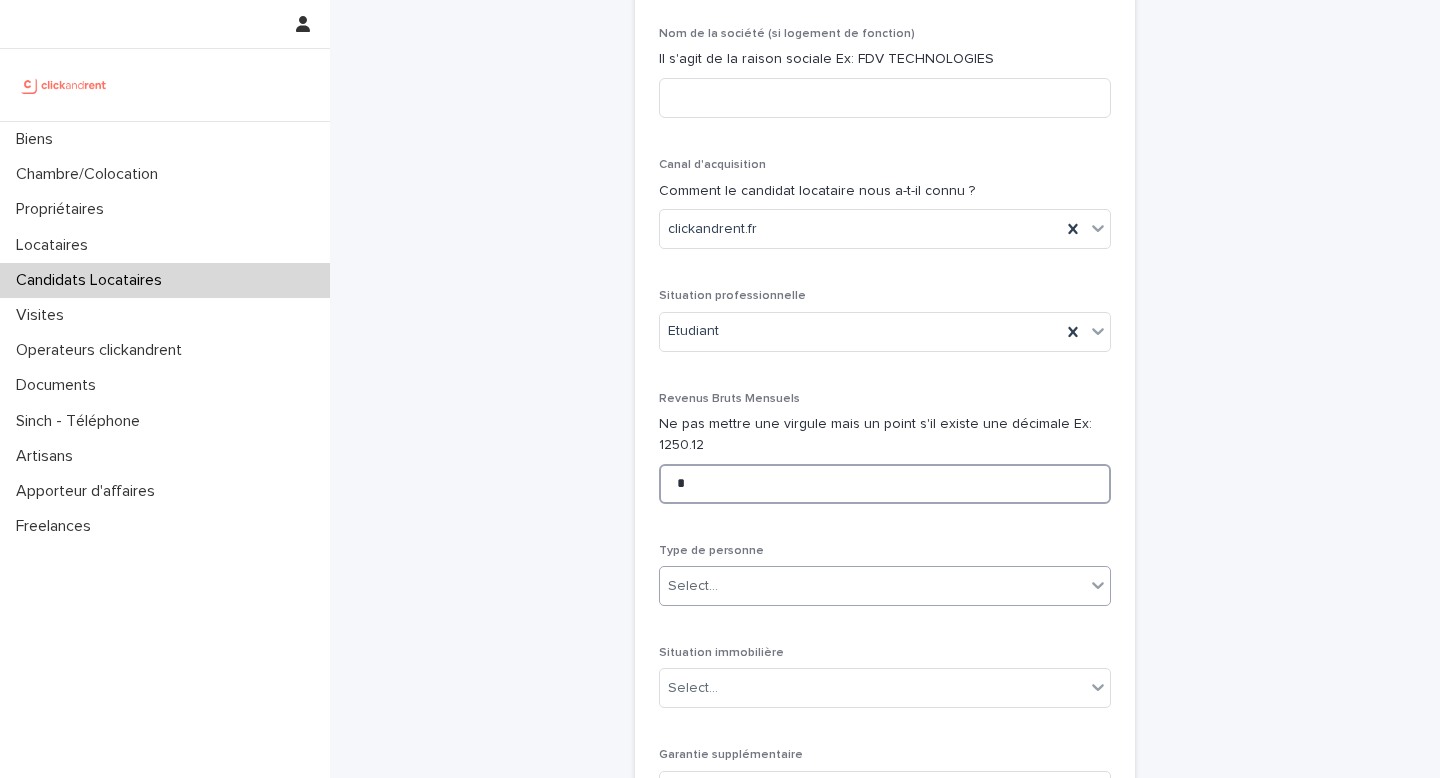 type on "*" 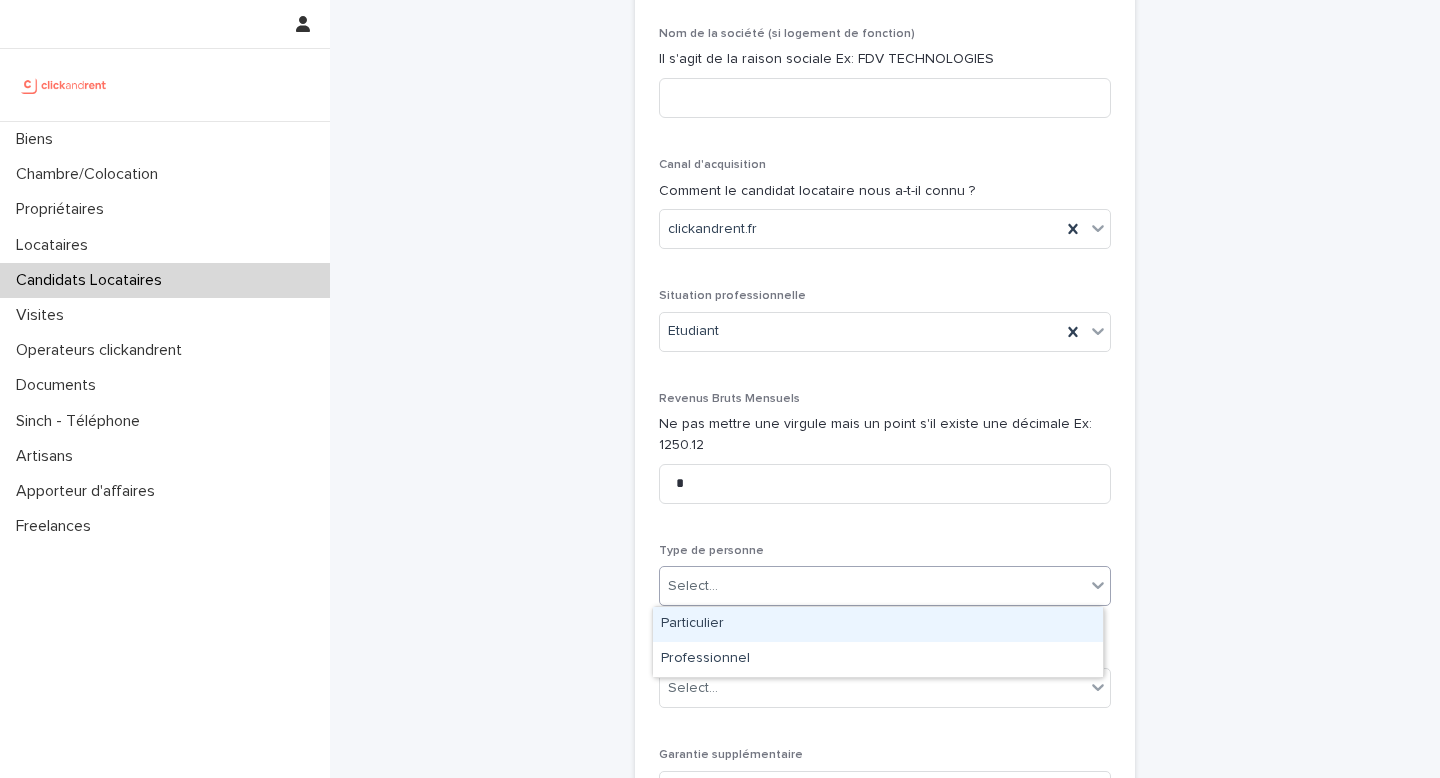 click on "Select..." at bounding box center [872, 586] 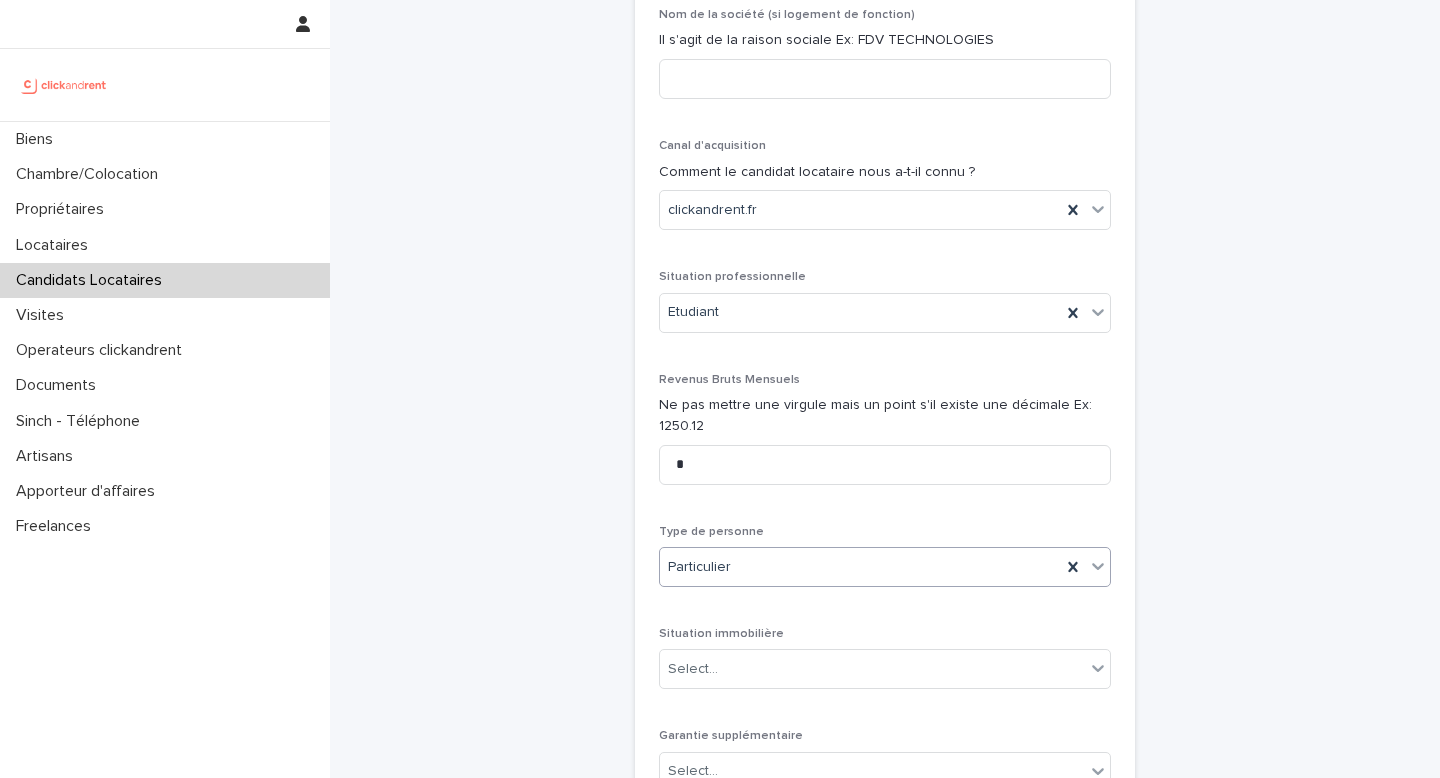 scroll, scrollTop: 774, scrollLeft: 0, axis: vertical 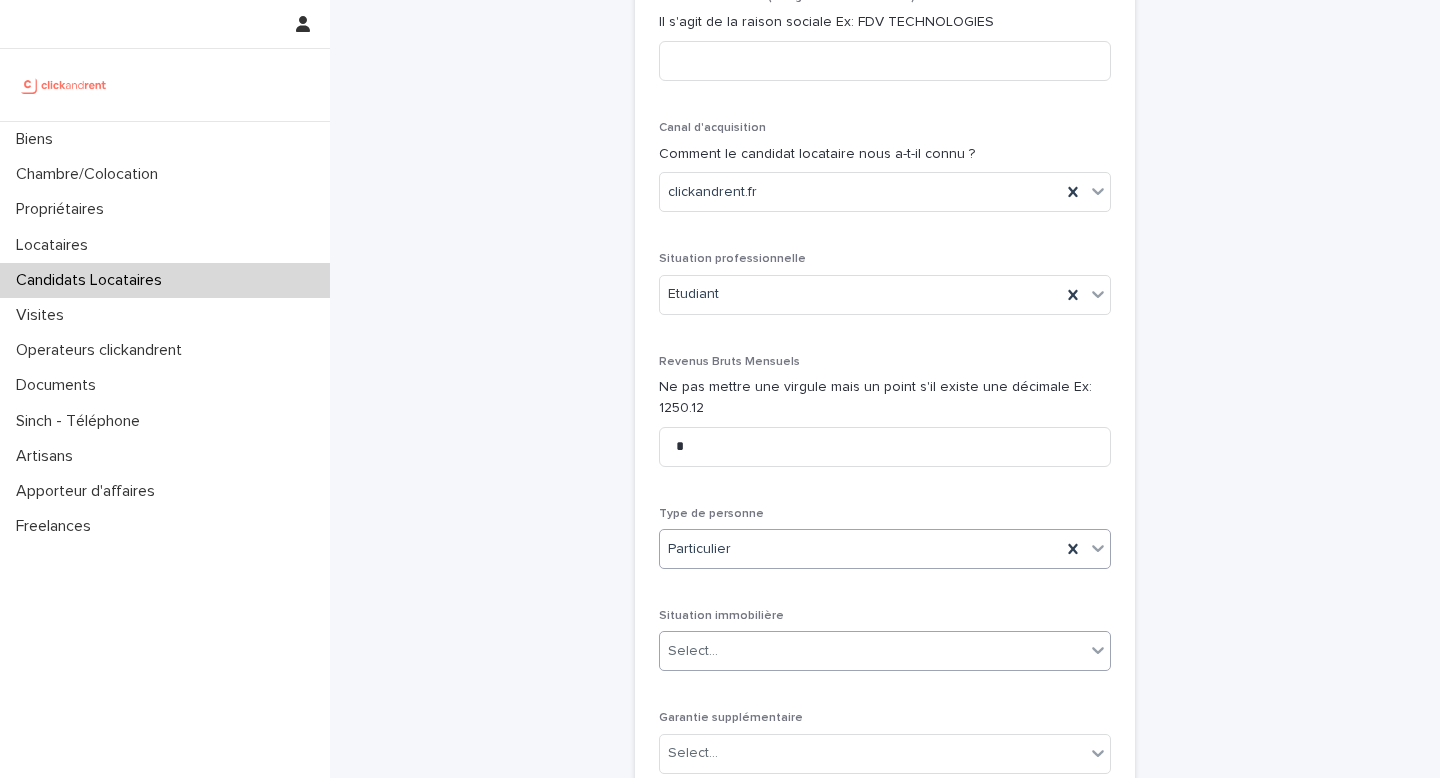 click on "Select..." at bounding box center (872, 651) 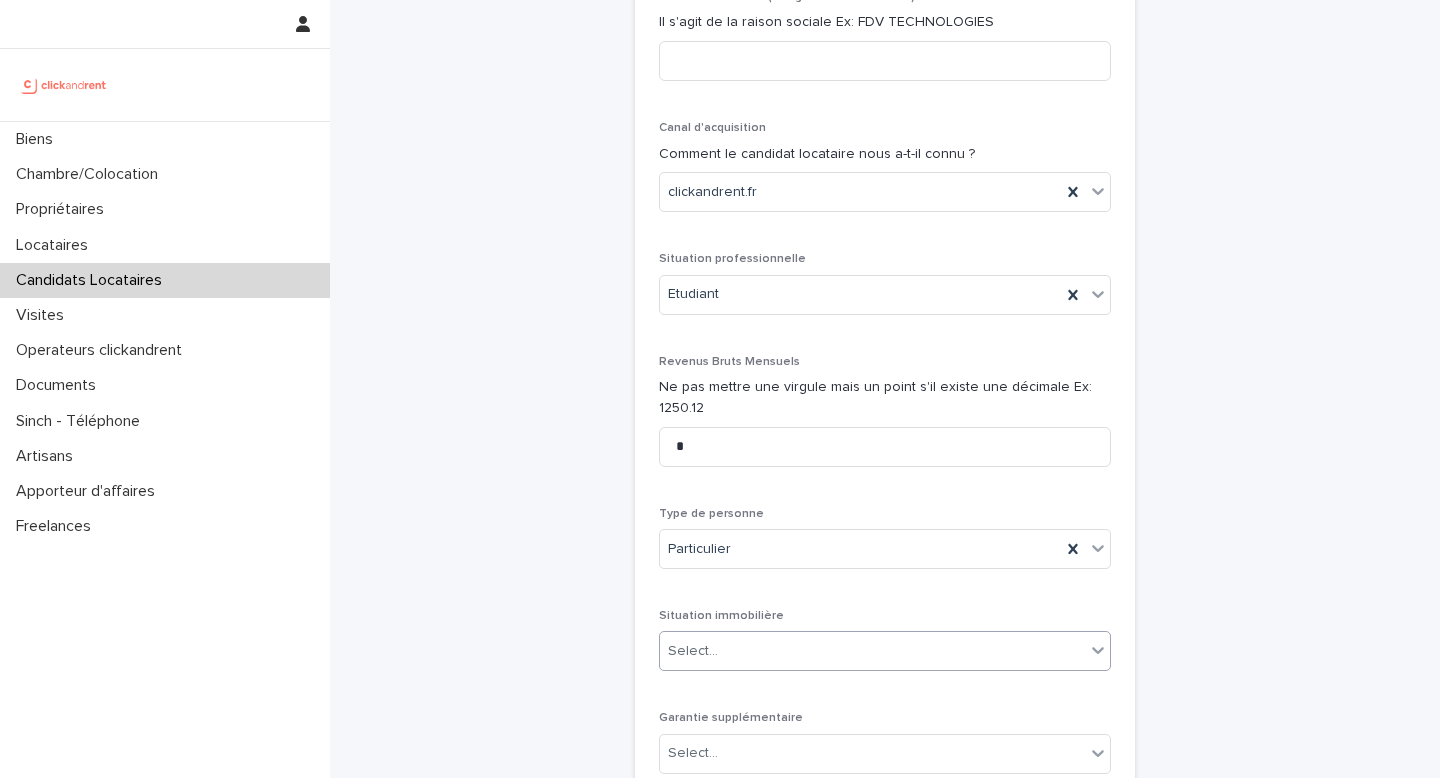 click on "Select..." at bounding box center [872, 651] 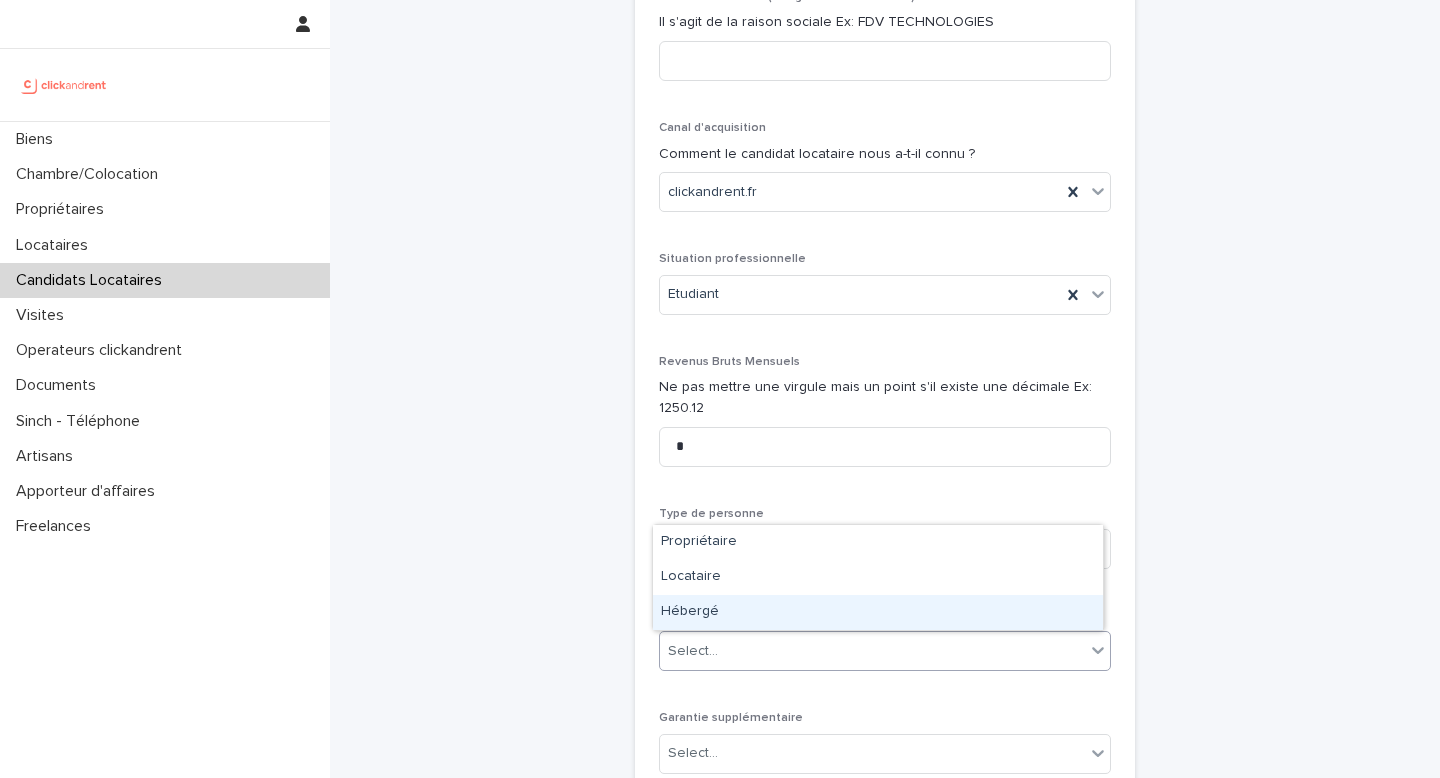 click on "Hébergé" at bounding box center [878, 612] 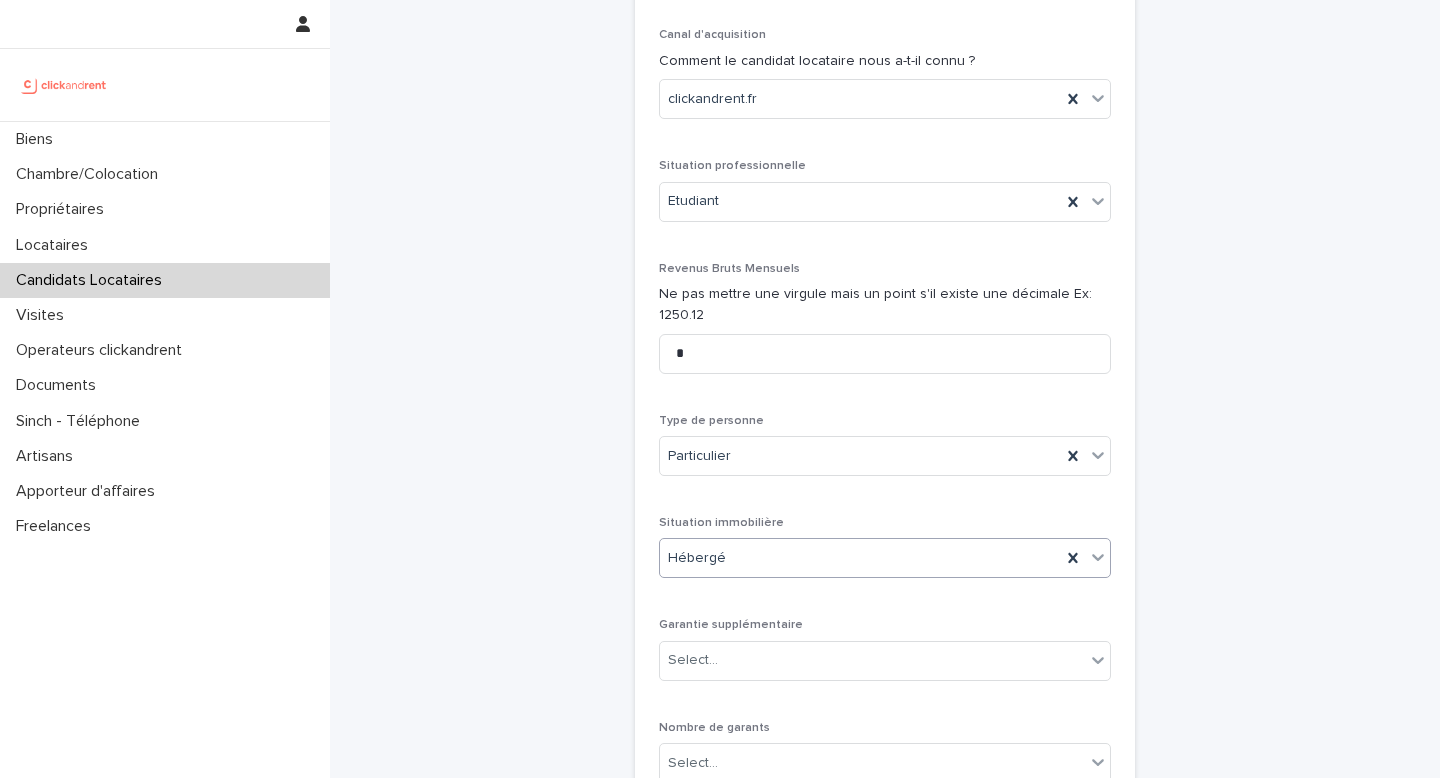scroll, scrollTop: 962, scrollLeft: 0, axis: vertical 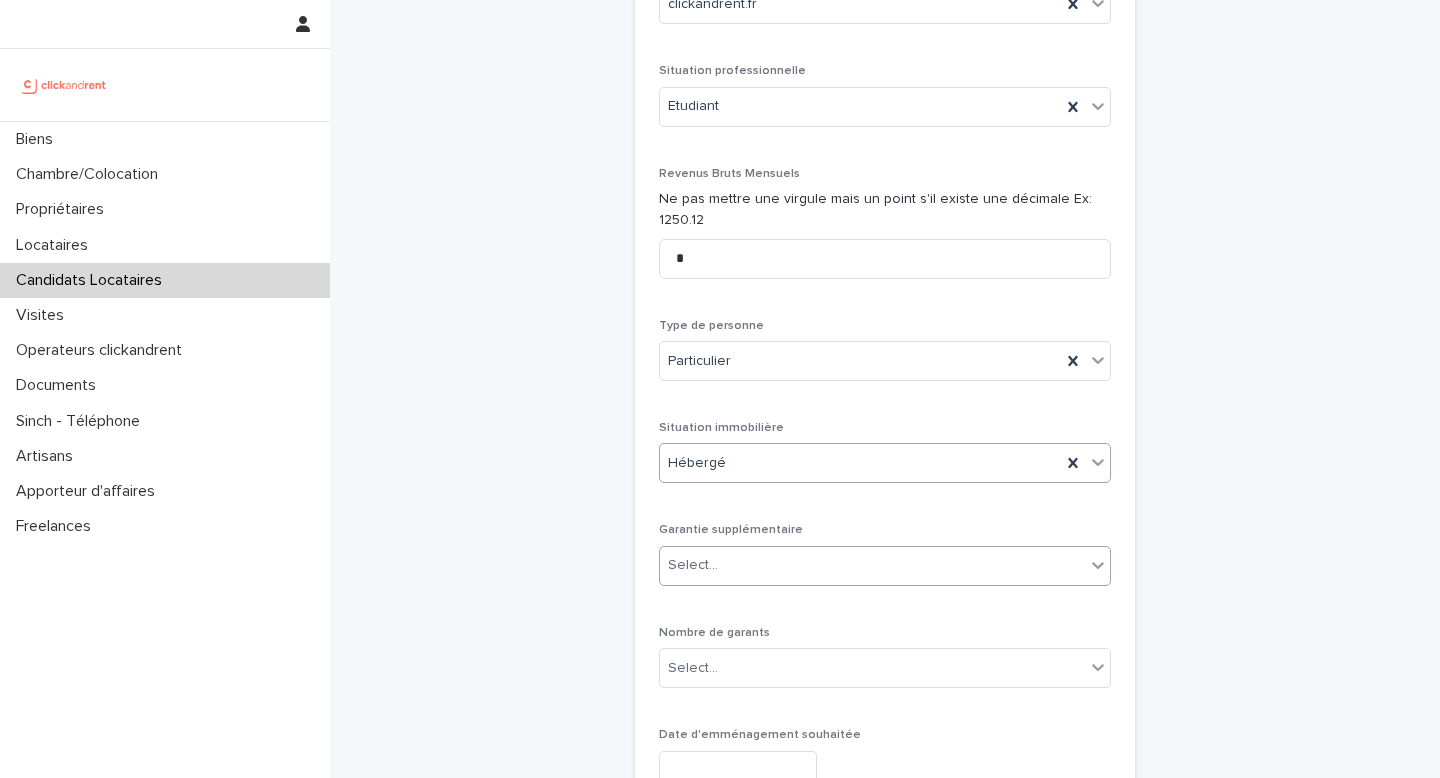 click on "Select..." at bounding box center [872, 565] 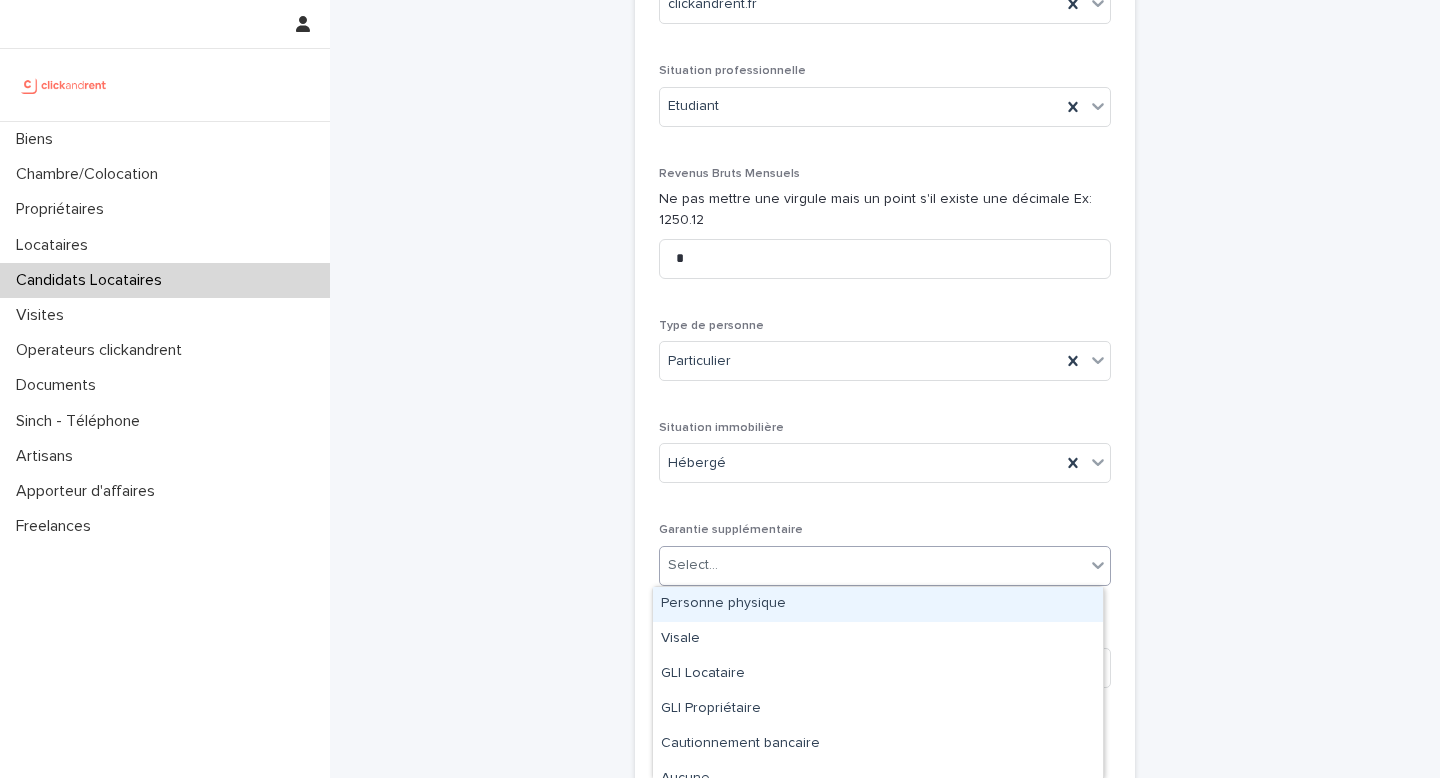 click on "Personne physique" at bounding box center [878, 604] 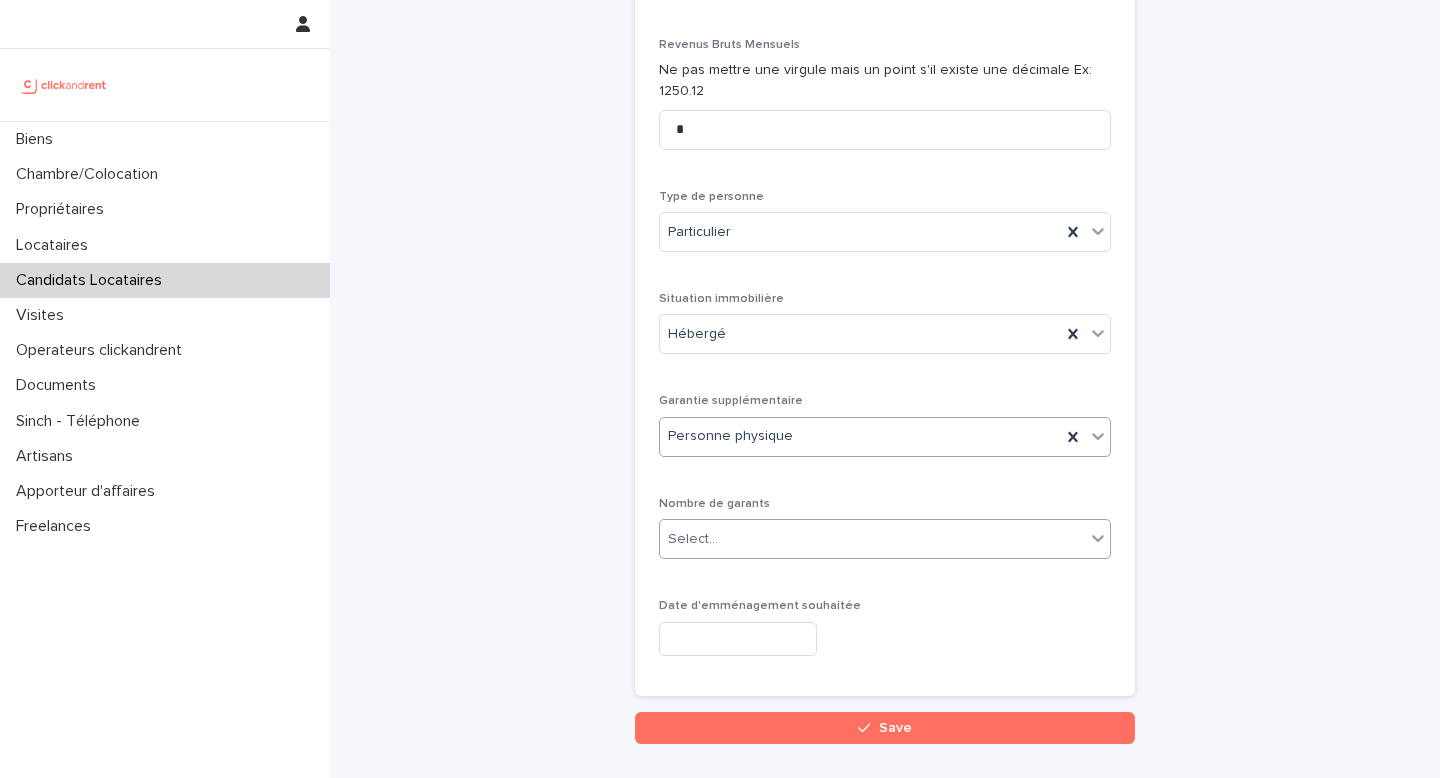 scroll, scrollTop: 1119, scrollLeft: 0, axis: vertical 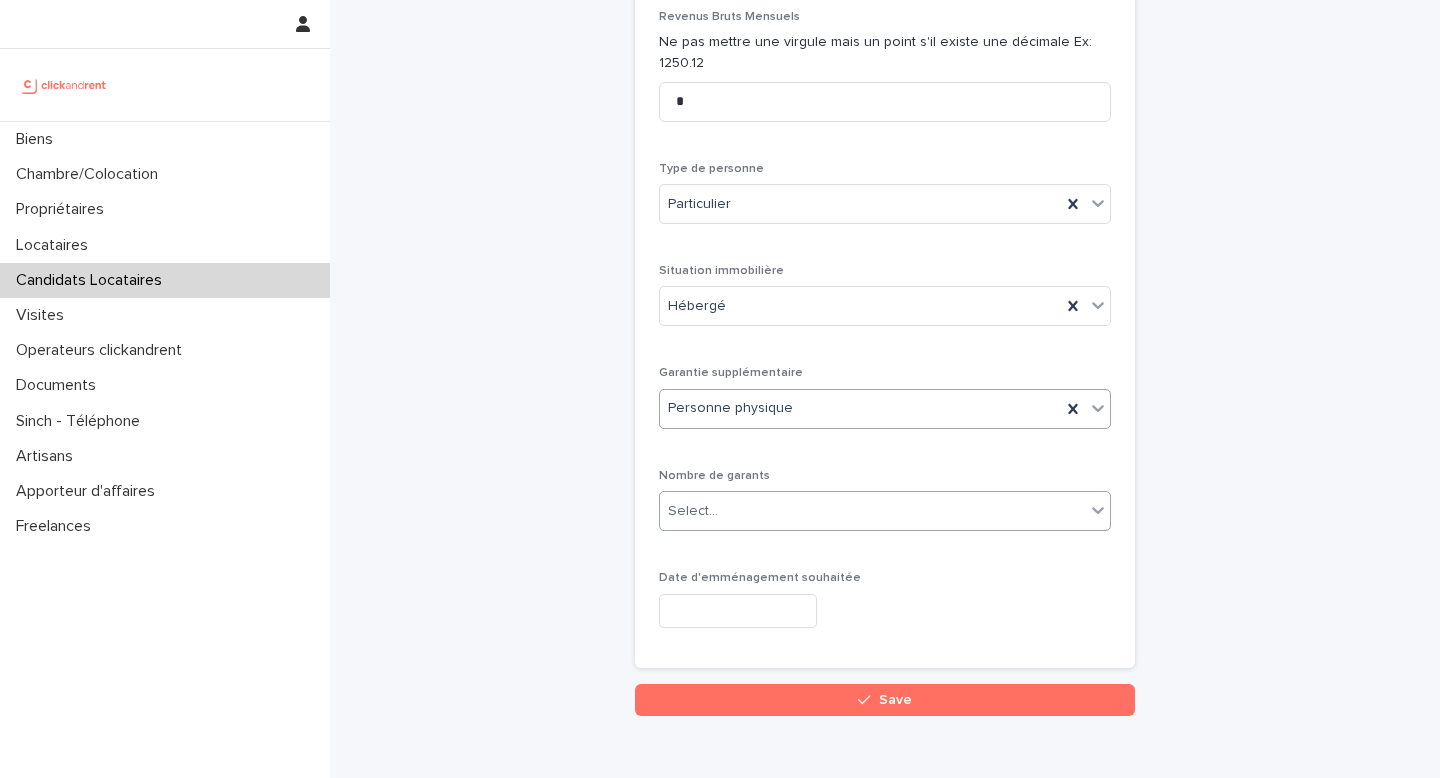 click on "Select..." at bounding box center (872, 511) 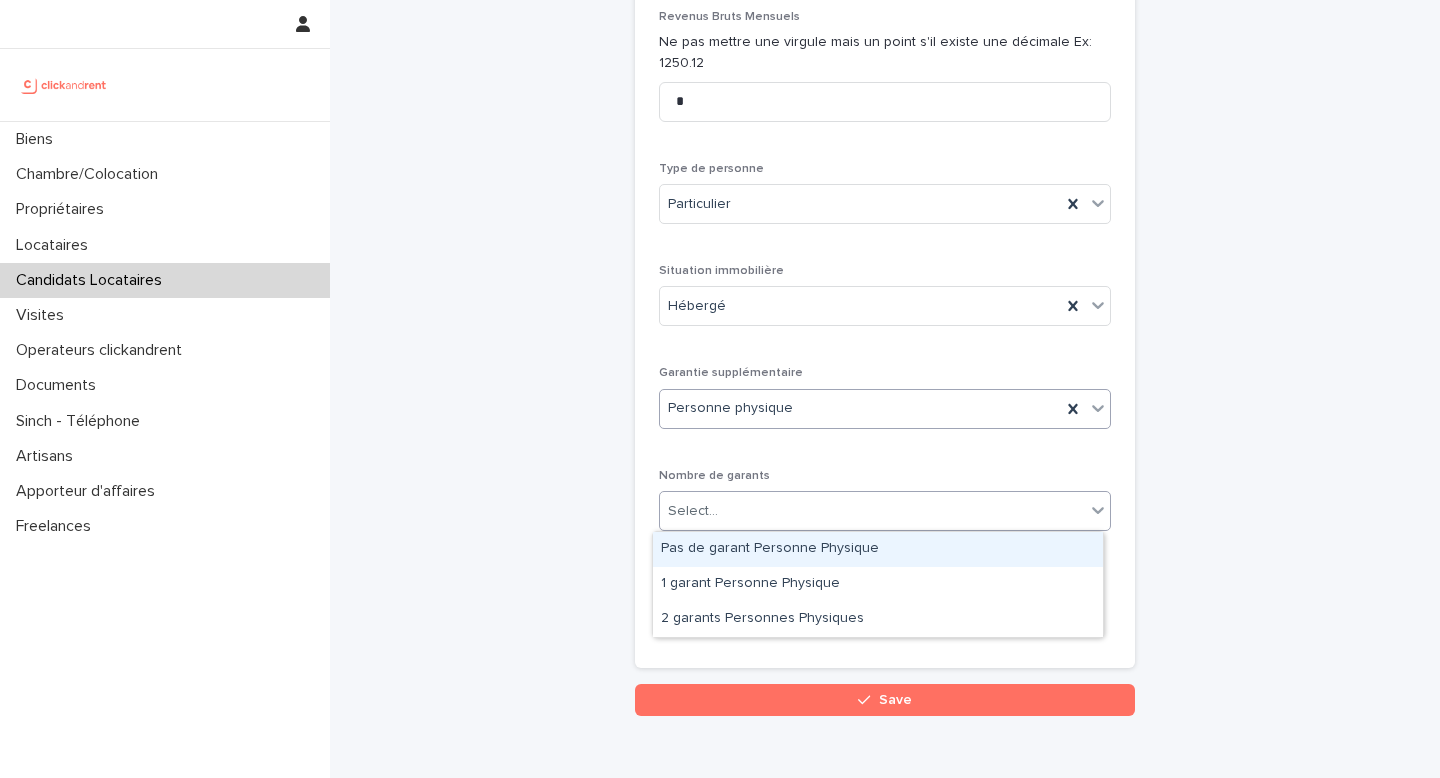 click on "Personne physique" at bounding box center [860, 408] 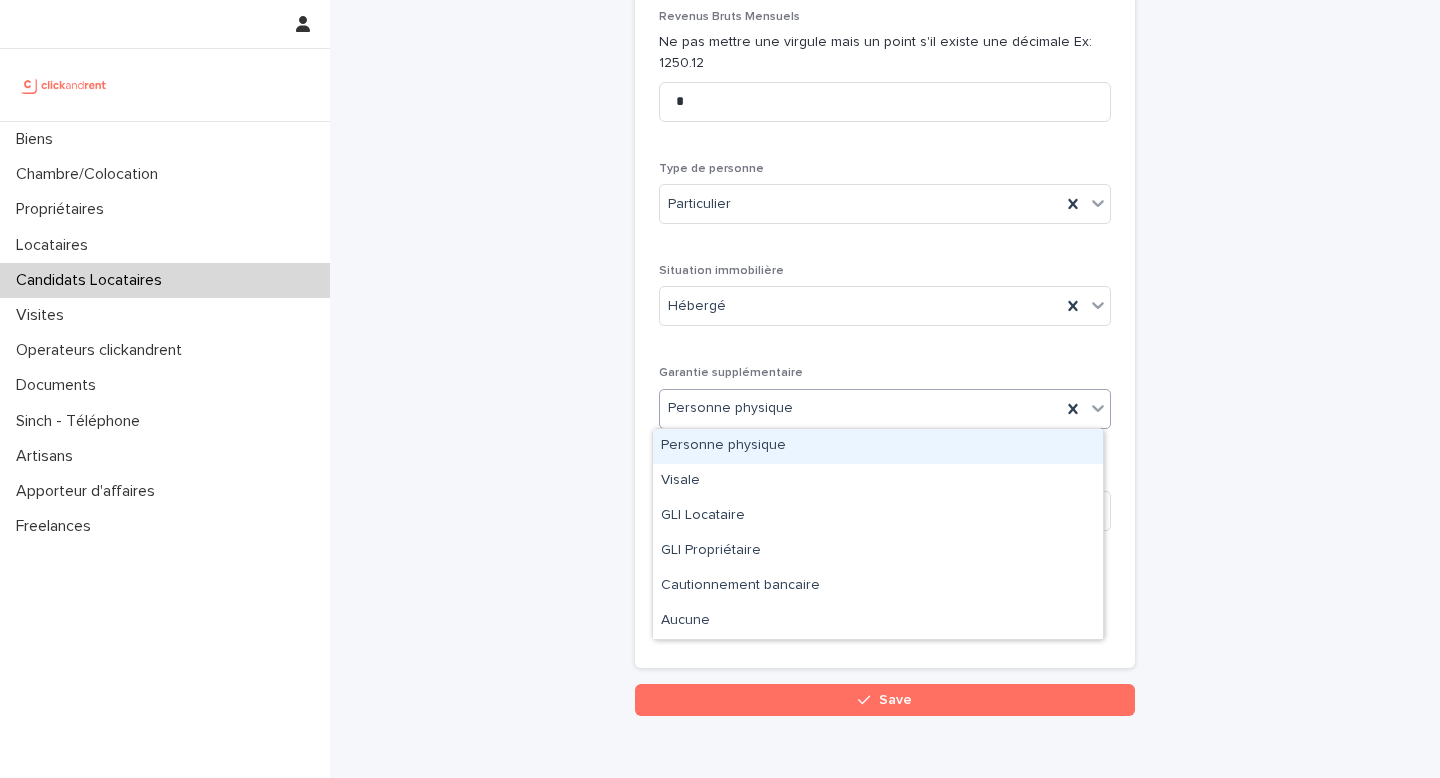 click on "Garantie supplémentaire" at bounding box center (885, 373) 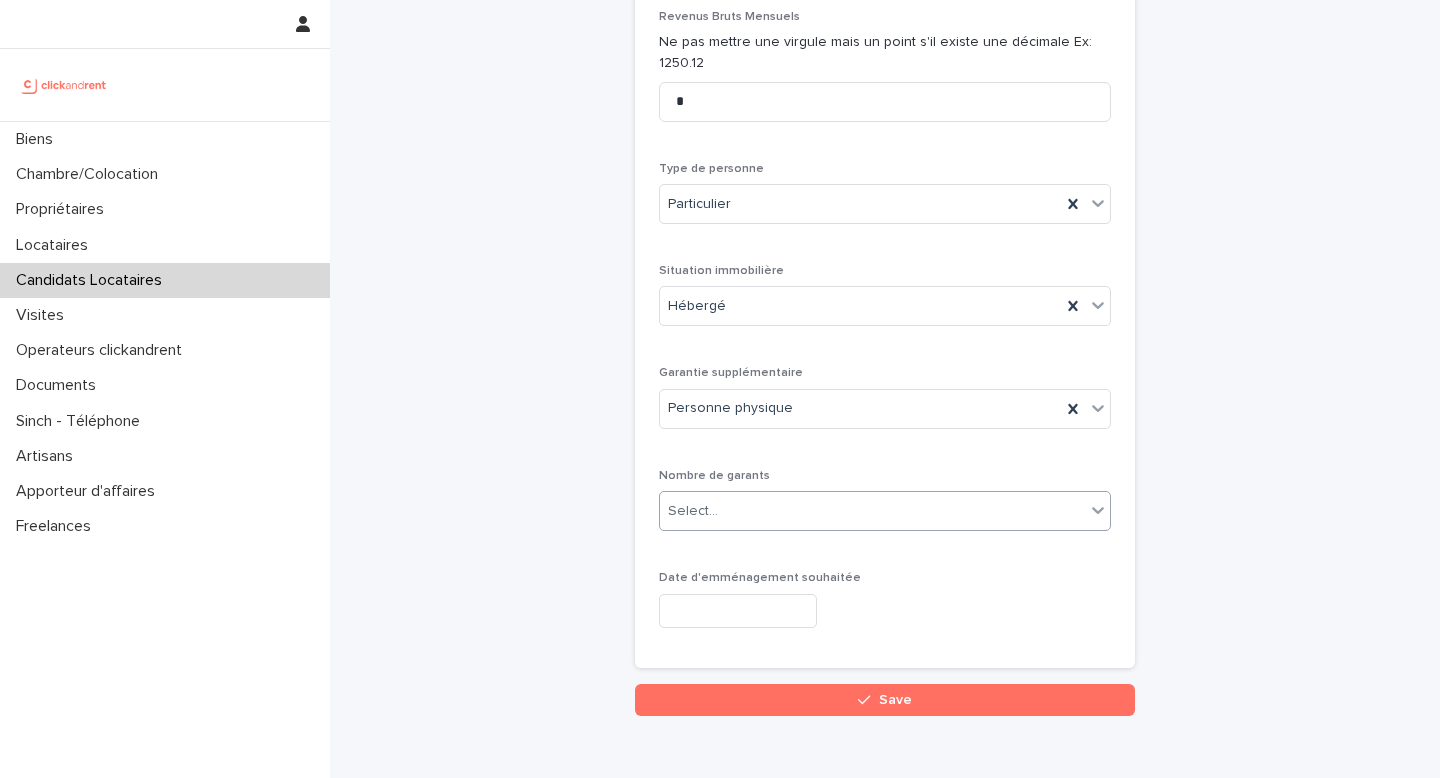 click on "Select..." at bounding box center (872, 511) 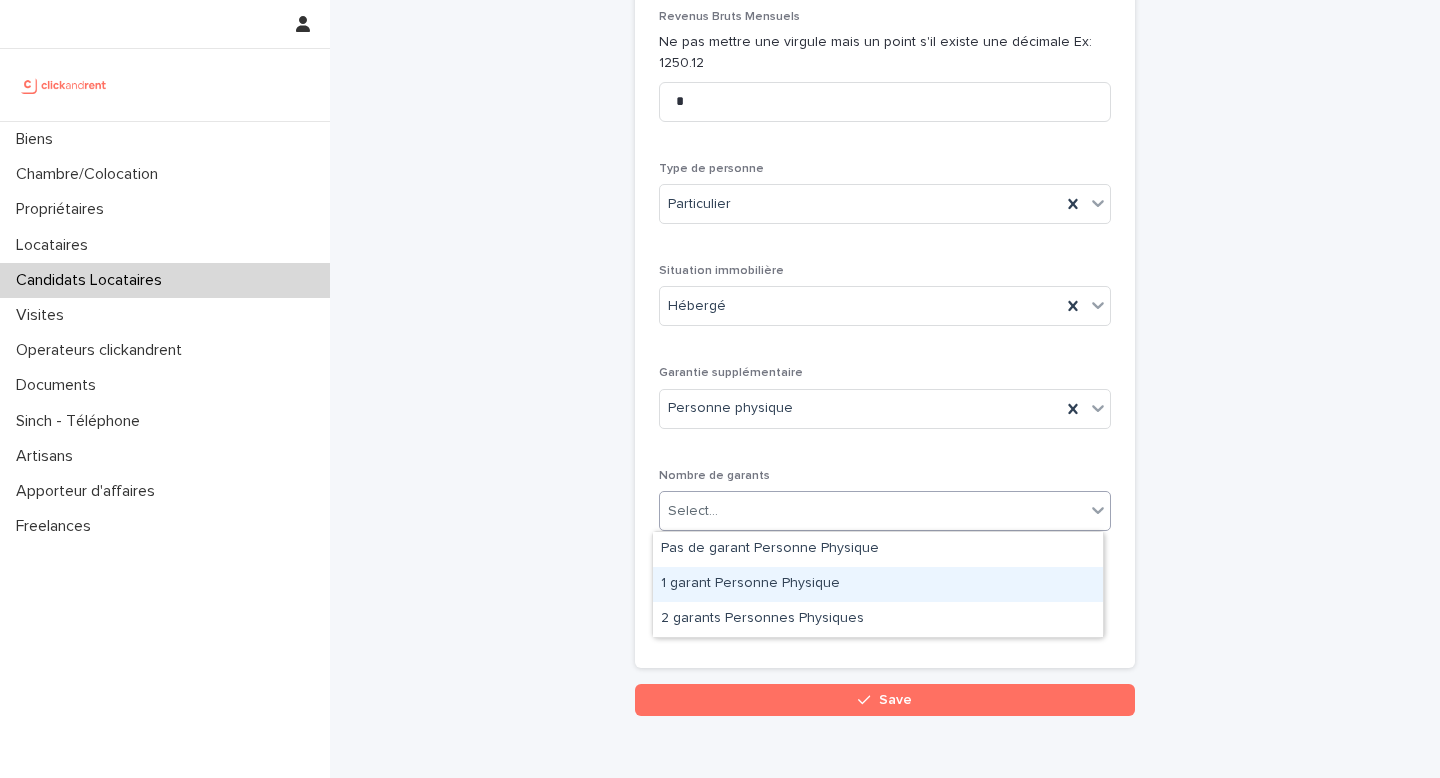 click on "1 garant Personne Physique" at bounding box center [878, 584] 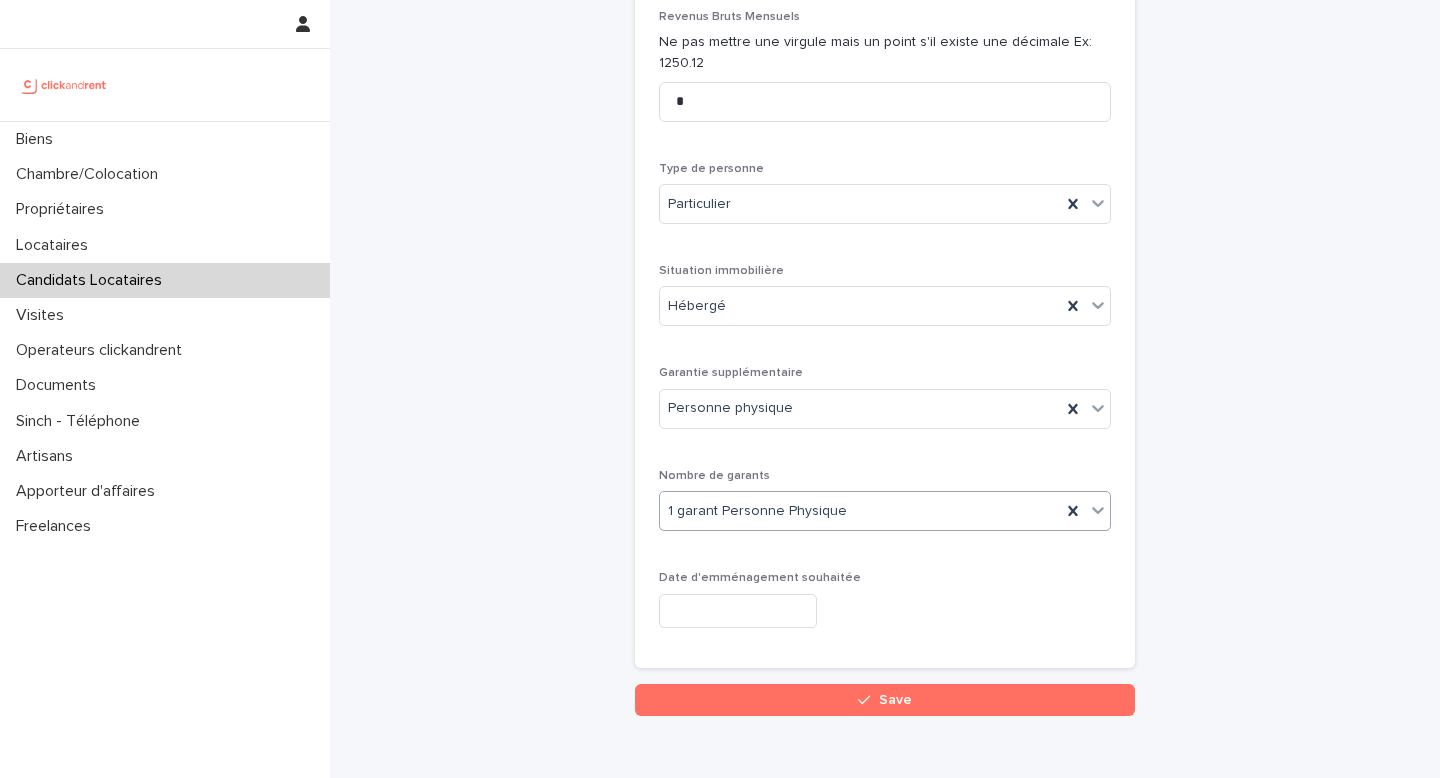 click at bounding box center (738, 611) 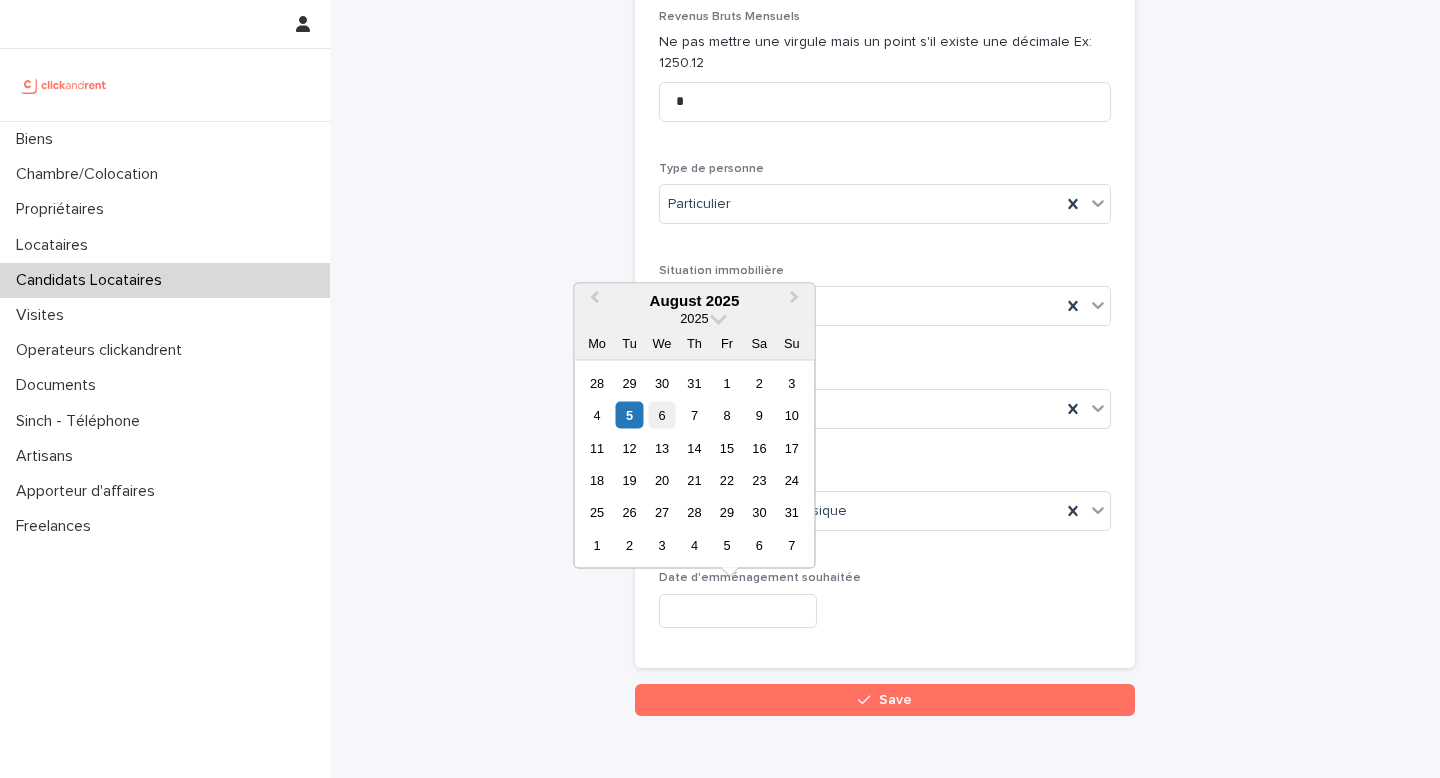 click on "6" at bounding box center (661, 415) 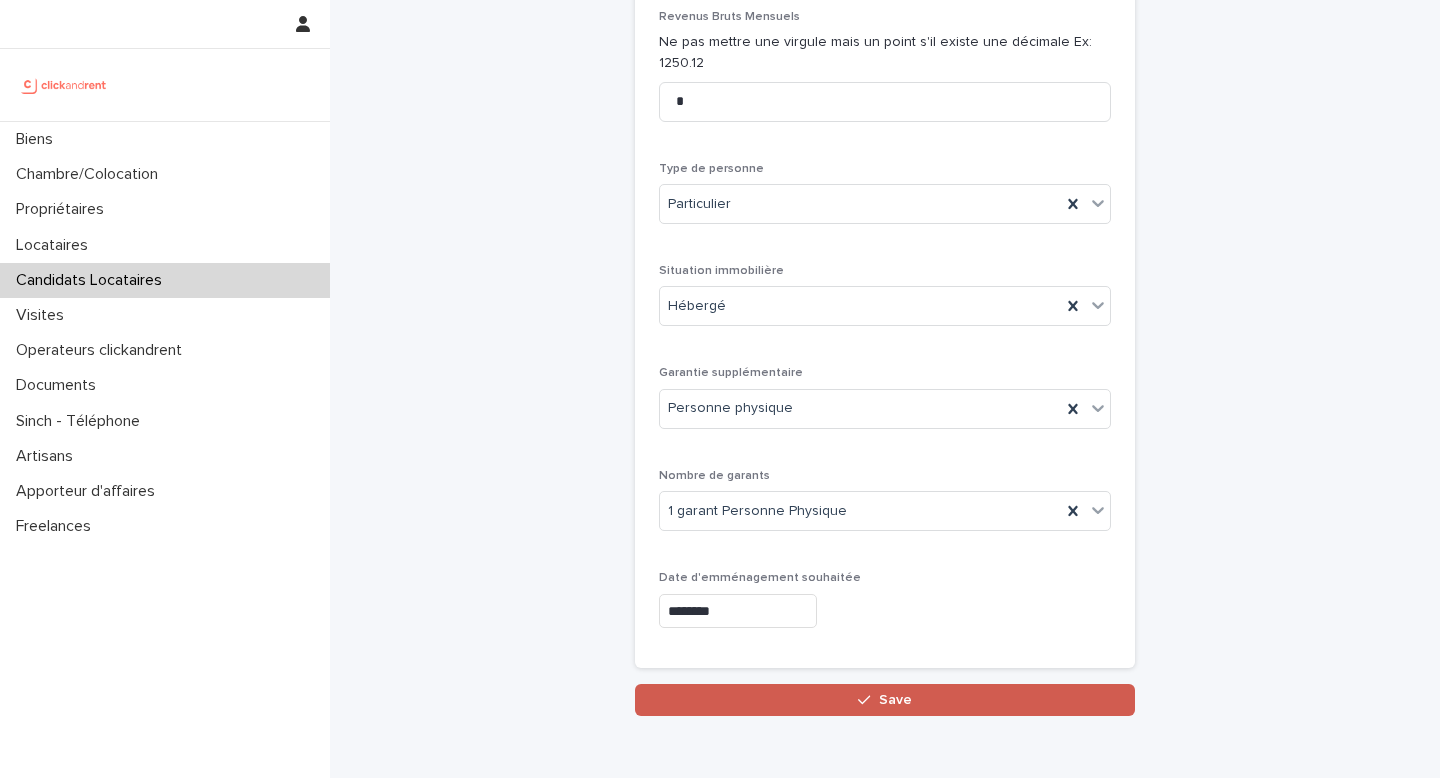click on "Save" at bounding box center (885, 700) 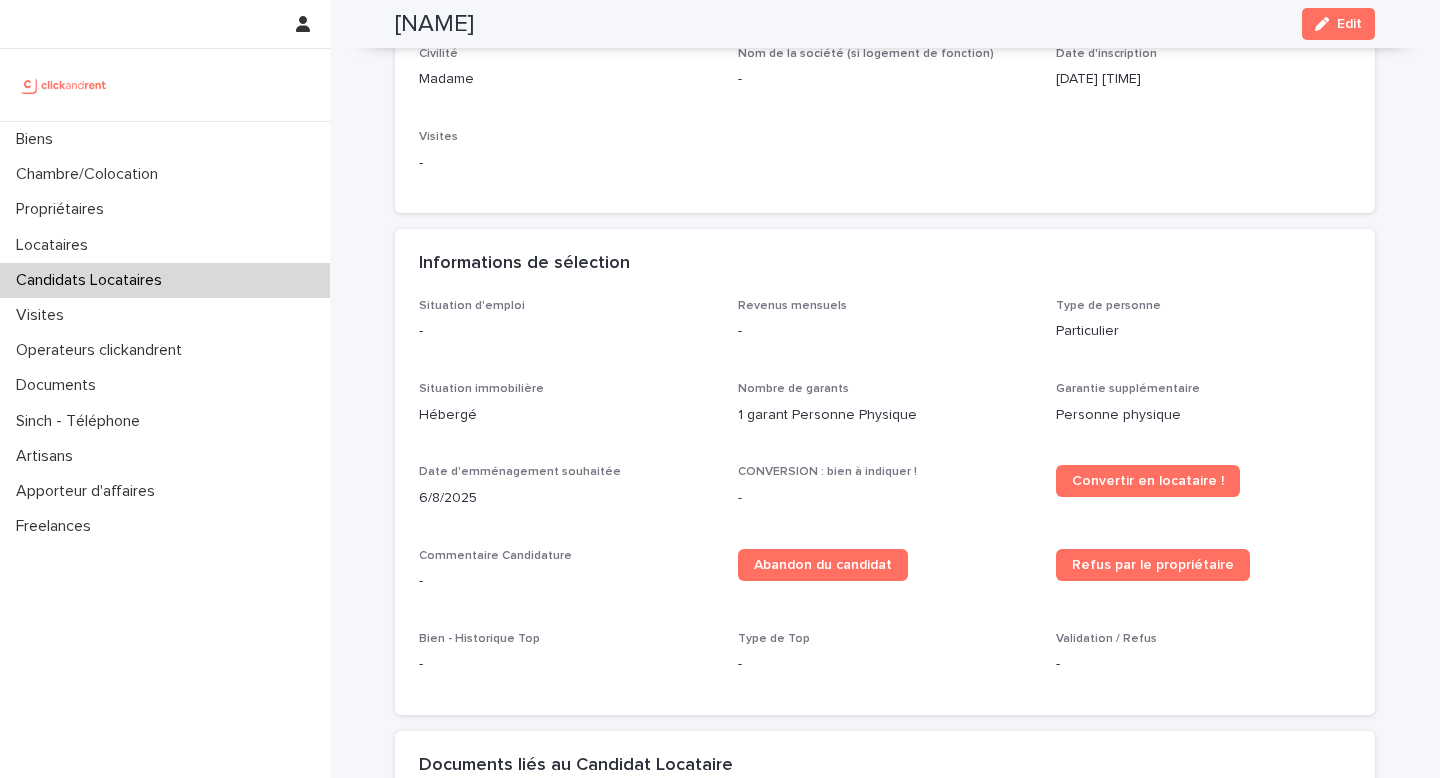 scroll, scrollTop: 341, scrollLeft: 0, axis: vertical 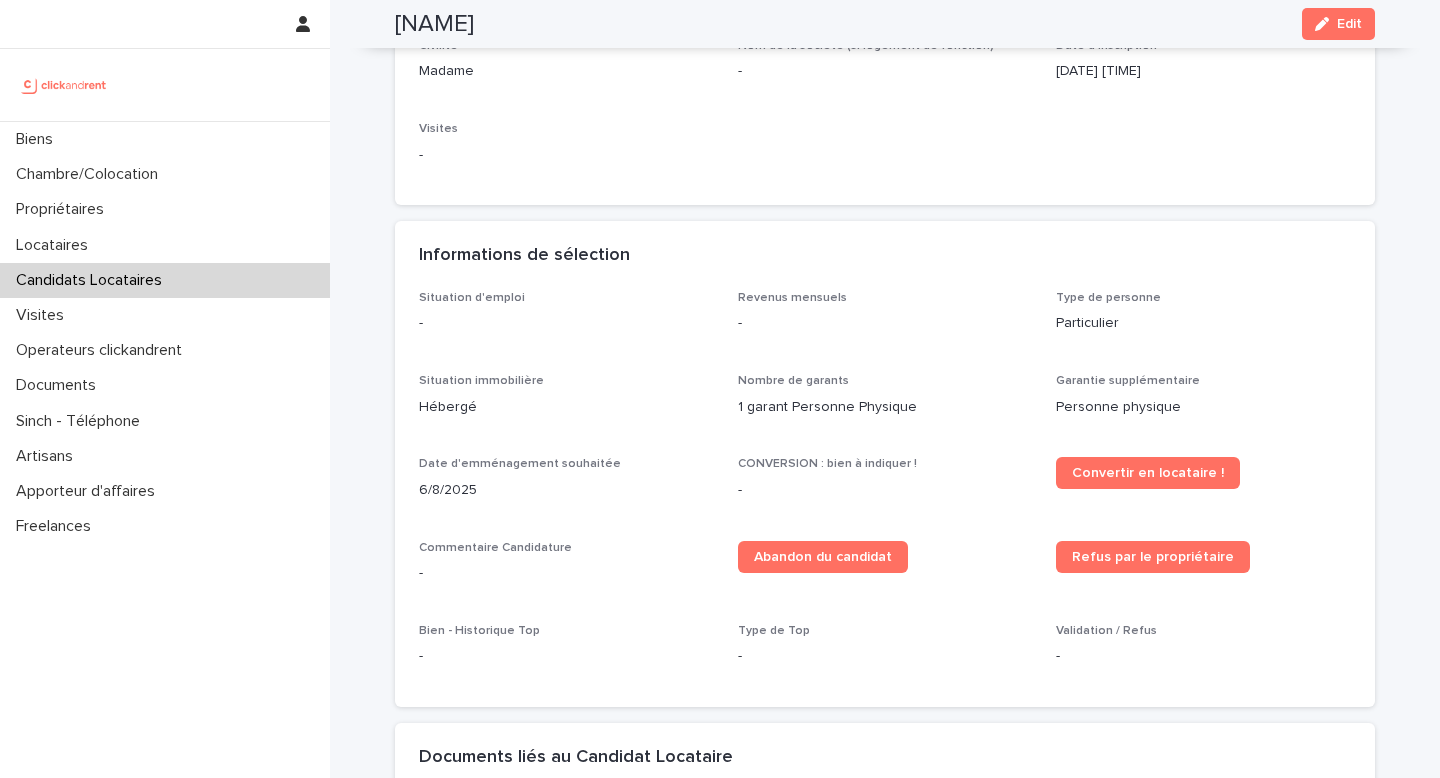 click 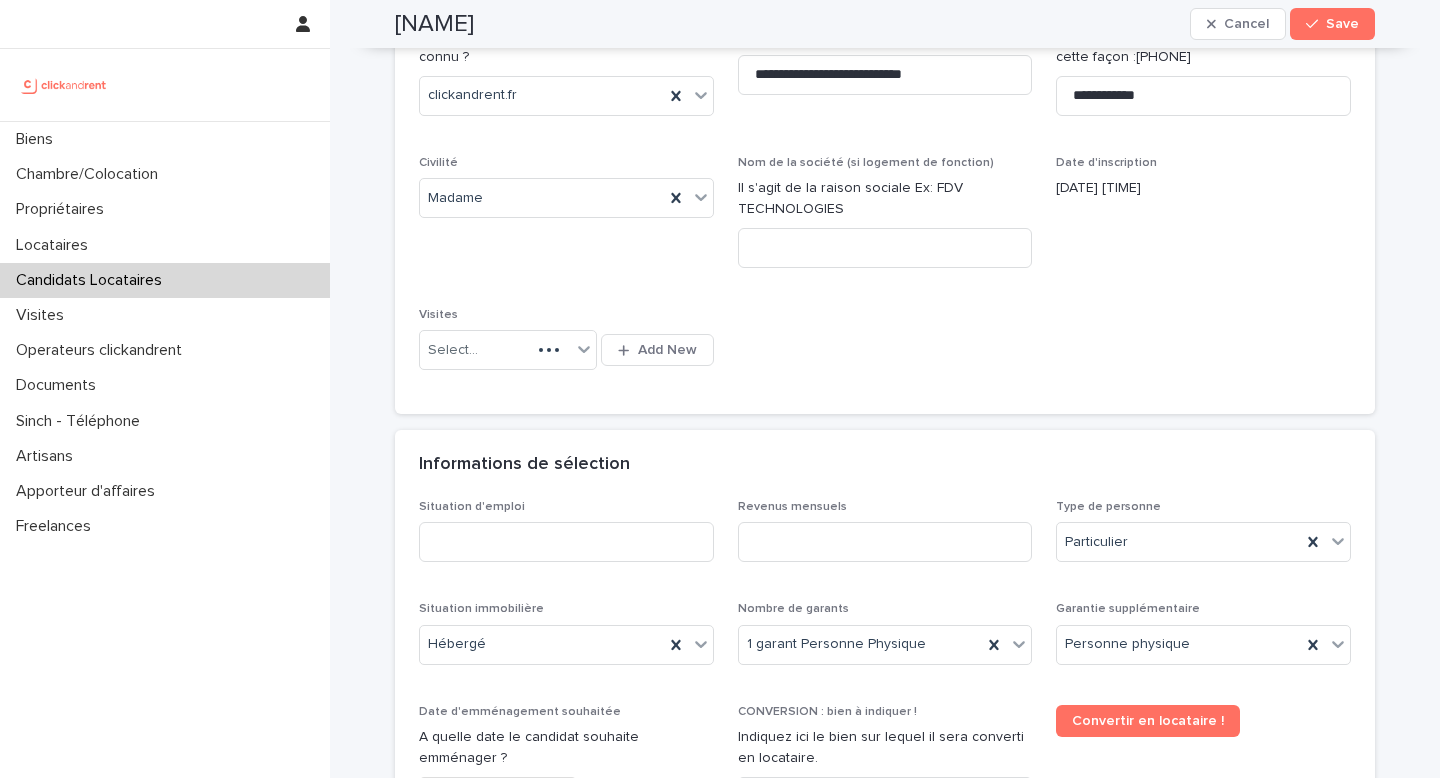 scroll, scrollTop: 645, scrollLeft: 0, axis: vertical 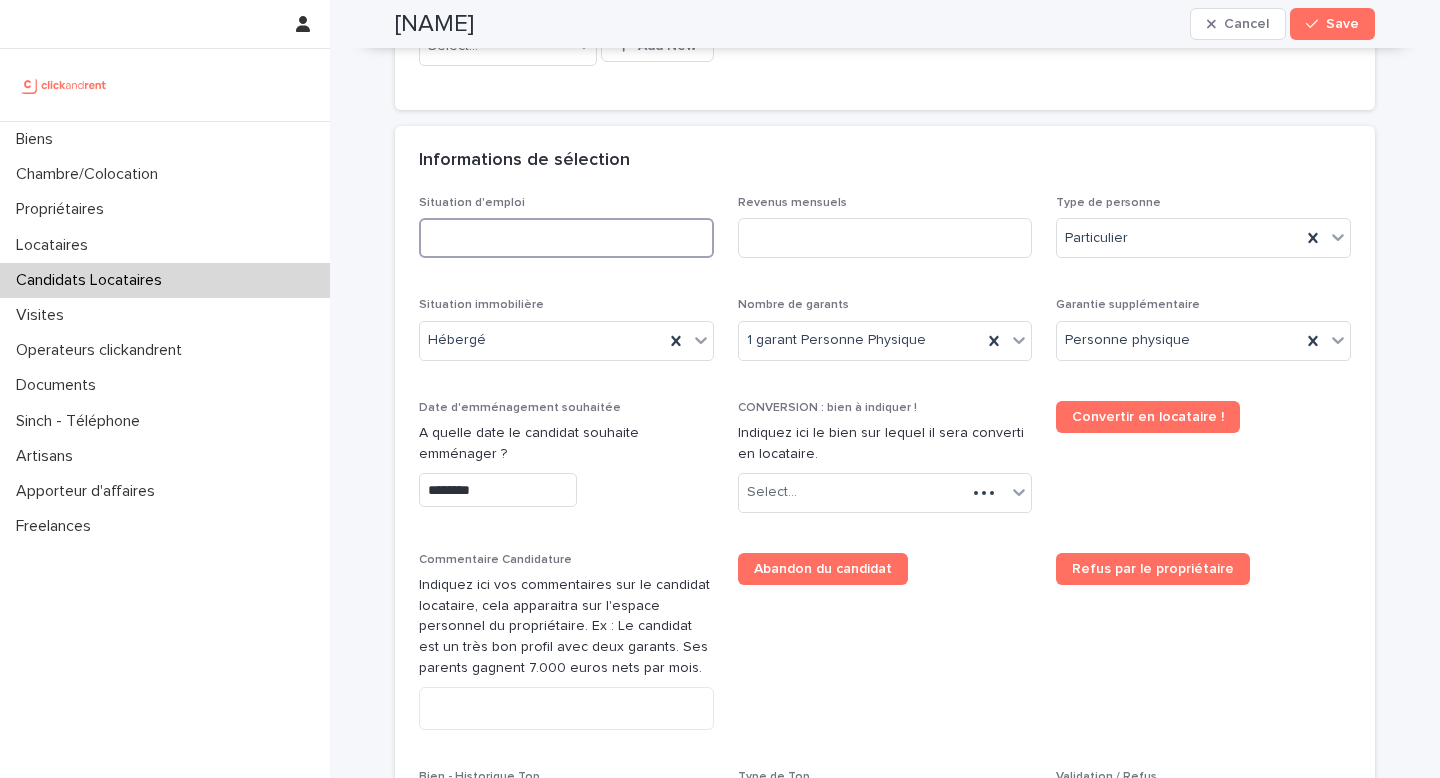 click at bounding box center [566, 238] 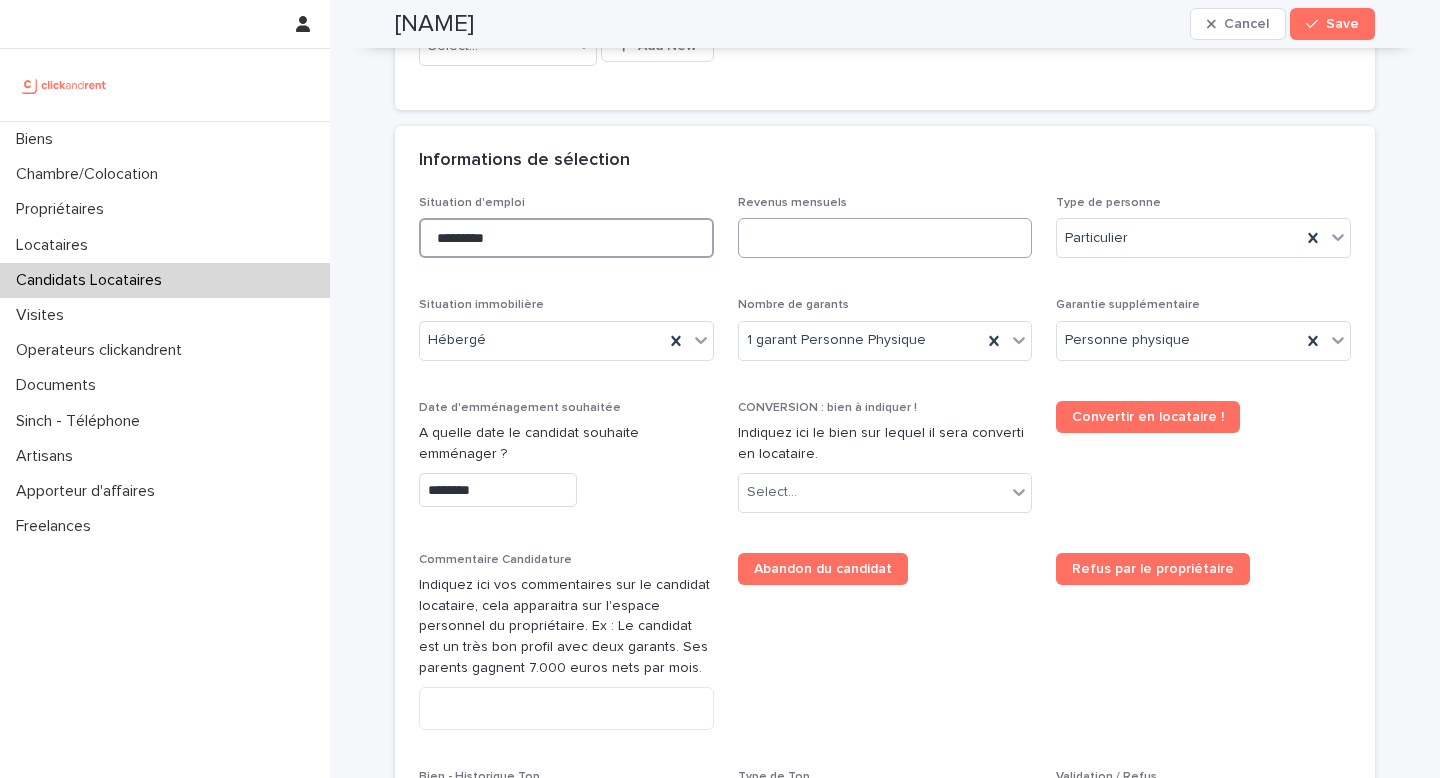 type on "*********" 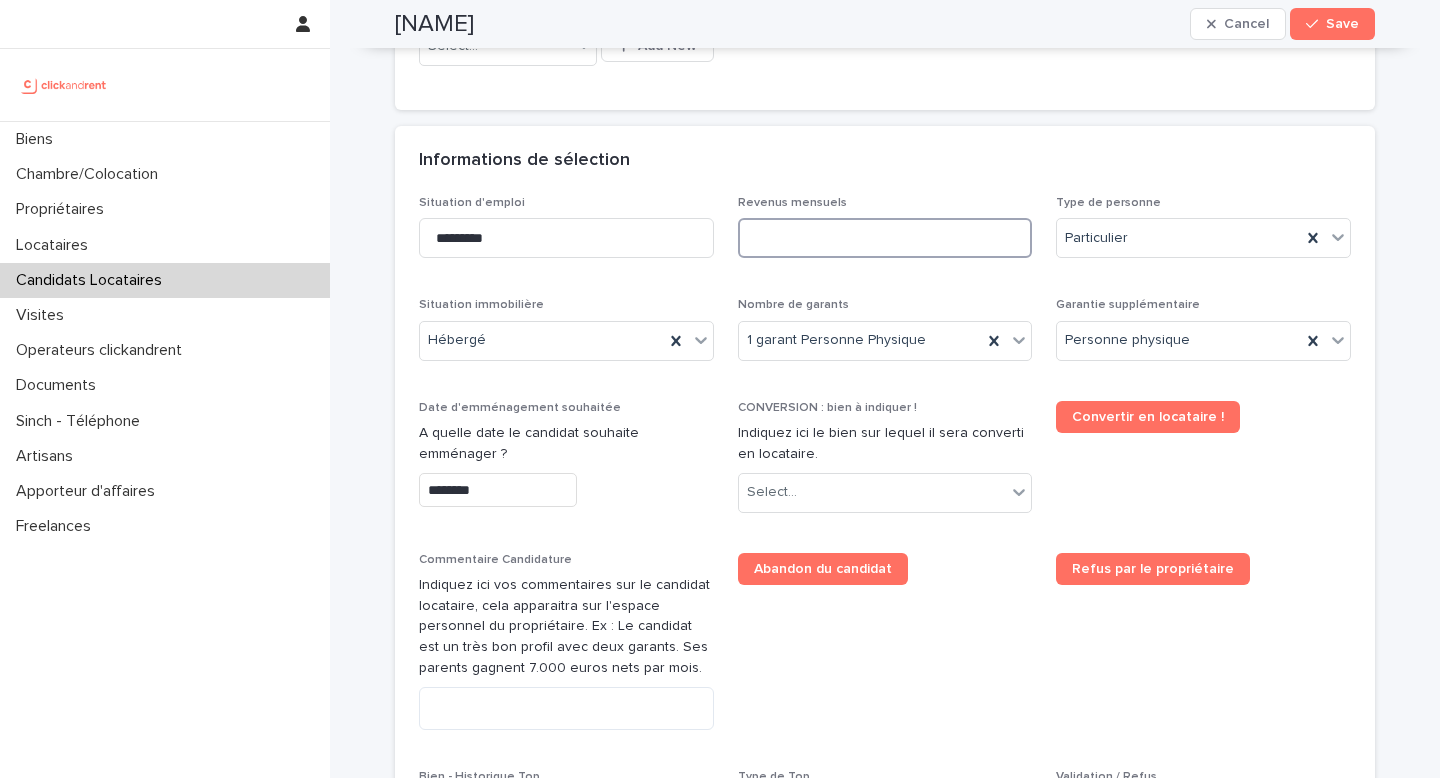 click at bounding box center [885, 238] 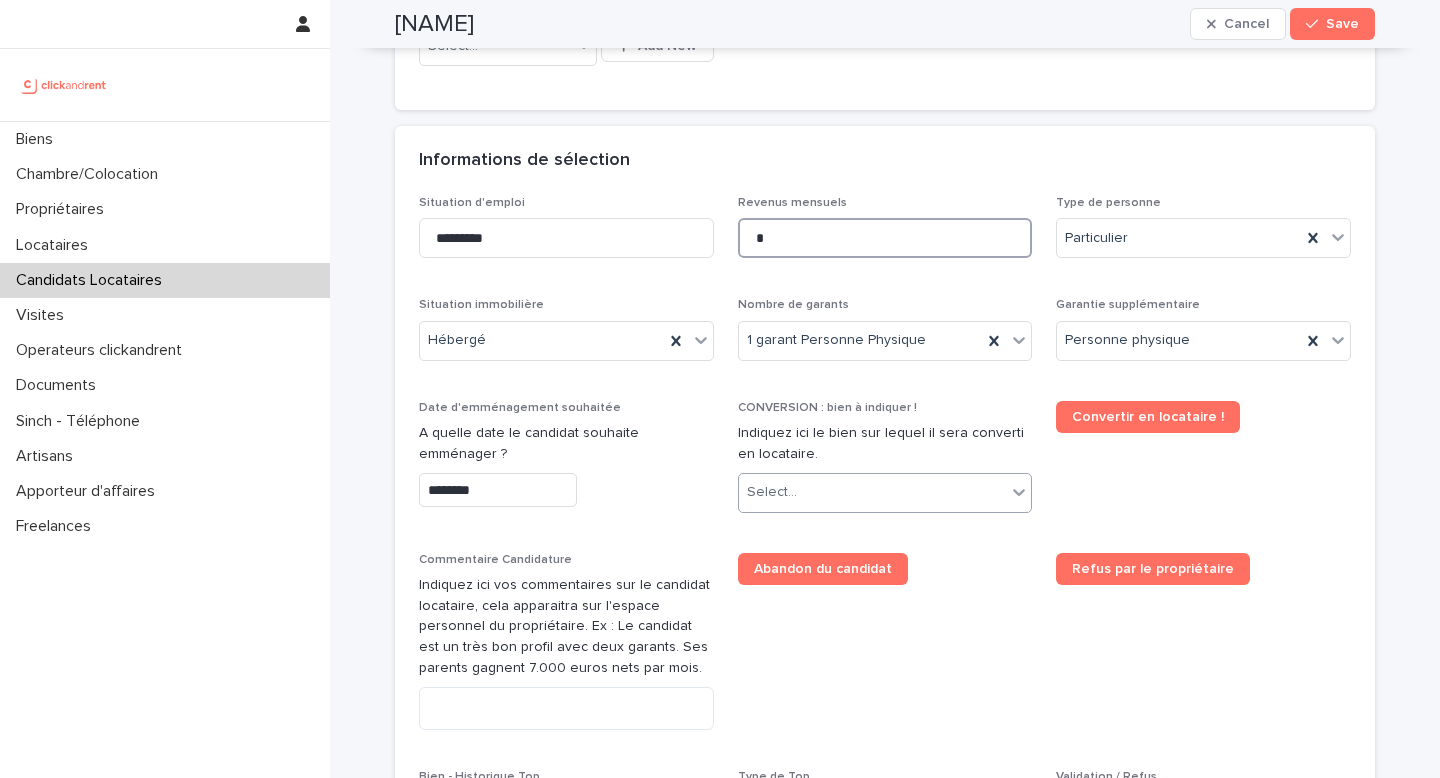 type on "*" 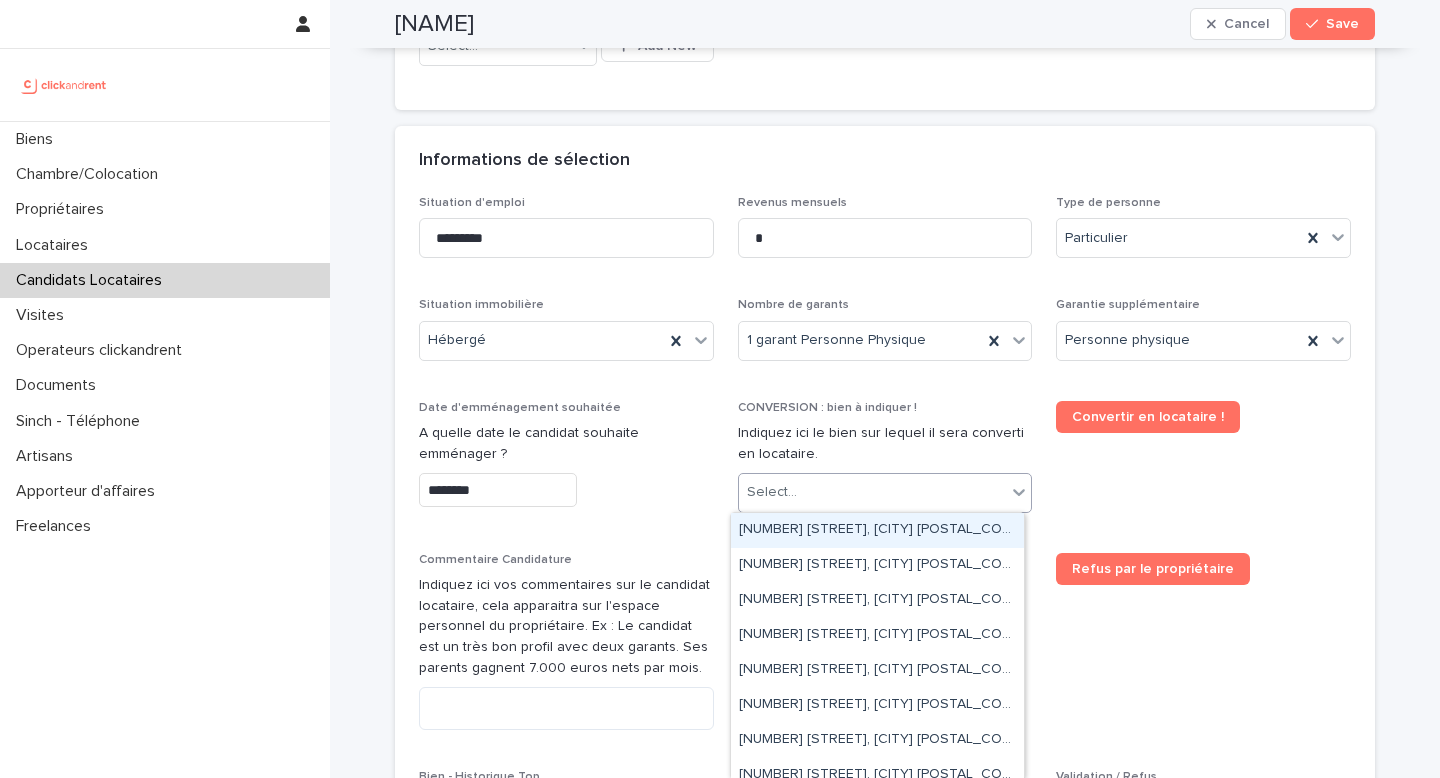 click on "Select..." at bounding box center (873, 492) 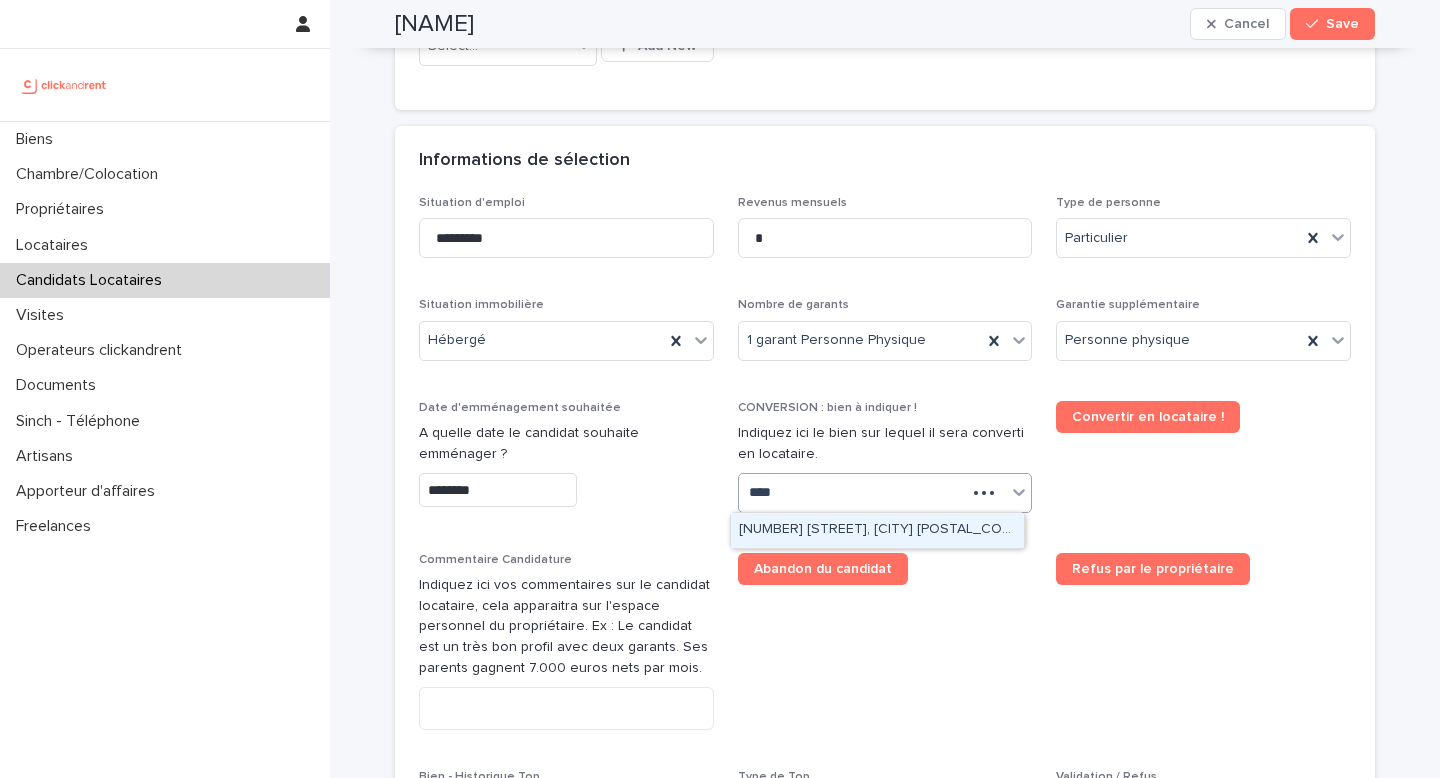 type on "*****" 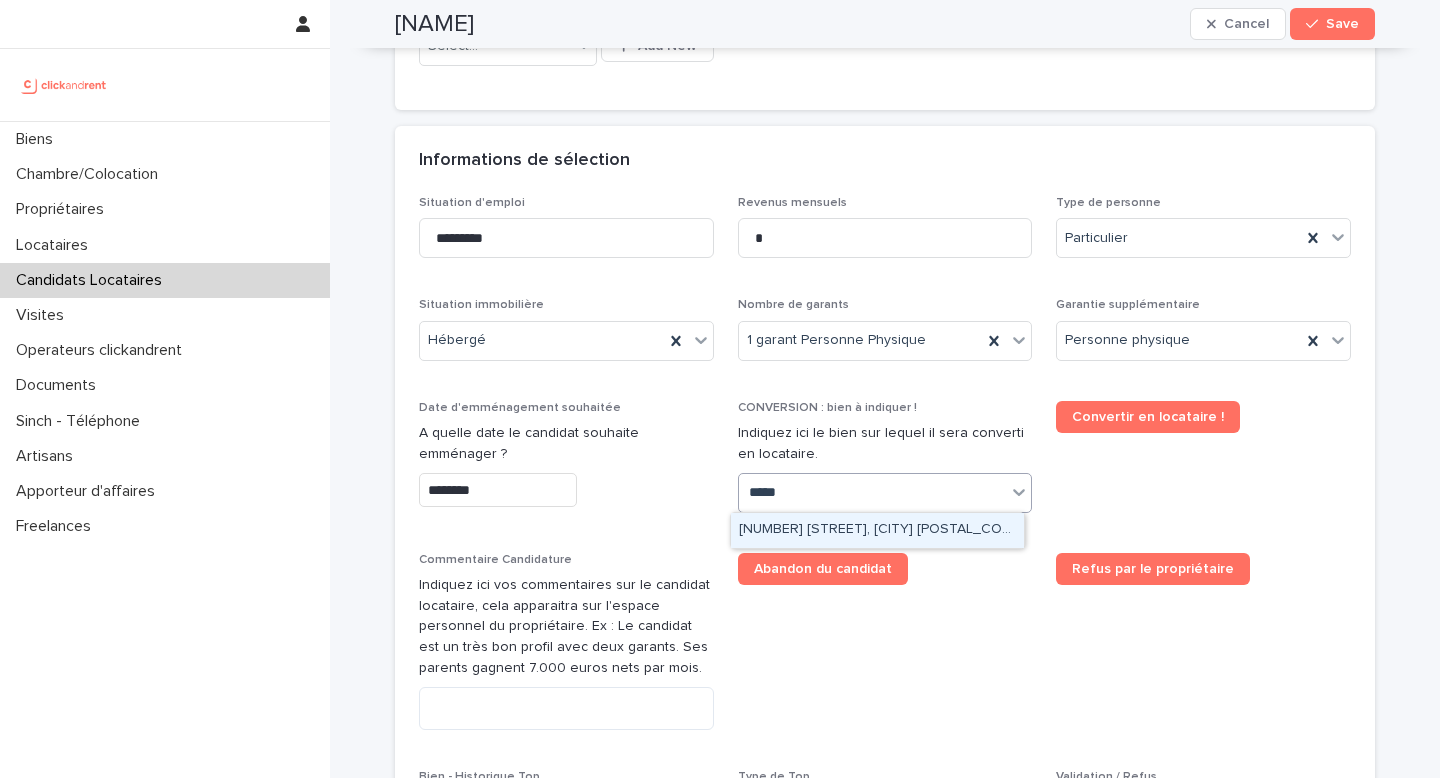 click on "A1530 - 33 Avenue des Martyrs de Chateaubriant,  Orly 94310" at bounding box center [877, 530] 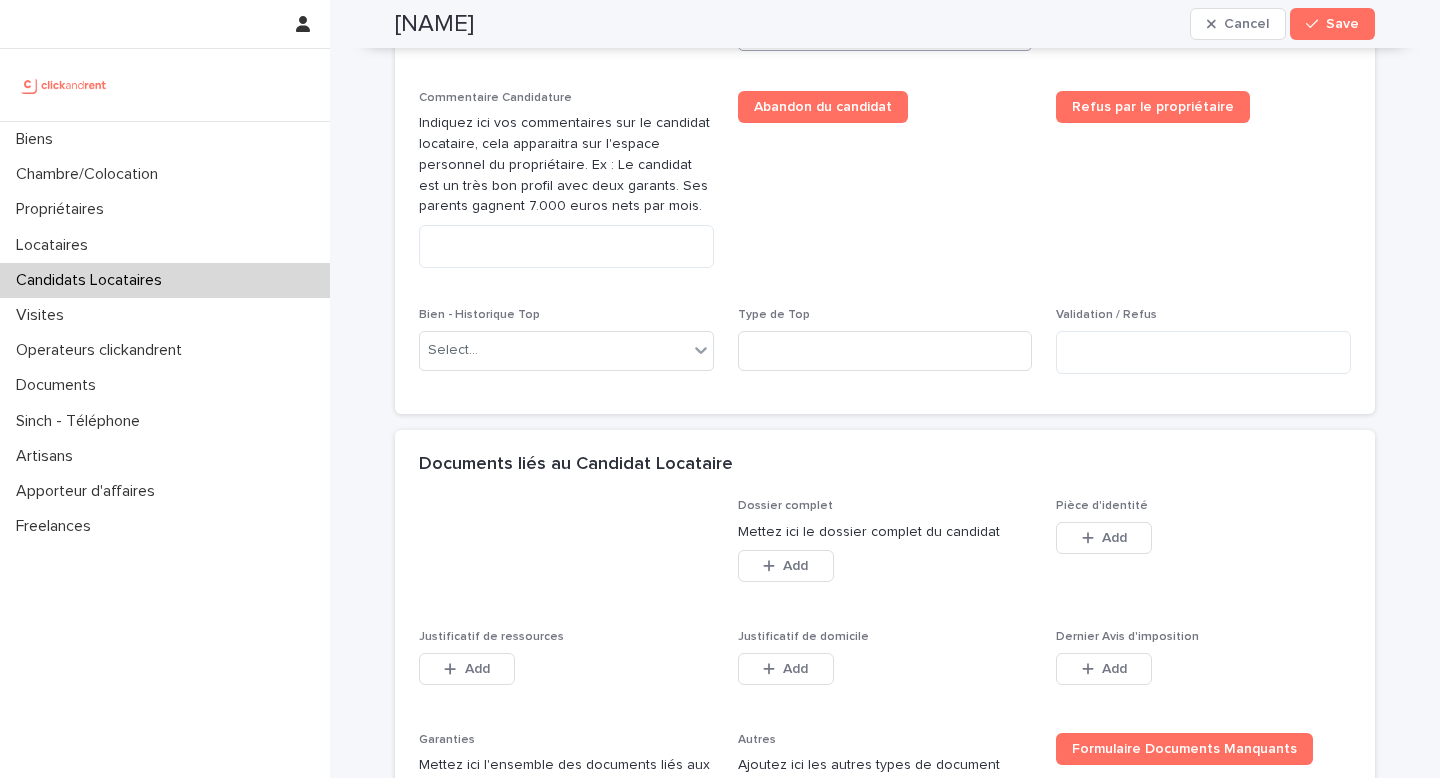 scroll, scrollTop: 1143, scrollLeft: 0, axis: vertical 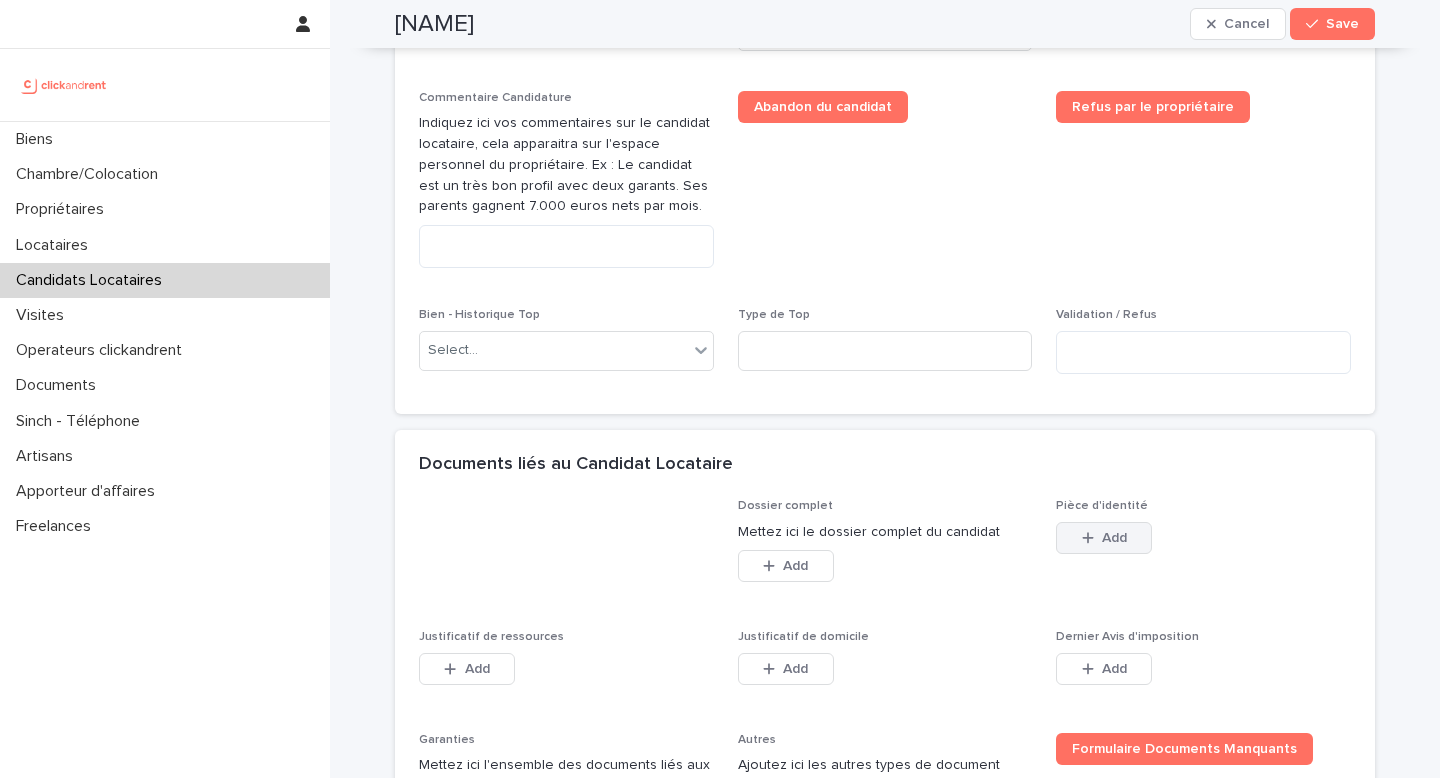click on "Add" at bounding box center [1114, 538] 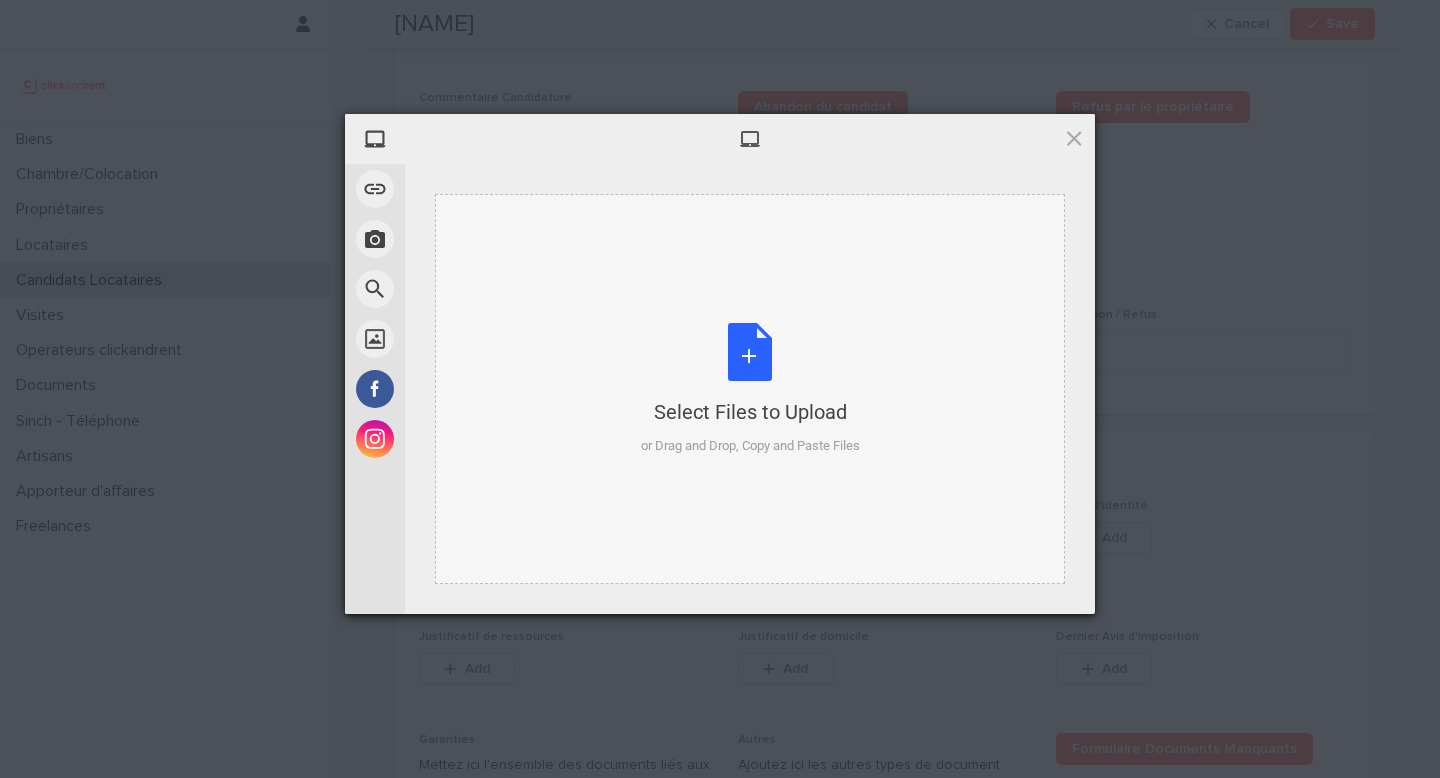 click on "Select Files to Upload
or Drag and Drop, Copy and Paste Files" at bounding box center (750, 389) 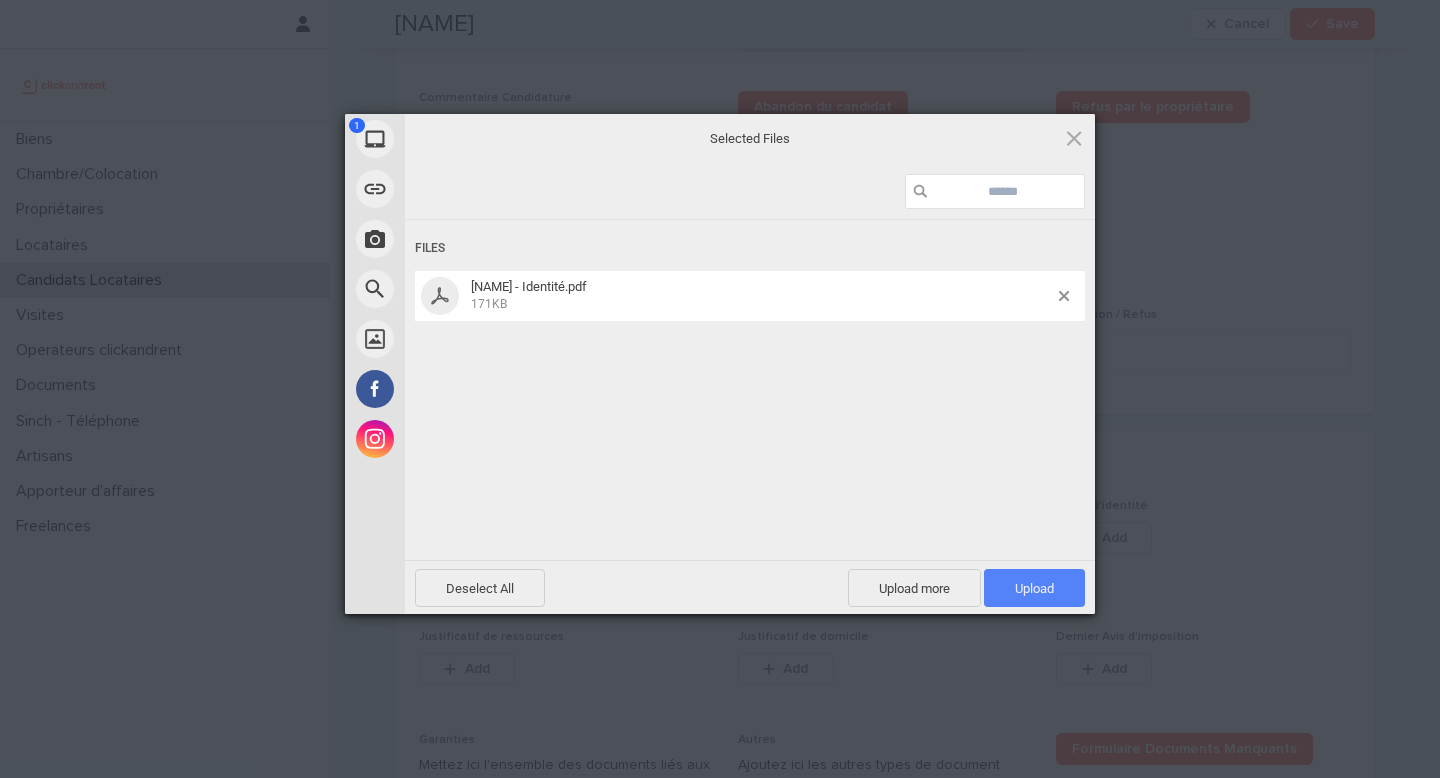 click on "Upload
1" at bounding box center [1034, 588] 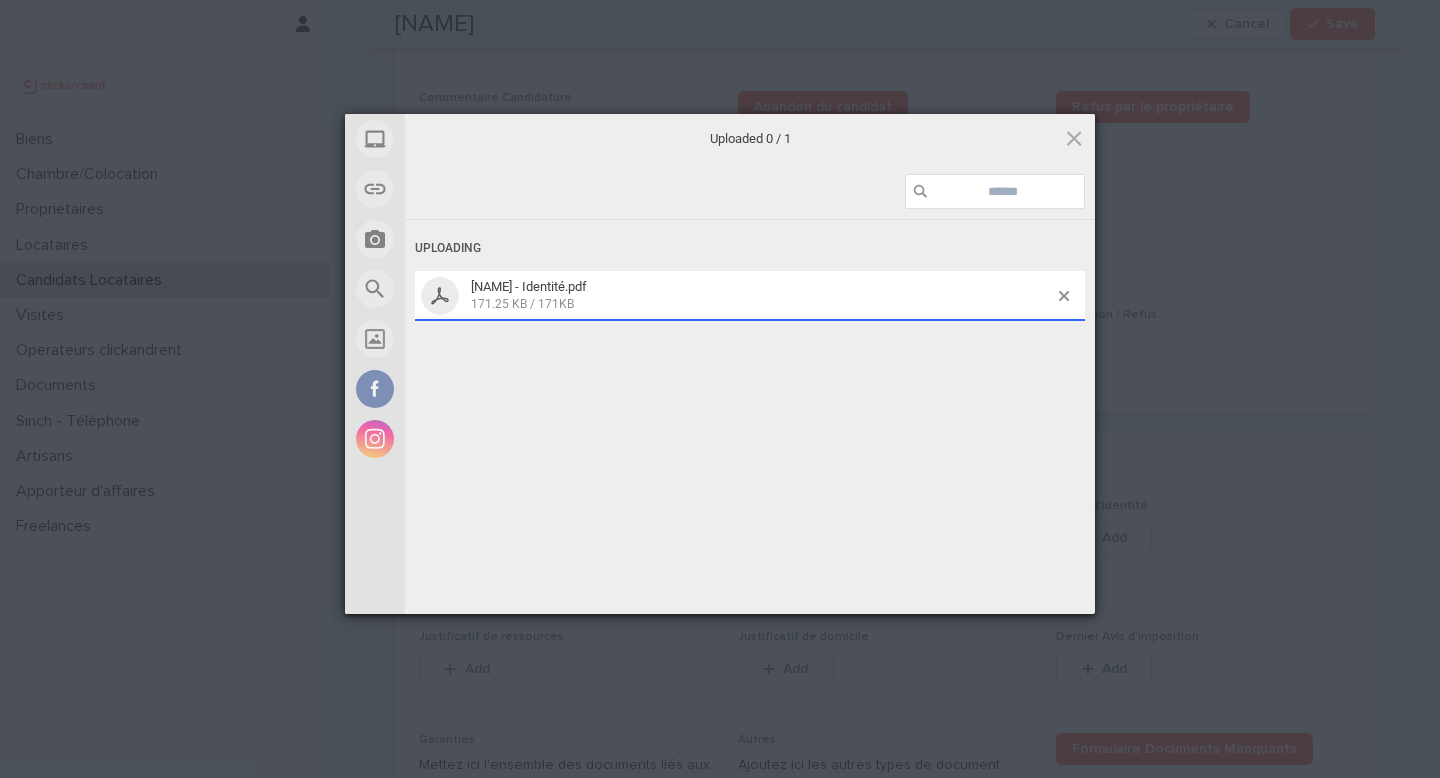 click on "My Device         Link (URL)         Take Photo         Web Search         Unsplash         Facebook         Instagram
Uploaded 0 / 1
Uploading
Ettien cecilia Ahondjon - Identité.pdf
171.25 KB /
171KB
Deselect All
Upload more
Upload
0
Powered by   Filestack" at bounding box center (720, 389) 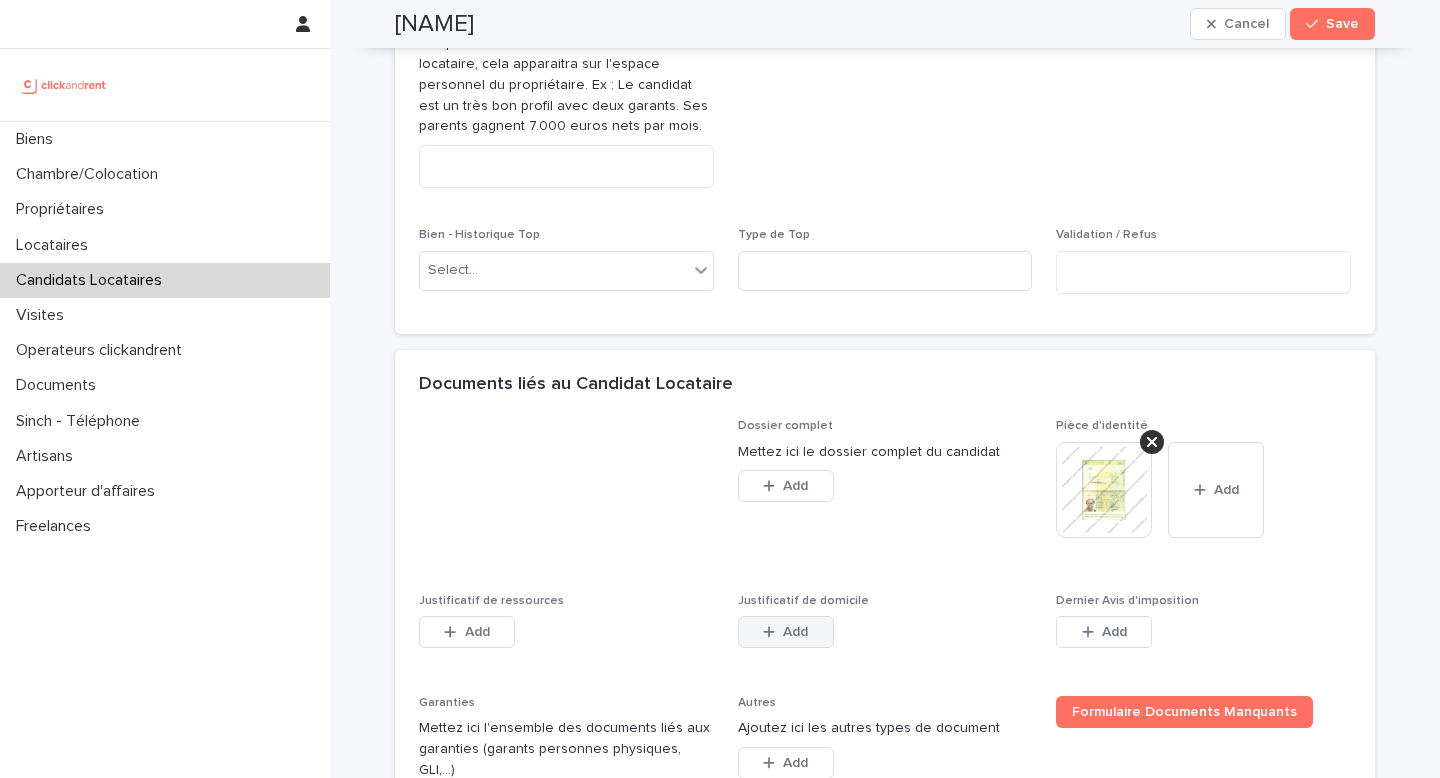 scroll, scrollTop: 1339, scrollLeft: 0, axis: vertical 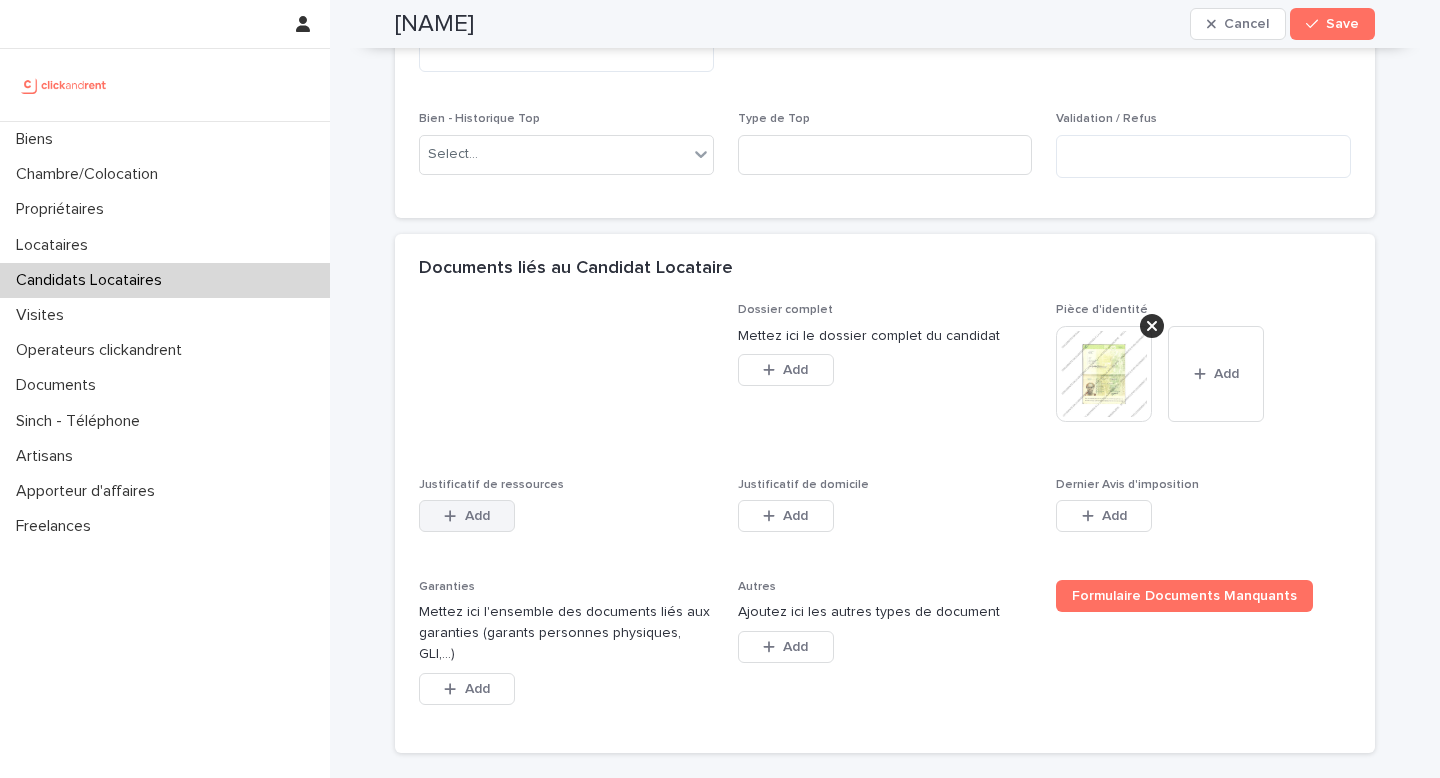 click on "Add" at bounding box center [467, 516] 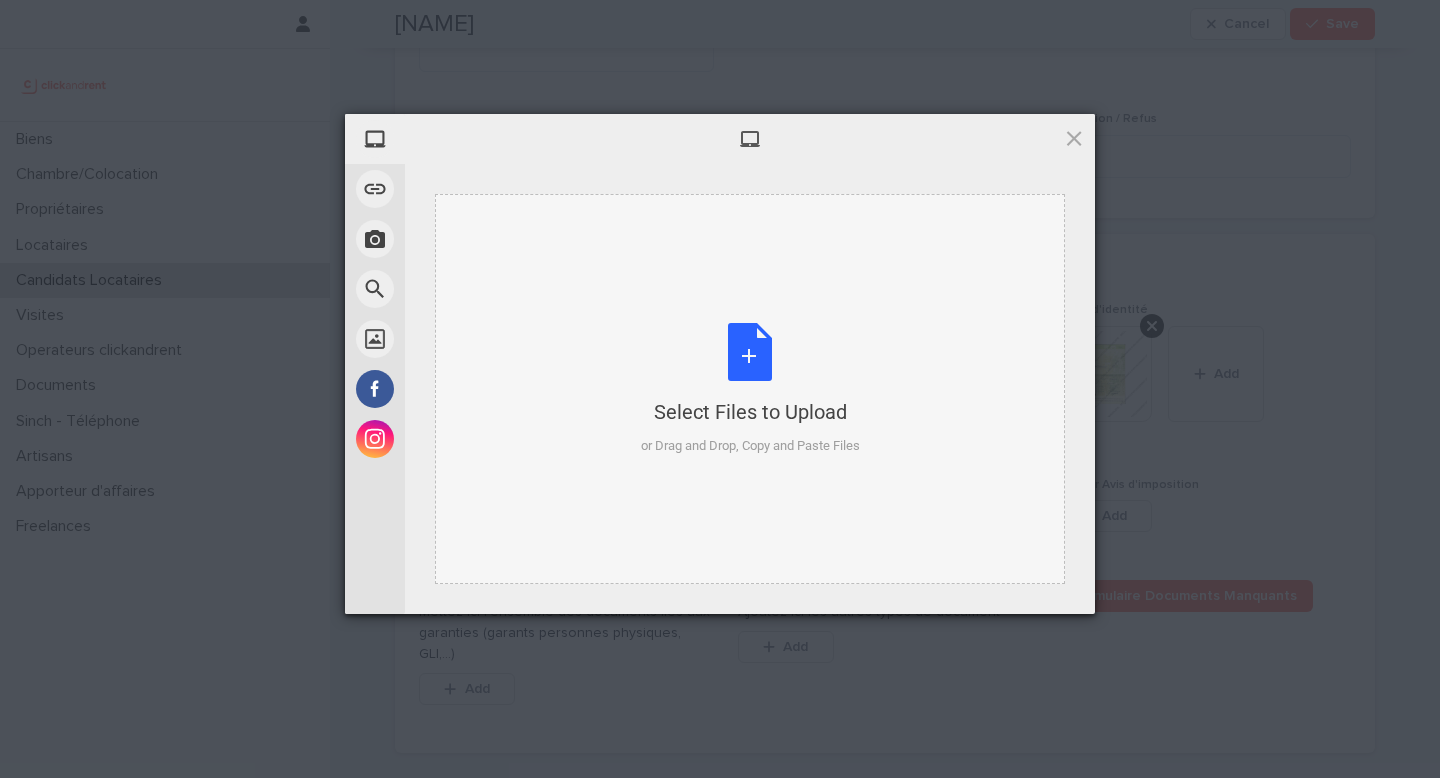 click on "Select Files to Upload" at bounding box center [750, 412] 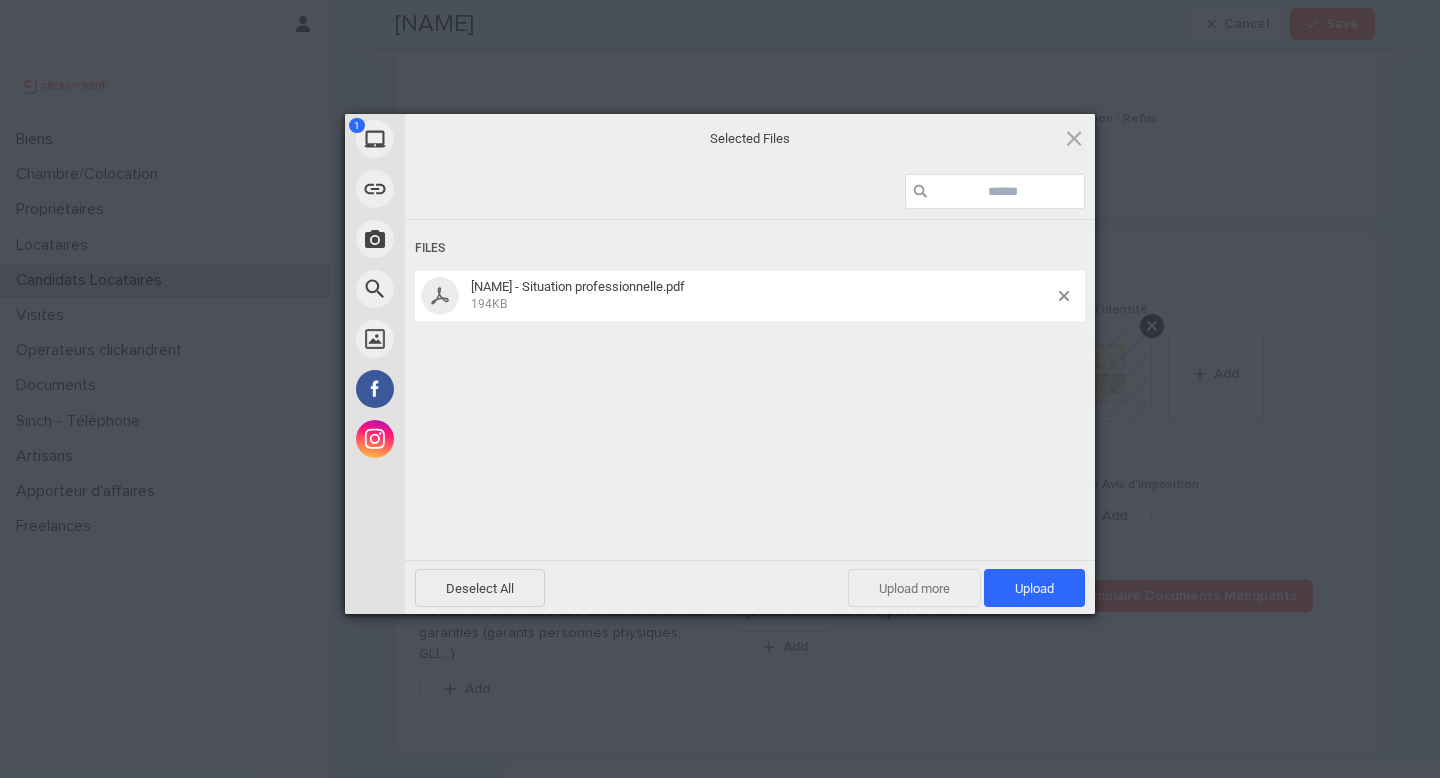 click on "Upload more" at bounding box center [914, 588] 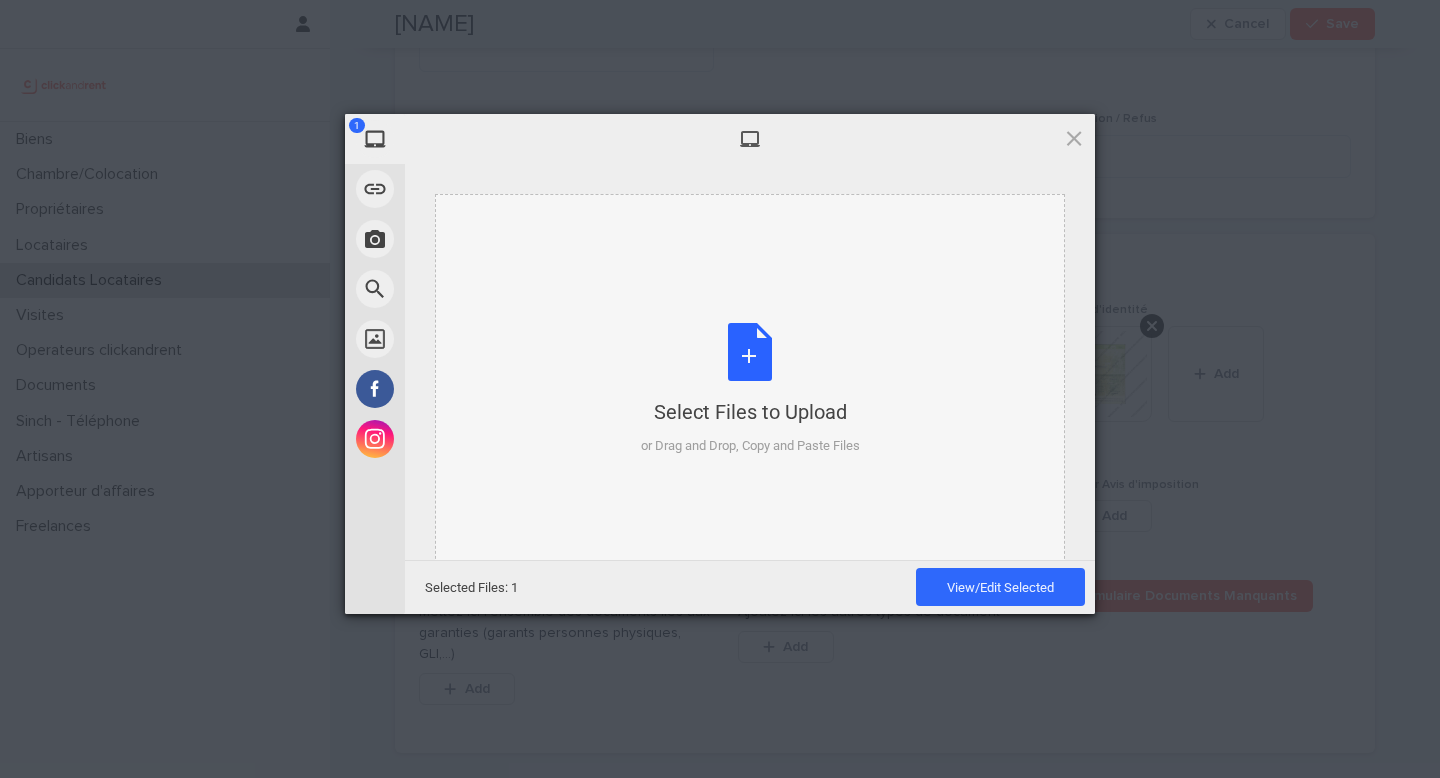 click on "Select Files to Upload
or Drag and Drop, Copy and Paste Files" at bounding box center [750, 389] 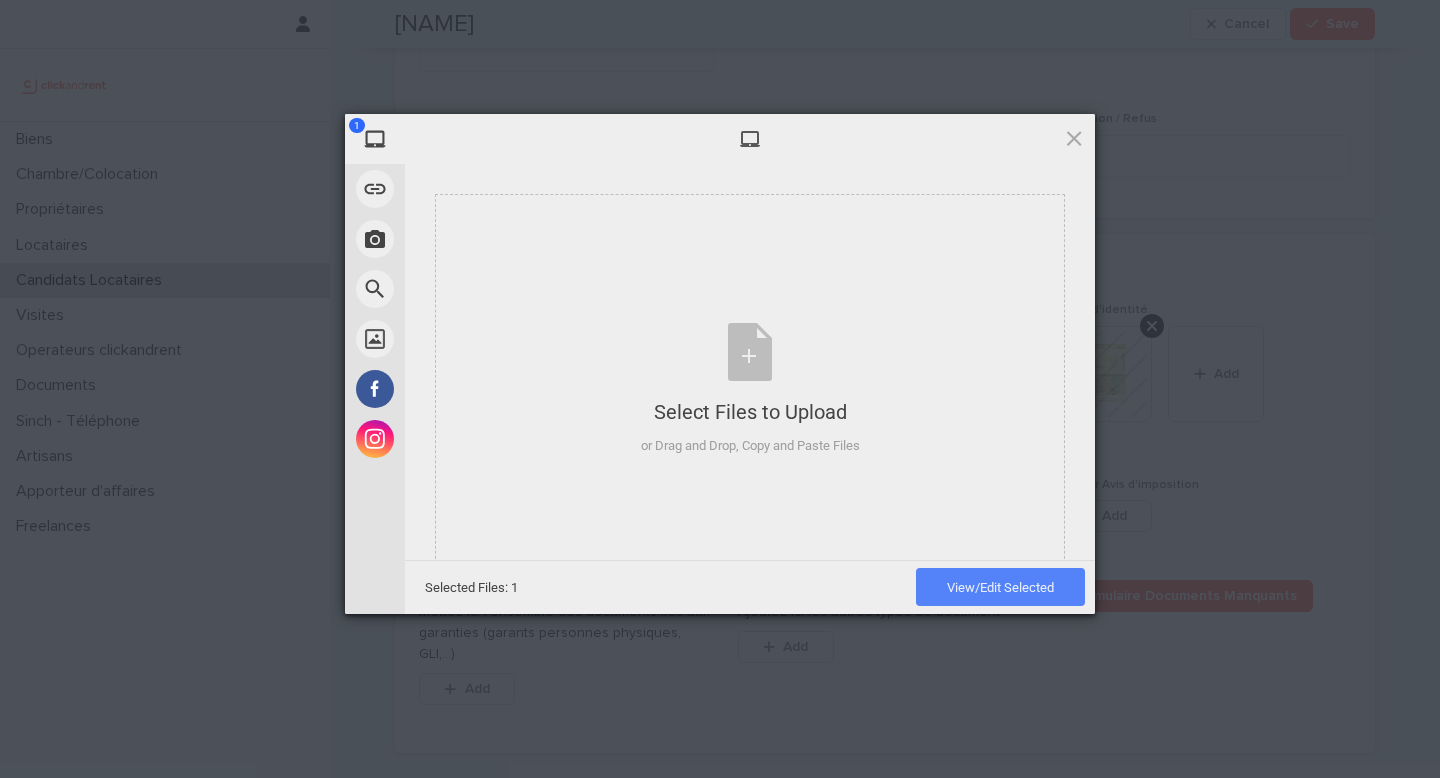 click on "View/Edit Selected" at bounding box center (1000, 587) 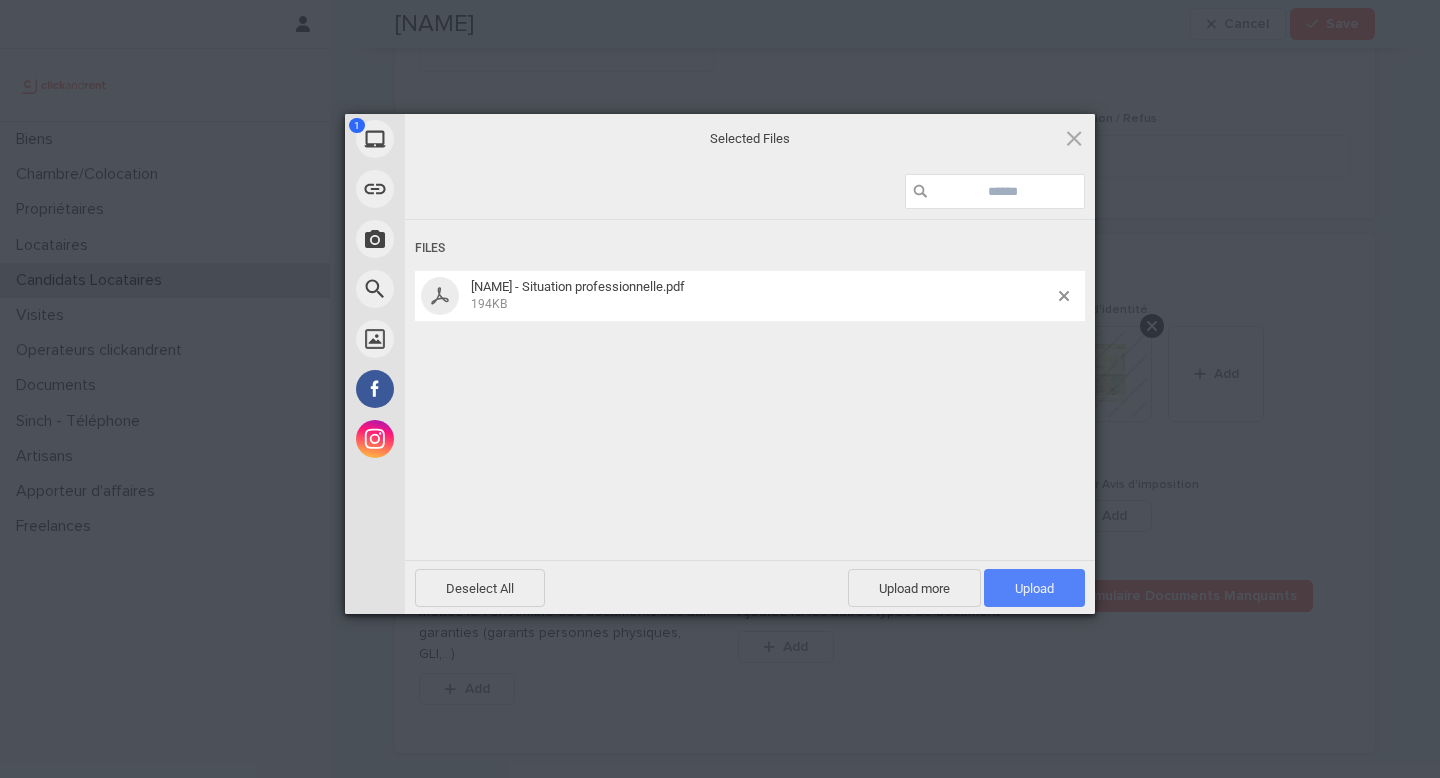 click on "Upload
1" at bounding box center (1034, 588) 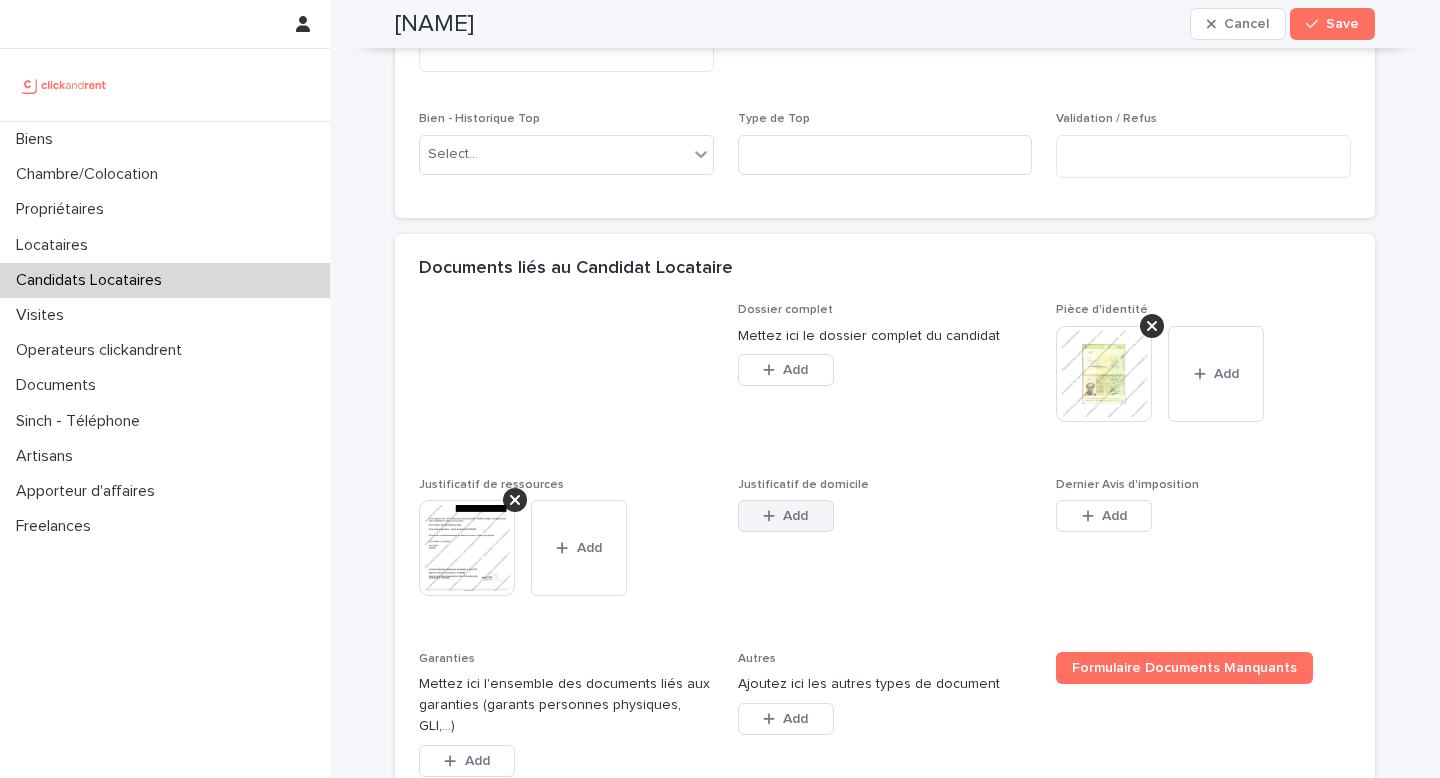 click on "Add" at bounding box center (795, 516) 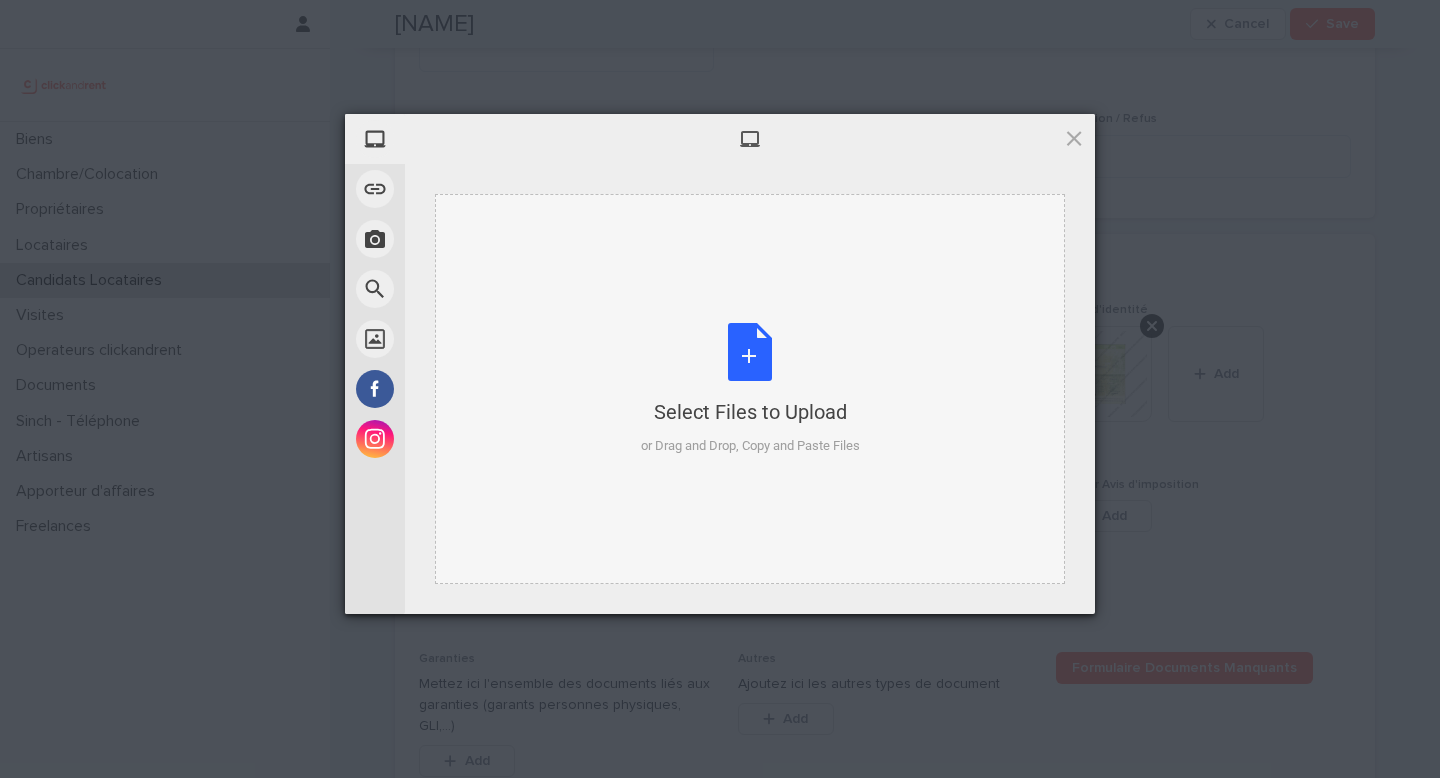 click on "Select Files to Upload" at bounding box center [750, 412] 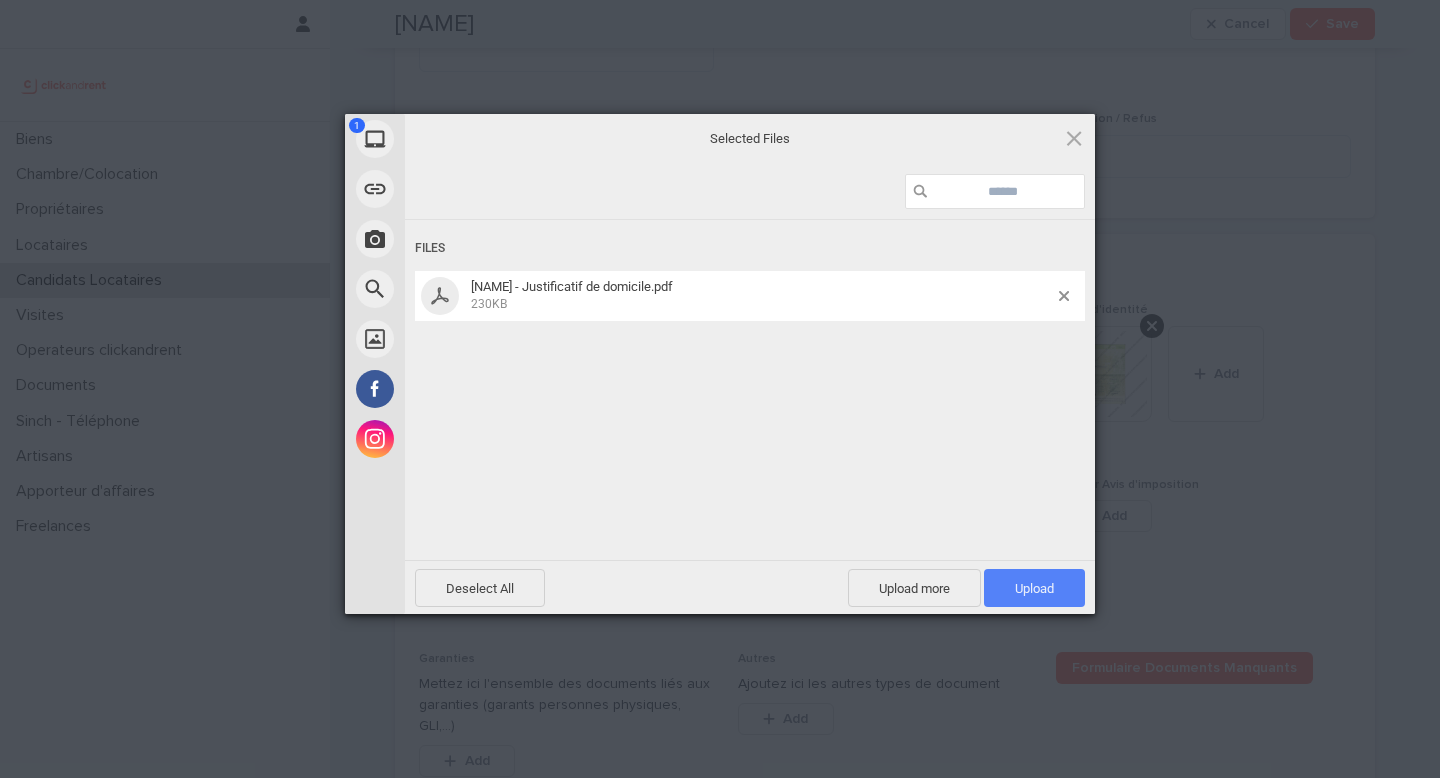 click on "Upload
1" at bounding box center [1034, 588] 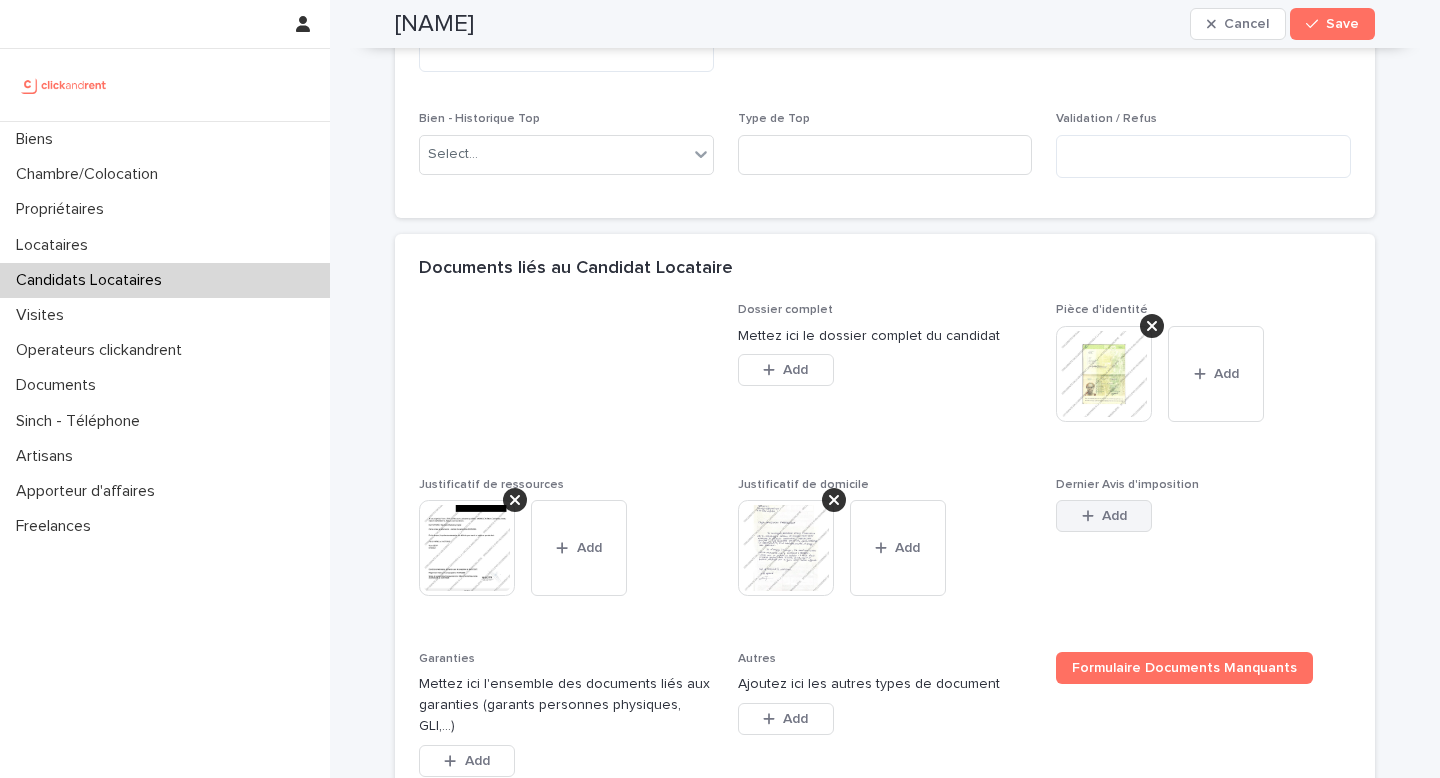 click on "Add" at bounding box center (1114, 516) 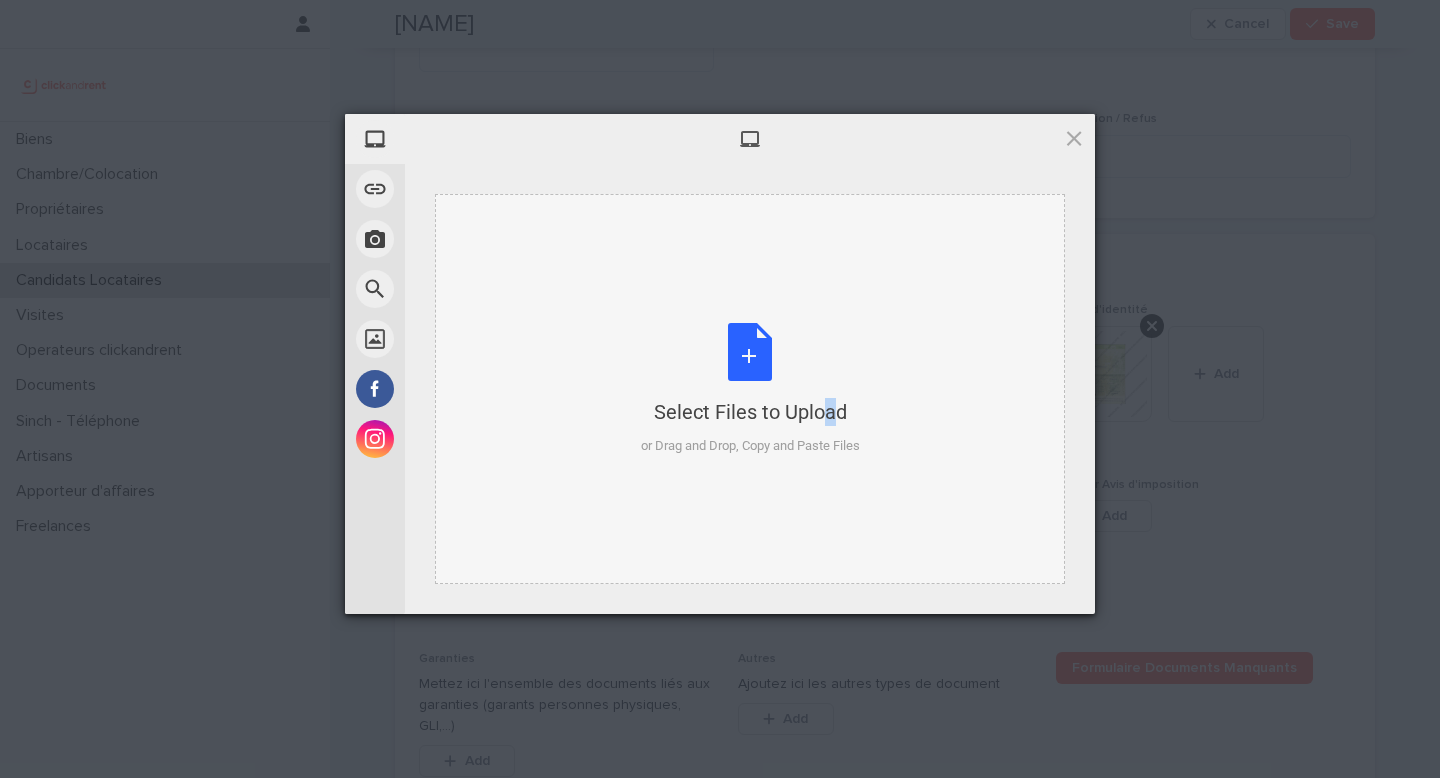 click on "Select Files to Upload" at bounding box center [750, 412] 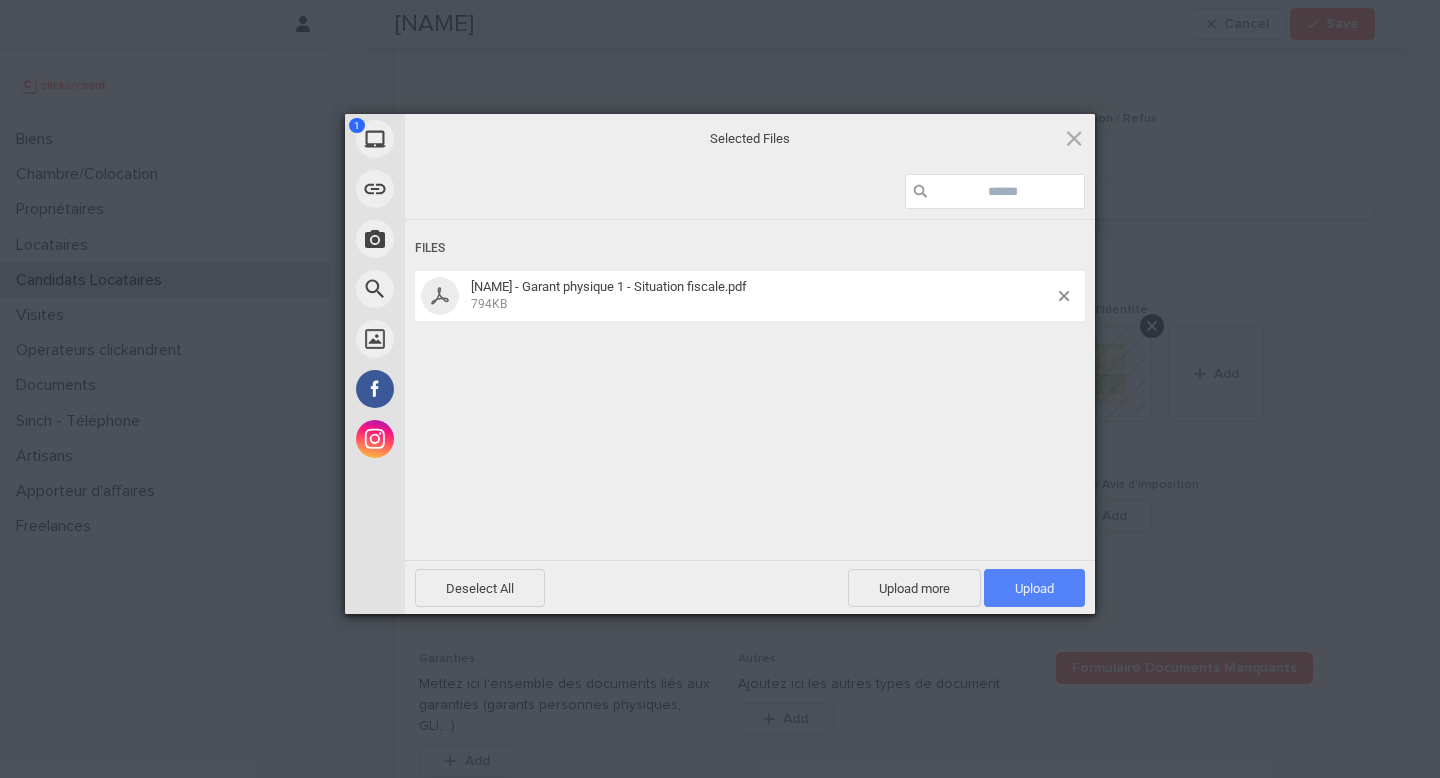 click on "Upload
1" at bounding box center (1034, 588) 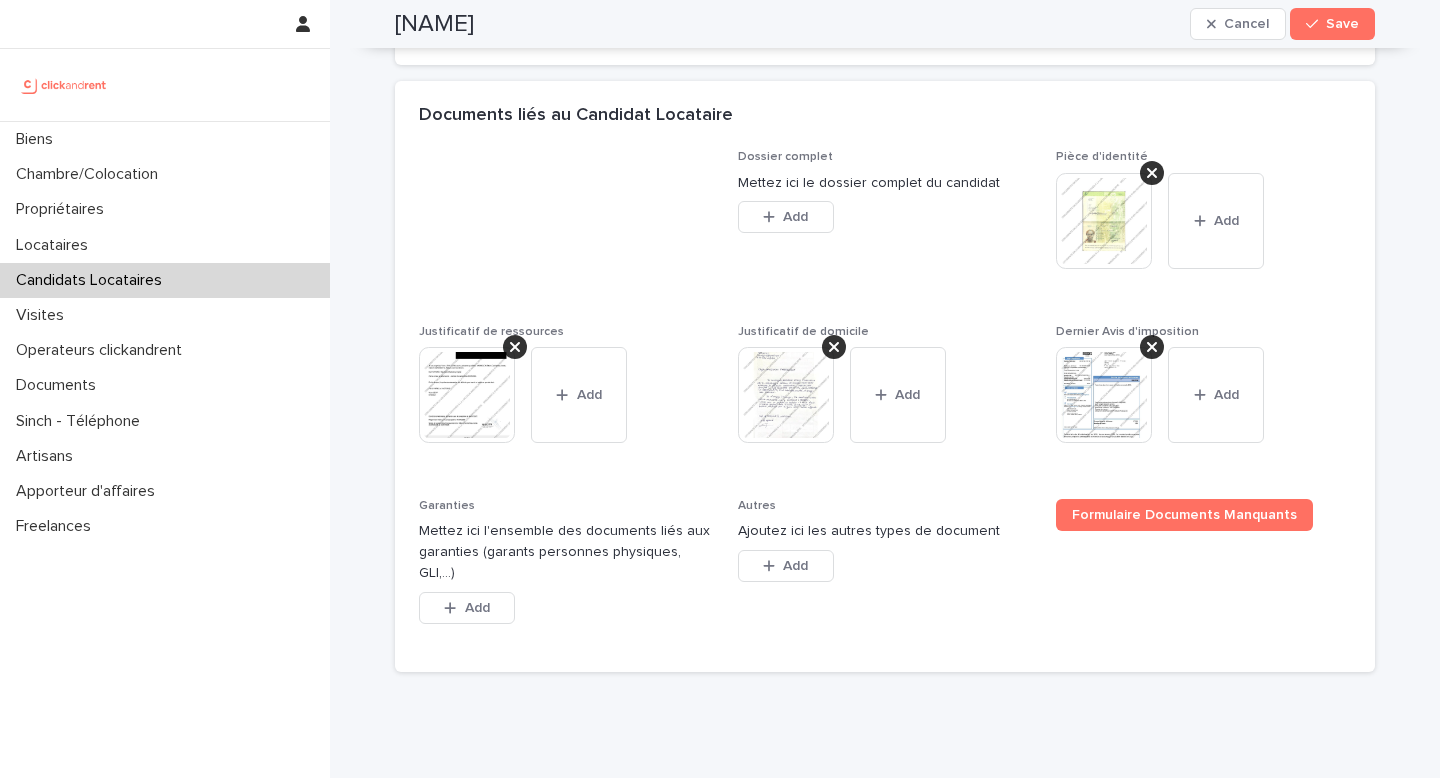 scroll, scrollTop: 1526, scrollLeft: 0, axis: vertical 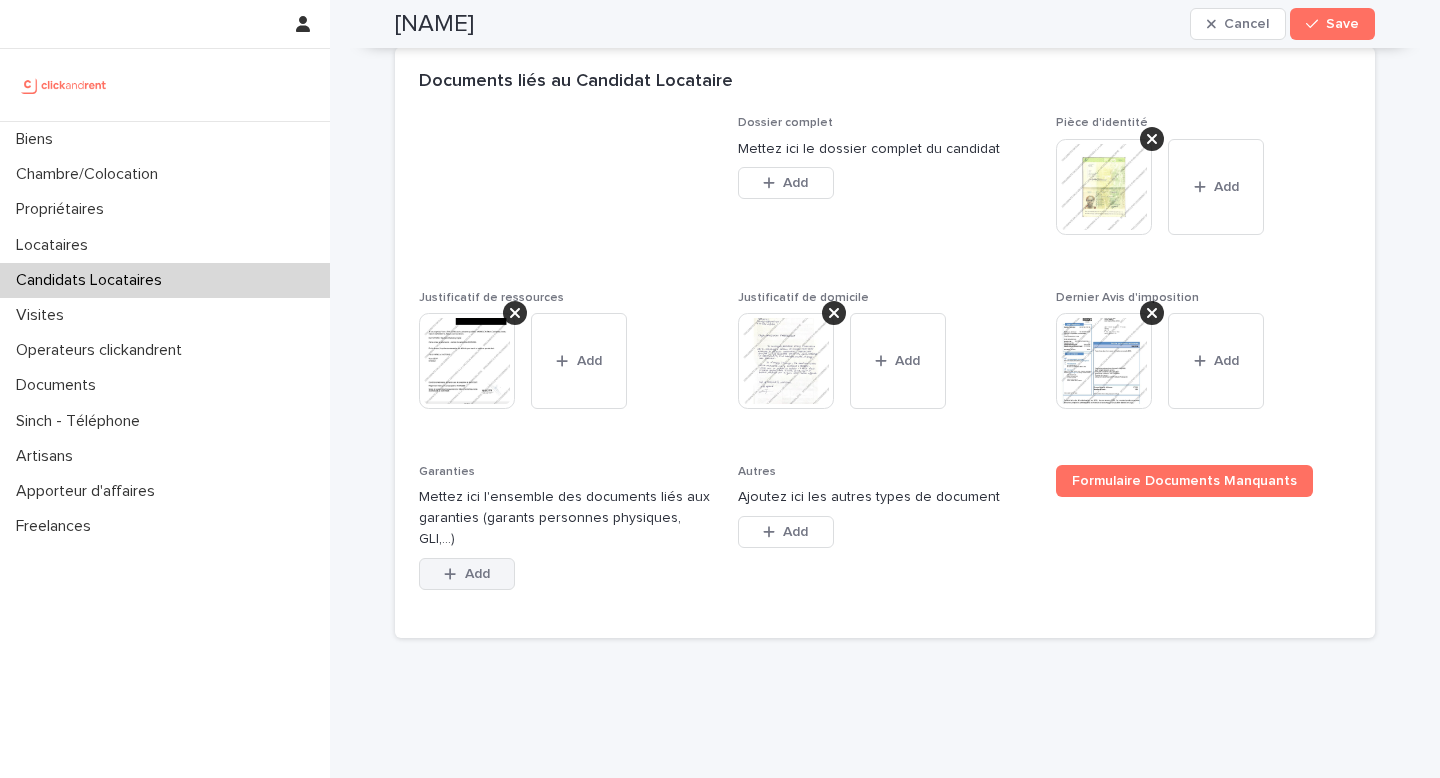 click on "Add" at bounding box center [467, 574] 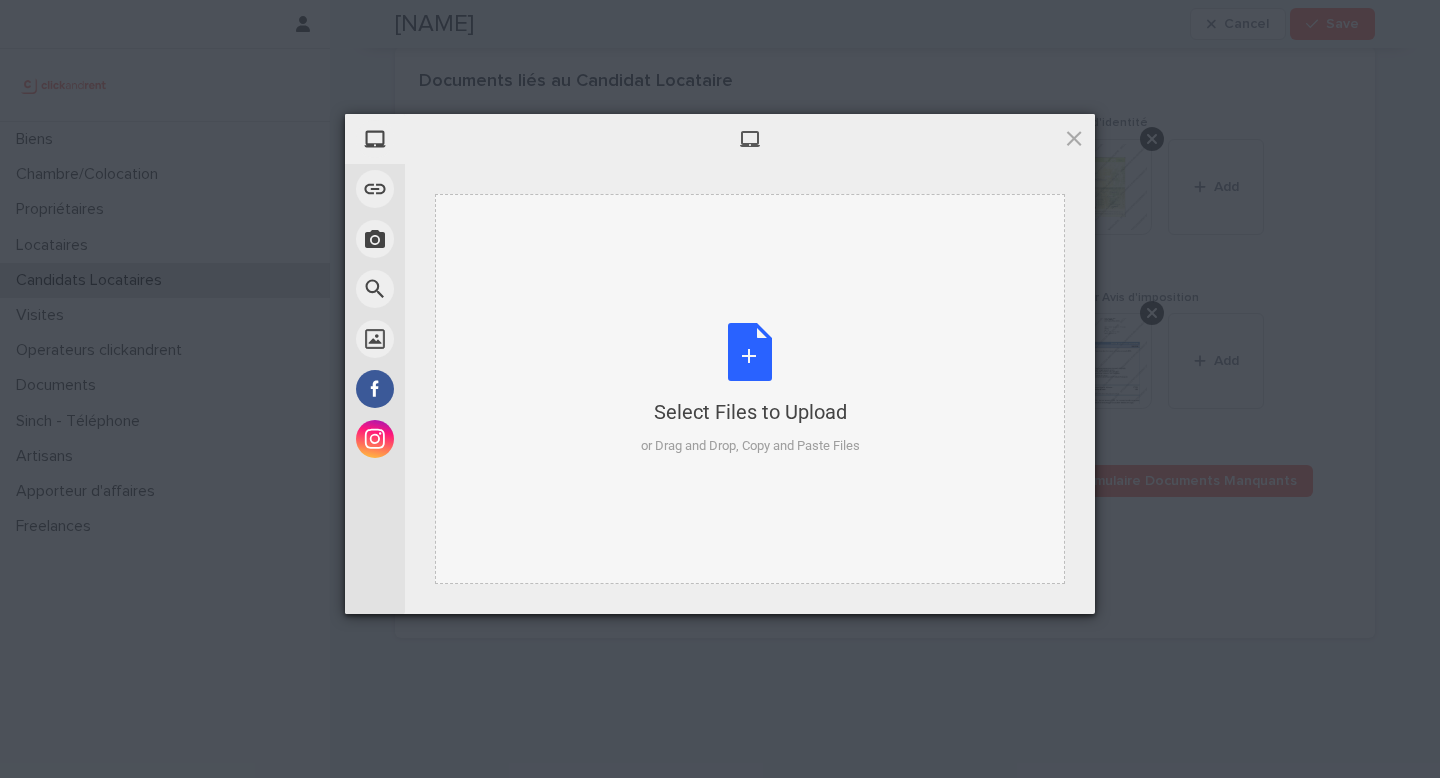 click on "Select Files to Upload
or Drag and Drop, Copy and Paste Files" at bounding box center [750, 389] 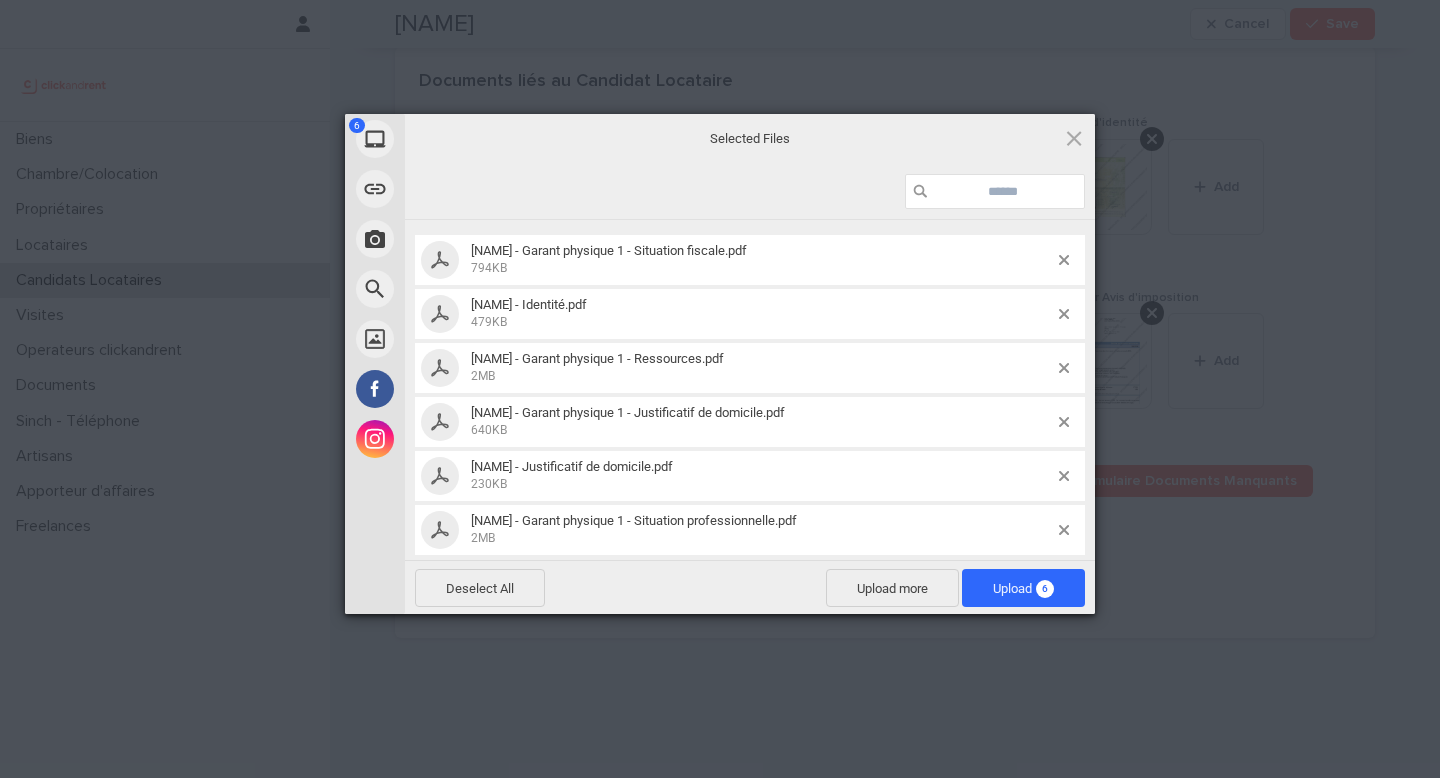 scroll, scrollTop: 49, scrollLeft: 0, axis: vertical 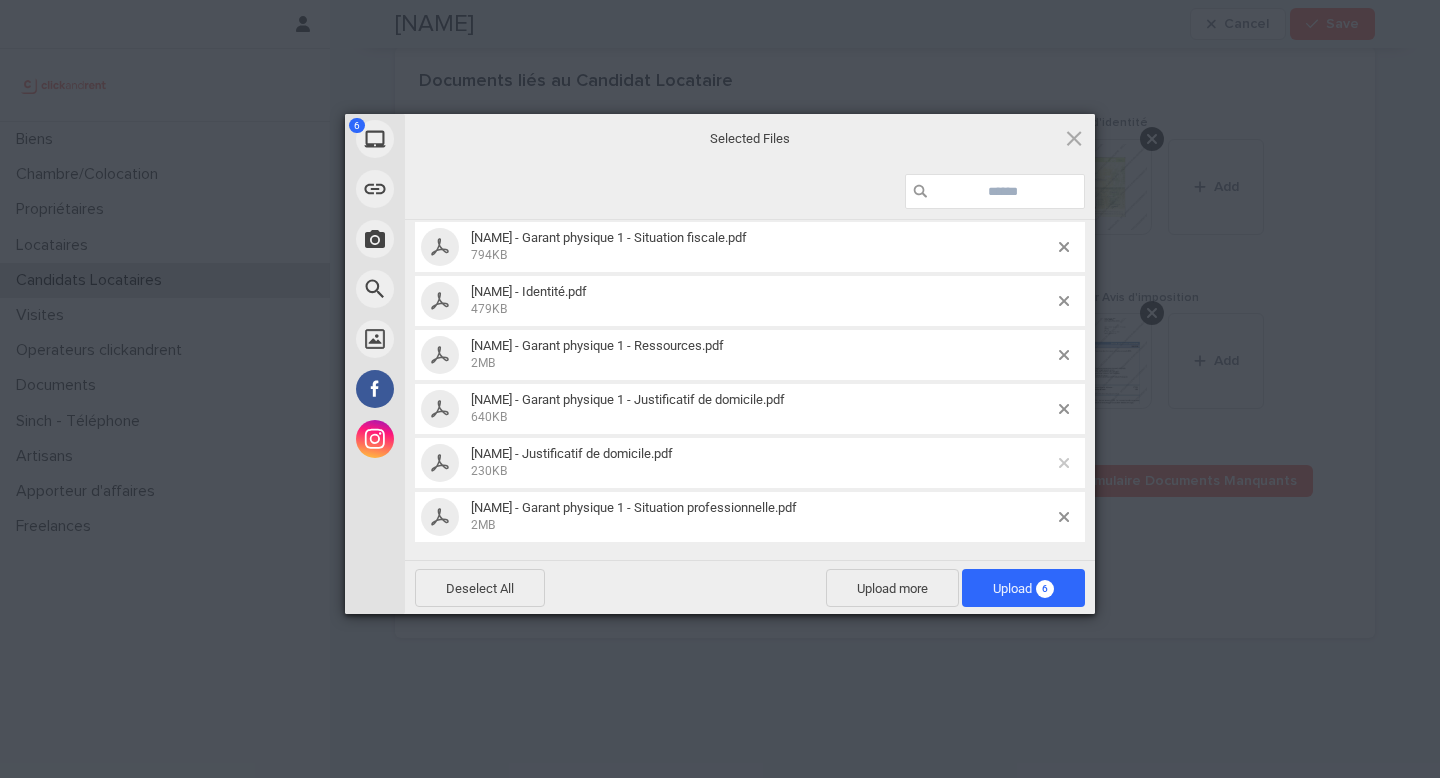 click at bounding box center [1064, 463] 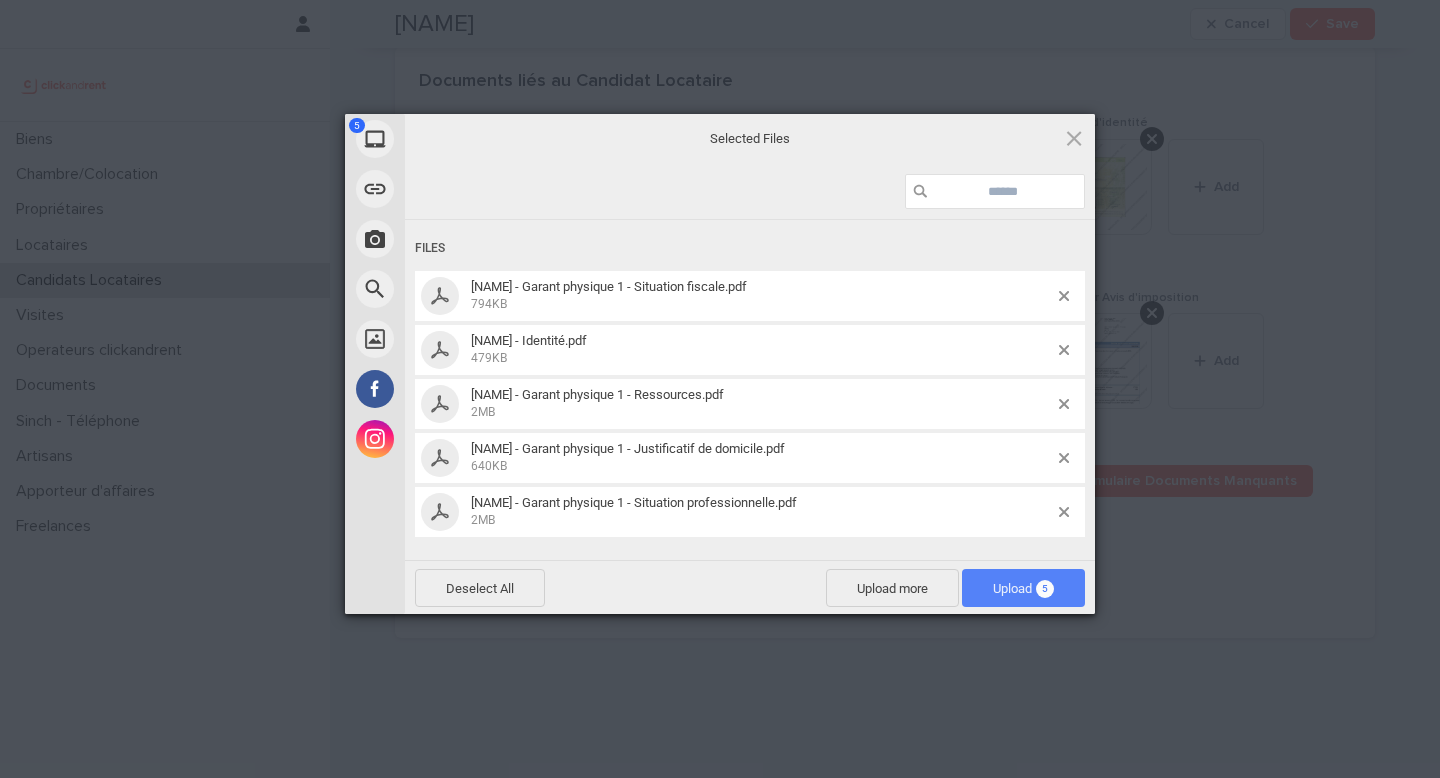 click on "Upload
5" at bounding box center (1023, 588) 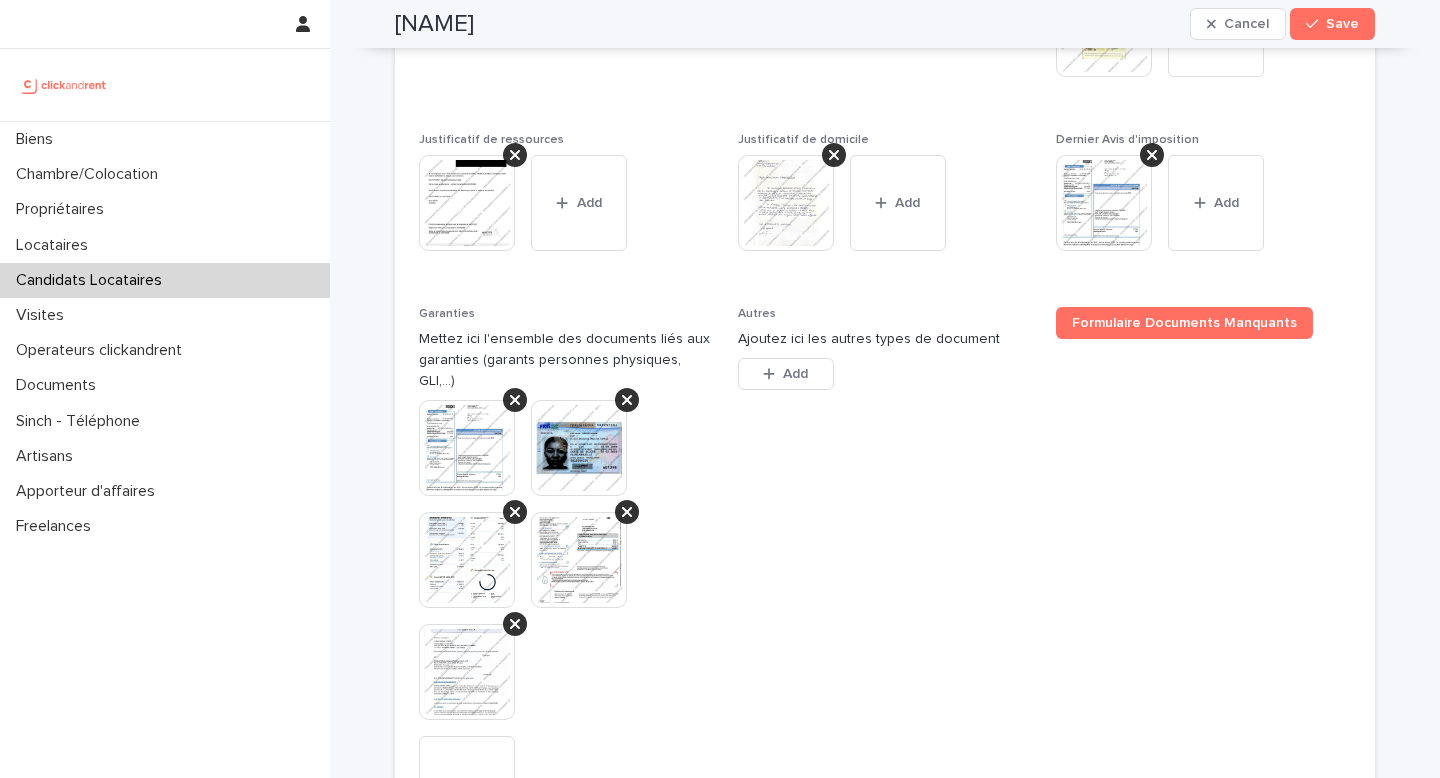 scroll, scrollTop: 1938, scrollLeft: 0, axis: vertical 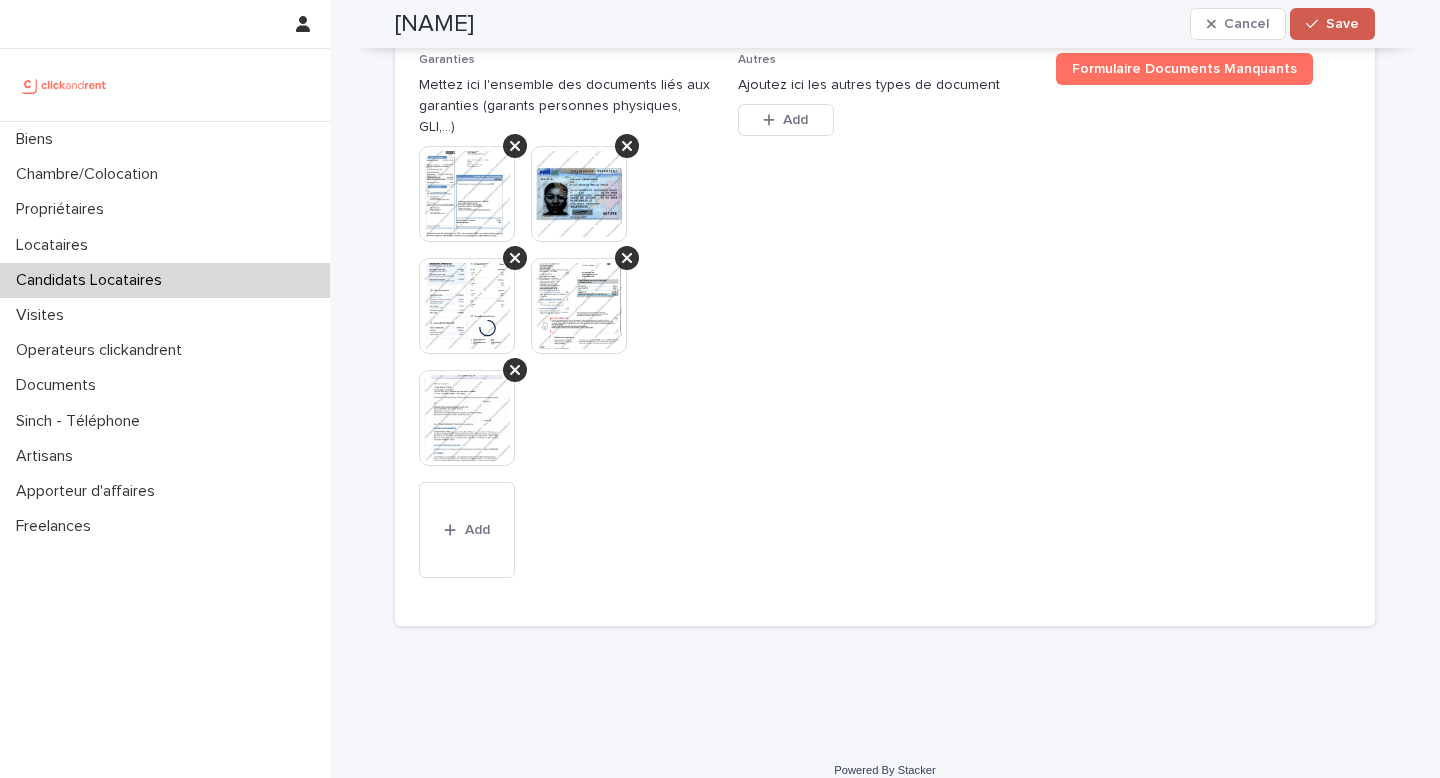 click on "Save" at bounding box center [1342, 24] 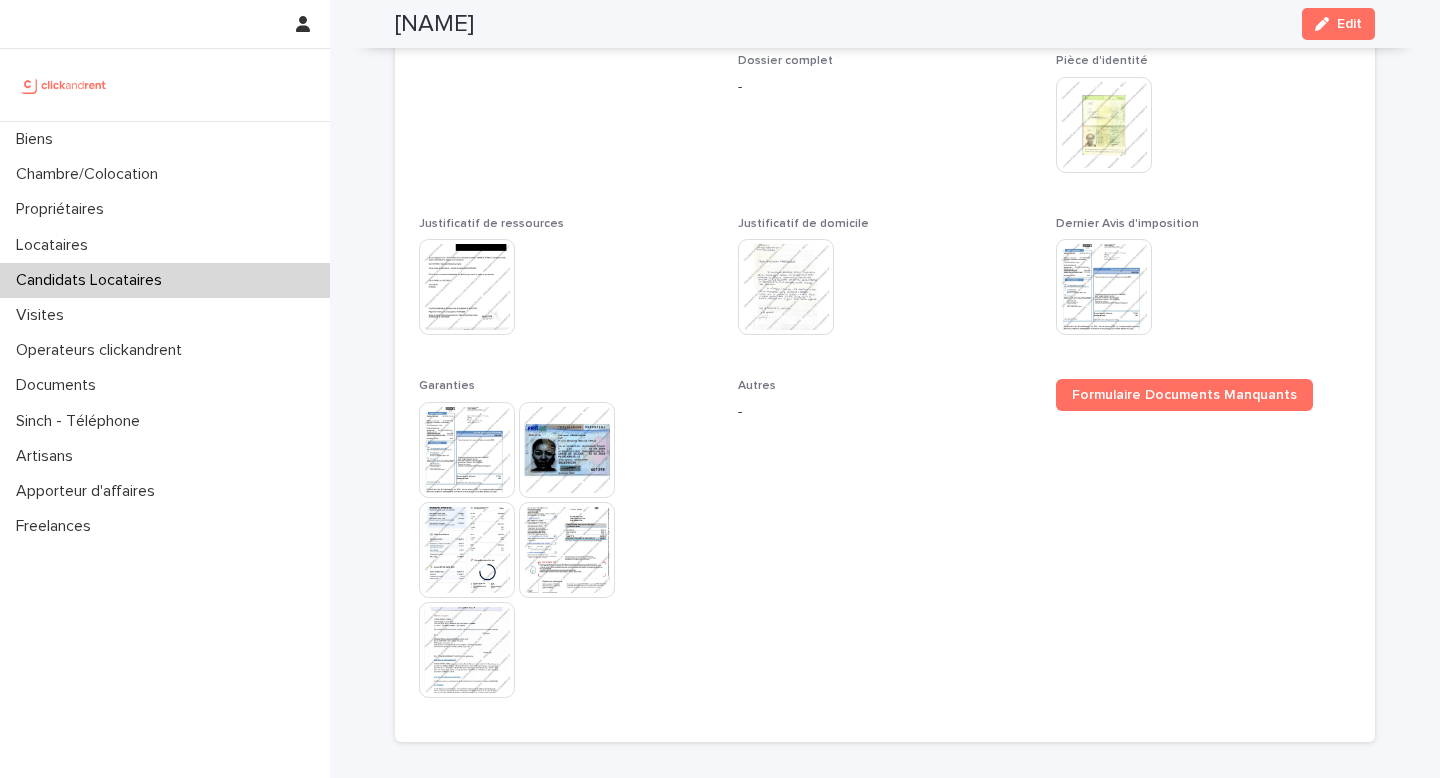 scroll, scrollTop: 391, scrollLeft: 0, axis: vertical 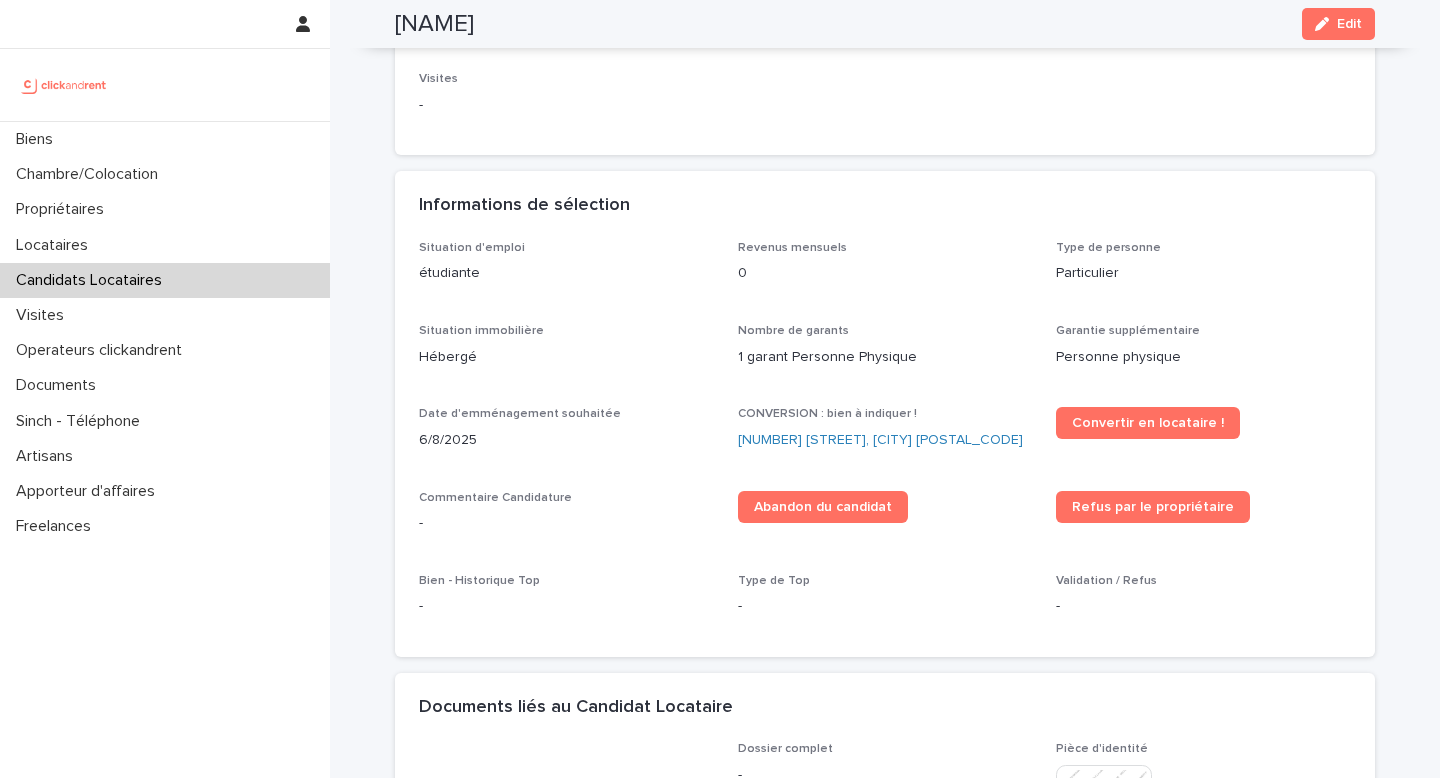 drag, startPoint x: 622, startPoint y: 23, endPoint x: 392, endPoint y: 27, distance: 230.03477 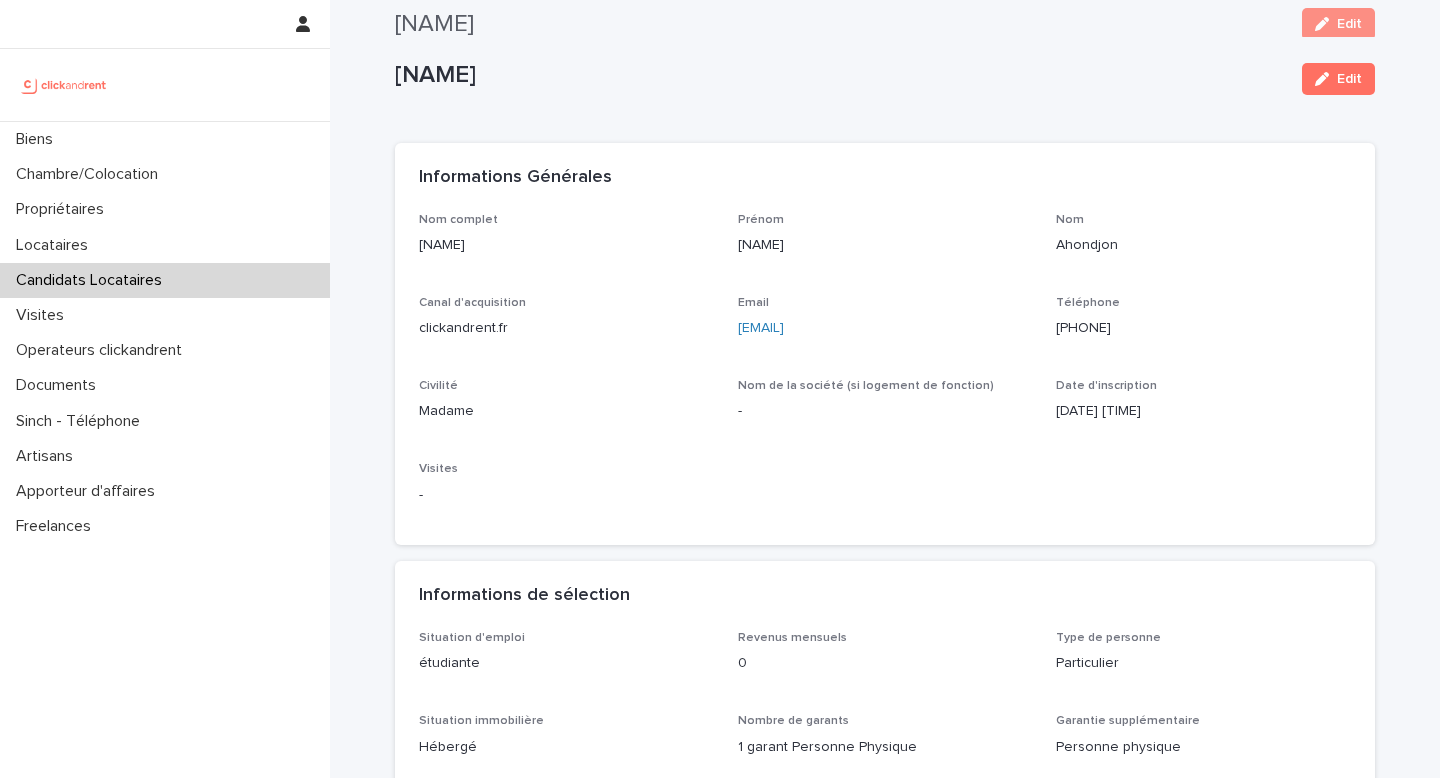 scroll, scrollTop: 0, scrollLeft: 0, axis: both 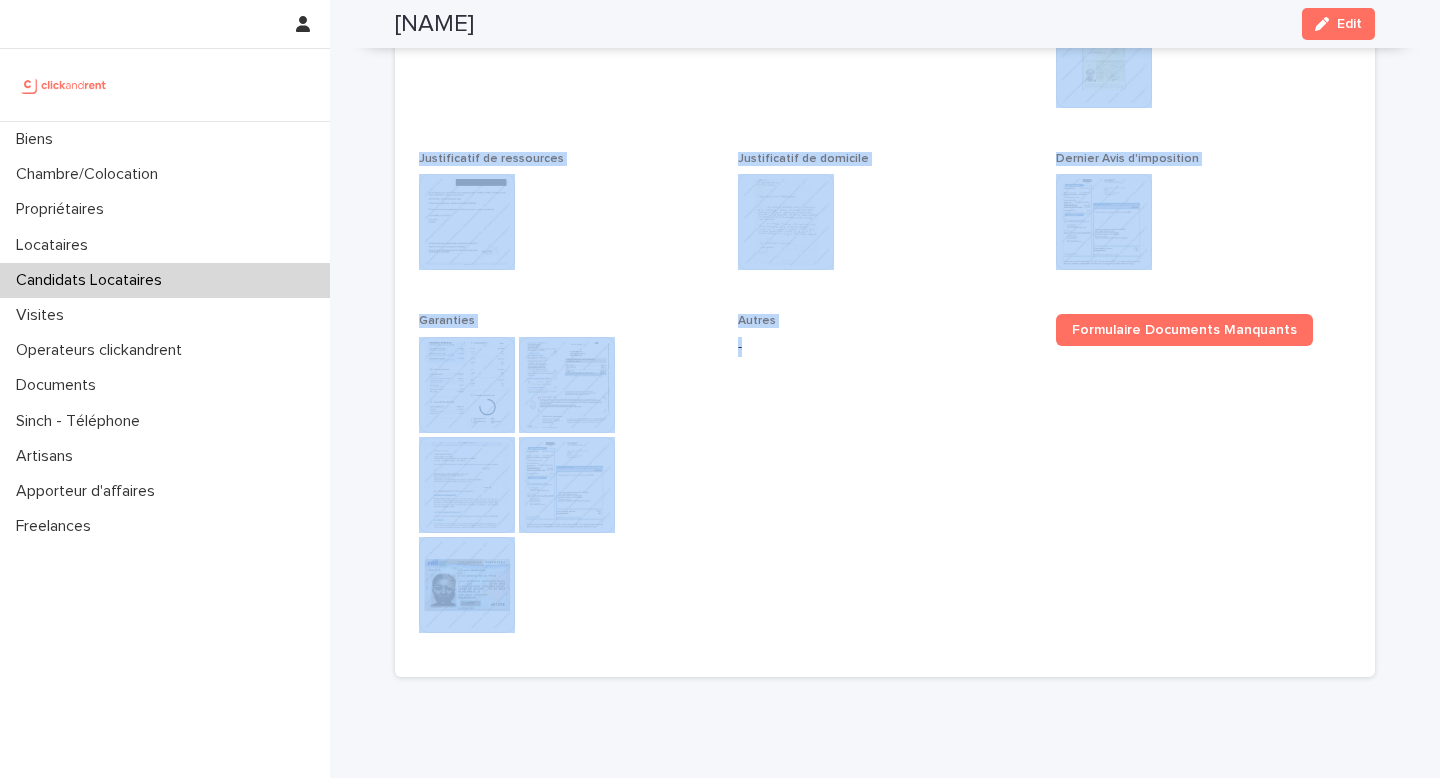 drag, startPoint x: 416, startPoint y: 177, endPoint x: 810, endPoint y: 642, distance: 609.476 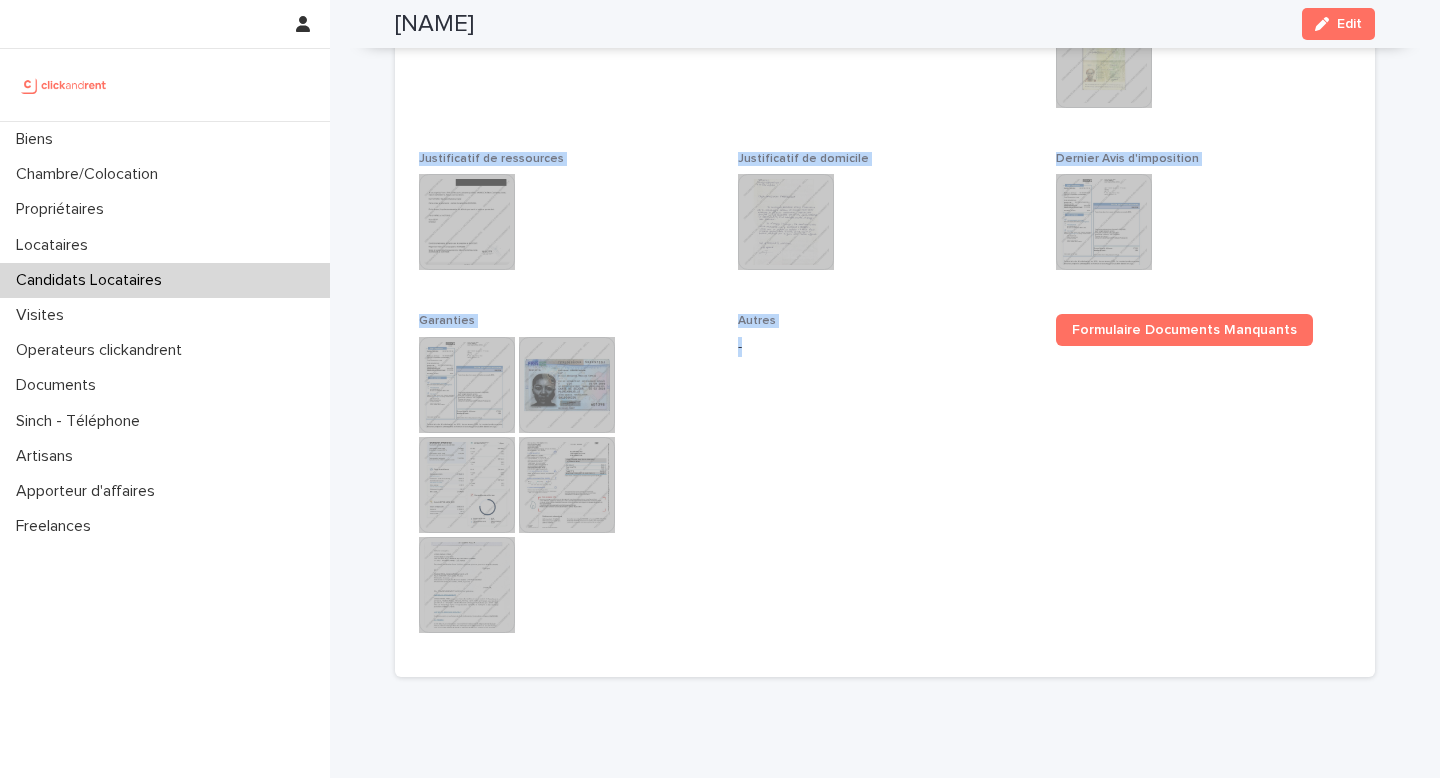click on "Dossier complet - Pièce d'identité This file cannot be opened Download File Justificatif de ressources This file cannot be opened Download File Justificatif de domicile This file cannot be opened Download File Dernier Avis d'imposition This file cannot be opened Download File Garanties This file cannot be opened Download File Autres - Formulaire Documents Manquants" at bounding box center [885, 320] 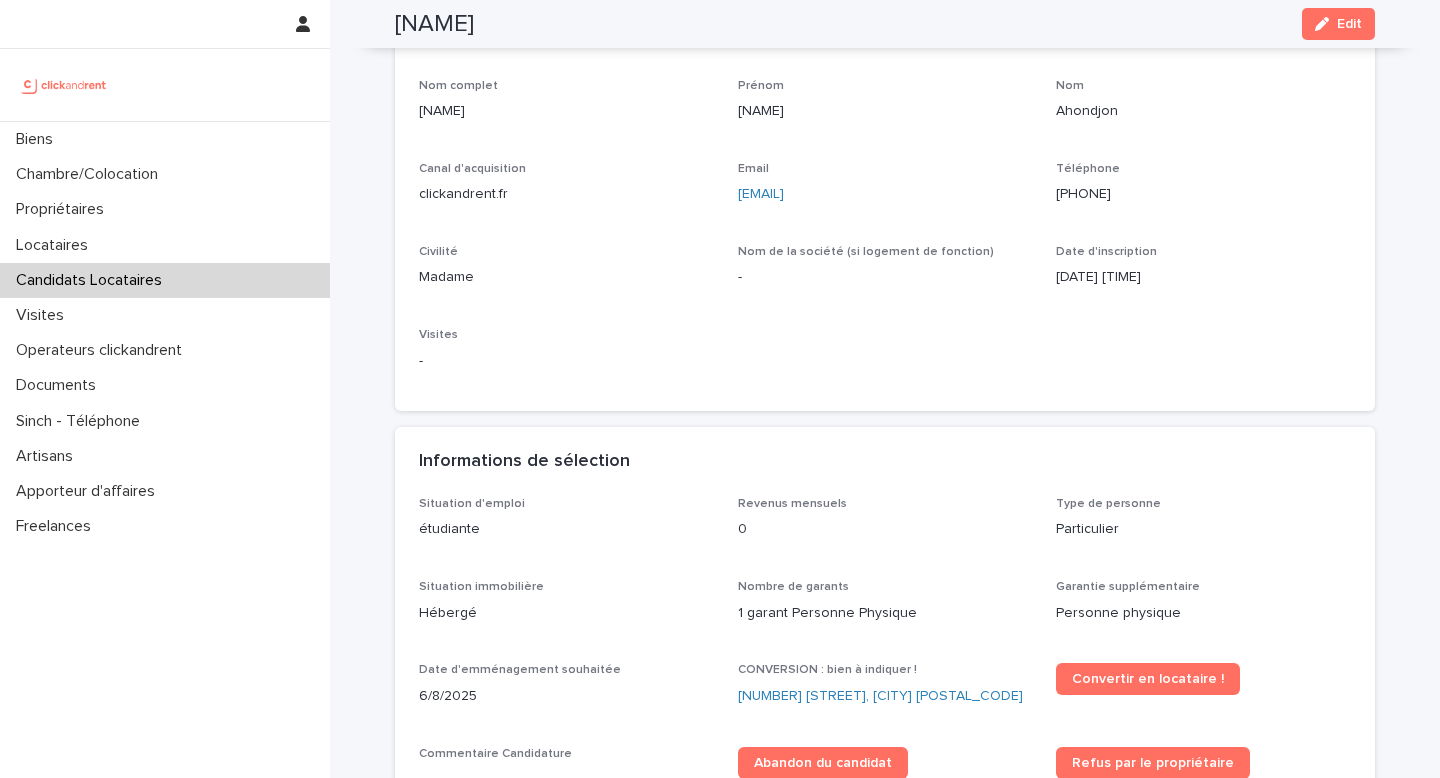 scroll, scrollTop: 117, scrollLeft: 0, axis: vertical 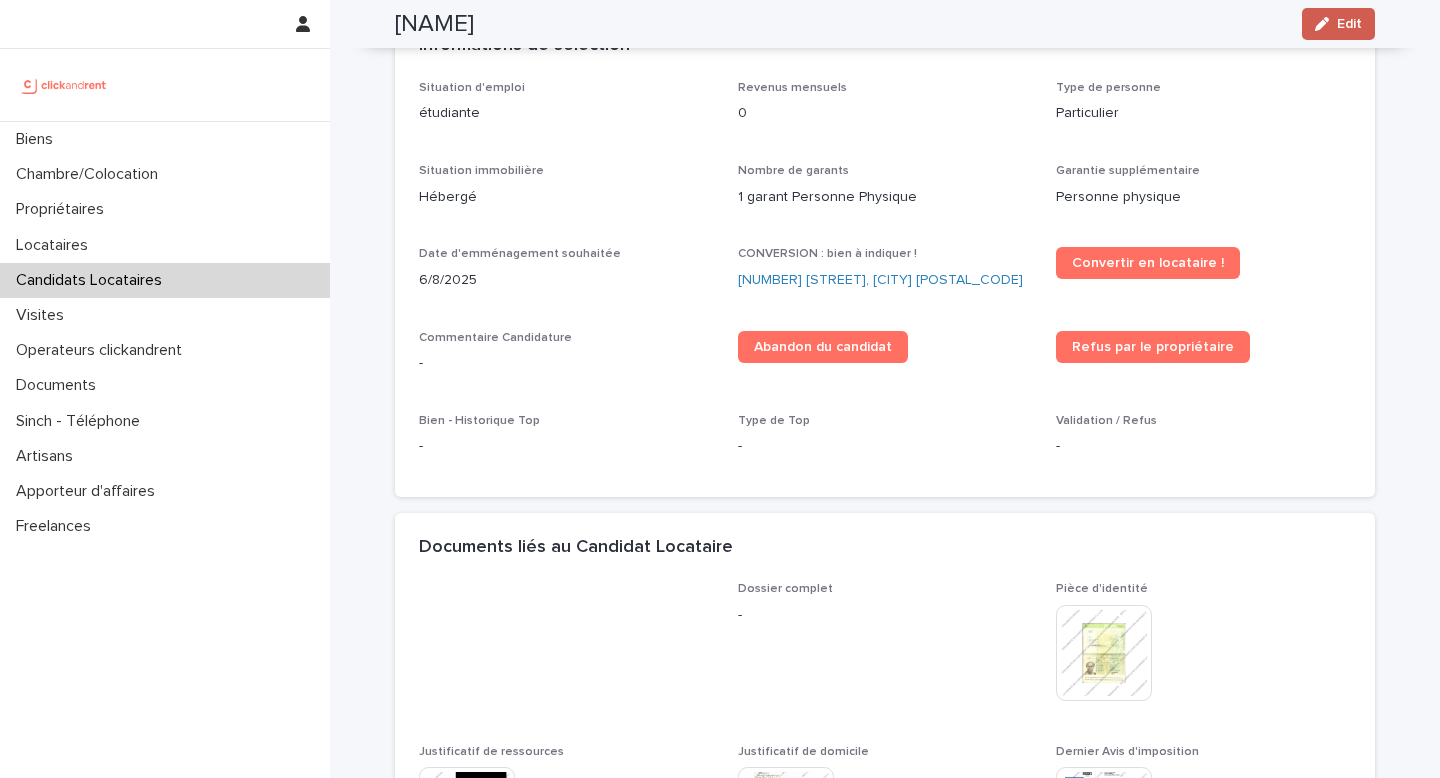 click 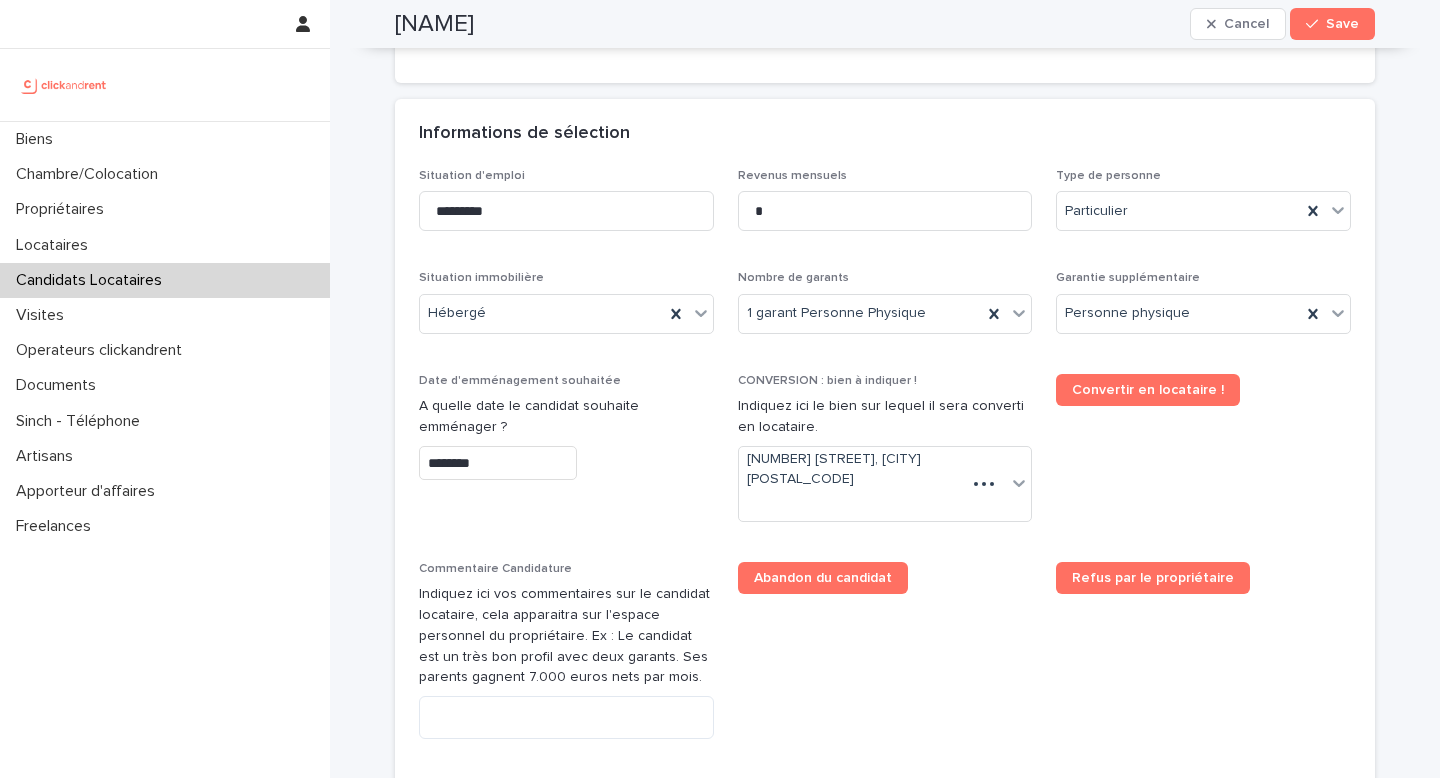 scroll, scrollTop: 689, scrollLeft: 0, axis: vertical 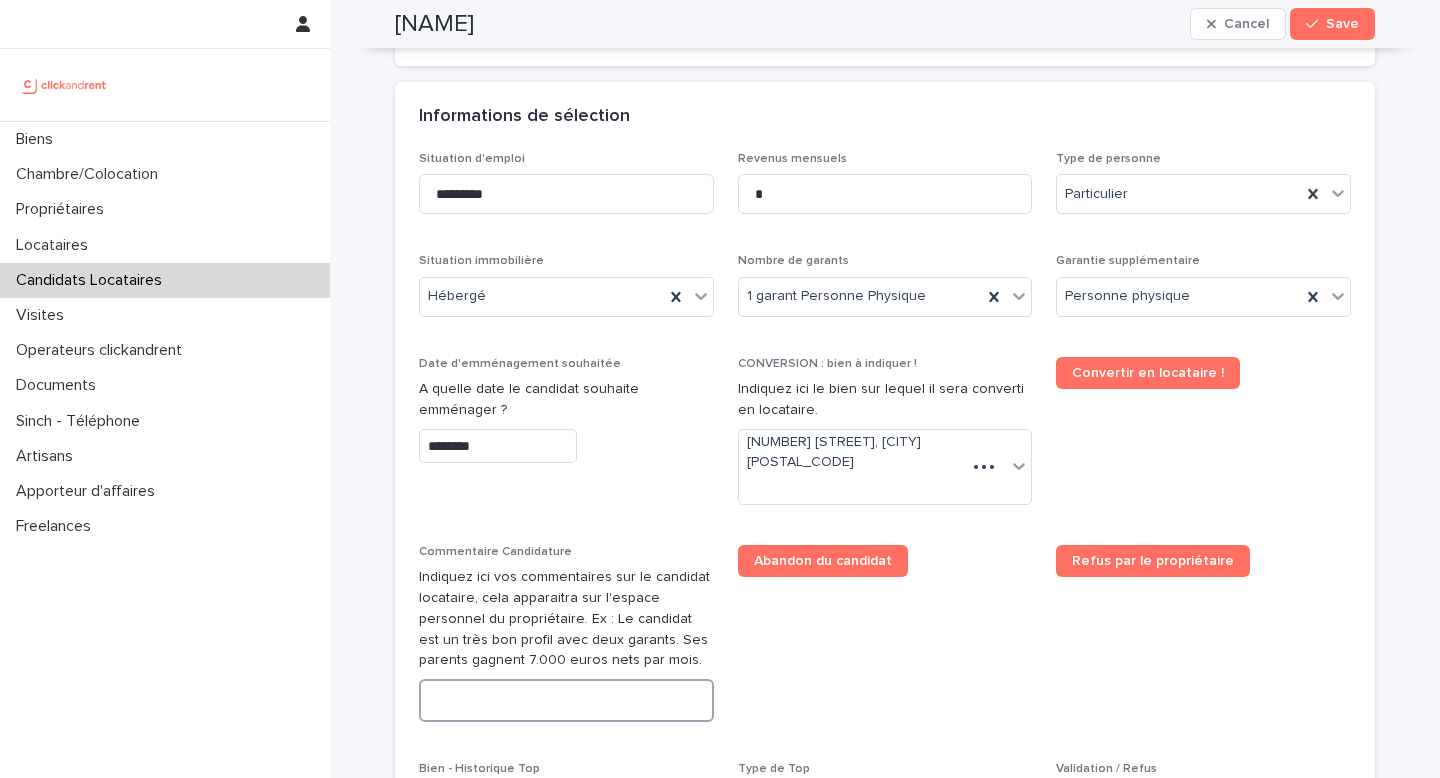click at bounding box center [566, 700] 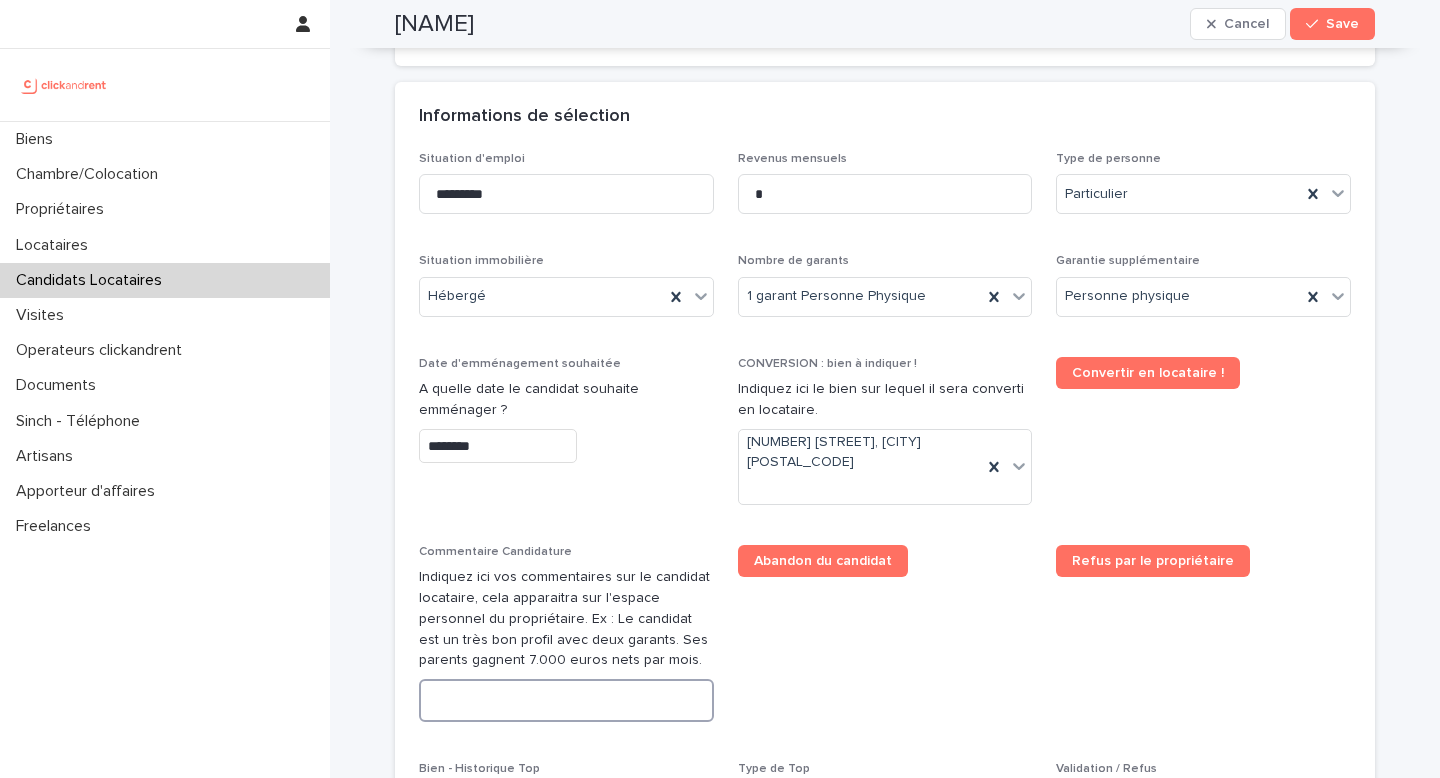 paste on "**********" 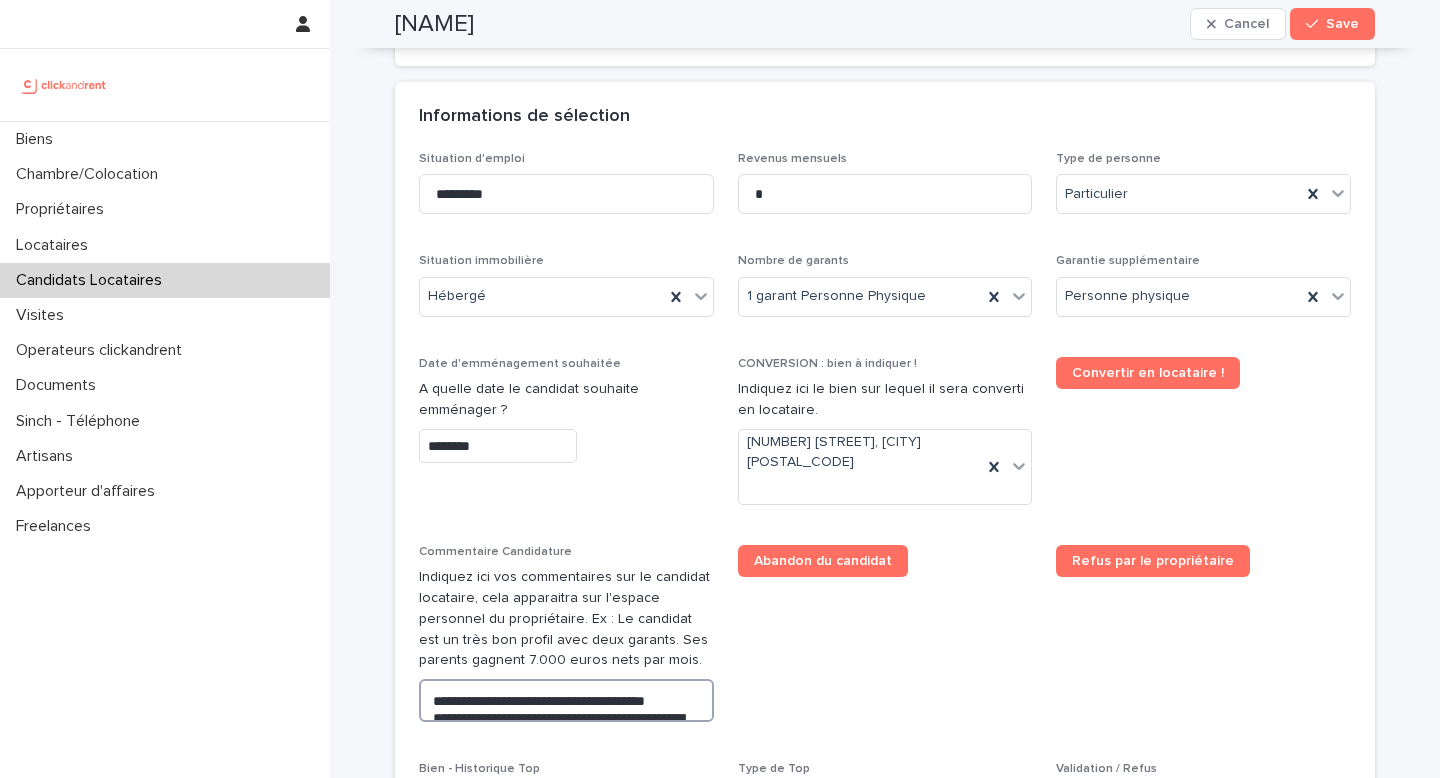 scroll, scrollTop: 871, scrollLeft: 0, axis: vertical 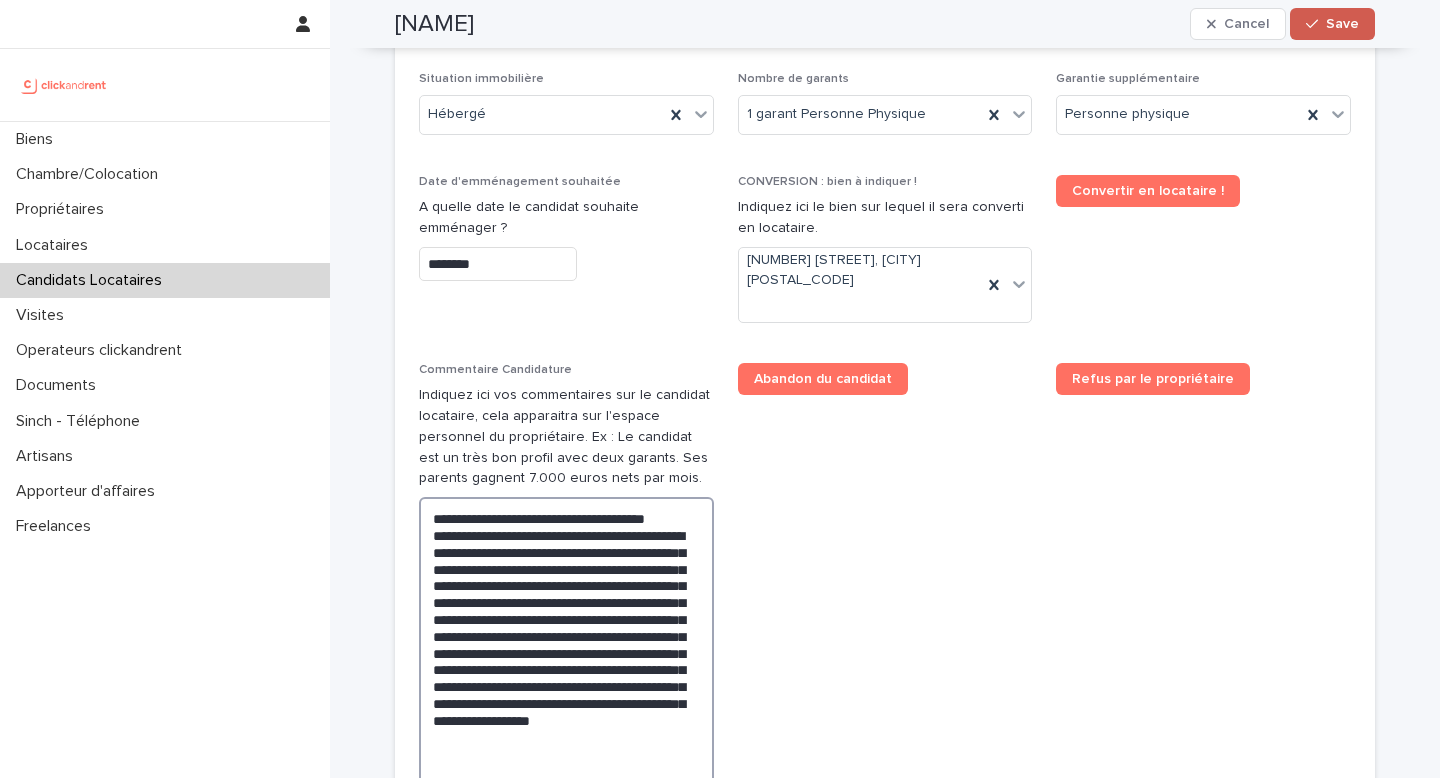 type on "**********" 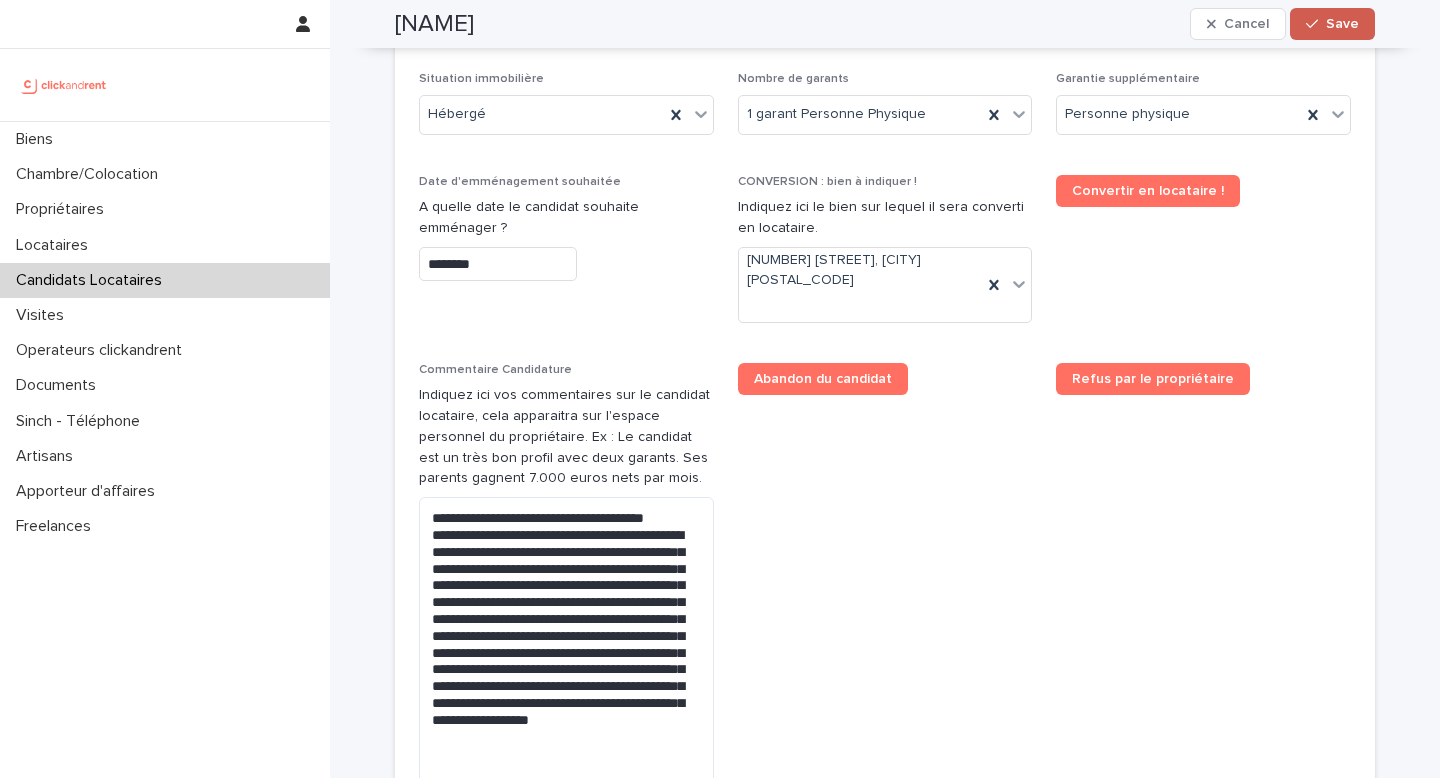 click 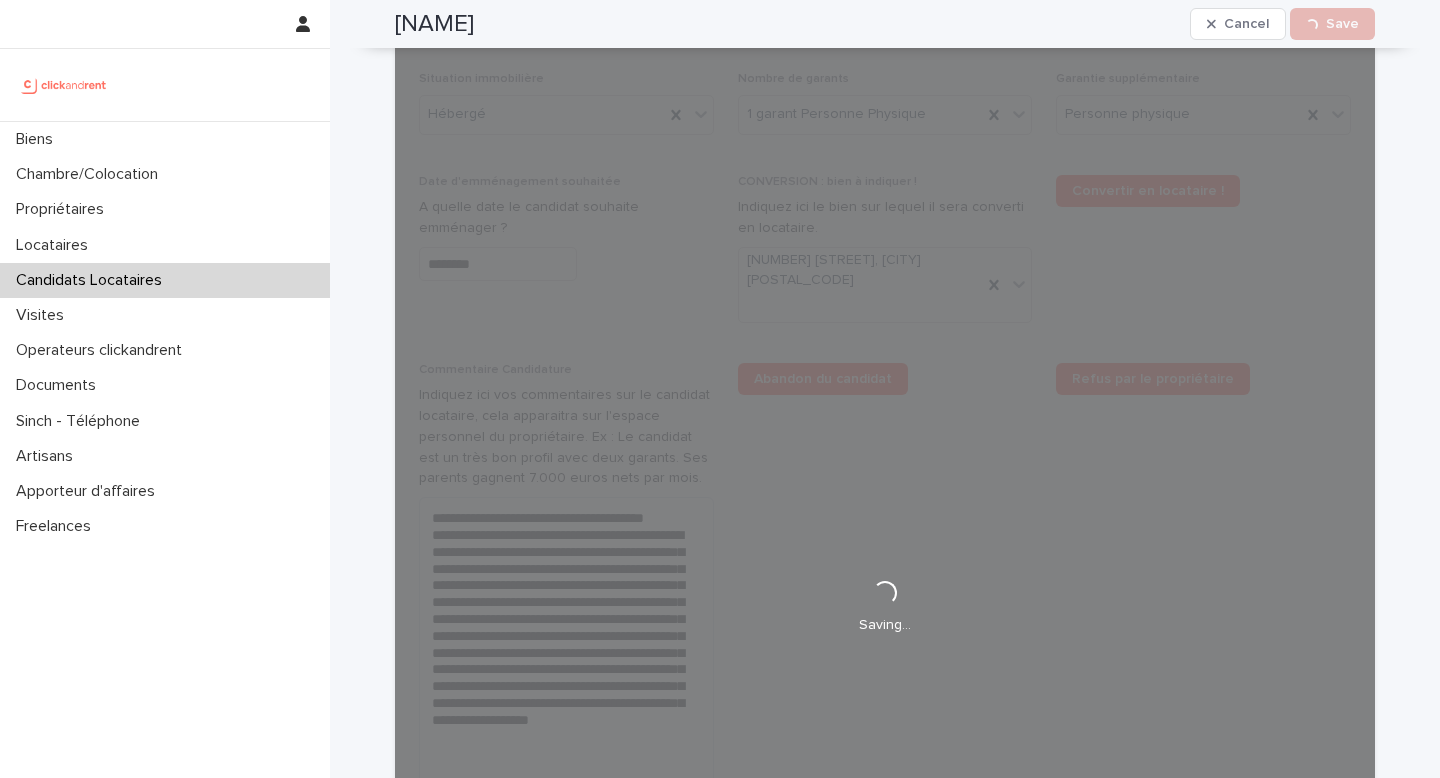 scroll, scrollTop: 530, scrollLeft: 0, axis: vertical 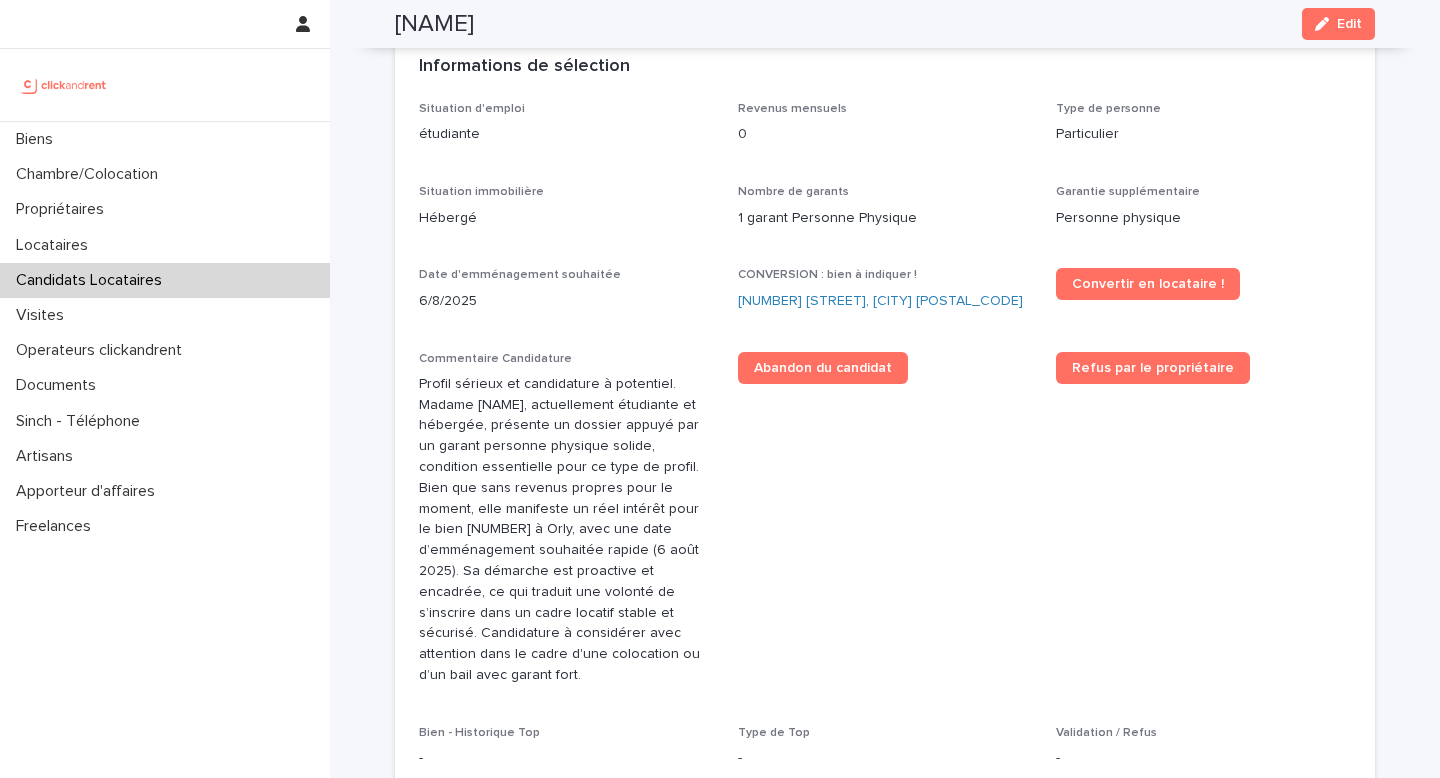 drag, startPoint x: 649, startPoint y: 30, endPoint x: 387, endPoint y: 18, distance: 262.27466 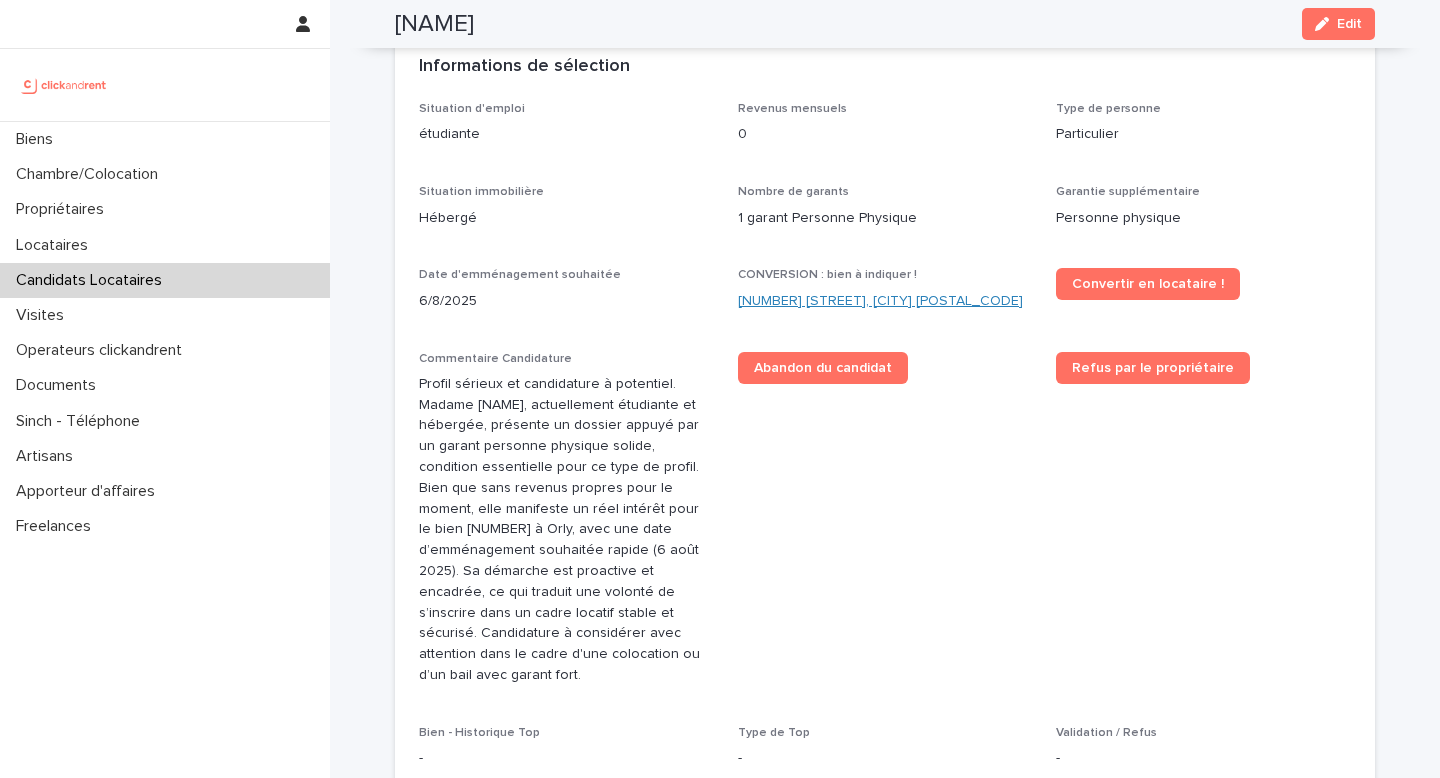 click on "A1530 - 33 Avenue des Martyrs de Chateaubriant,  Orly 94310" at bounding box center [880, 301] 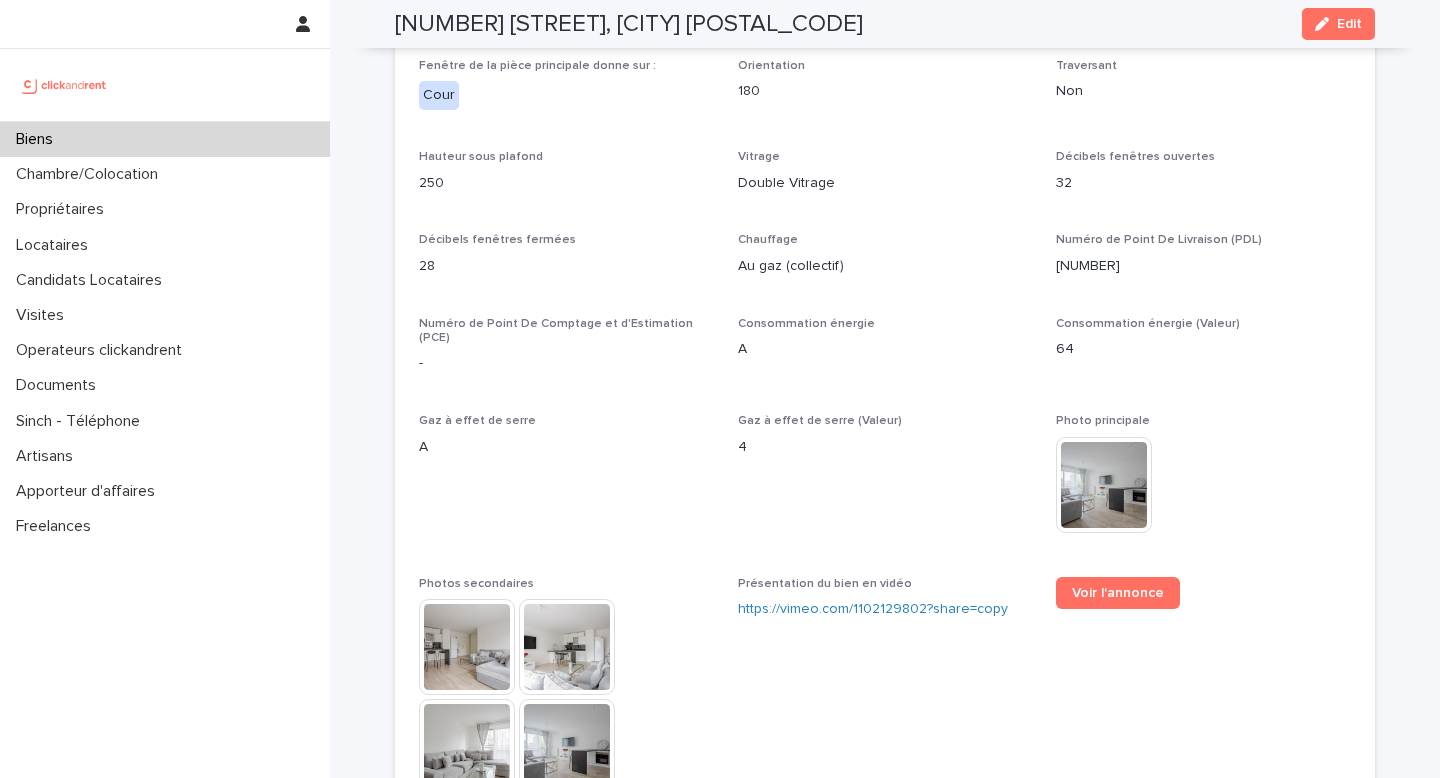 scroll, scrollTop: 4839, scrollLeft: 0, axis: vertical 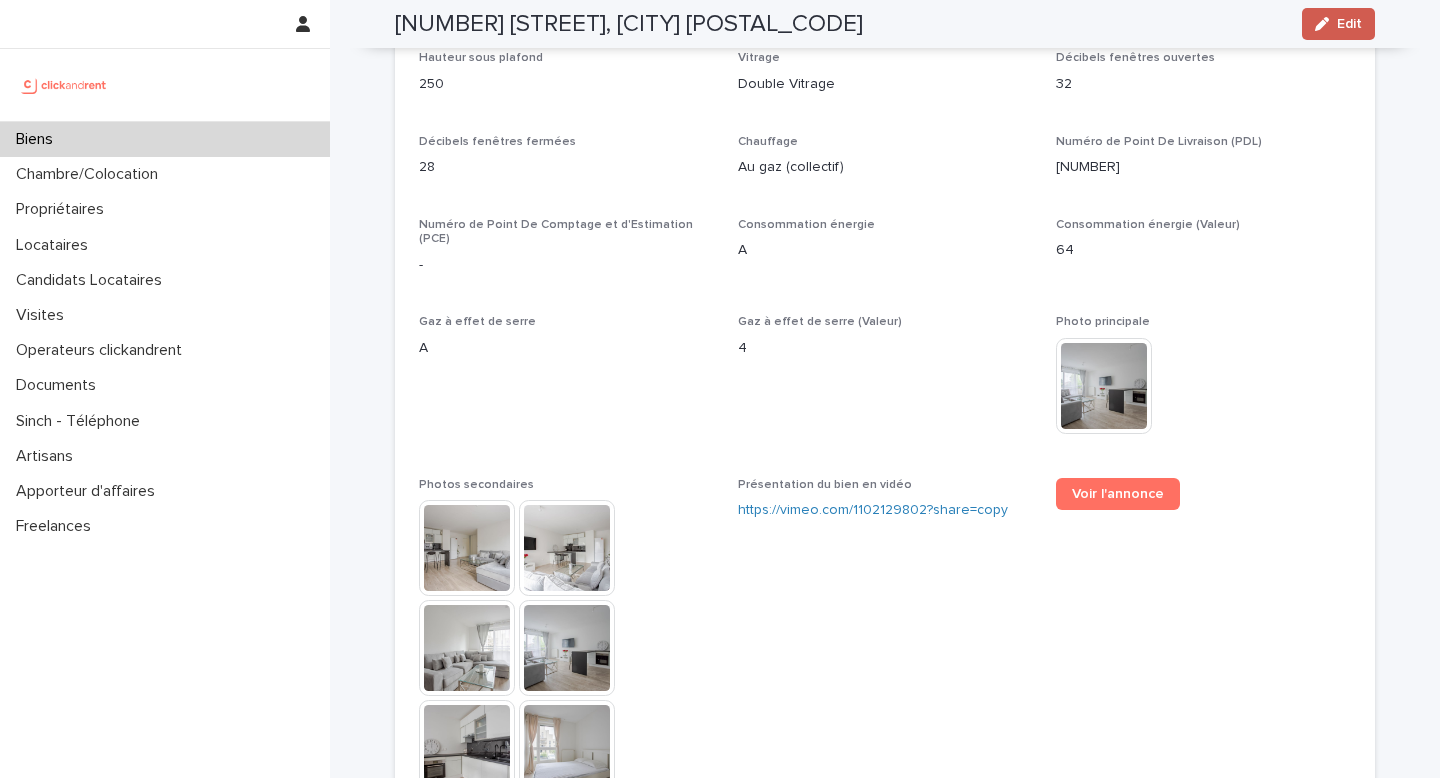click at bounding box center [1326, 24] 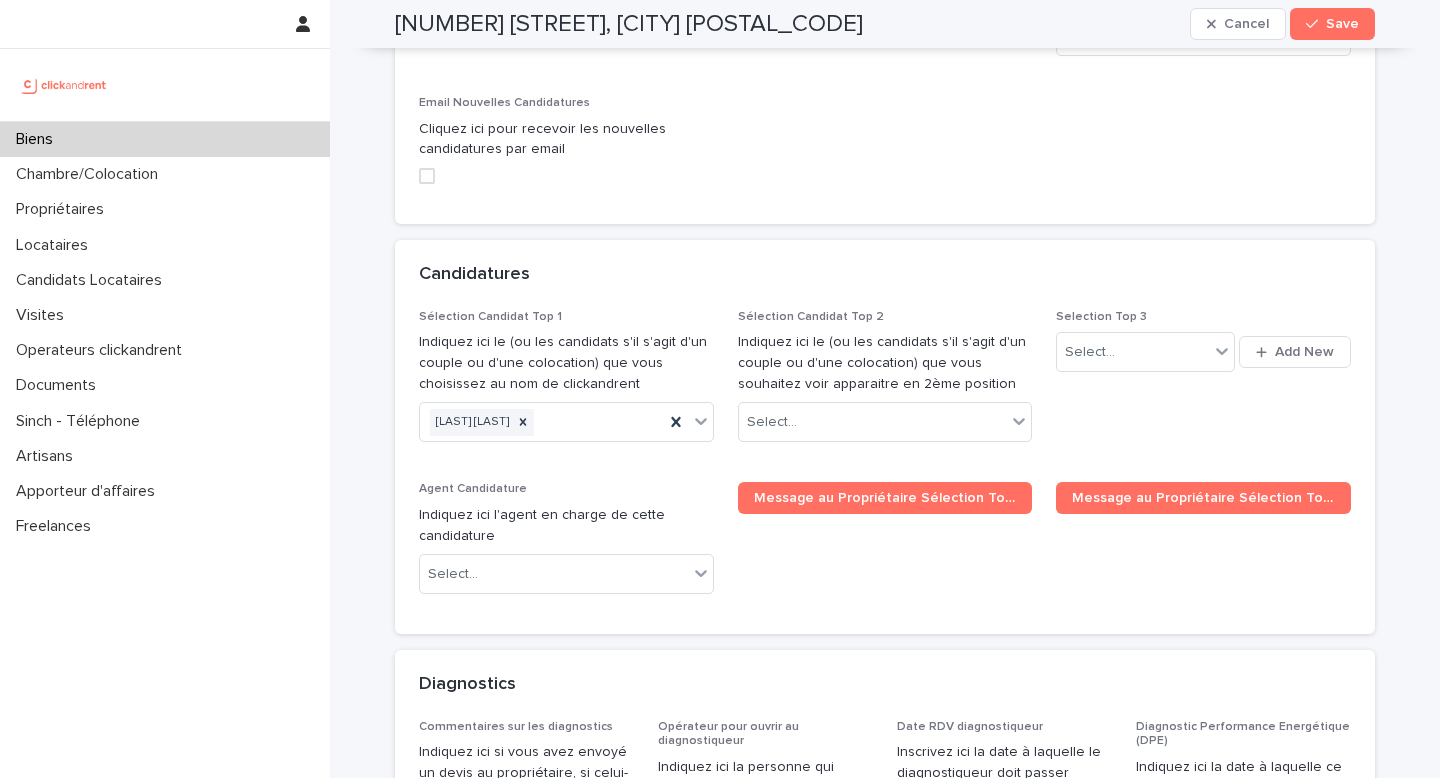 scroll, scrollTop: 9213, scrollLeft: 0, axis: vertical 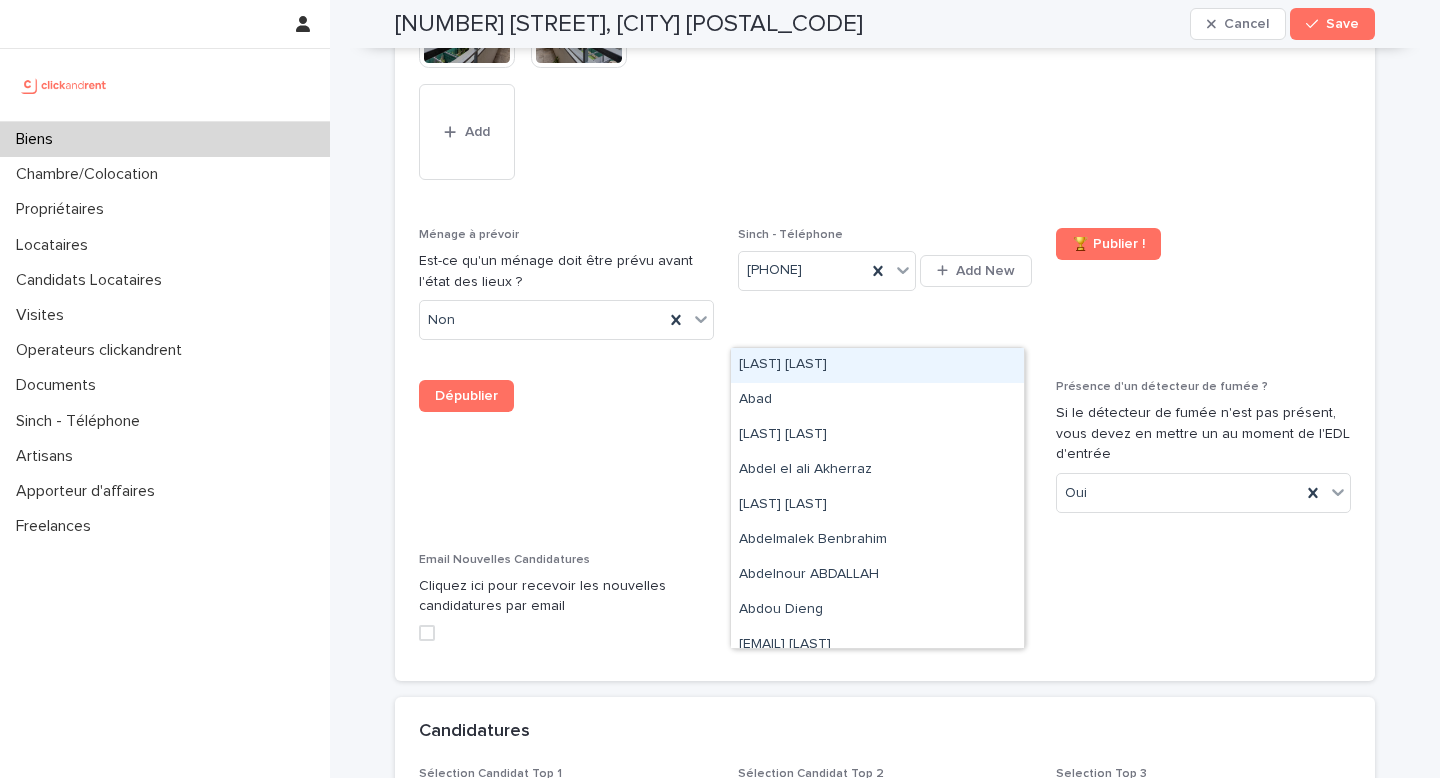 click on "Emmanuella Ahondjon" at bounding box center [861, 879] 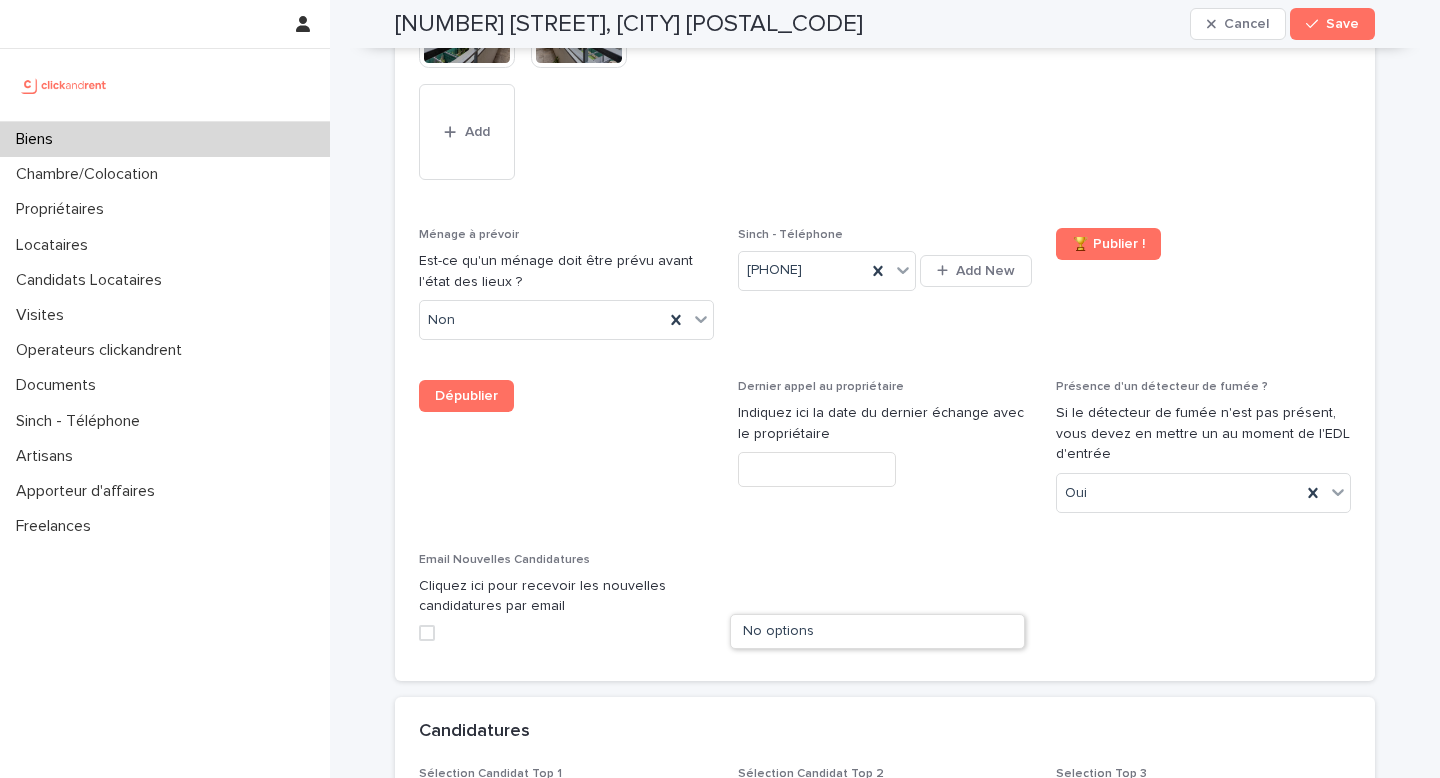 type 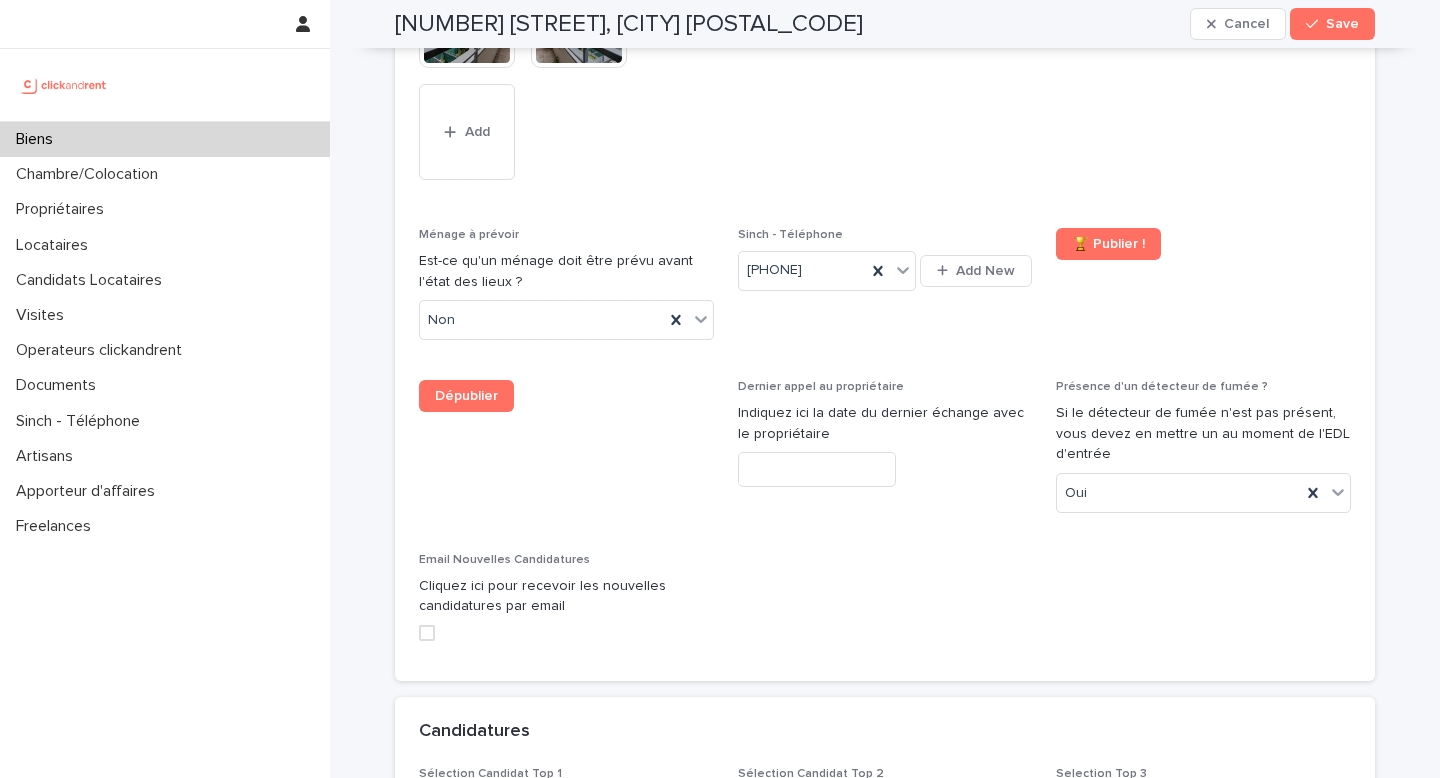 click on "Sélection Candidat Top 2 Indiquez ici le (ou les candidats s'il s'agit d'un couple ou d'une colocation) que vous souhaitez voir apparaitre en 2ème position       0 results available. Select is focused ,type to refine list, press Down to open the menu,  press left to focus selected values Emmanuella Ahondjon" at bounding box center [885, 841] 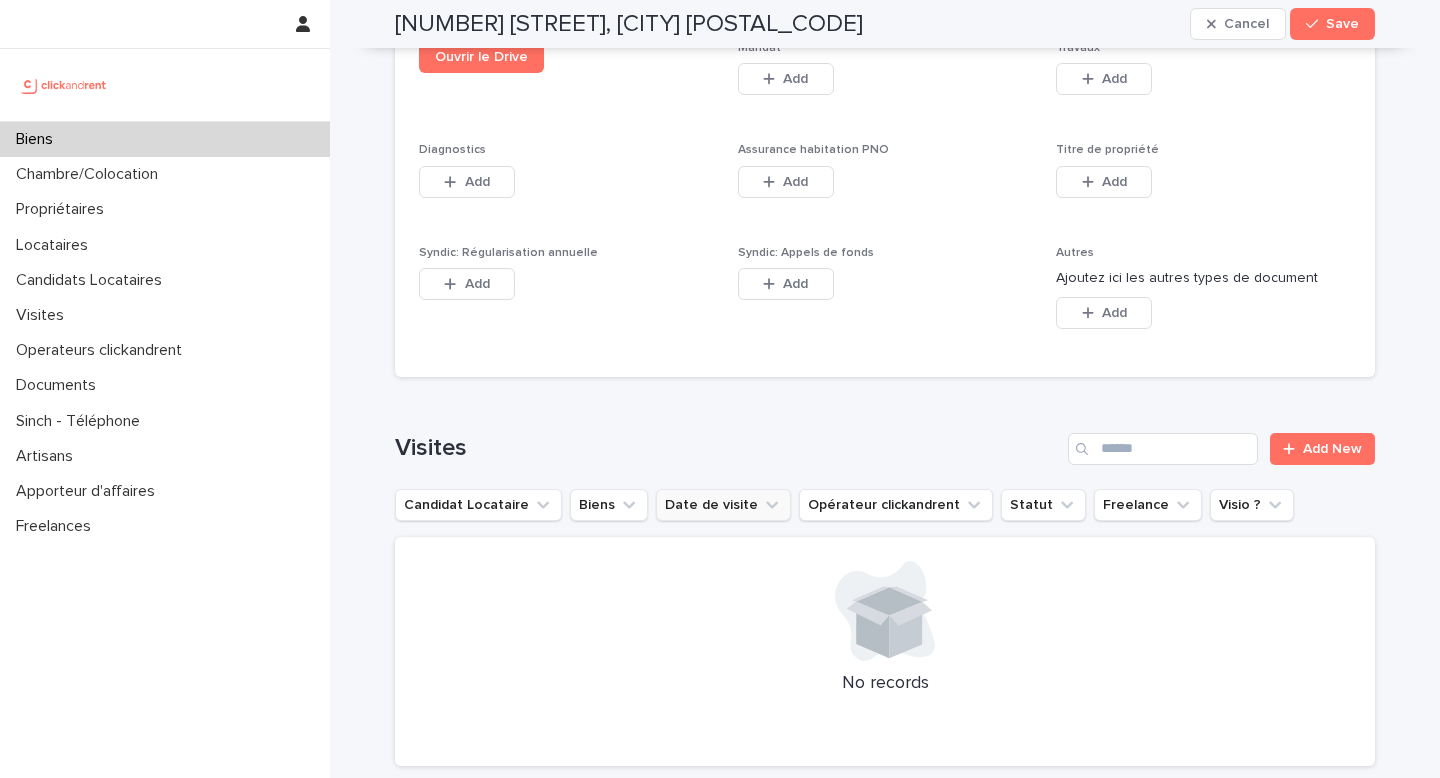 scroll, scrollTop: 12165, scrollLeft: 0, axis: vertical 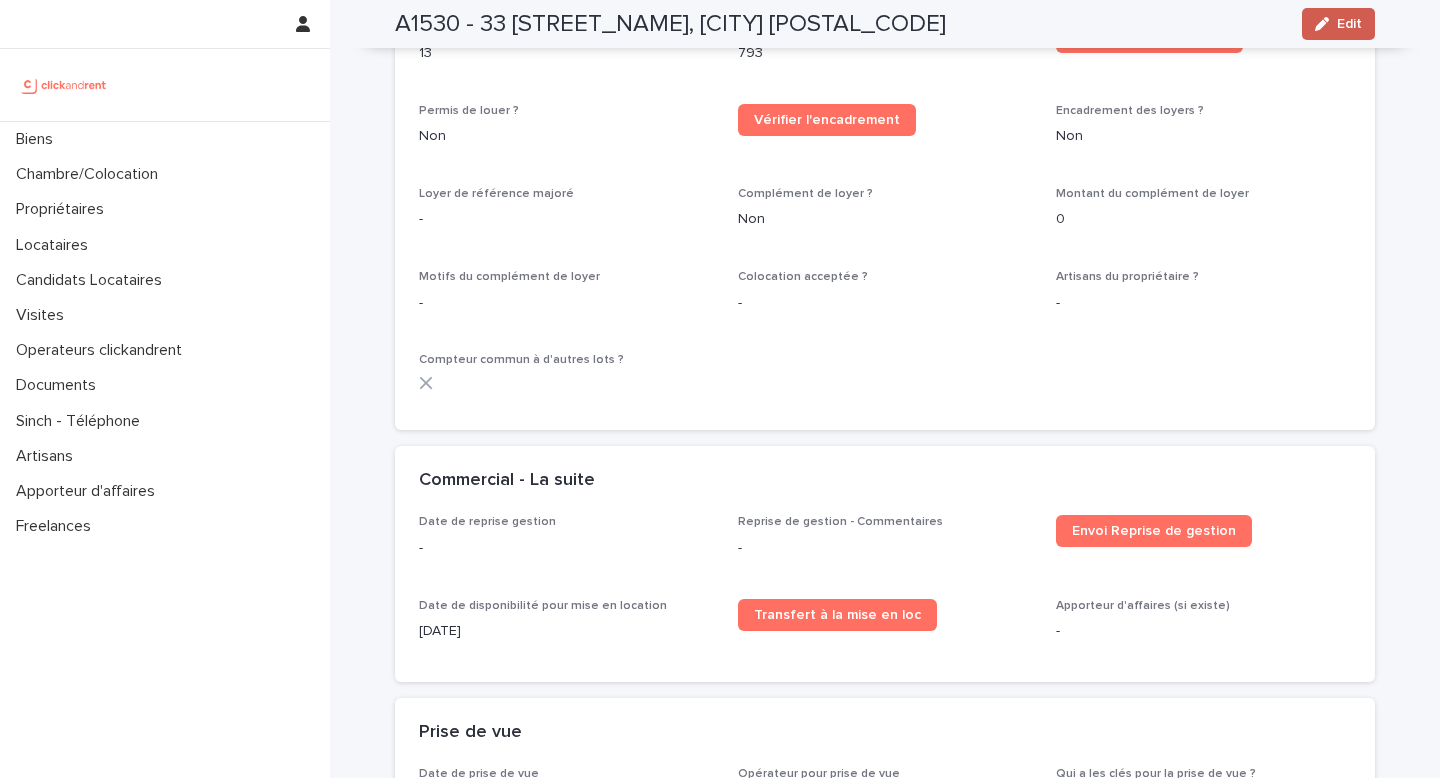 click on "Edit" at bounding box center [1338, 24] 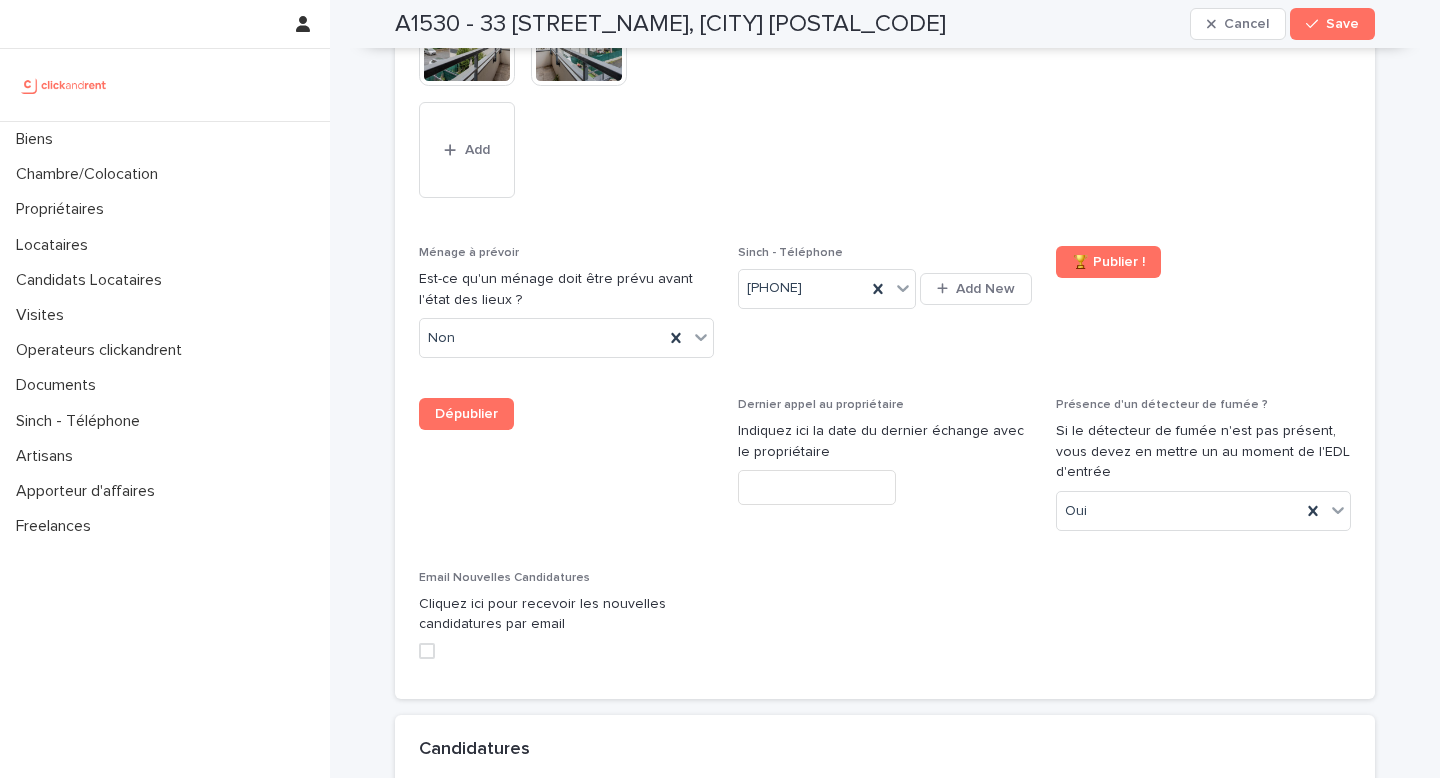 scroll, scrollTop: 9345, scrollLeft: 0, axis: vertical 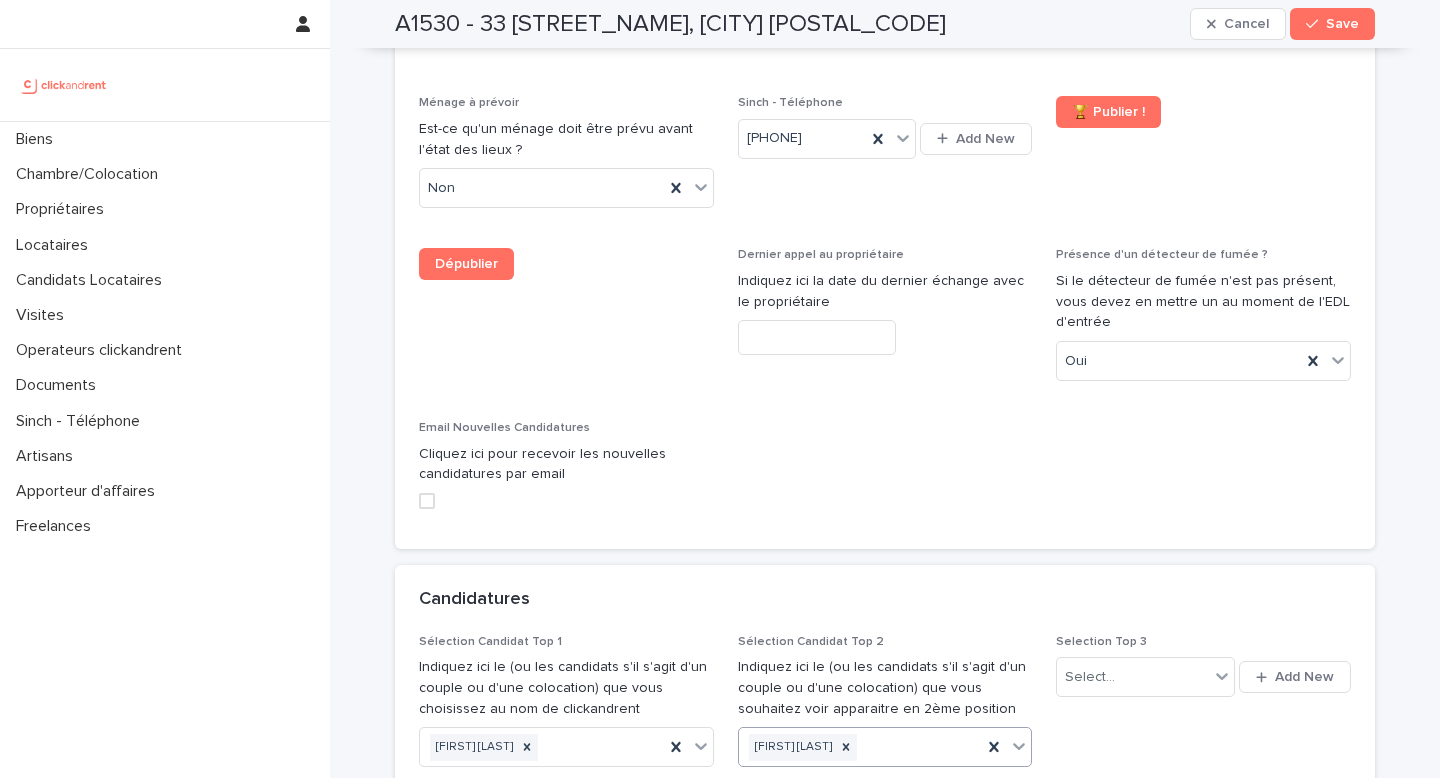 click on "[LAST] [LAST]" at bounding box center (861, 747) 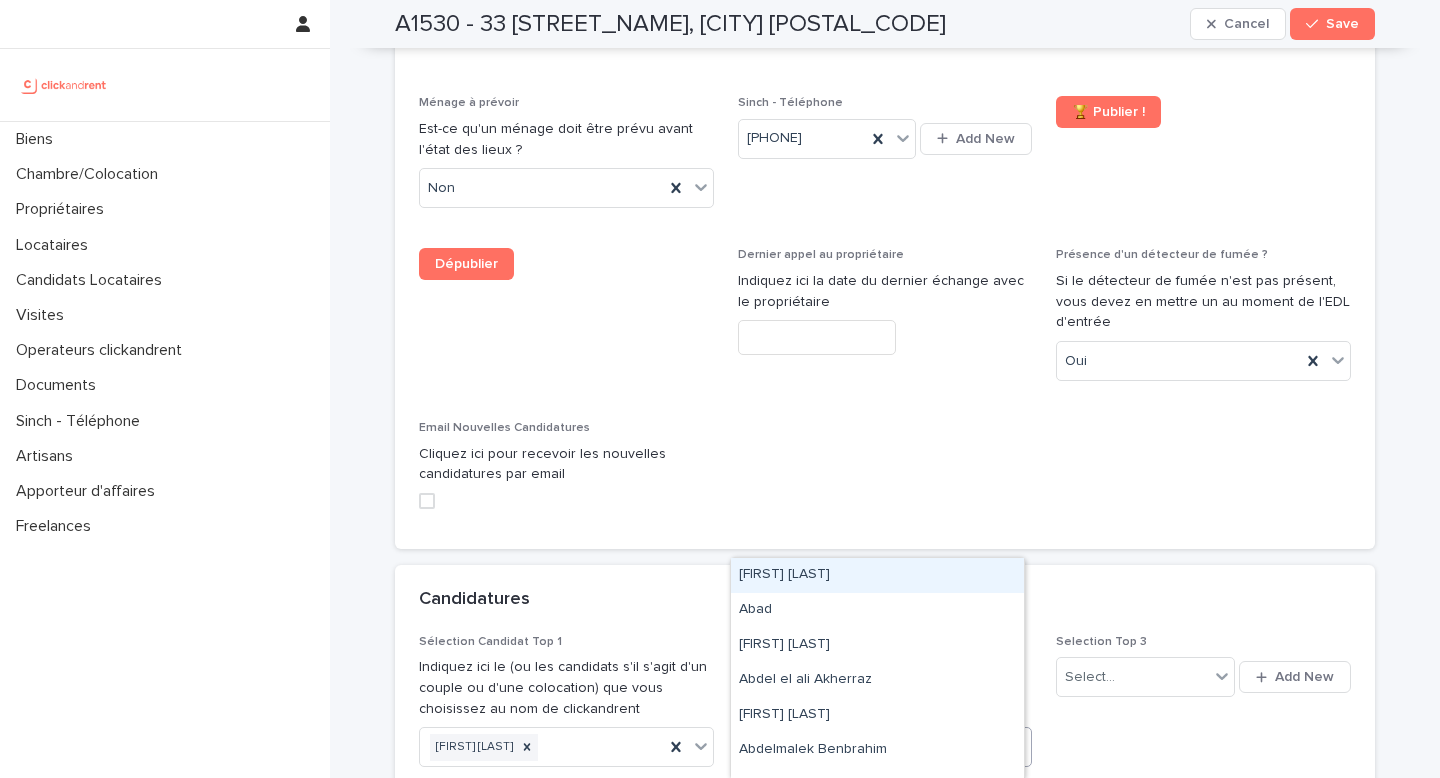 paste on "**********" 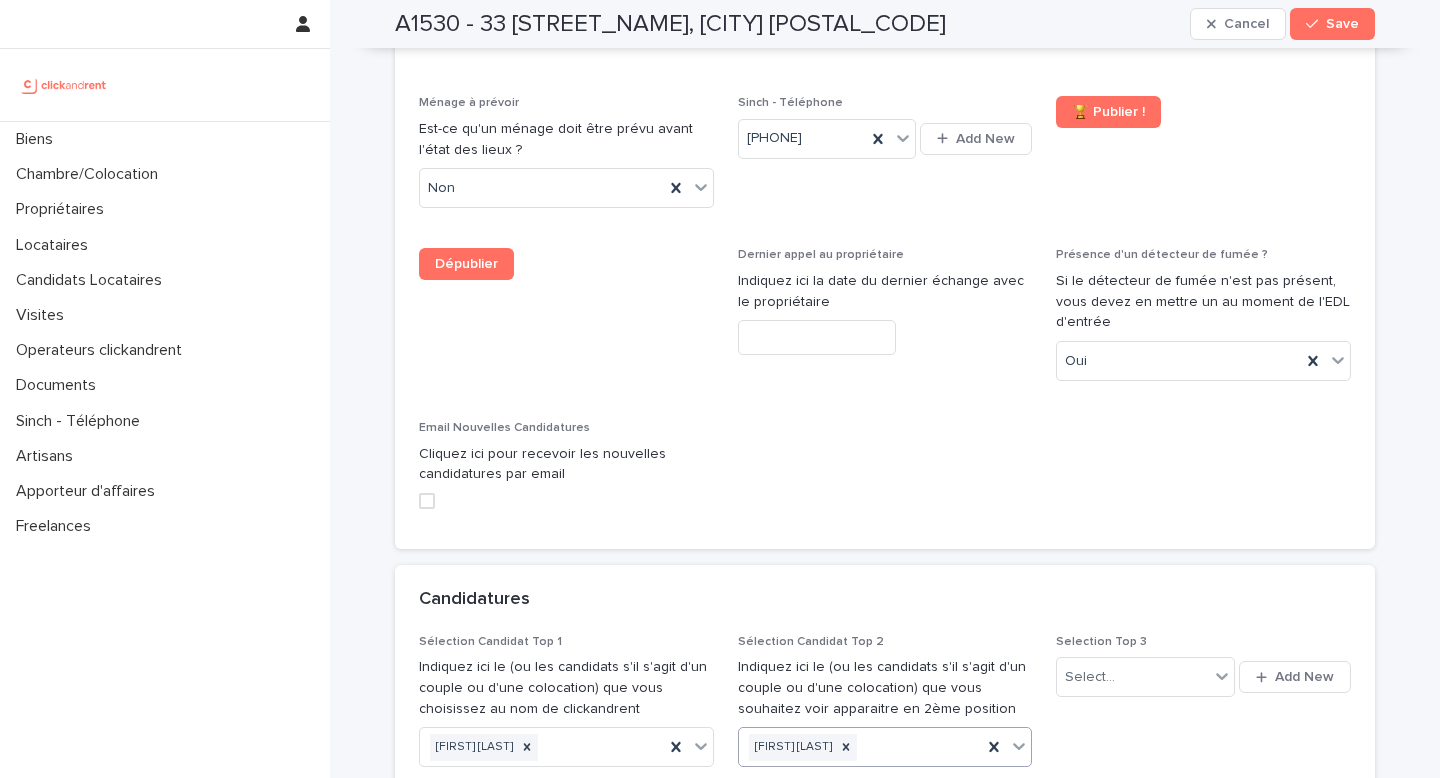 click on "Sélection Candidat Top 1 Indiquez ici le (ou les candidats s'il s'agit d'un couple ou d'une colocation) que vous choisissez au nom de clickandrent Bechir Ben abdeljelil Sélection Candidat Top 2 Indiquez ici le (ou les candidats s'il s'agit d'un couple ou d'une colocation) que vous souhaitez voir apparaitre en 2ème position       0 results available. Select is focused ,type to refine list, press Down to open the menu,  press left to focus selected values Emmanuella Ahondjon Selection Top 3 Select... Add New Agent Candidature Indiquez ici l'agent en charge de cette candidature Select... Message au Propriétaire Sélection Top 1 Message au Propriétaire Sélection Top 2" at bounding box center [885, 785] 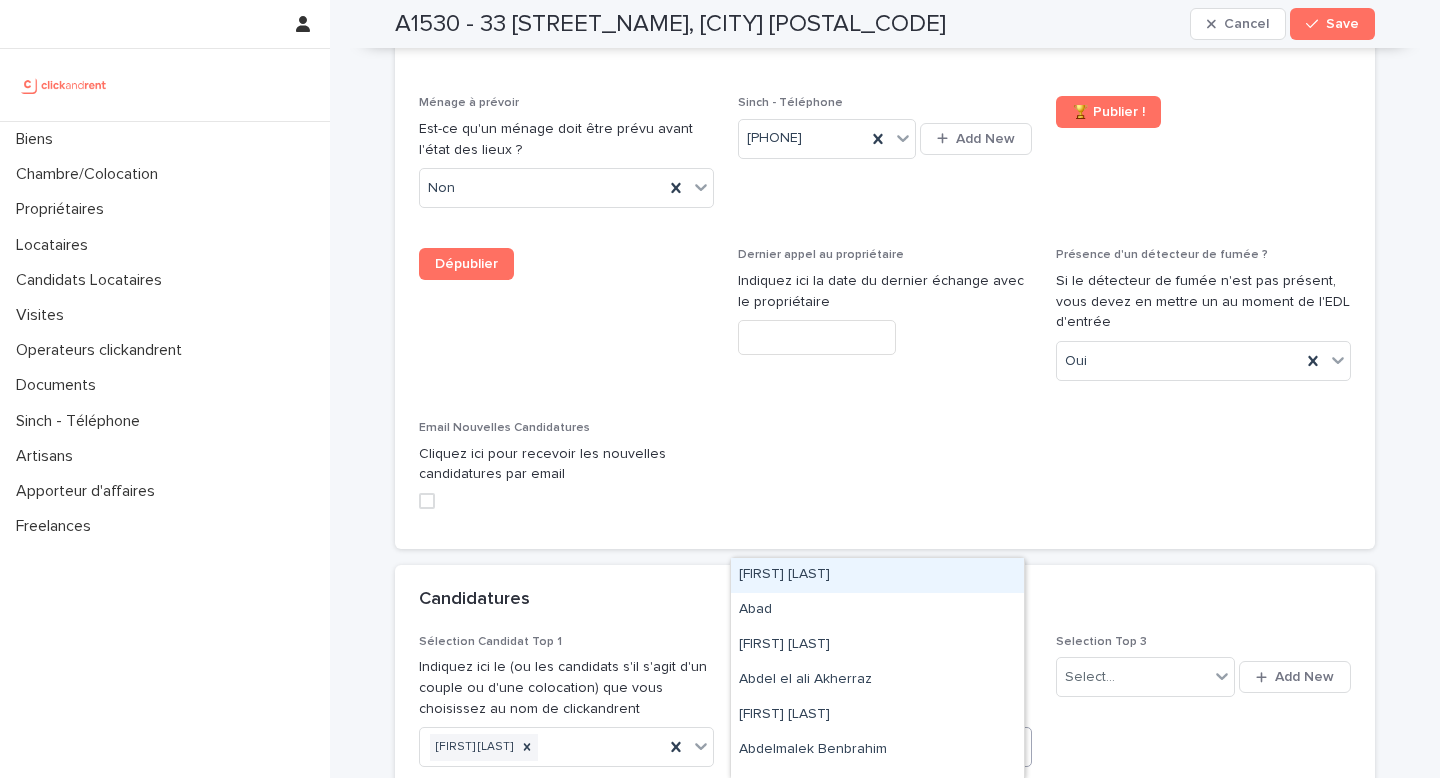 click on "[LAST] [LAST]" at bounding box center [792, 747] 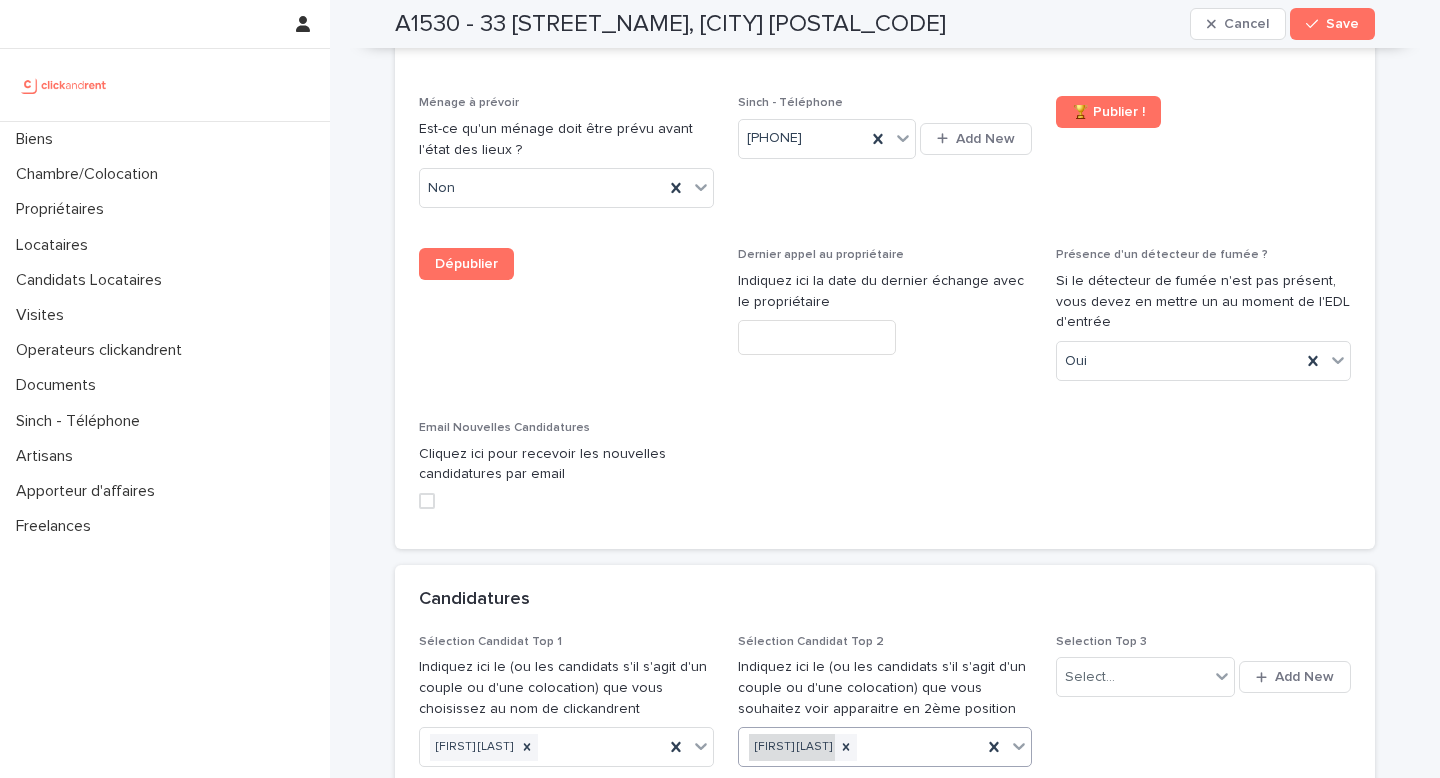 click on "[LAST] [LAST]" at bounding box center (792, 747) 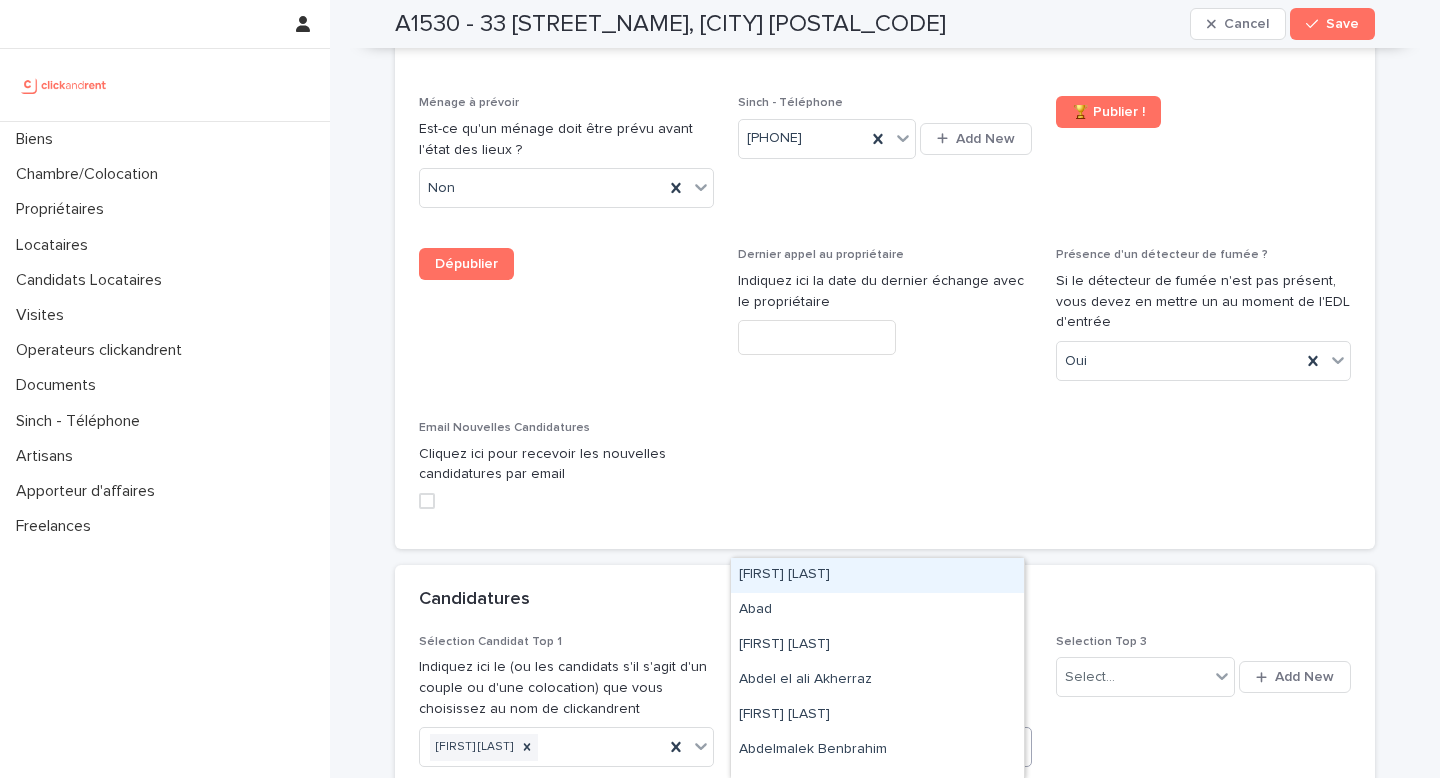 click on "Candidatures" at bounding box center (885, 600) 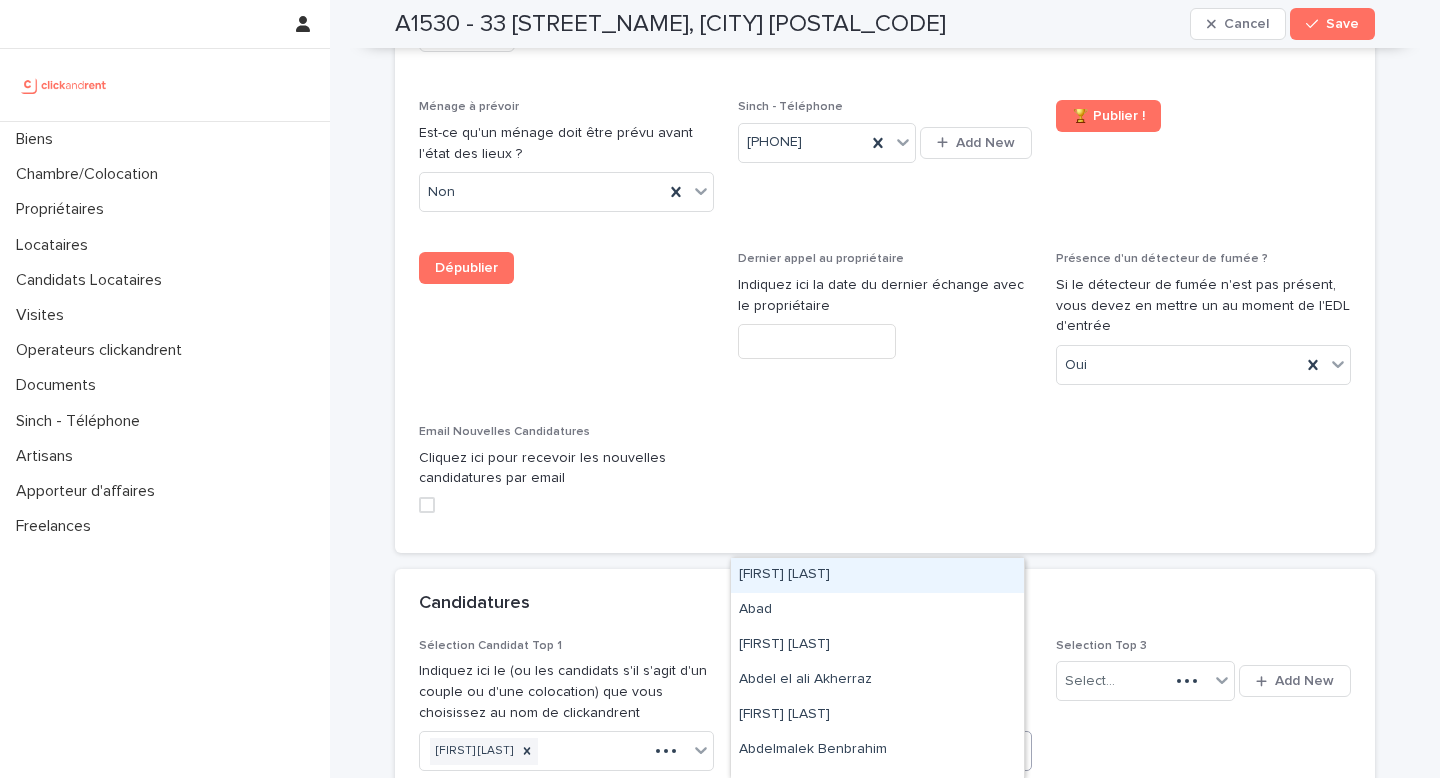 scroll, scrollTop: 9521, scrollLeft: 0, axis: vertical 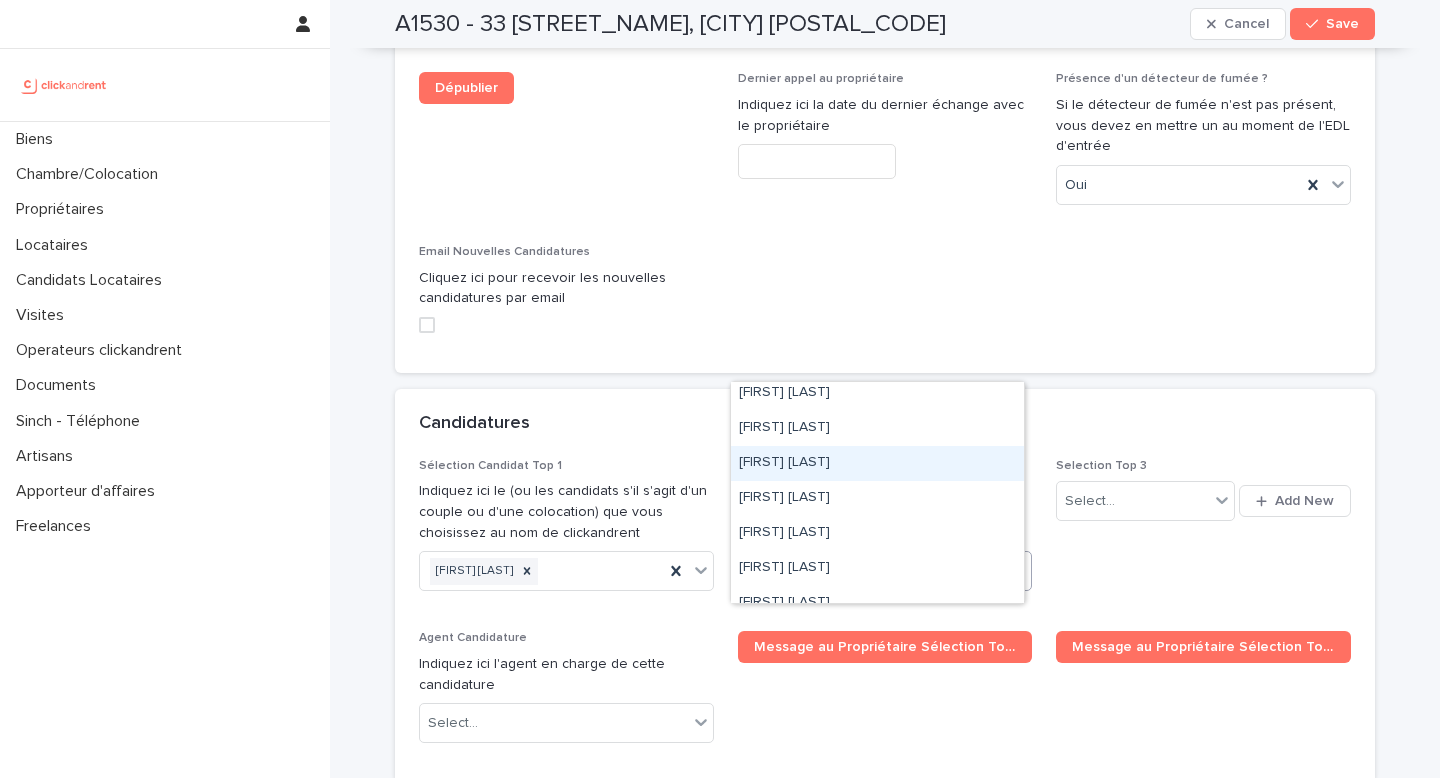 paste on "**********" 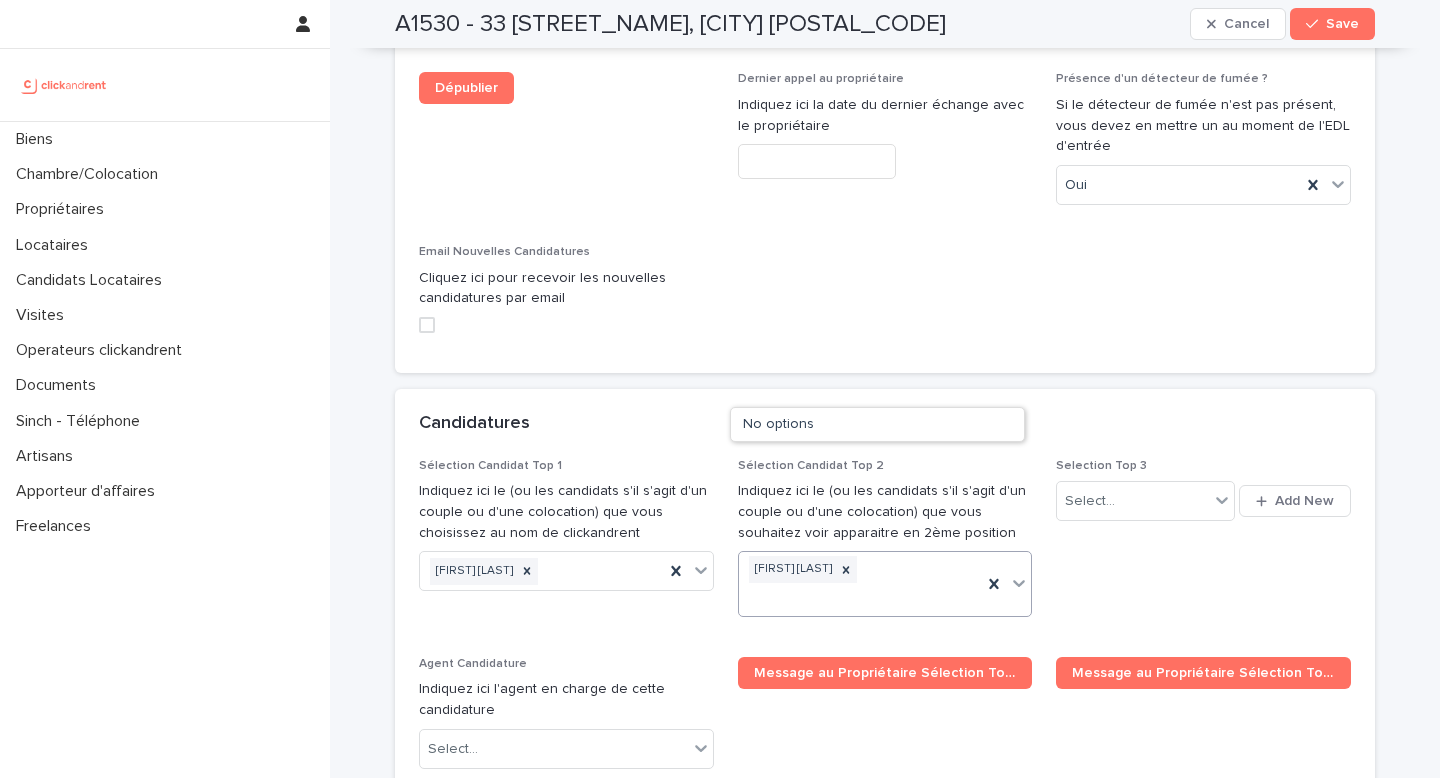 click on "Sélection Candidat Top 2 Indiquez ici le (ou les candidats s'il s'agit d'un couple ou d'une colocation) que vous souhaitez voir apparaitre en 2ème position       0 results available for search term Ettien cecilia Ahondjon. Use Up and Down to choose options, press Enter to select the currently focused option, press Escape to exit the menu, press Tab to select the option and exit the menu. Emmanuella Ahondjon Ettien cecilia Ahondjon" at bounding box center (885, 546) 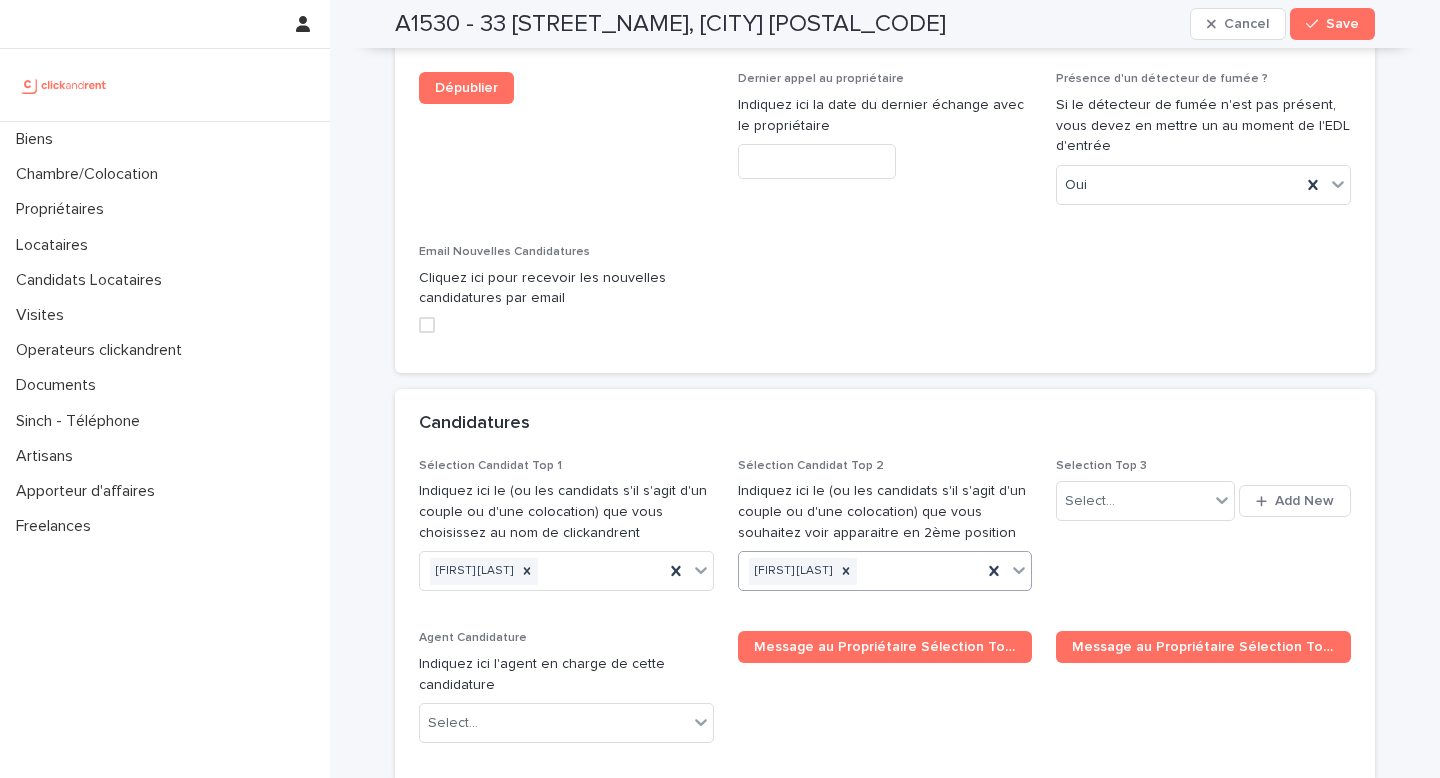click on "Sélection Candidat Top 2 Indiquez ici le (ou les candidats s'il s'agit d'un couple ou d'une colocation) que vous souhaitez voir apparaitre en 2ème position       0 results available. Select is focused ,type to refine list, press Down to open the menu,  press left to focus selected values [LAST] [LAST]" at bounding box center [885, 533] 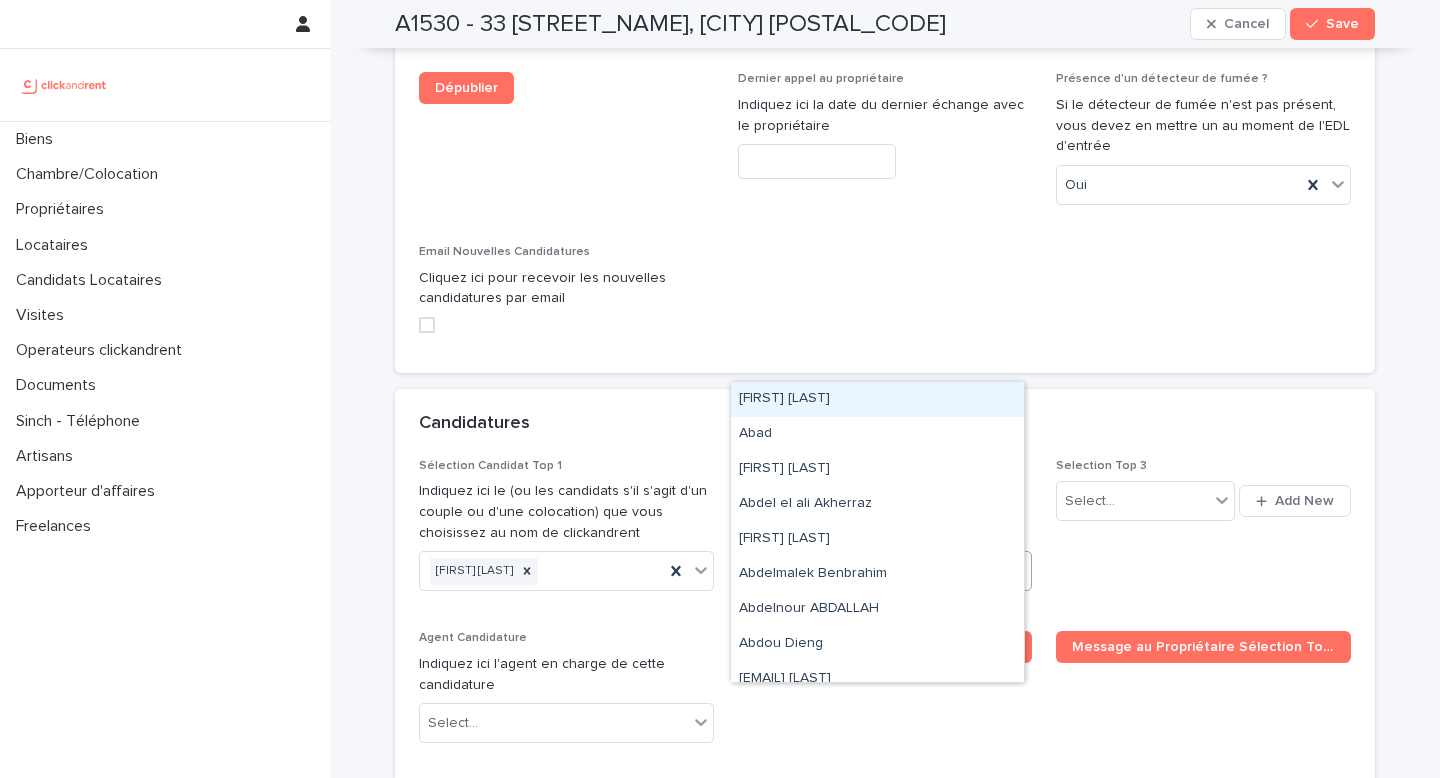 paste on "**********" 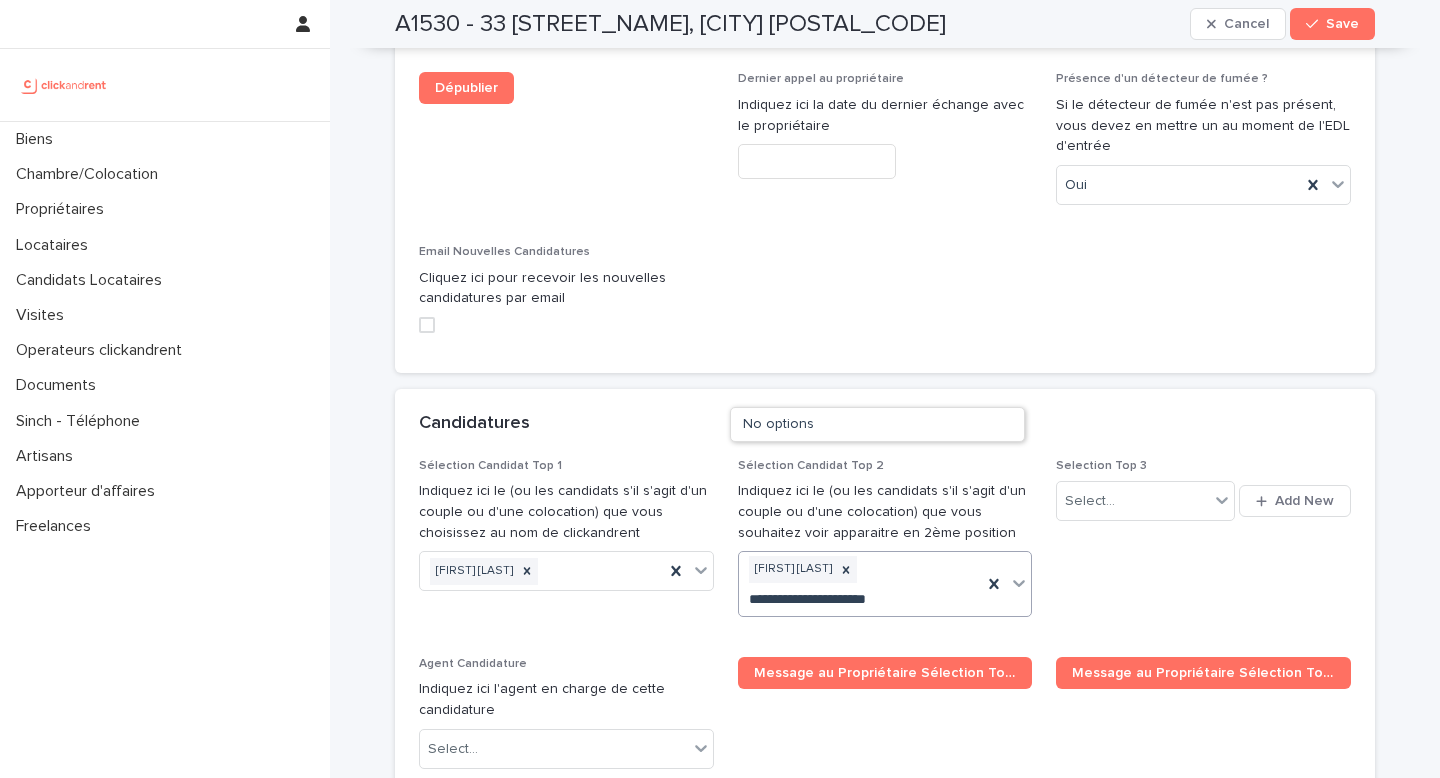 drag, startPoint x: 819, startPoint y: 391, endPoint x: 689, endPoint y: 385, distance: 130.13838 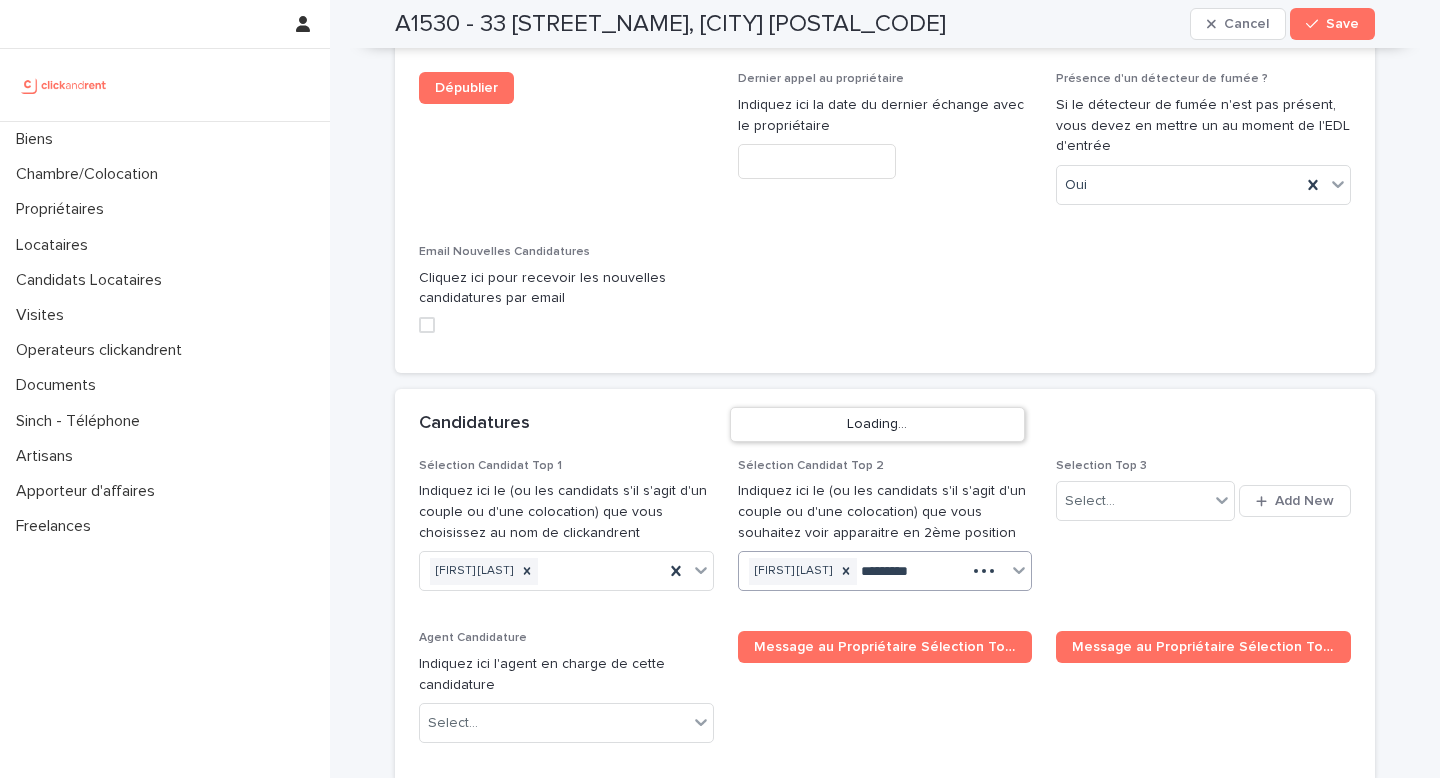 click on "********" at bounding box center (893, 571) 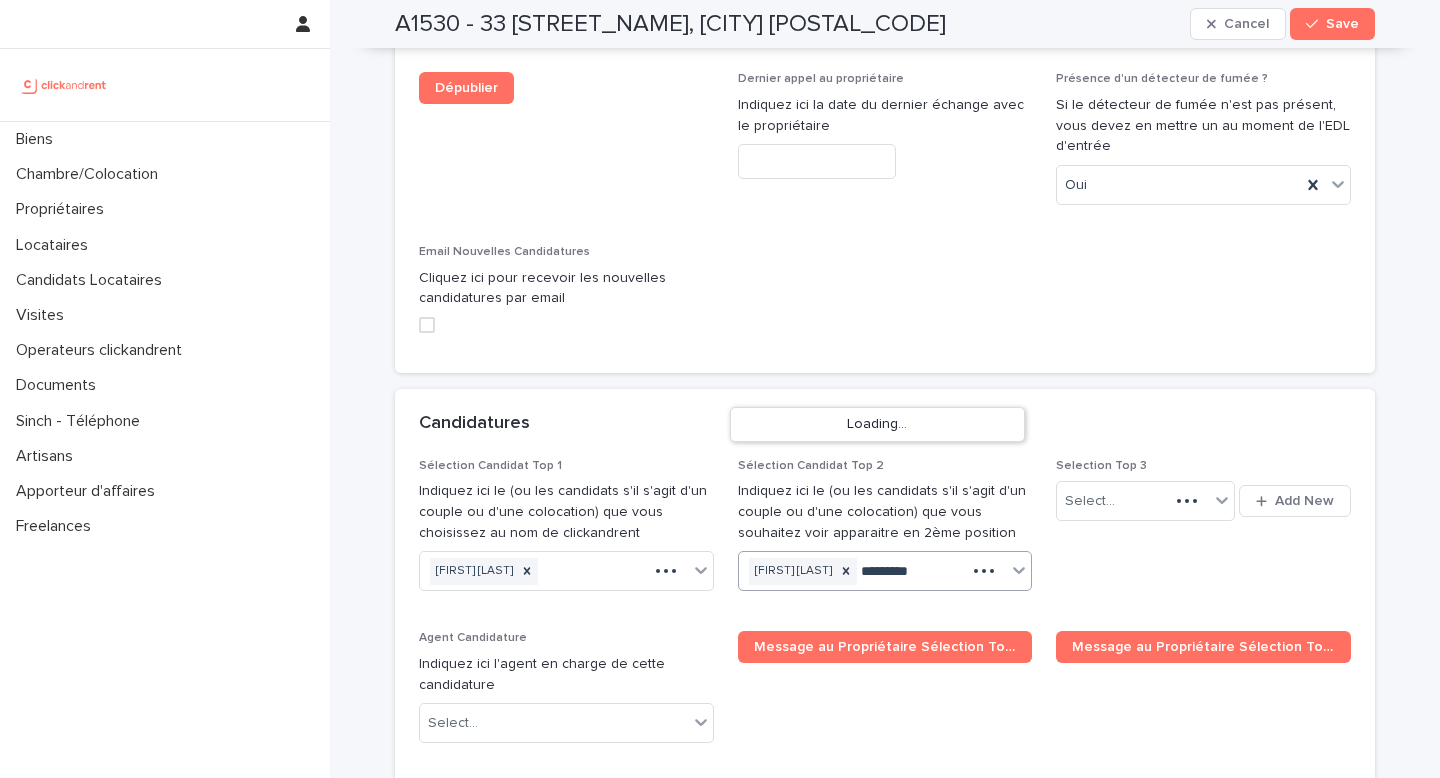 type on "********" 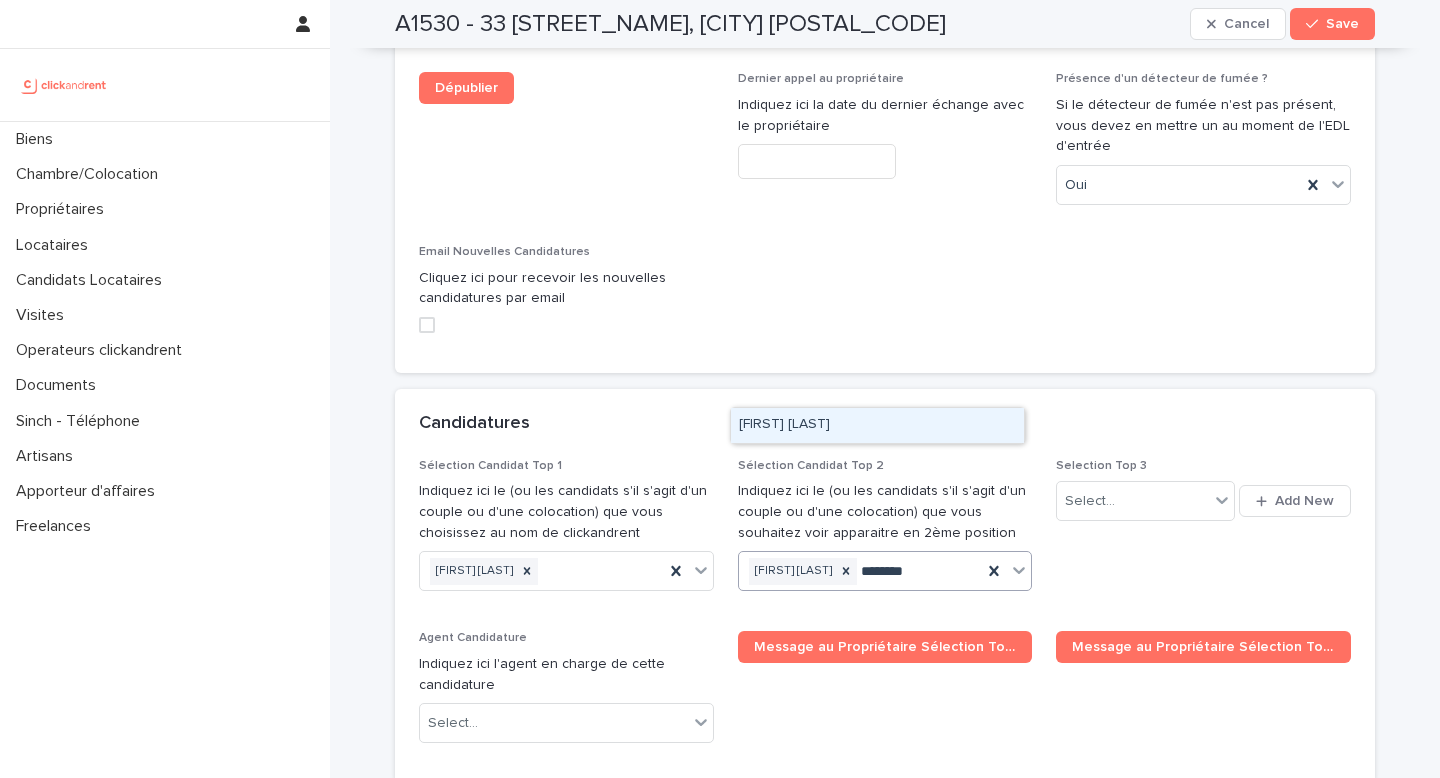 click on "[NAME]" at bounding box center (877, 425) 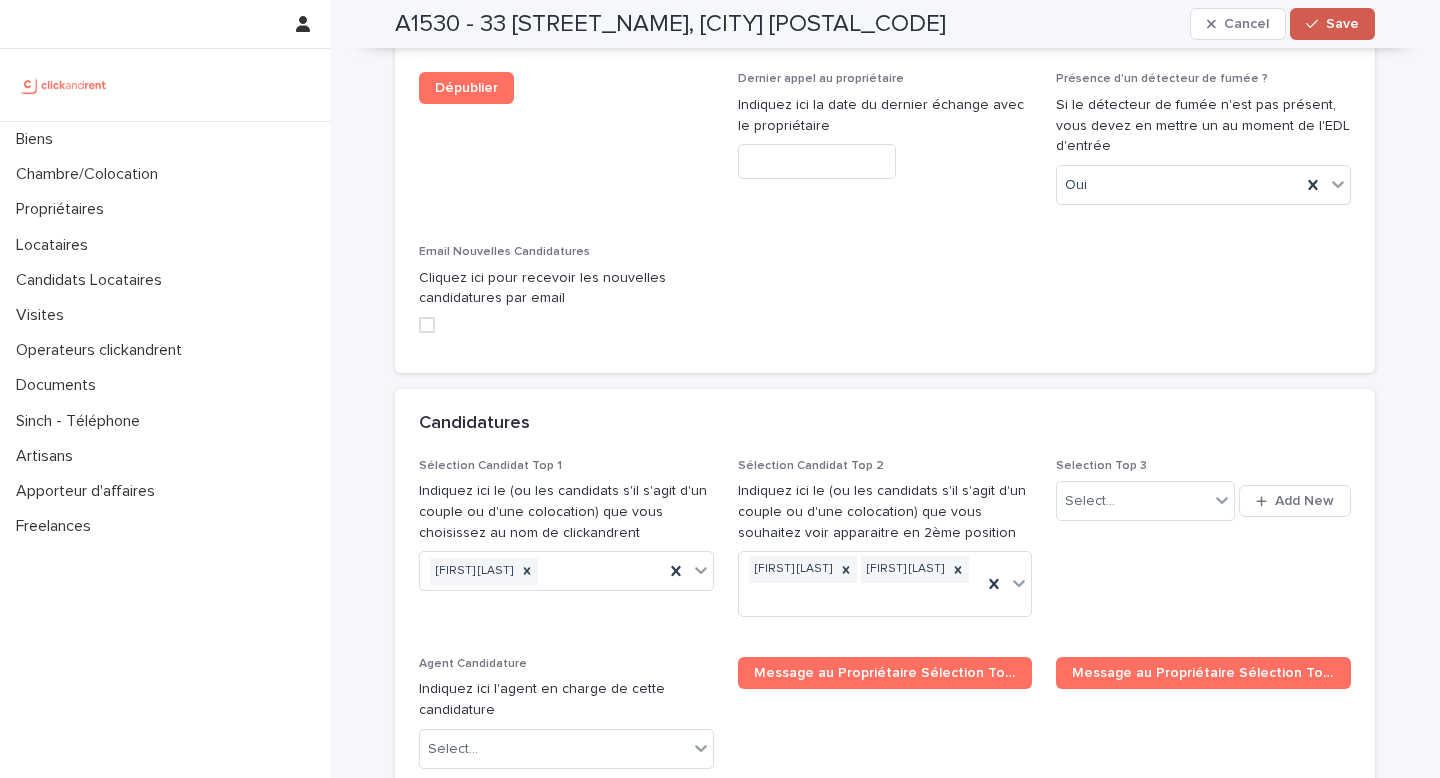 click at bounding box center [1316, 24] 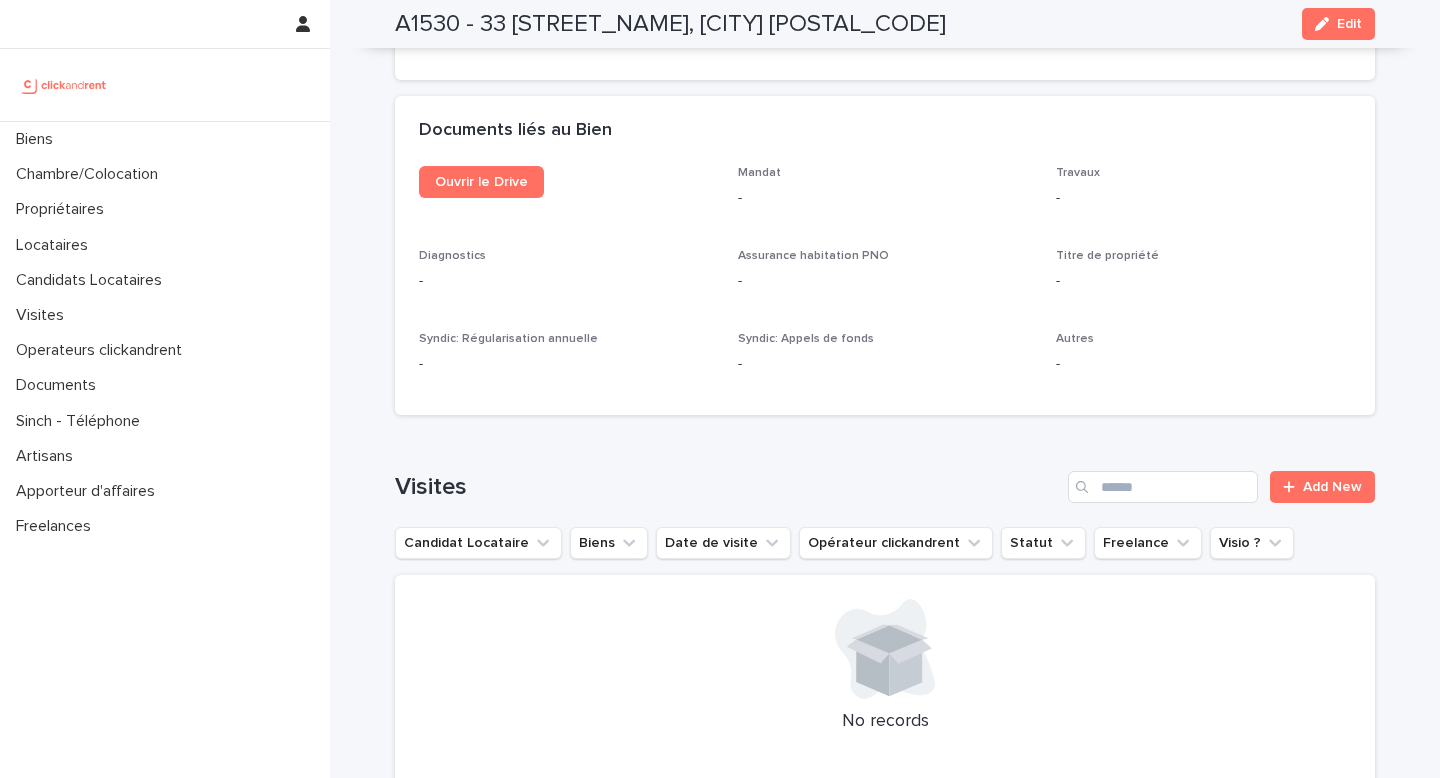 scroll, scrollTop: 7271, scrollLeft: 0, axis: vertical 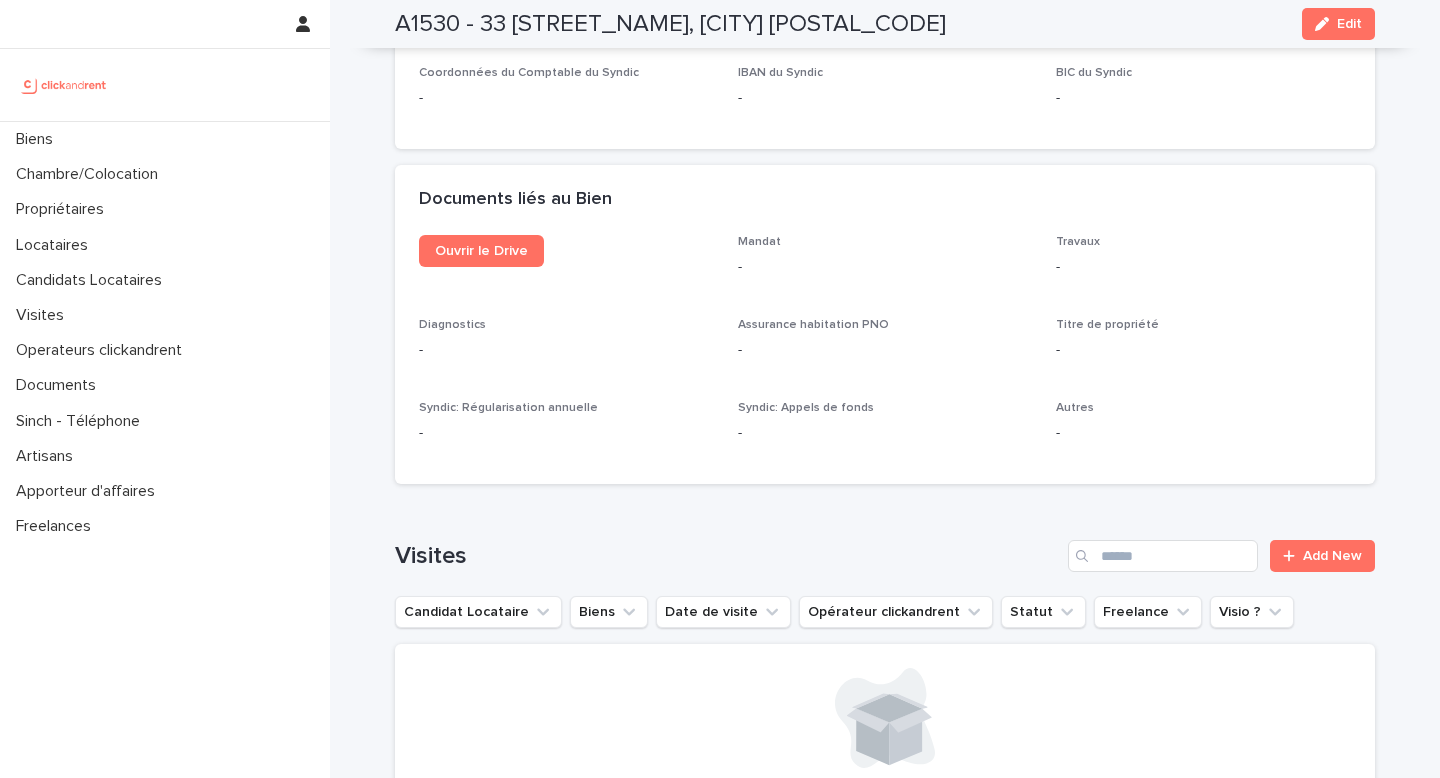 click on "Edit" at bounding box center (1349, 24) 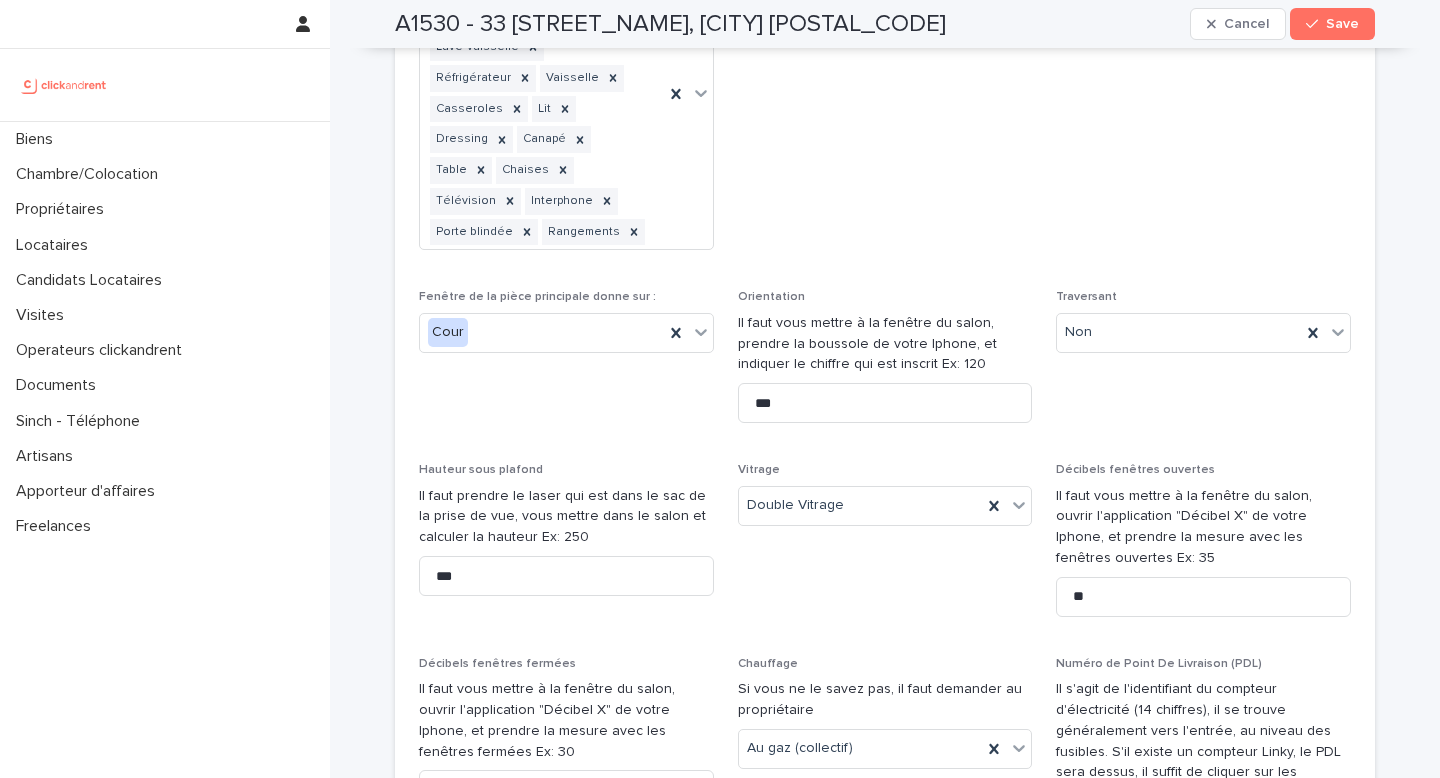 drag, startPoint x: 1343, startPoint y: 30, endPoint x: 1018, endPoint y: 379, distance: 476.89203 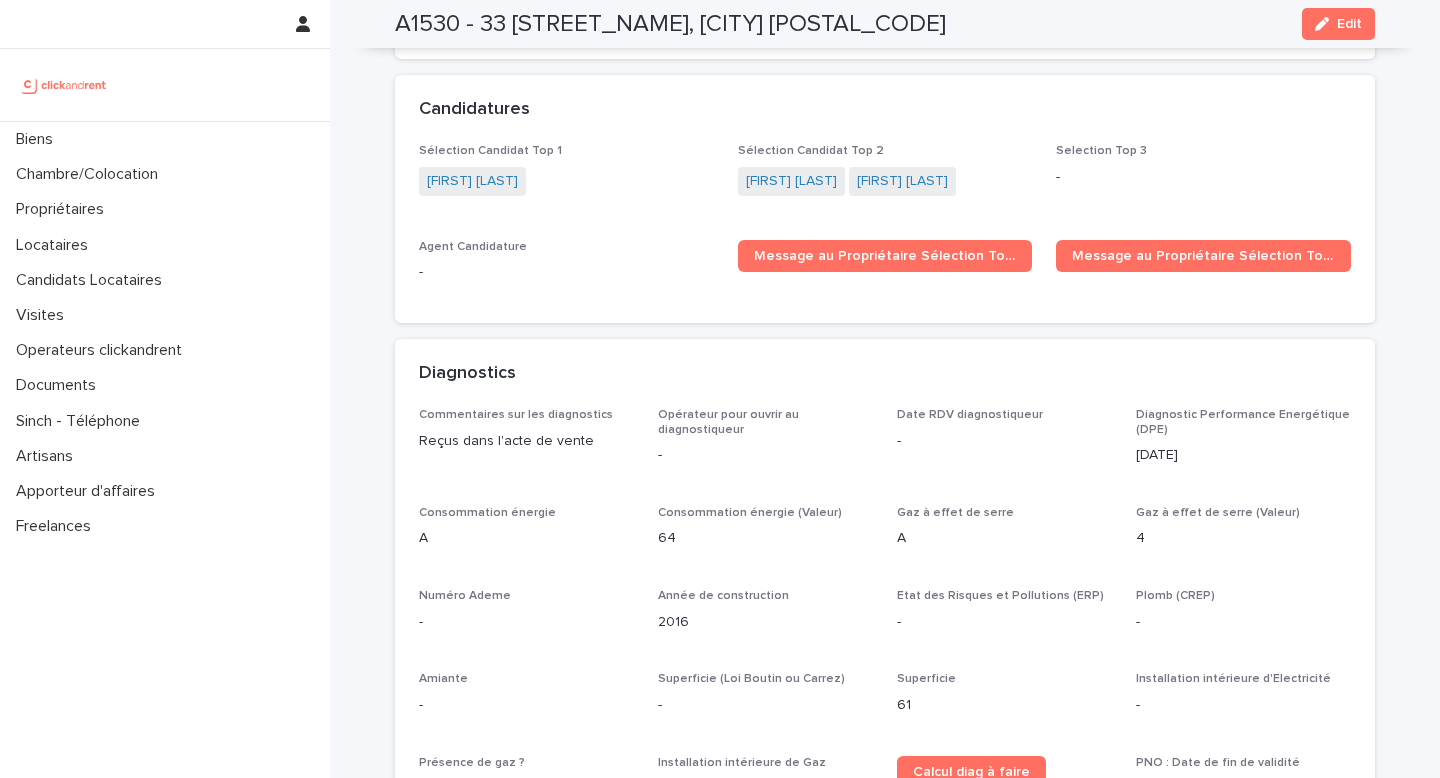 scroll, scrollTop: 6109, scrollLeft: 0, axis: vertical 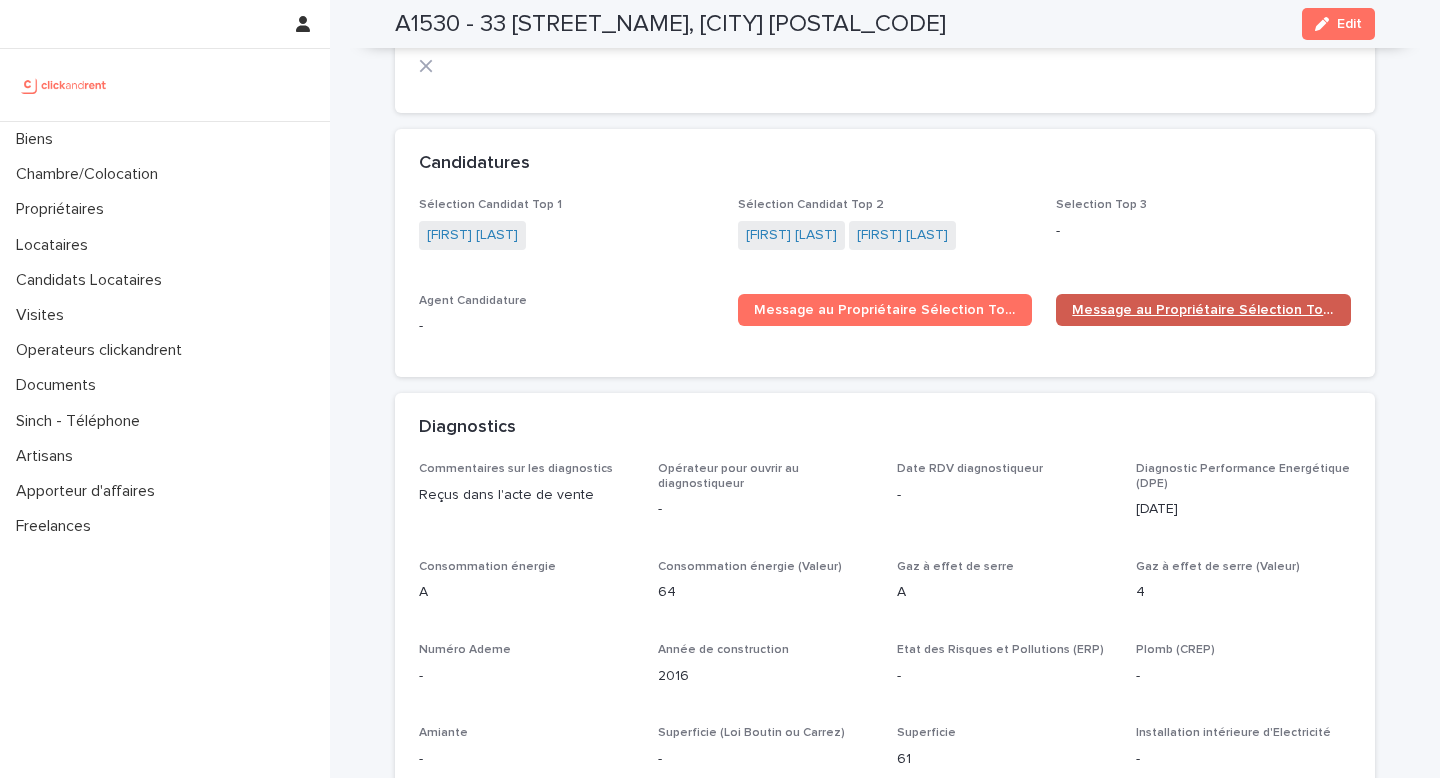 click on "Message au Propriétaire Sélection Top 2" at bounding box center (1203, 310) 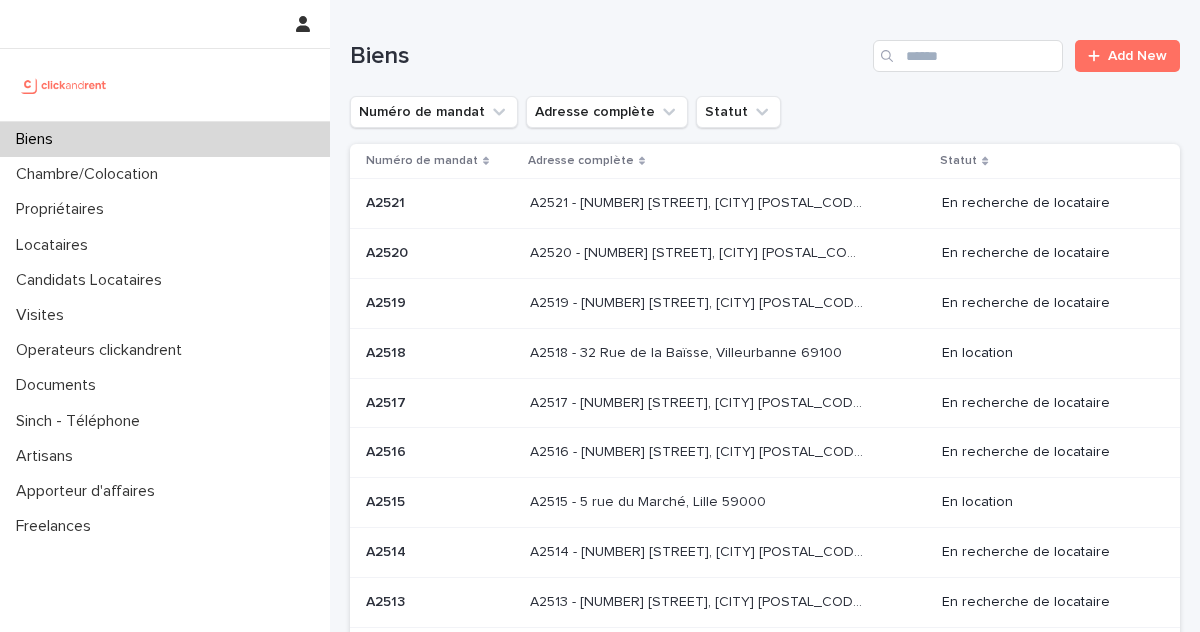 scroll, scrollTop: 0, scrollLeft: 0, axis: both 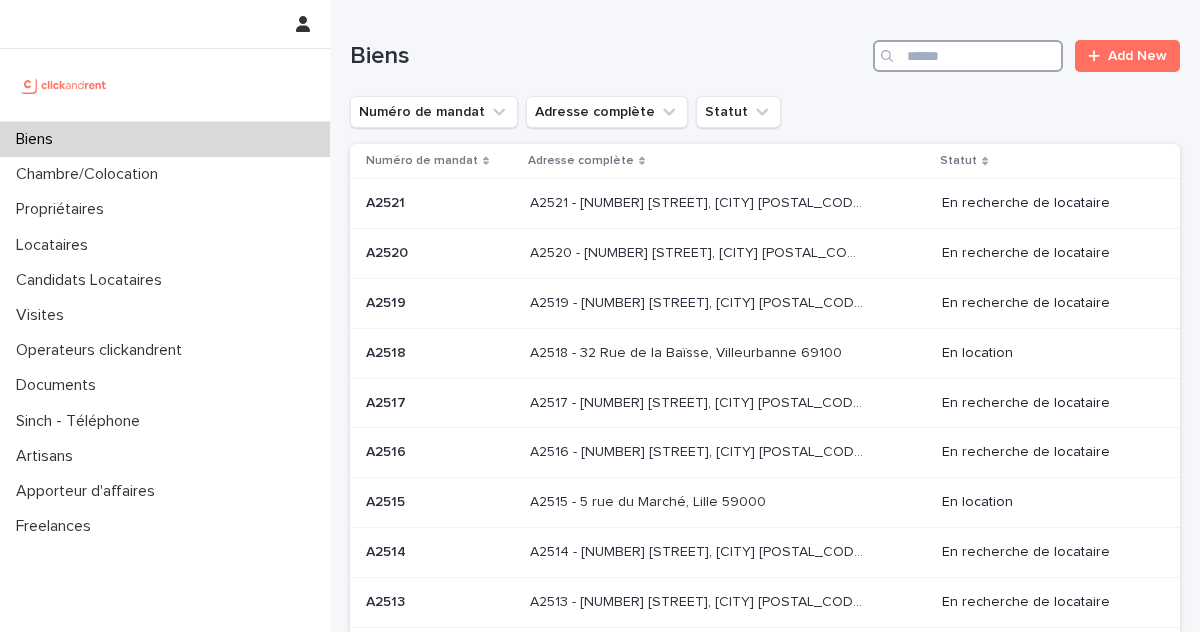 paste on "**********" 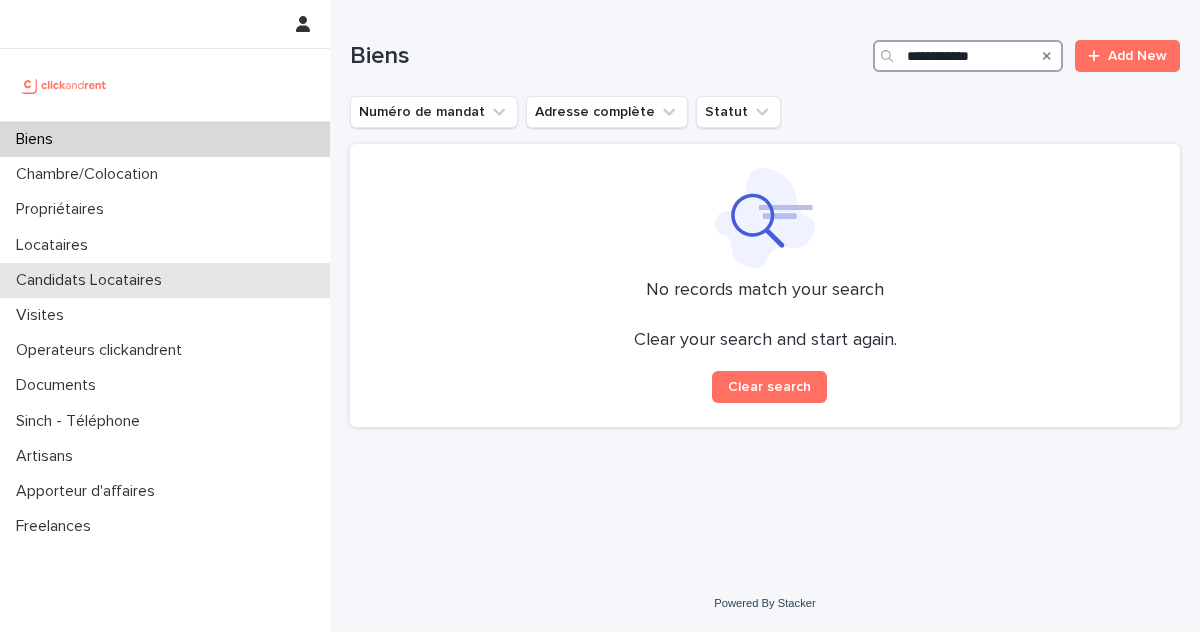 type on "**********" 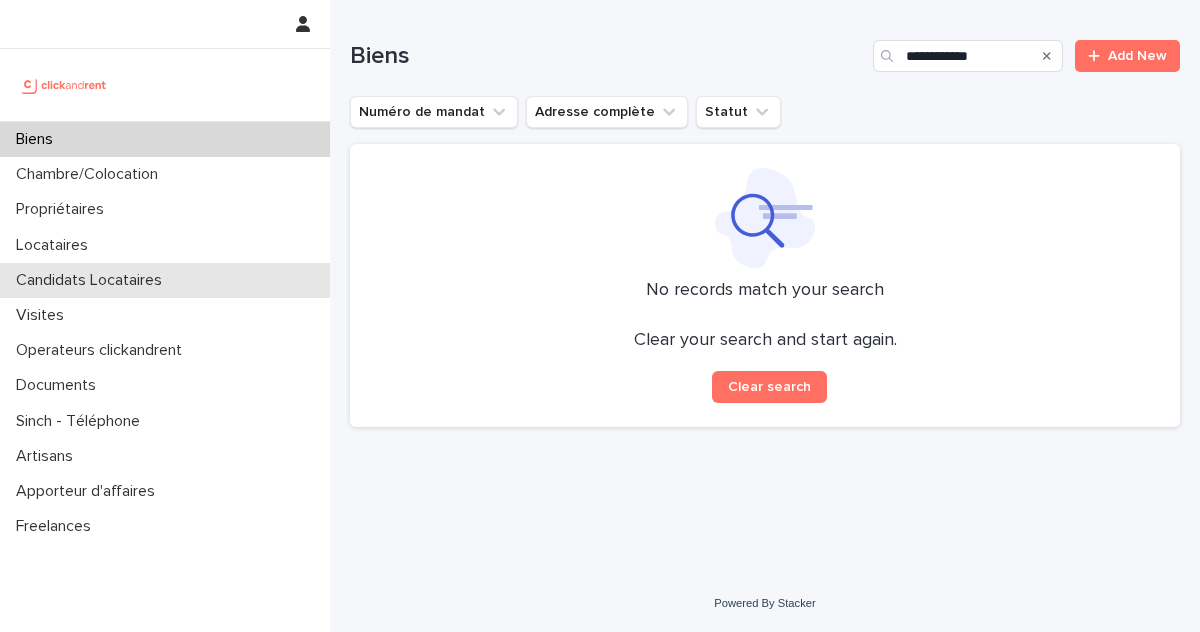 click on "Candidats Locataires" at bounding box center [93, 280] 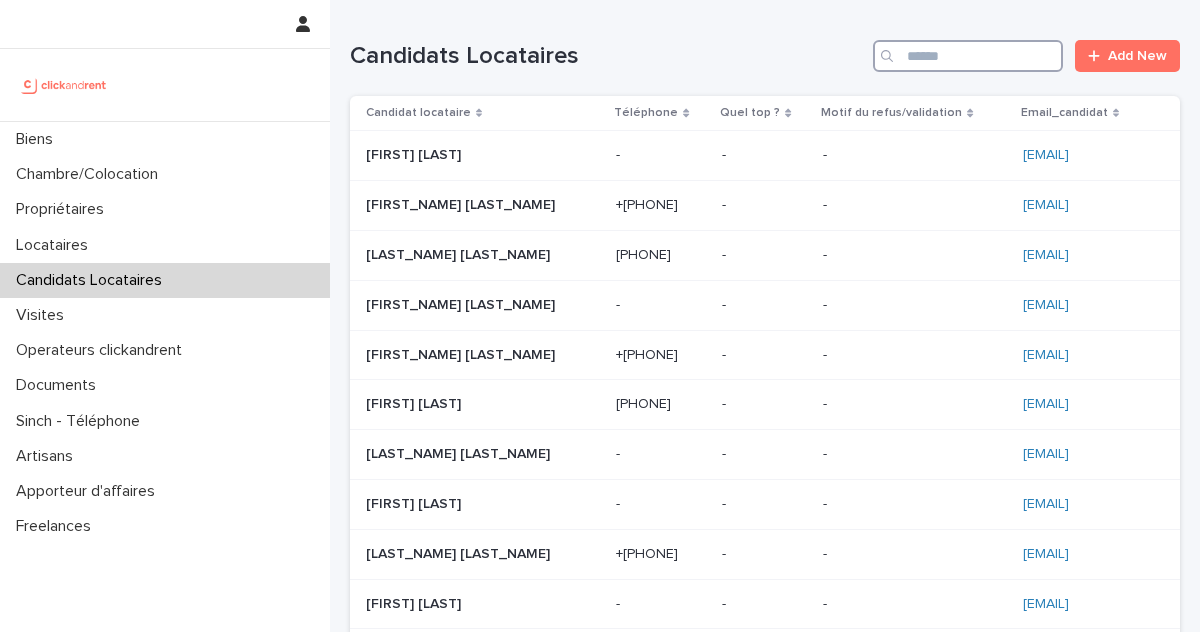 click at bounding box center (968, 56) 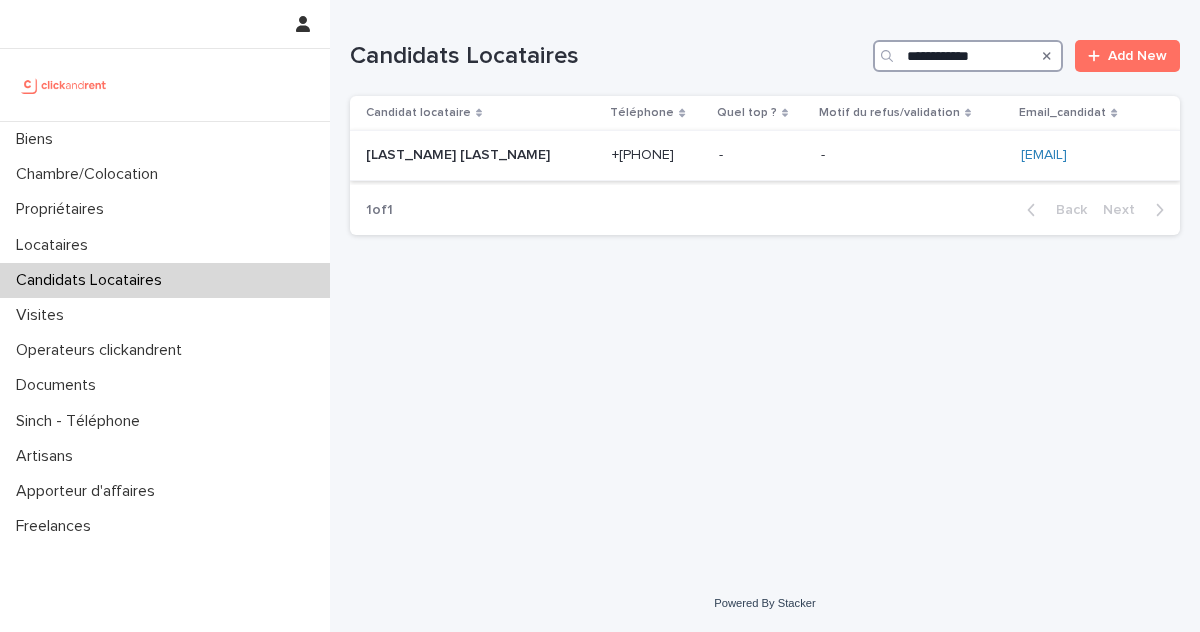 type on "**********" 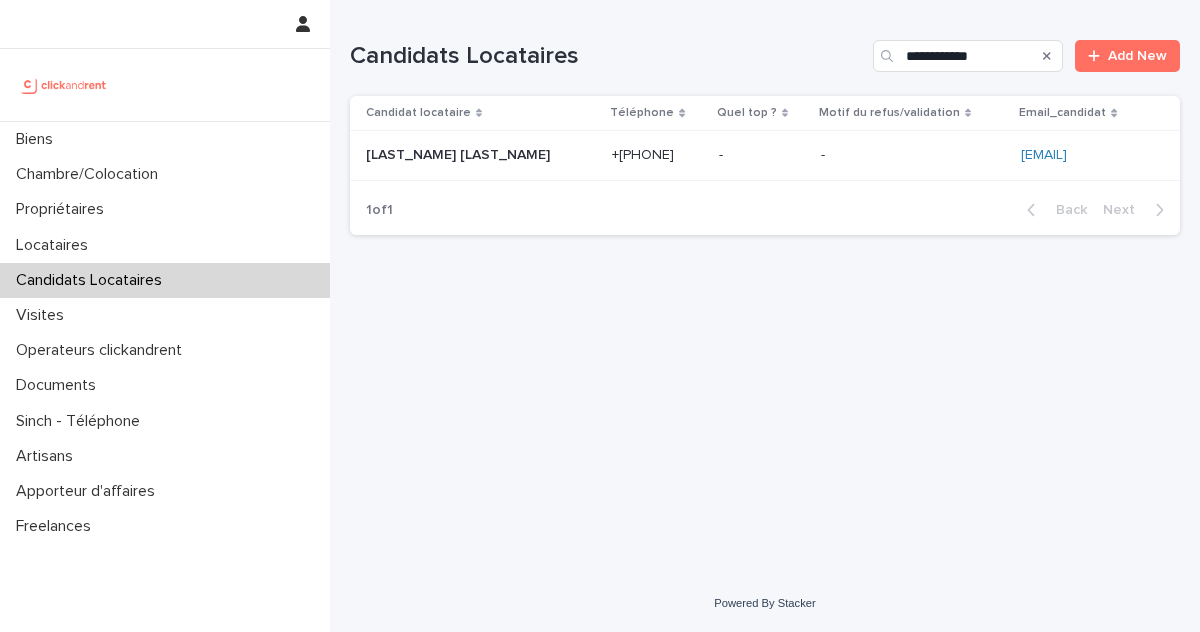 click on "Ryma Ouchait Ryma Ouchait" at bounding box center (481, 155) 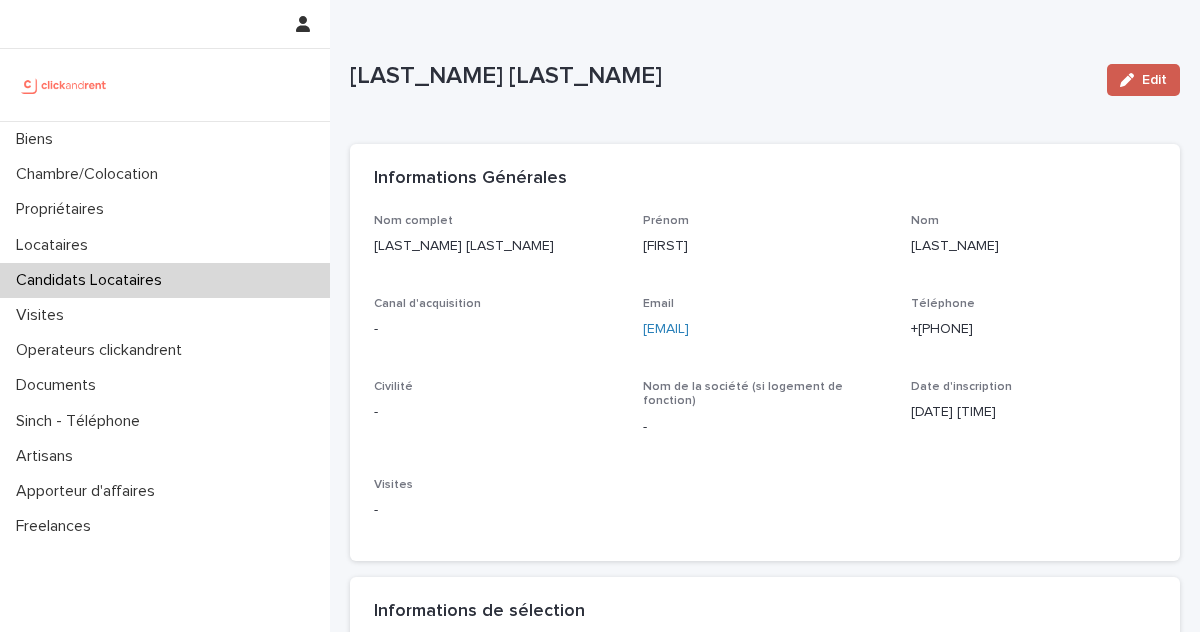click on "Edit" at bounding box center (1154, 80) 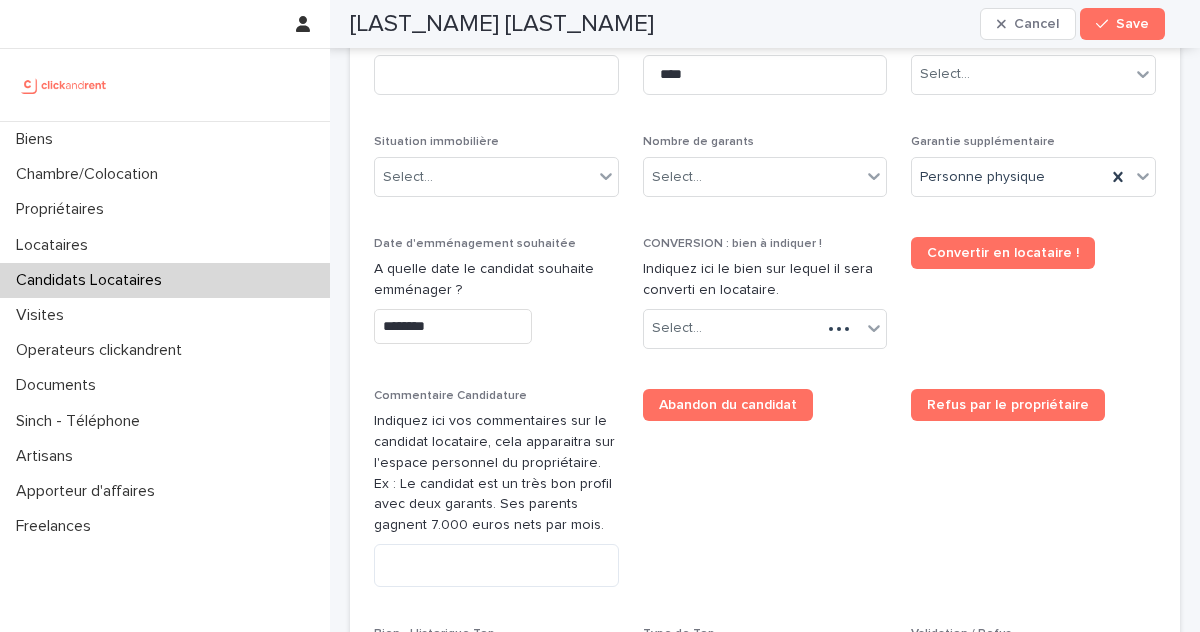 scroll, scrollTop: 720, scrollLeft: 0, axis: vertical 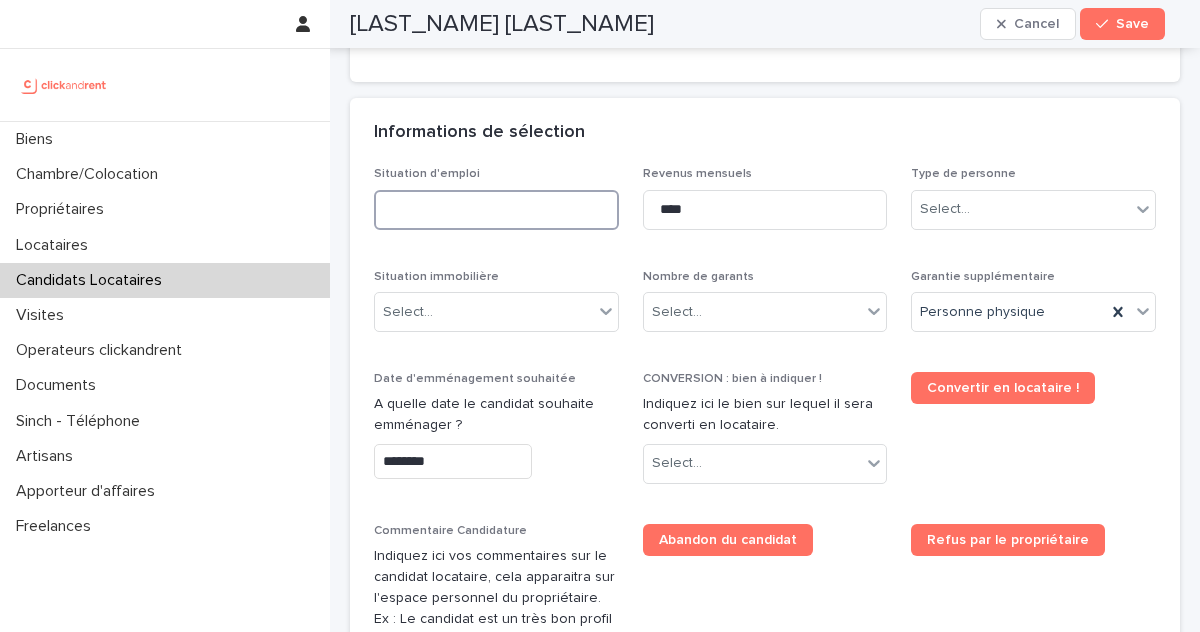 click at bounding box center [496, 210] 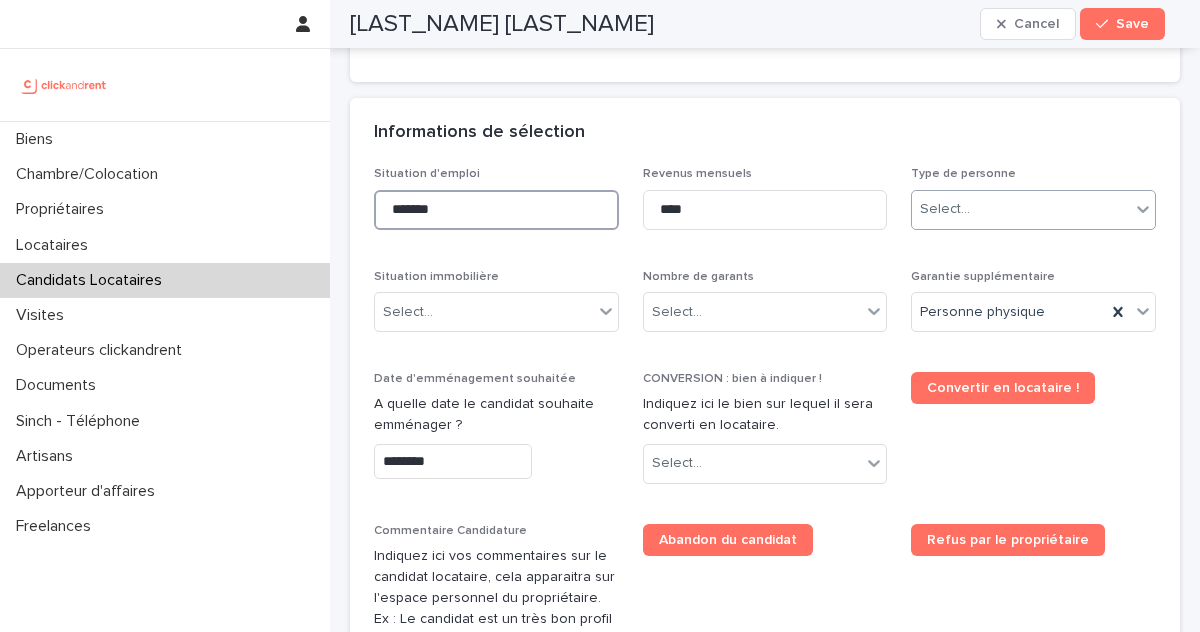 type on "*******" 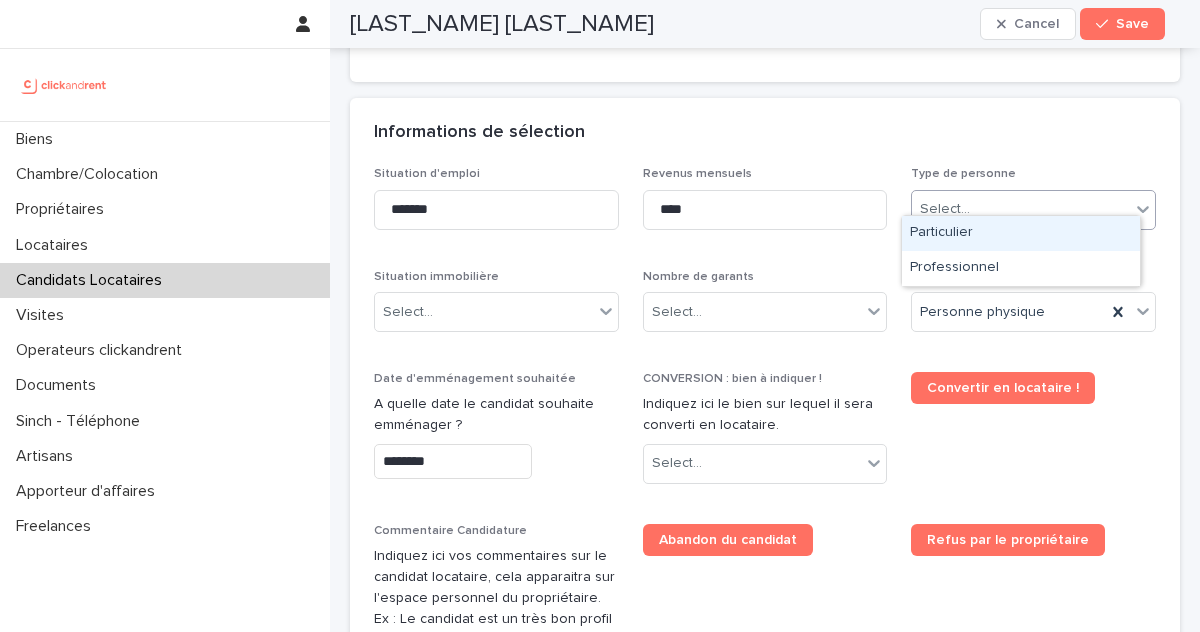 click on "Select..." at bounding box center [1021, 209] 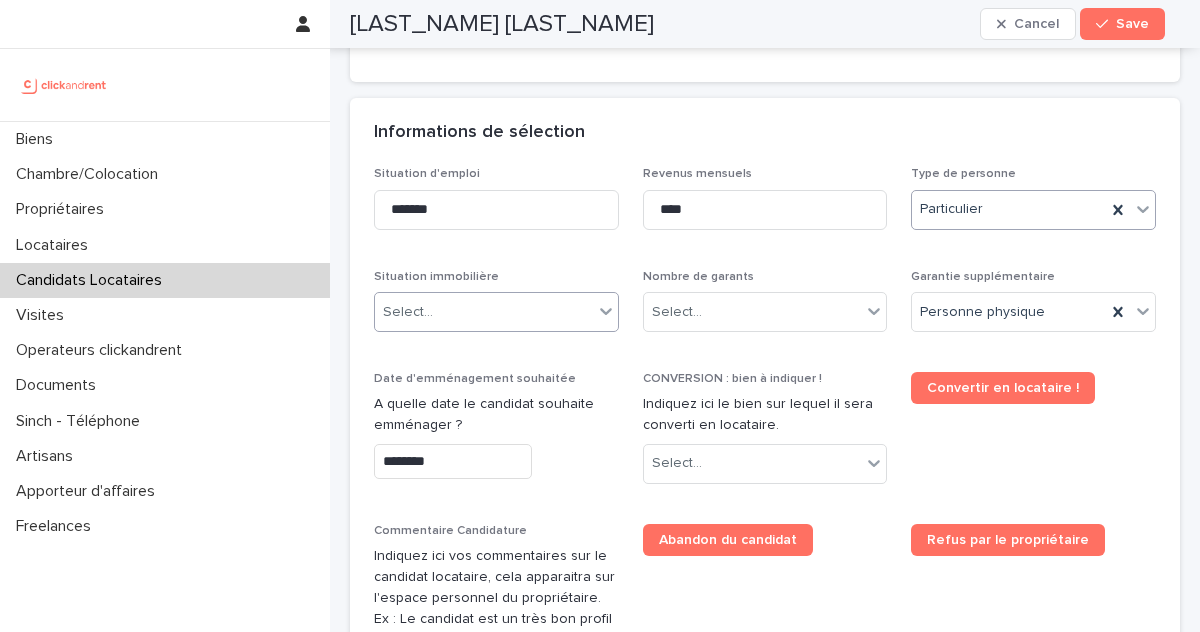click on "Select..." at bounding box center [484, 312] 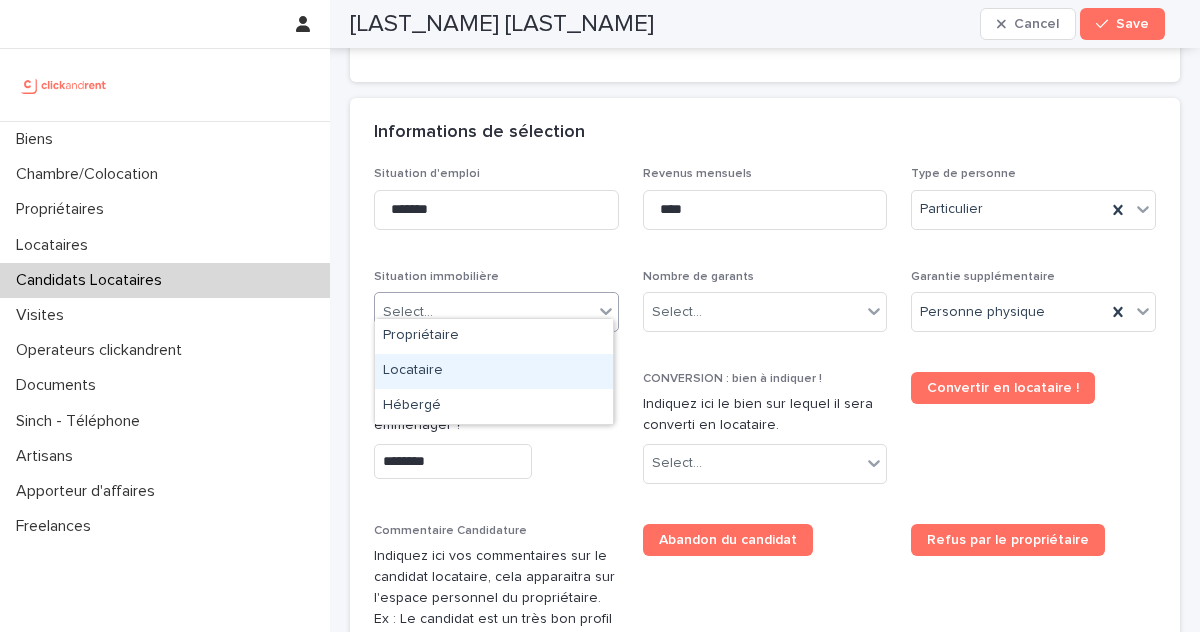 click on "Locataire" at bounding box center (494, 371) 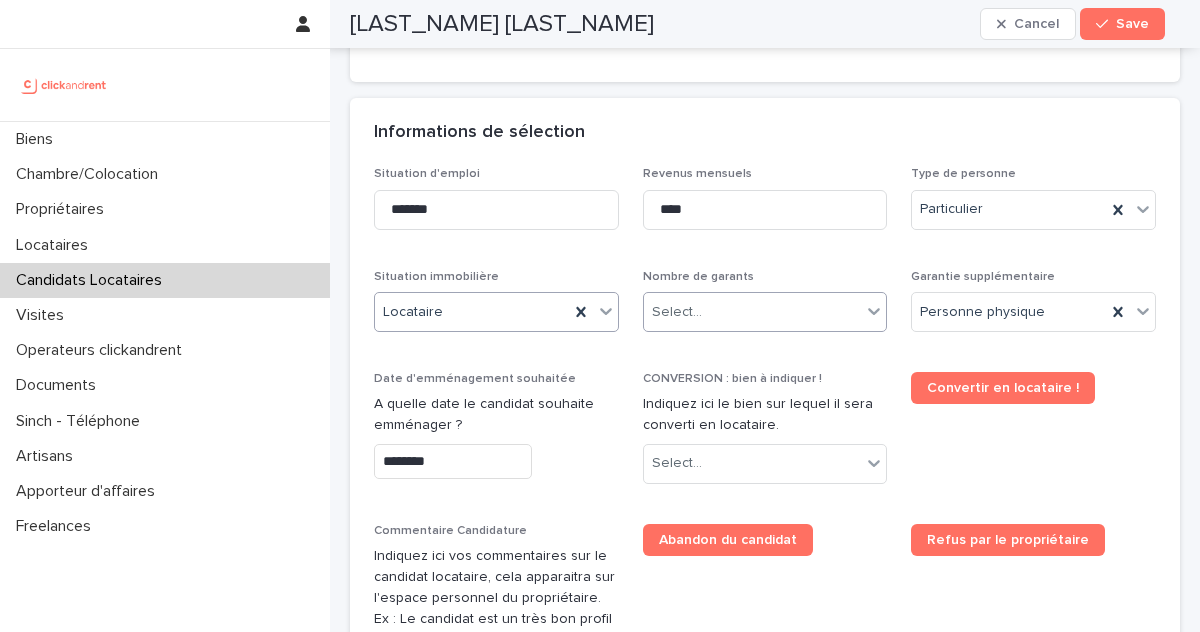click on "Select..." at bounding box center (677, 312) 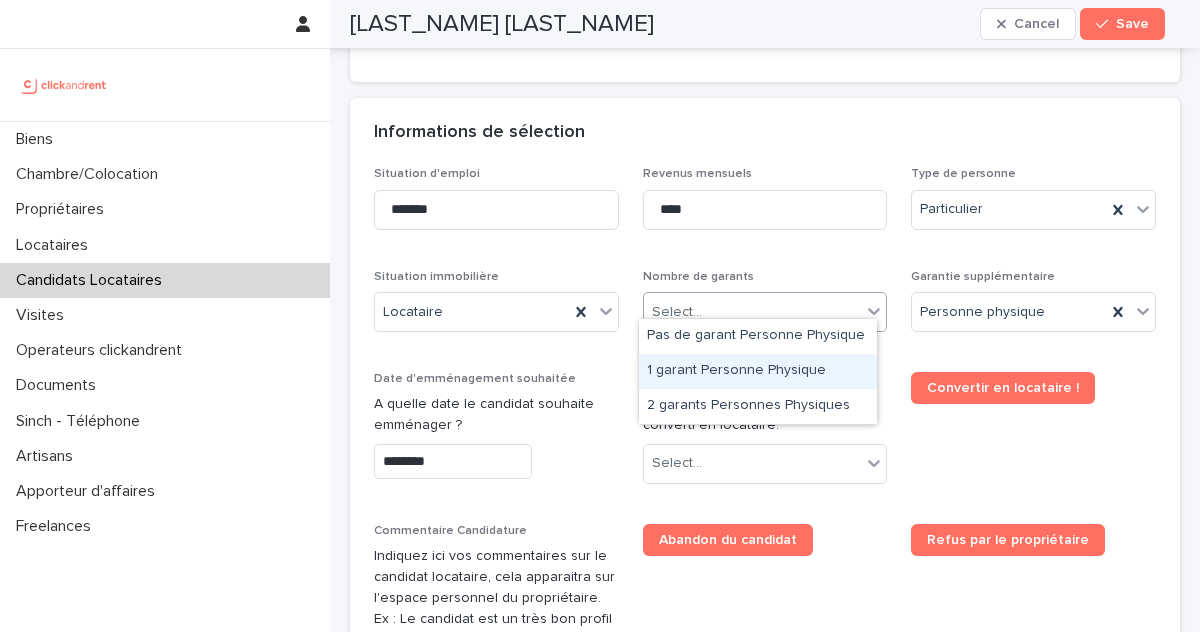 click on "1 garant Personne Physique" at bounding box center (758, 371) 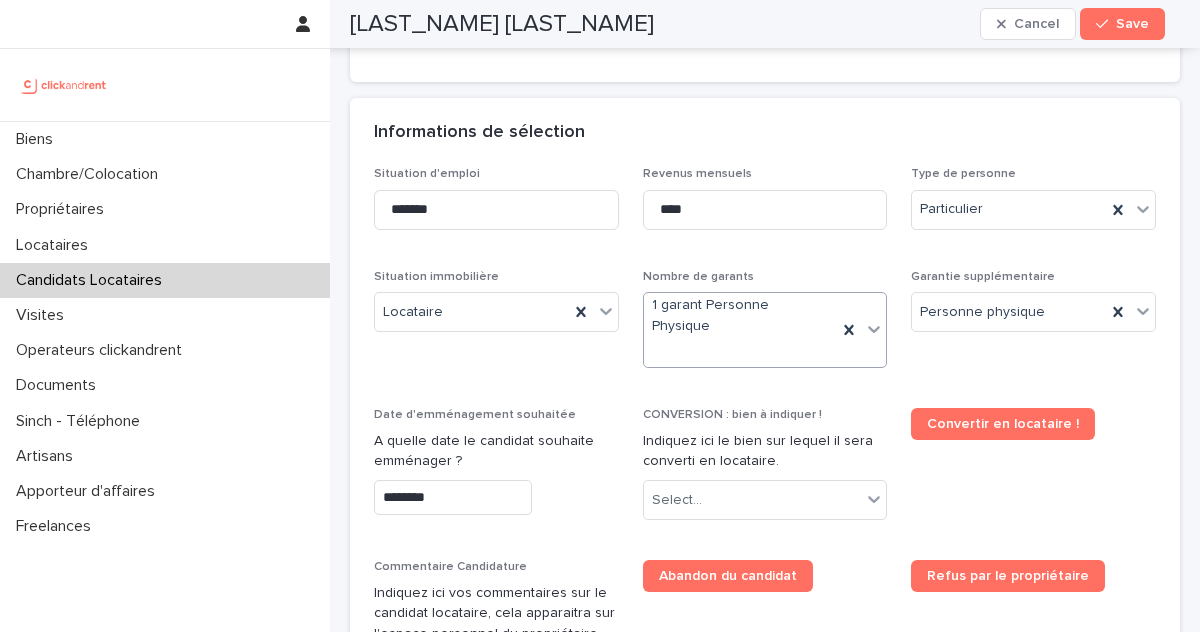 scroll, scrollTop: 728, scrollLeft: 0, axis: vertical 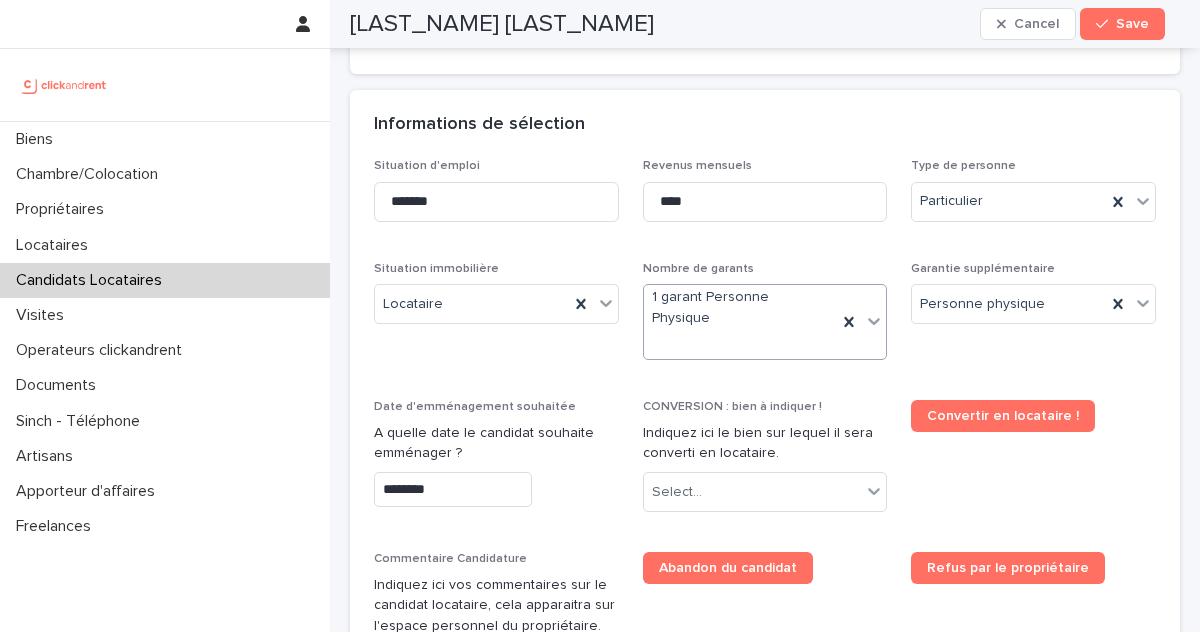 click on "********" at bounding box center [453, 489] 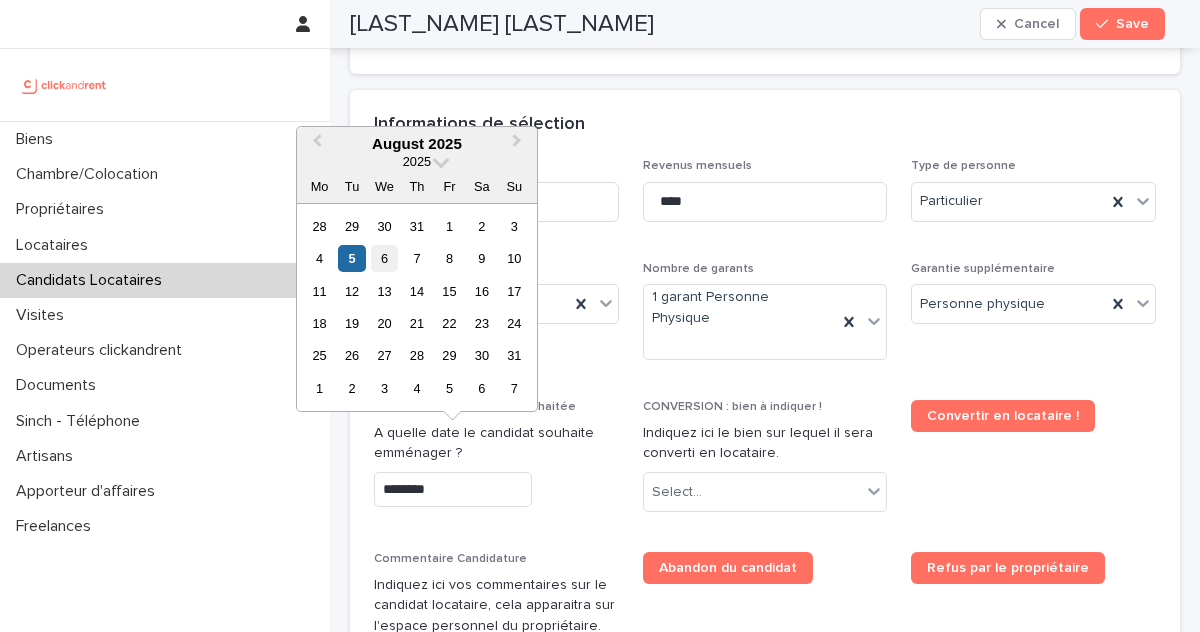 click on "6" at bounding box center [384, 258] 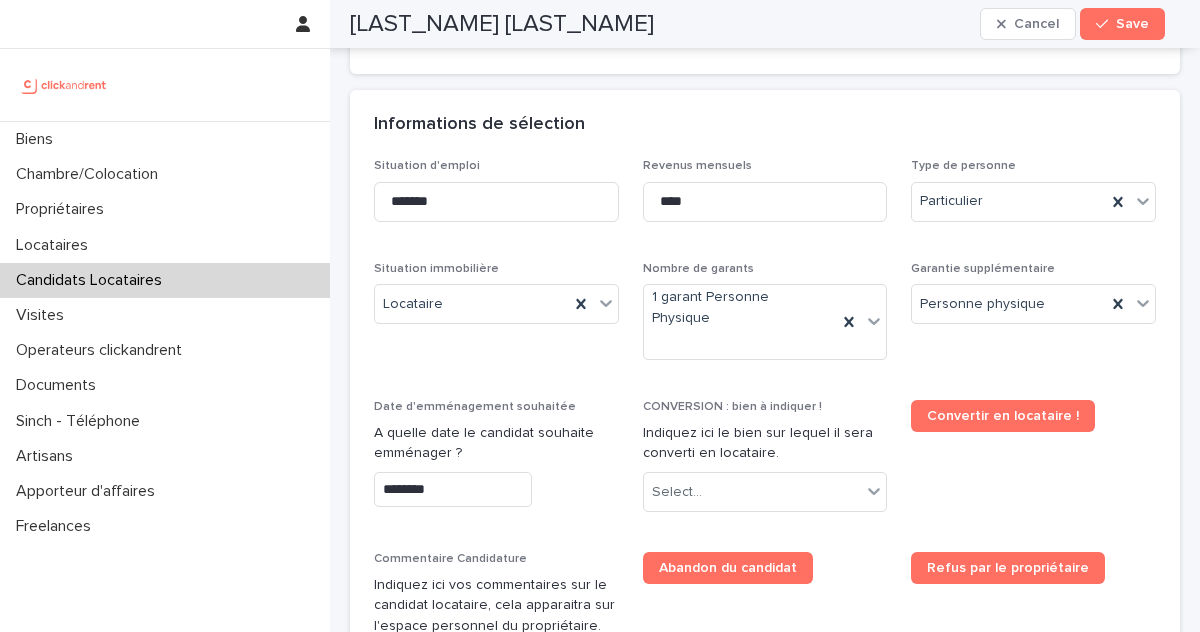 type on "********" 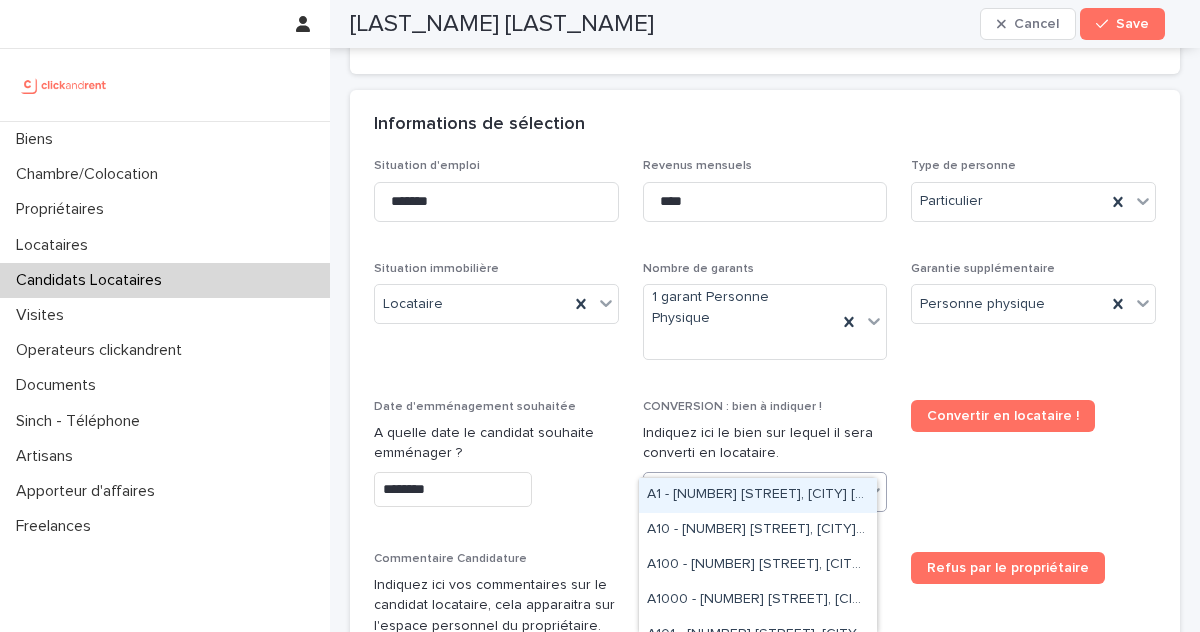 click on "Select..." at bounding box center (753, 492) 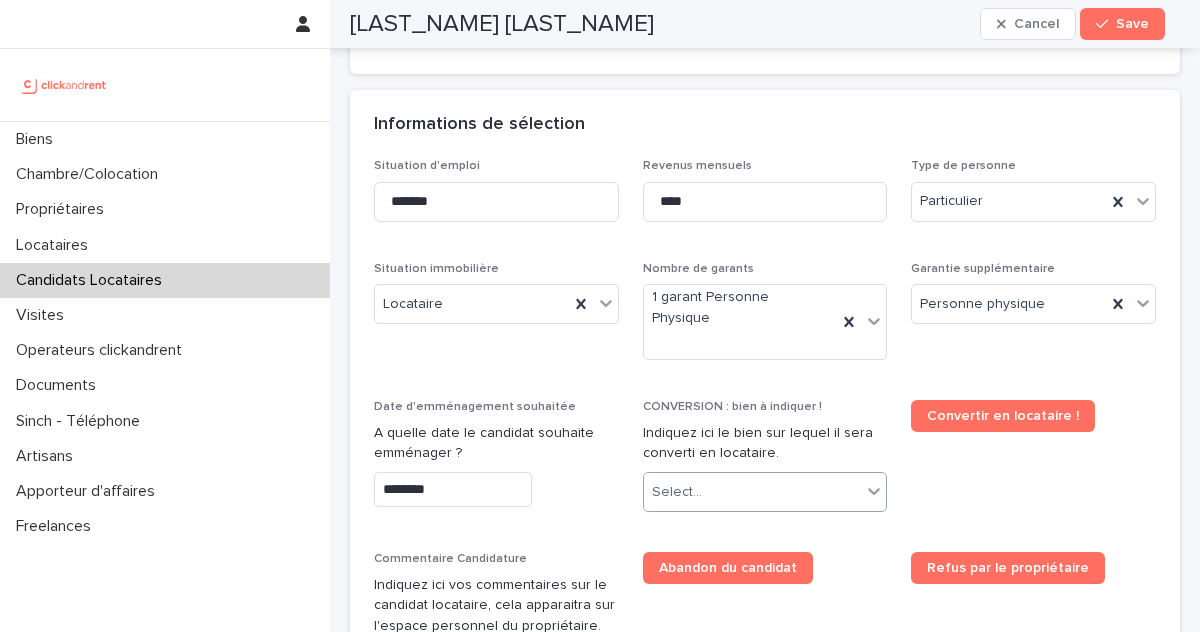 scroll, scrollTop: 860, scrollLeft: 0, axis: vertical 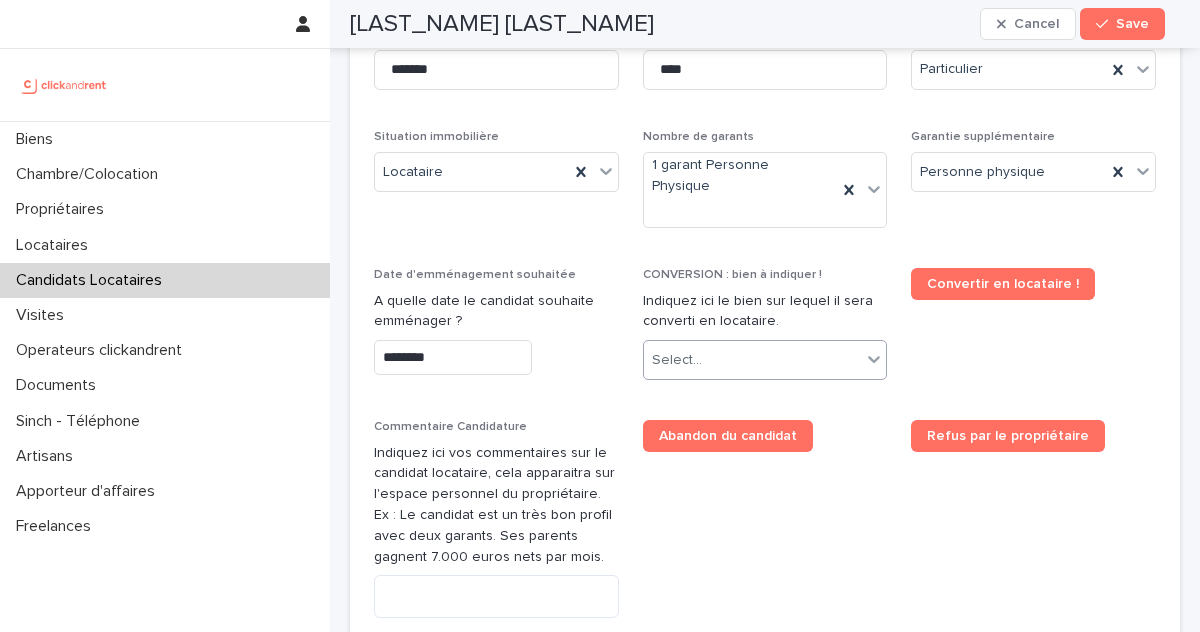 click on "Select..." at bounding box center (753, 360) 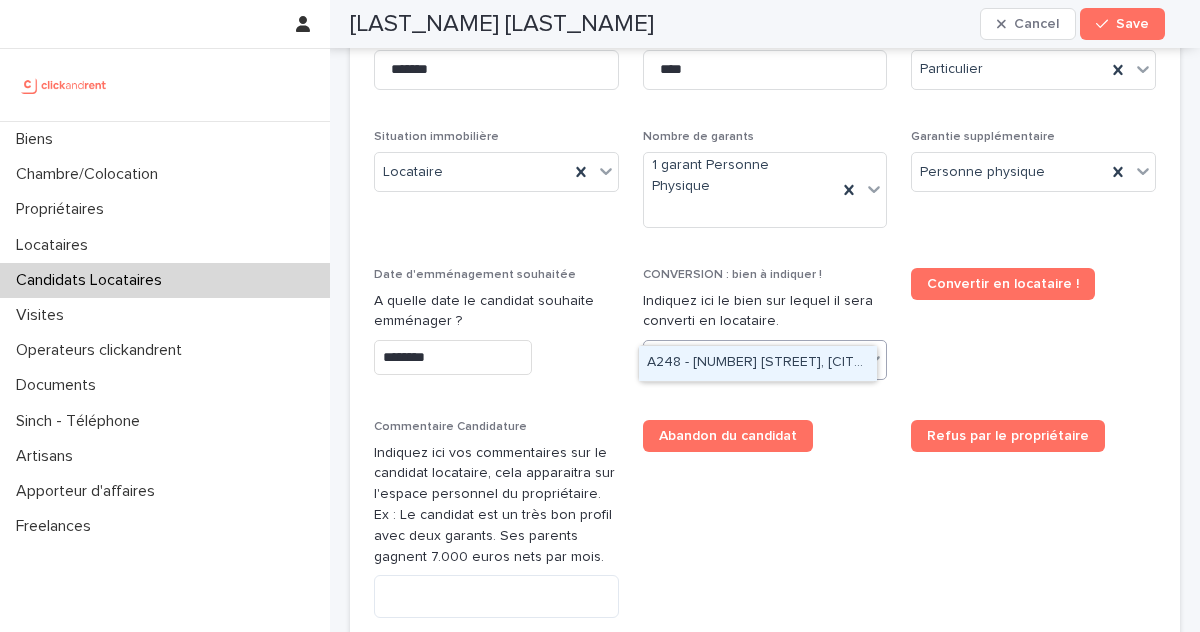 type on "*****" 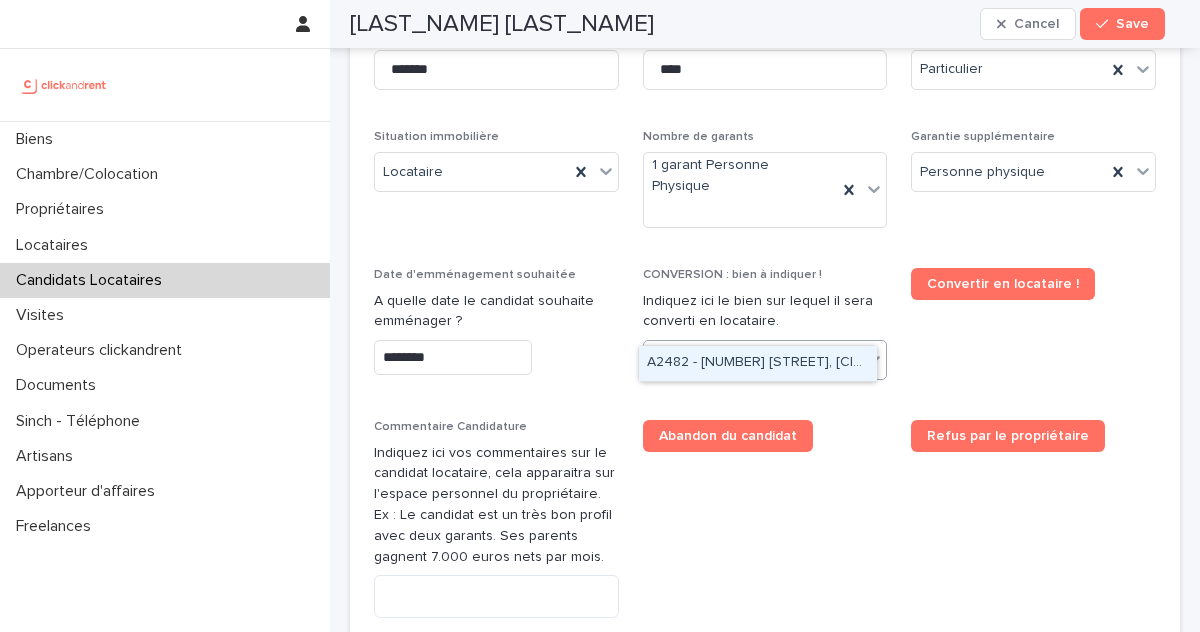 click on "a2482" at bounding box center [765, 360] 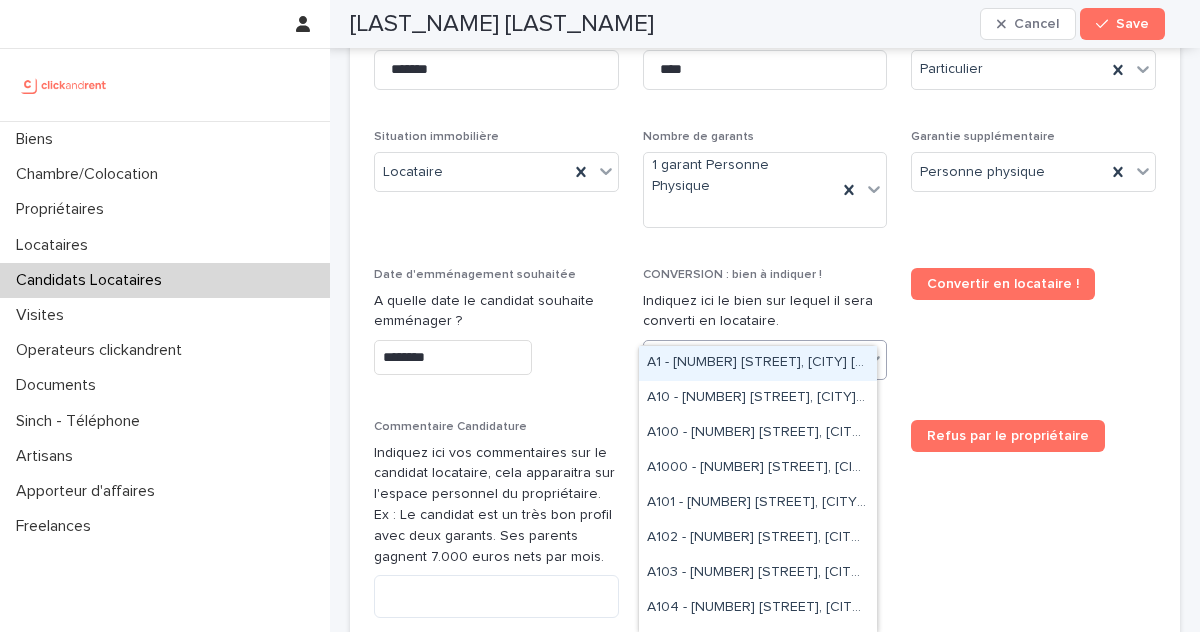 click on "Select..." at bounding box center (753, 360) 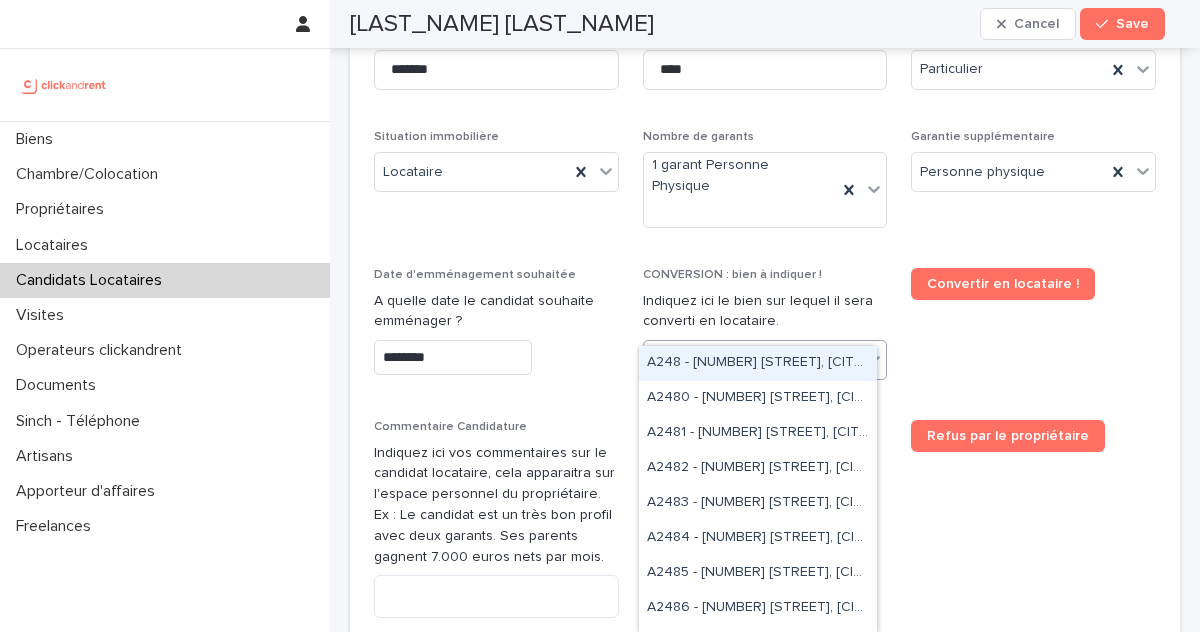 type on "*****" 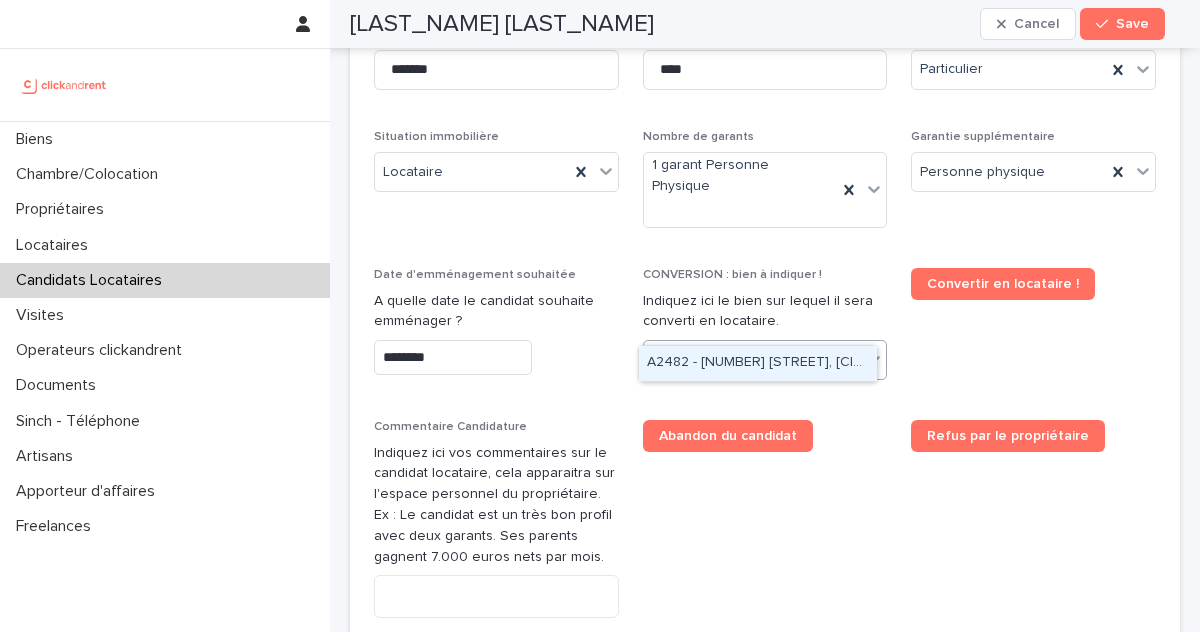 click on "A2482 - 68 rue de la Courneuve,  Aubervilliers 93300" at bounding box center (758, 363) 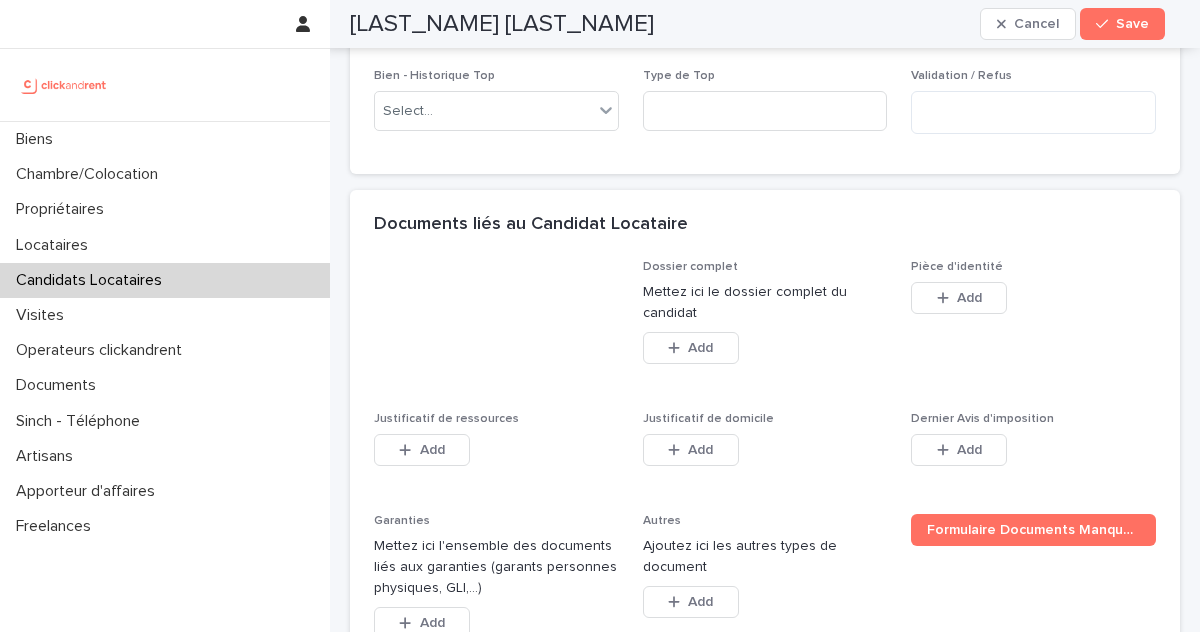 scroll, scrollTop: 1593, scrollLeft: 0, axis: vertical 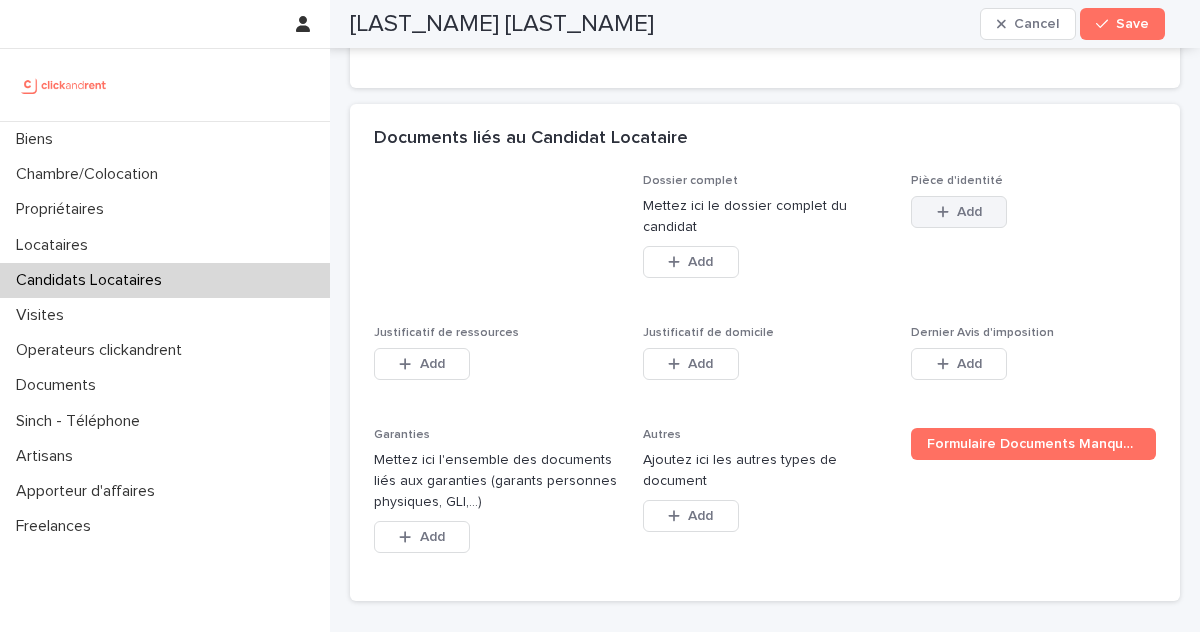 click on "Add" at bounding box center [959, 212] 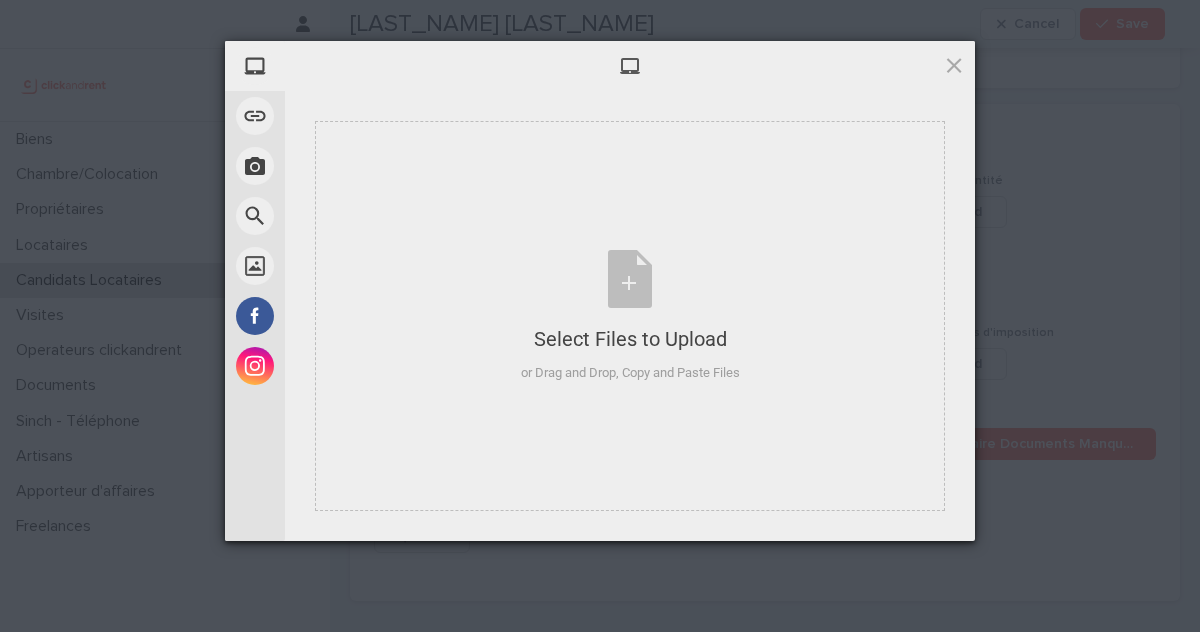 click on "My Device         Link (URL)         Take Photo         Web Search         Unsplash         Facebook         Instagram
Select Files to Upload
or Drag and Drop, Copy and Paste Files
Selected Files: 0     View/Edit Selected
Powered by   Filestack" at bounding box center (600, 316) 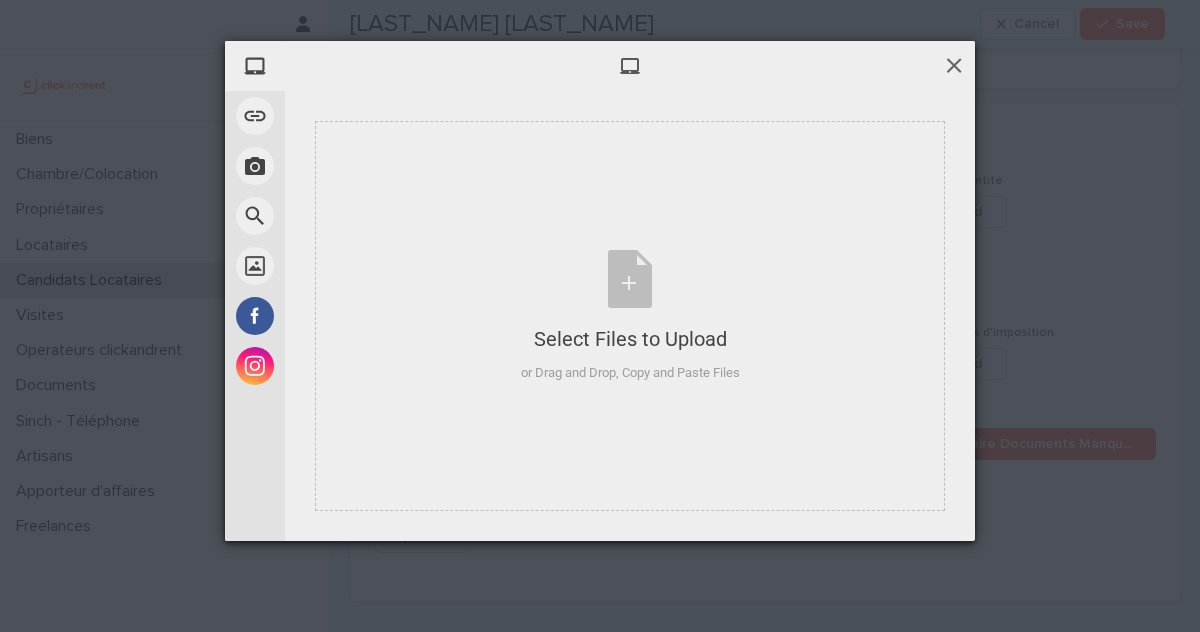 click at bounding box center (954, 65) 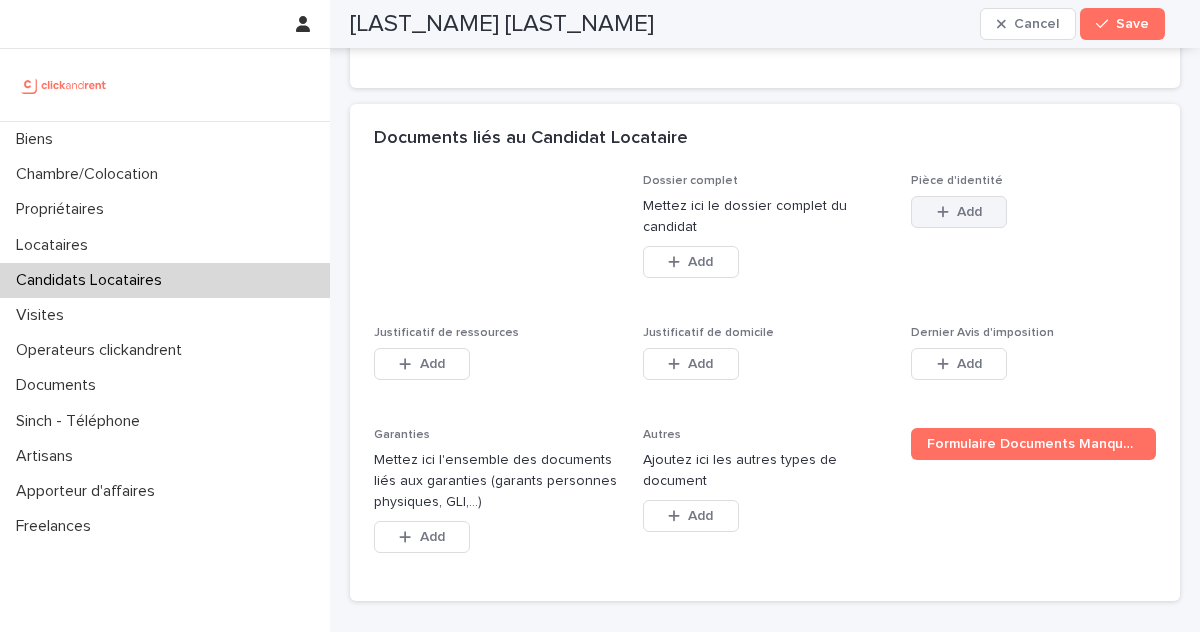 click on "Add" at bounding box center (959, 212) 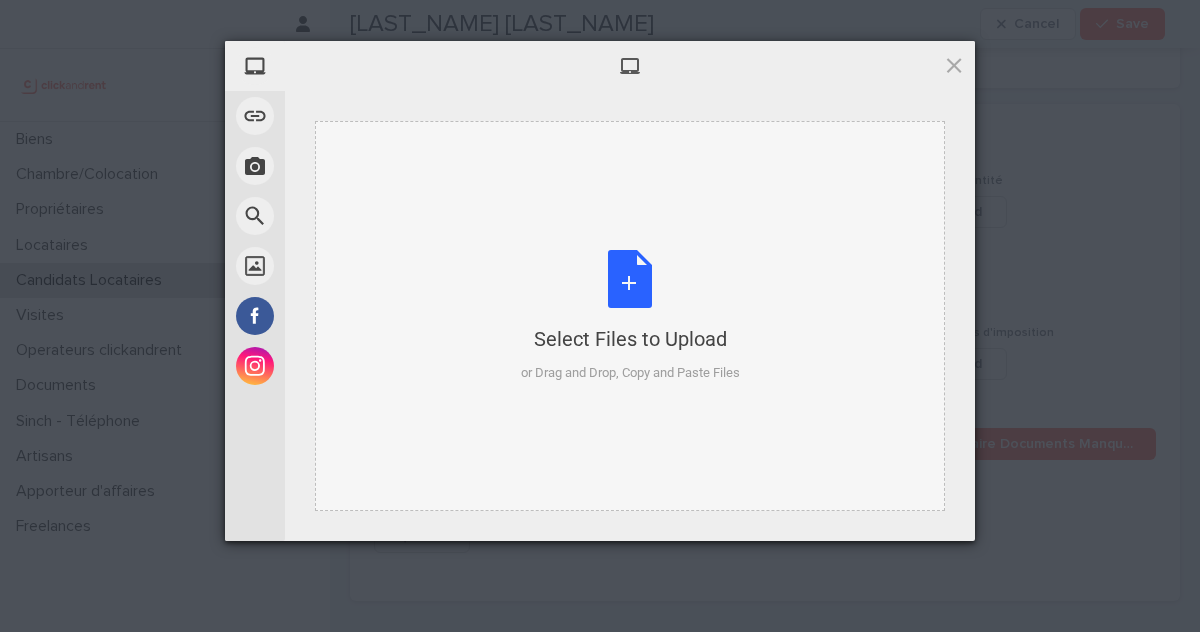 click on "Select Files to Upload
or Drag and Drop, Copy and Paste Files" at bounding box center (630, 316) 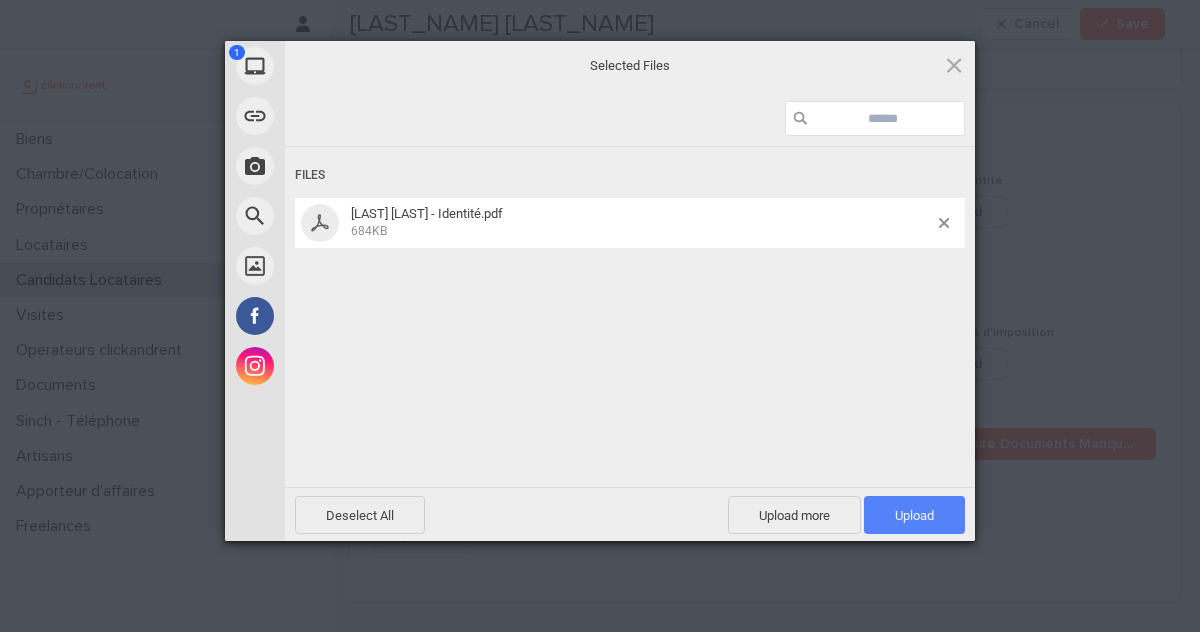 click on "Upload
1" at bounding box center (914, 515) 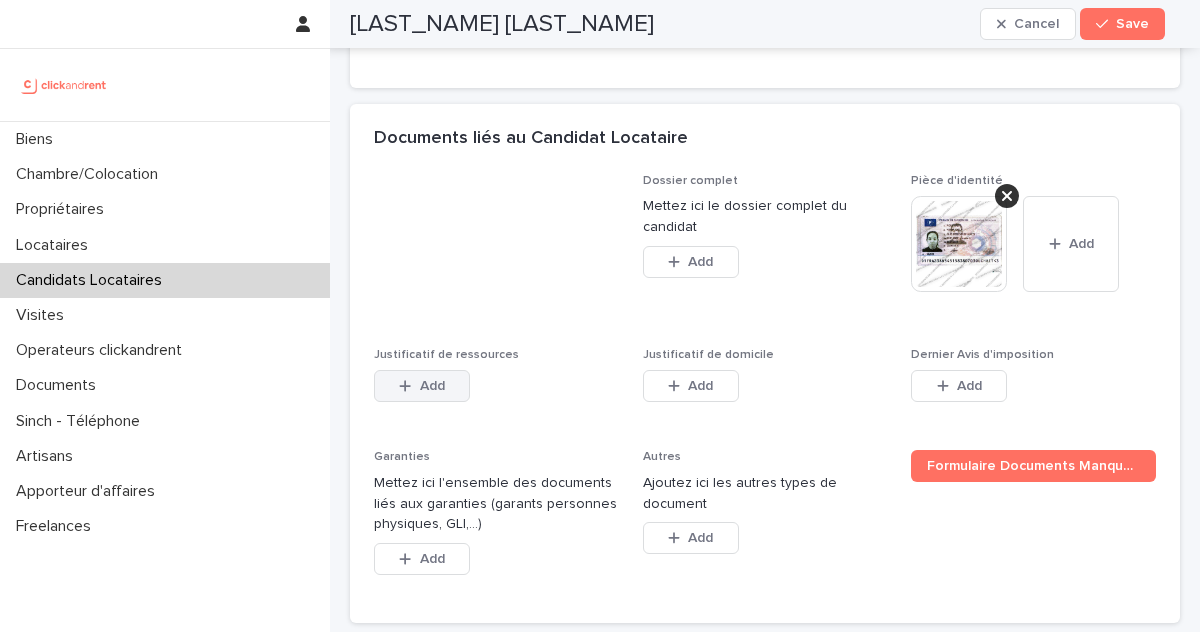 click on "Add" at bounding box center (422, 386) 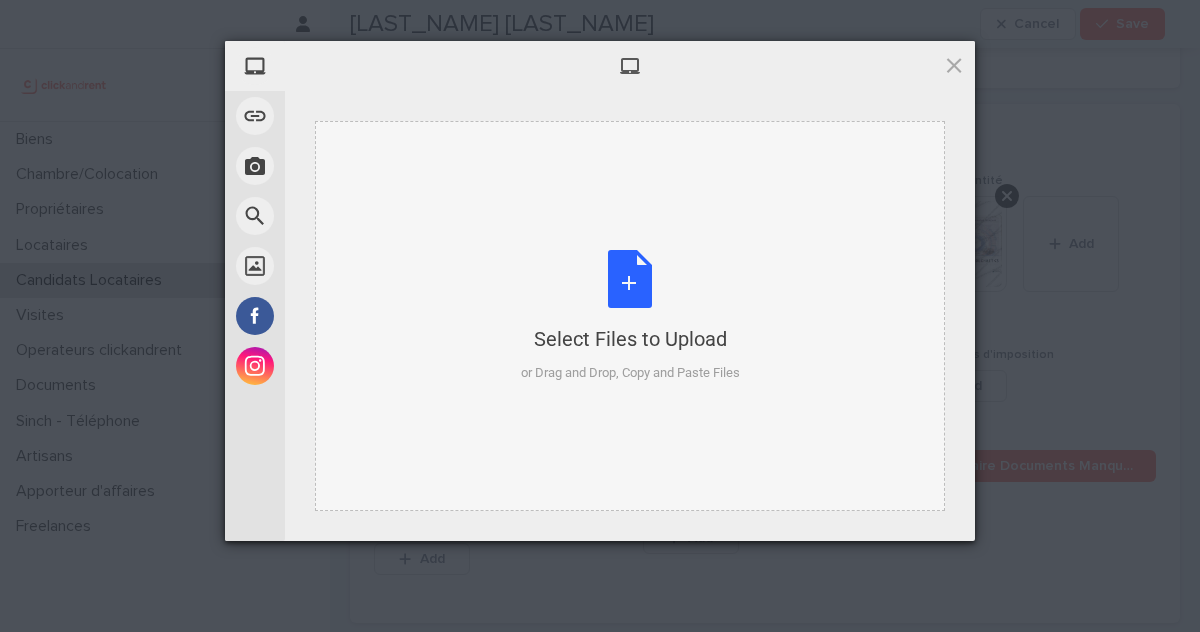 click on "Select Files to Upload" at bounding box center (630, 339) 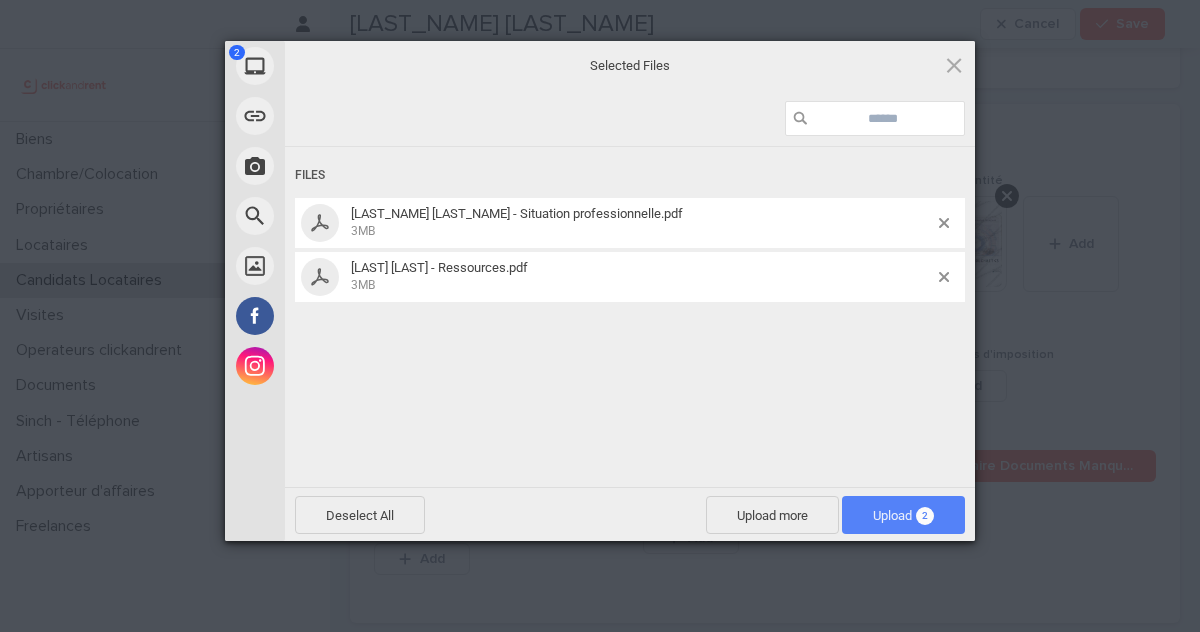 click on "Upload
2" at bounding box center (903, 515) 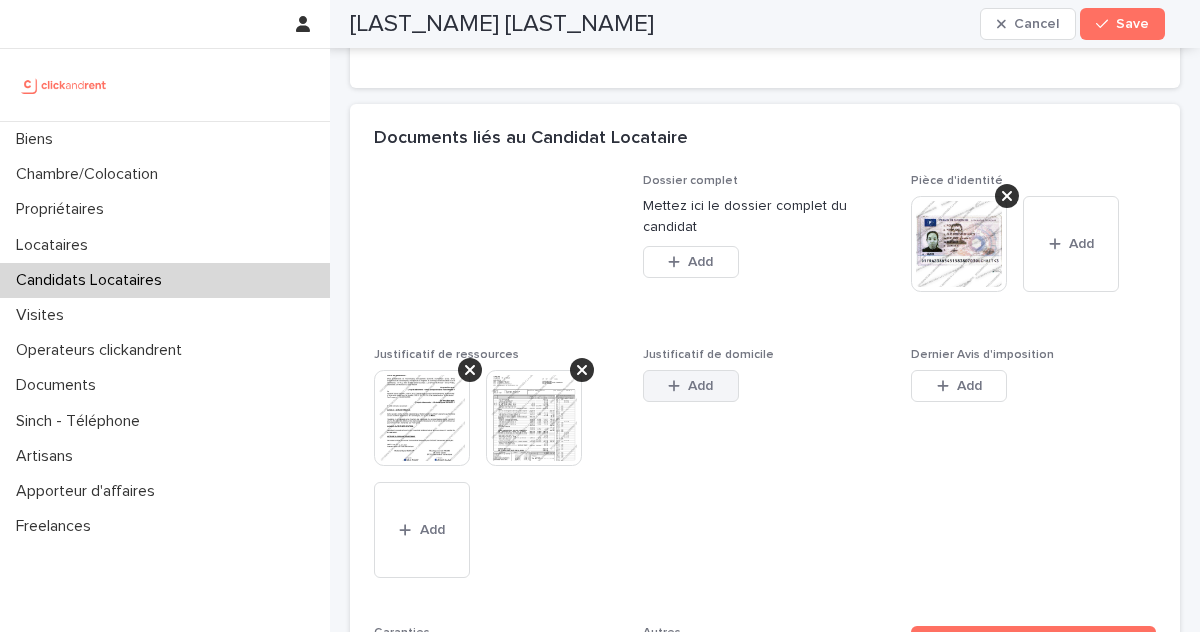 click 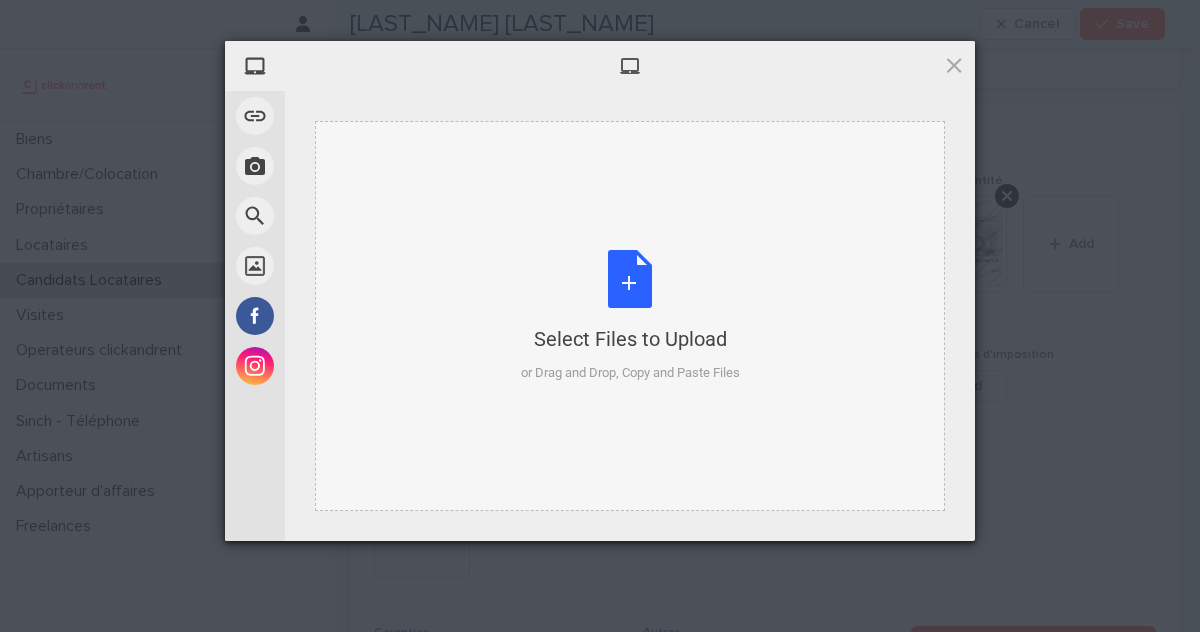 click on "Select Files to Upload
or Drag and Drop, Copy and Paste Files" at bounding box center [630, 316] 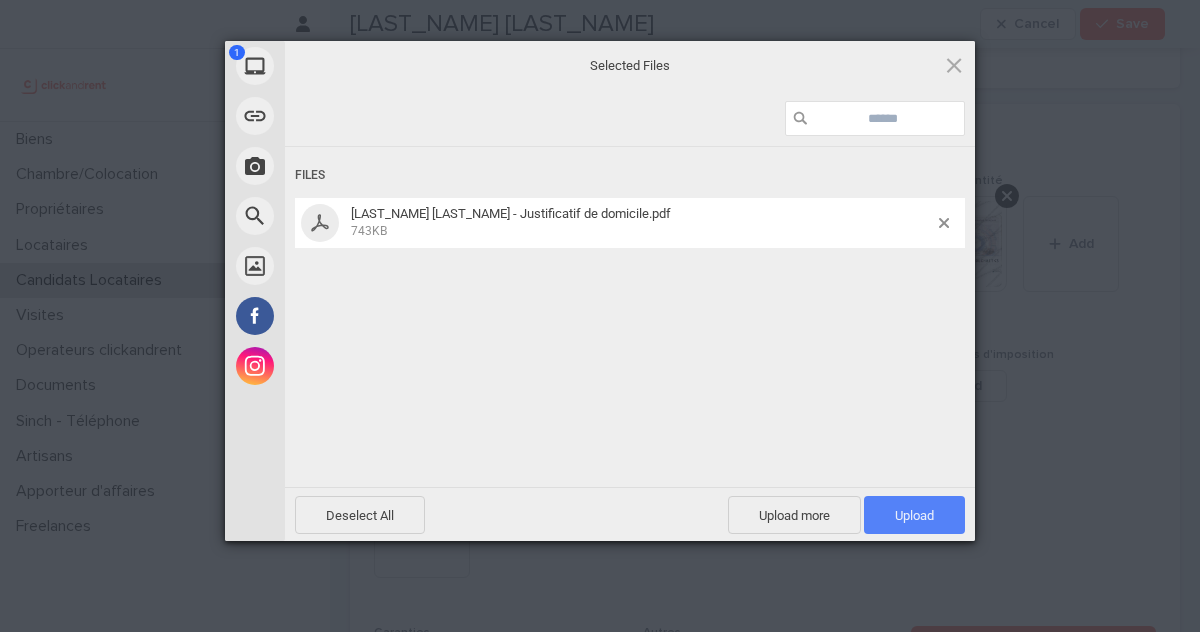 click on "Upload
1" at bounding box center (914, 515) 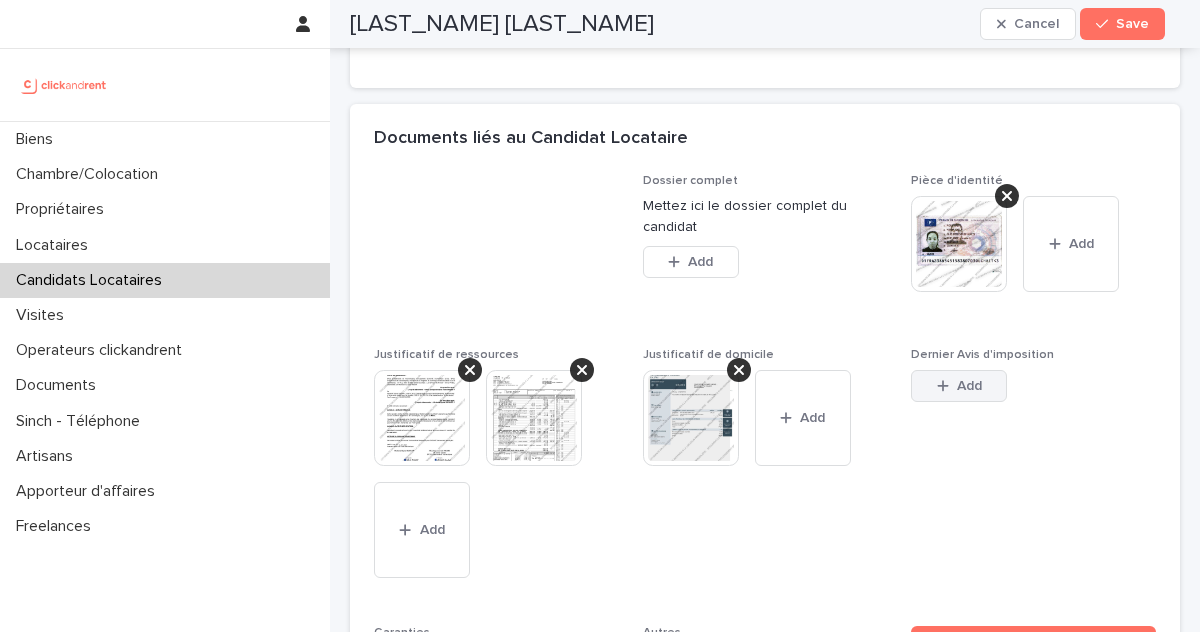 click on "Add" at bounding box center [969, 386] 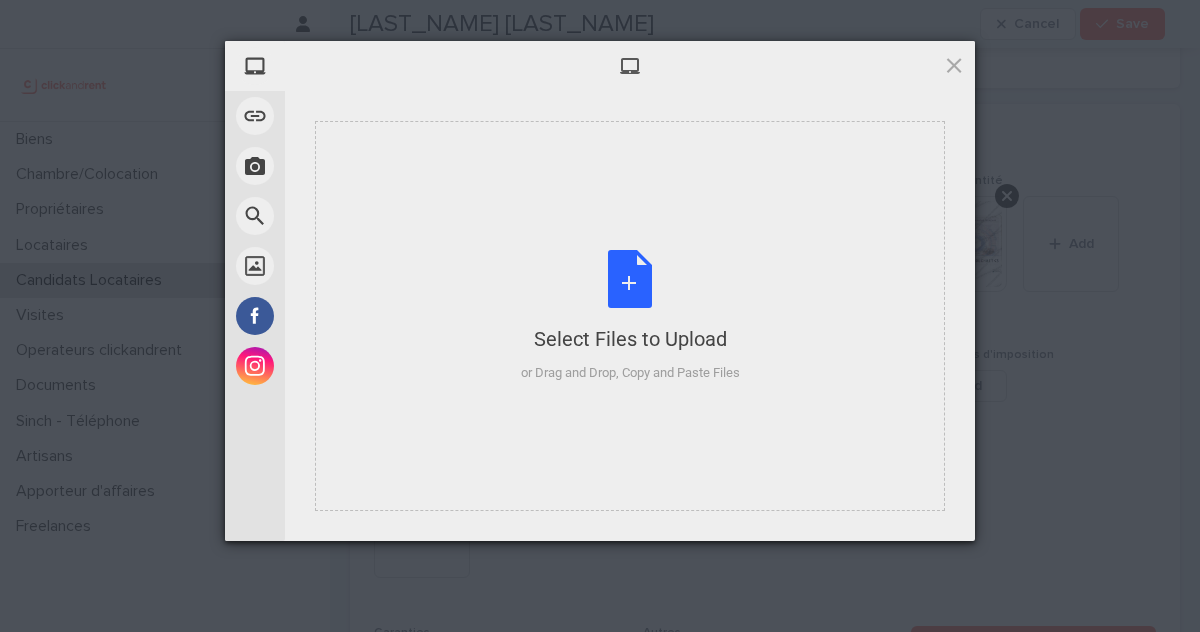 click on "Select Files to Upload" at bounding box center [630, 339] 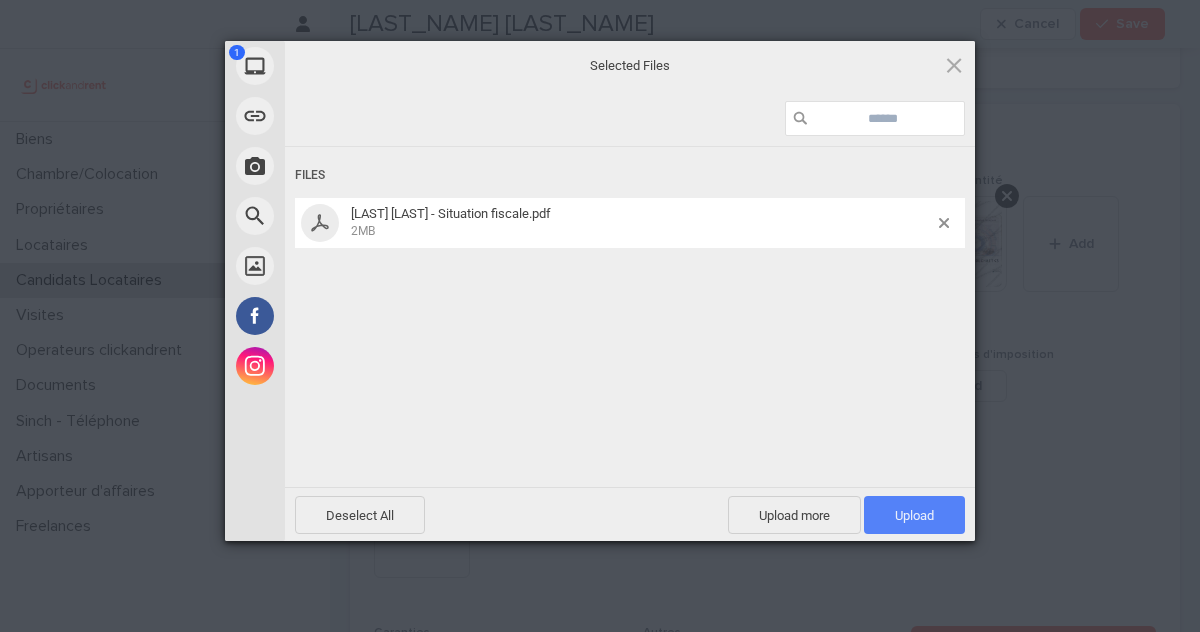 click on "Upload
1" at bounding box center [914, 515] 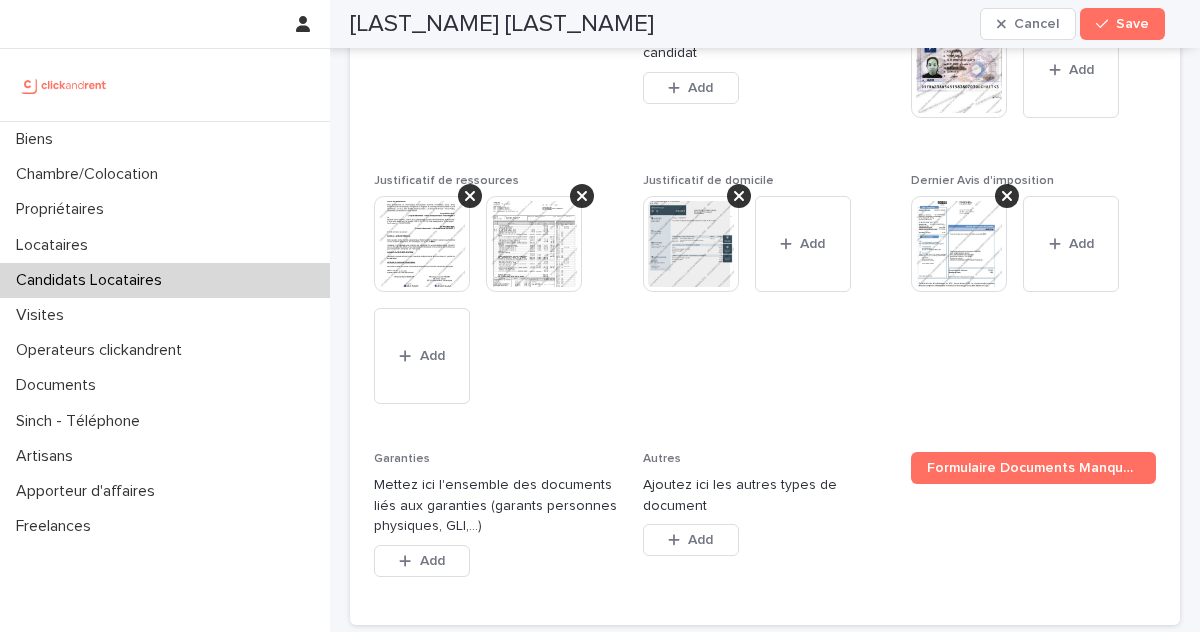 scroll, scrollTop: 1898, scrollLeft: 0, axis: vertical 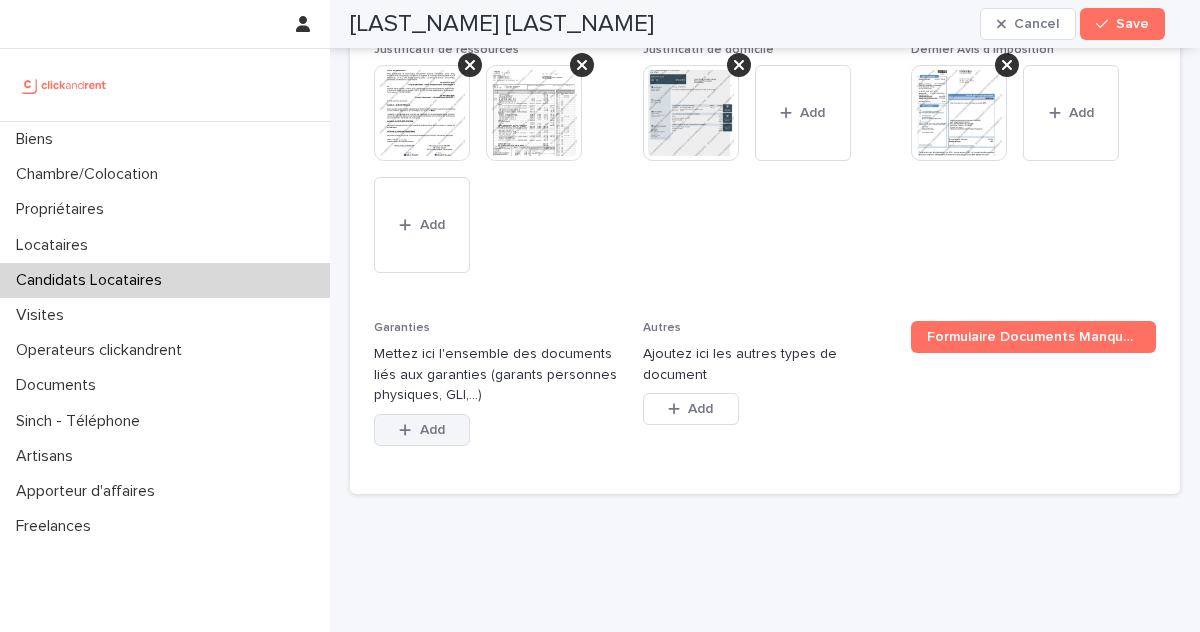 click on "Add" at bounding box center (422, 430) 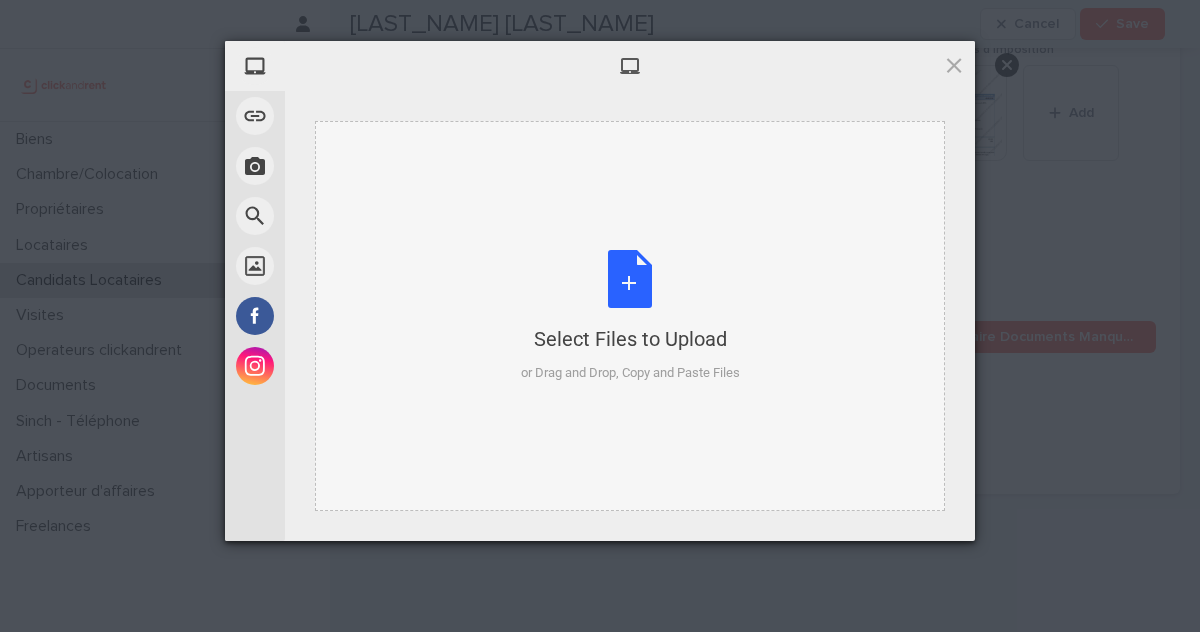 click on "Select Files to Upload
or Drag and Drop, Copy and Paste Files" at bounding box center (630, 316) 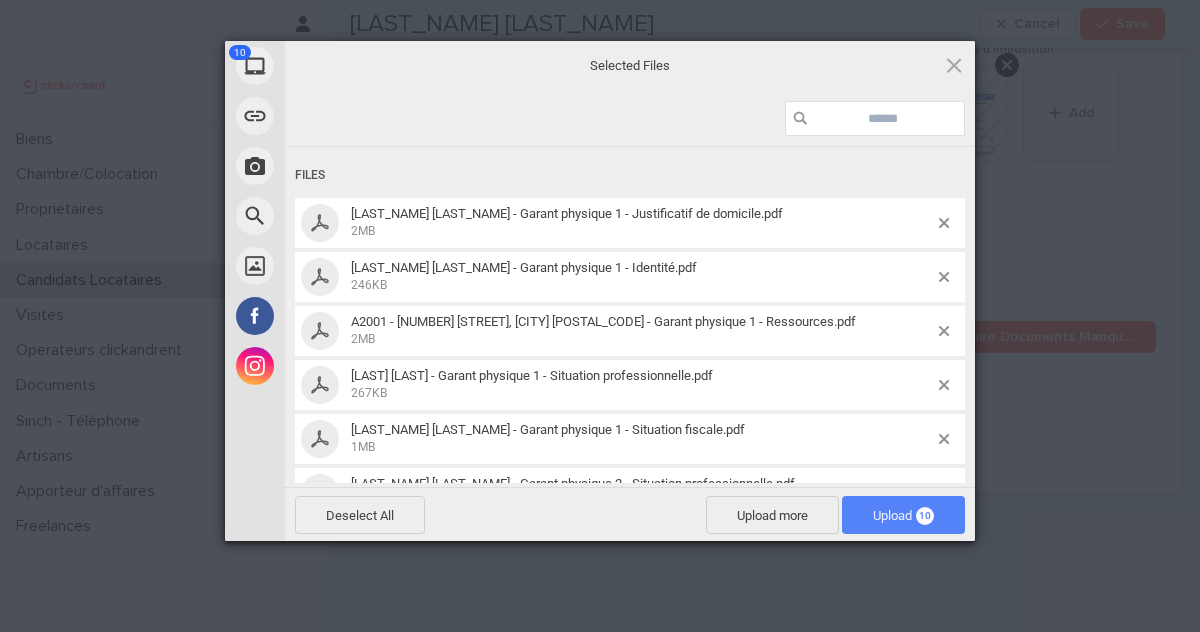 click on "Upload
10" at bounding box center (903, 515) 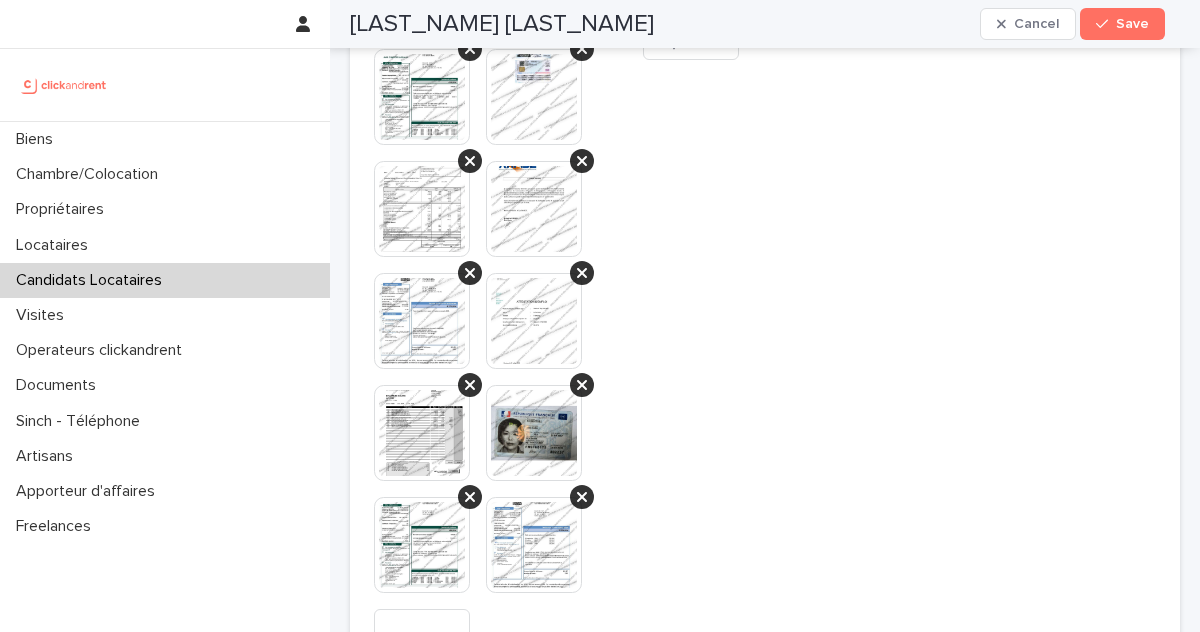 scroll, scrollTop: 2349, scrollLeft: 0, axis: vertical 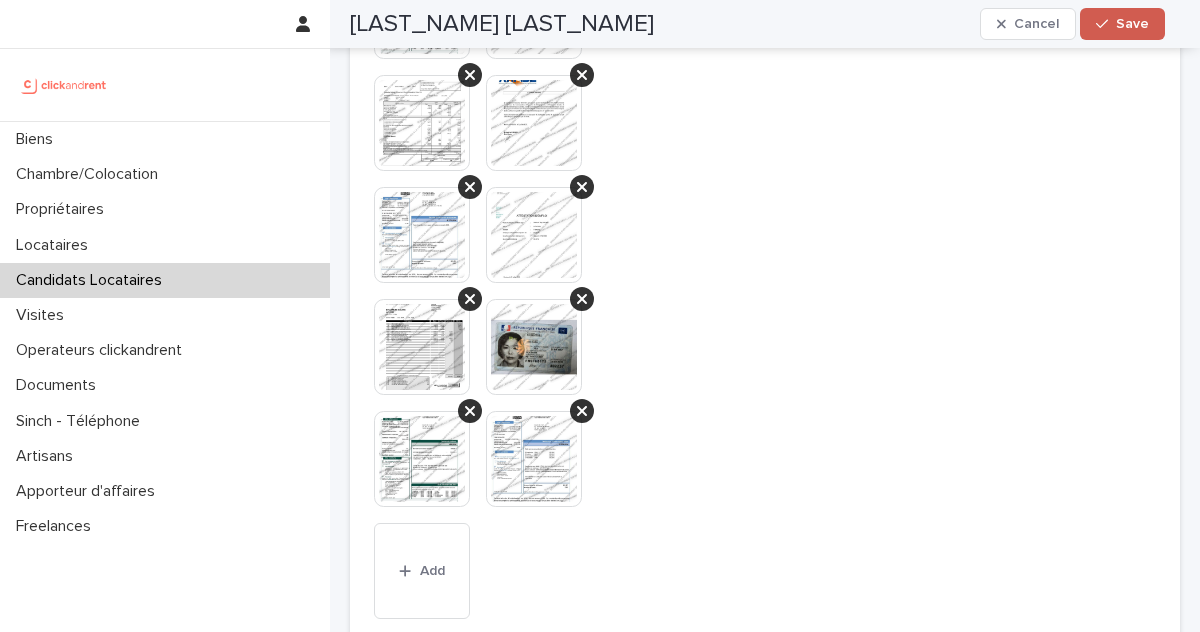 click on "Save" at bounding box center [1132, 24] 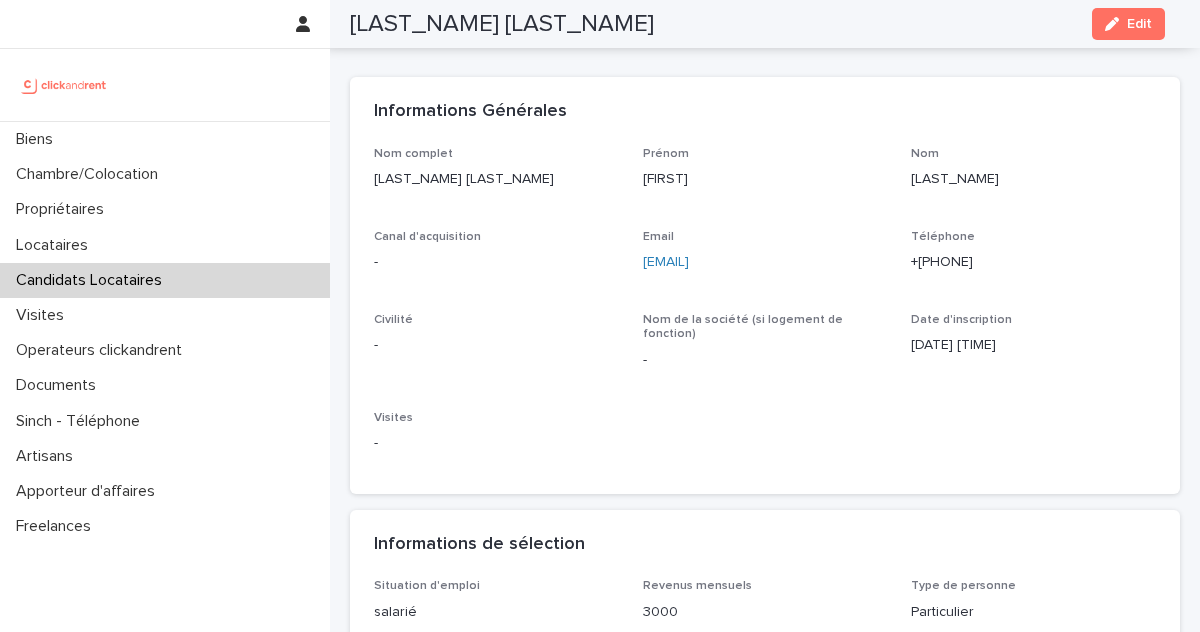 scroll, scrollTop: 0, scrollLeft: 0, axis: both 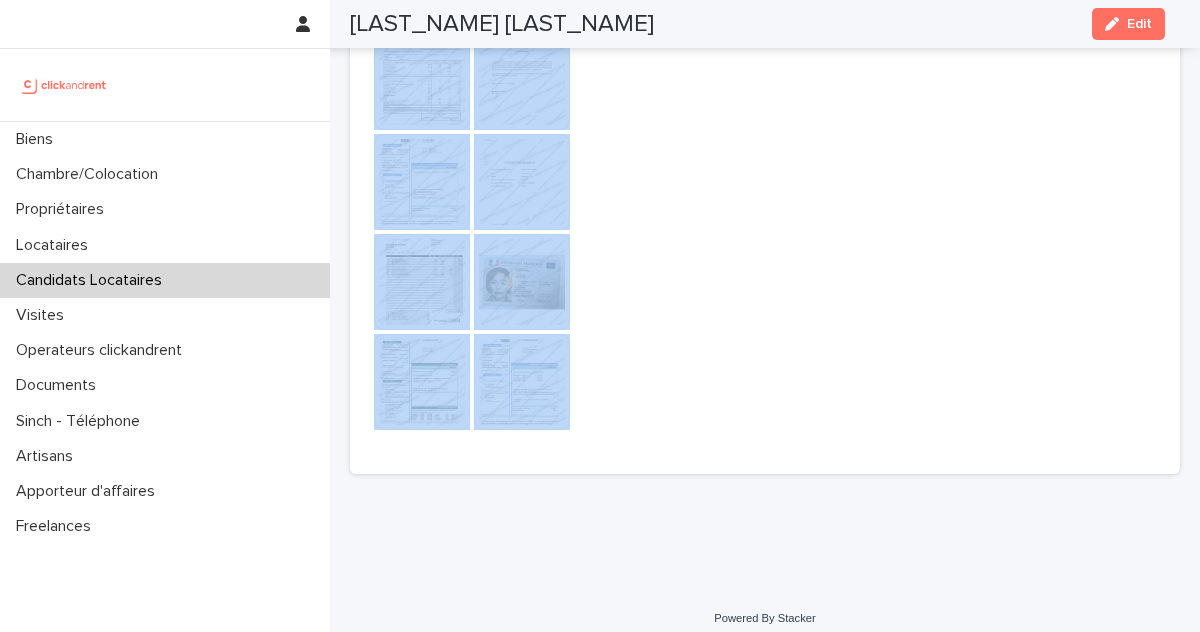 drag, startPoint x: 373, startPoint y: 182, endPoint x: 644, endPoint y: 398, distance: 346.55014 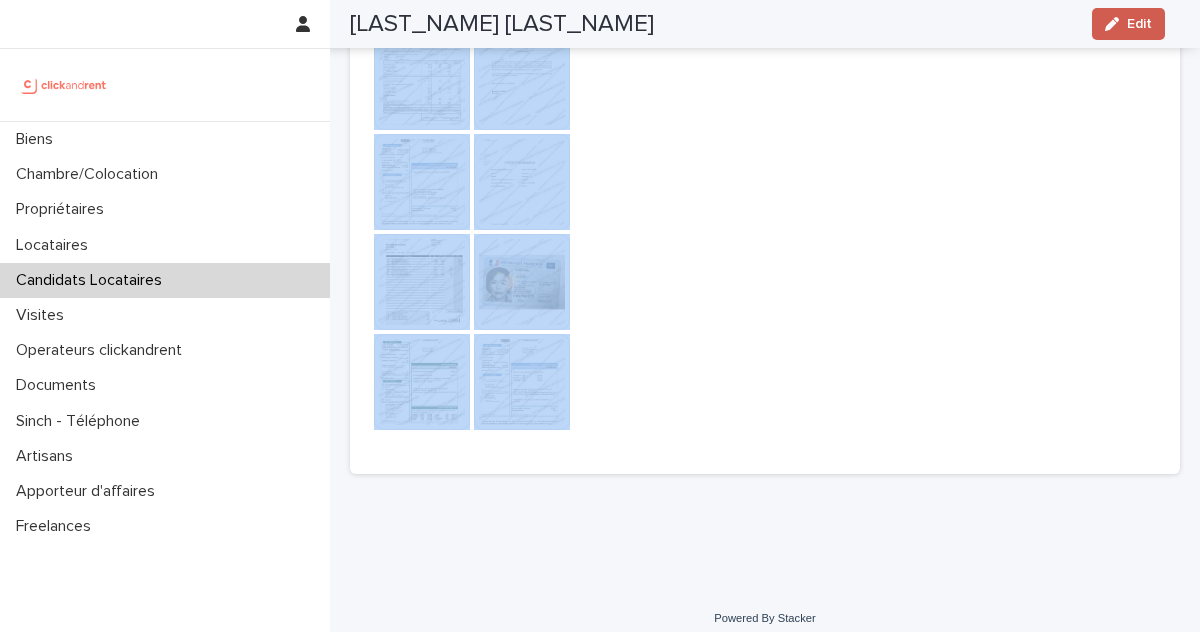 click on "Edit" at bounding box center (1139, 24) 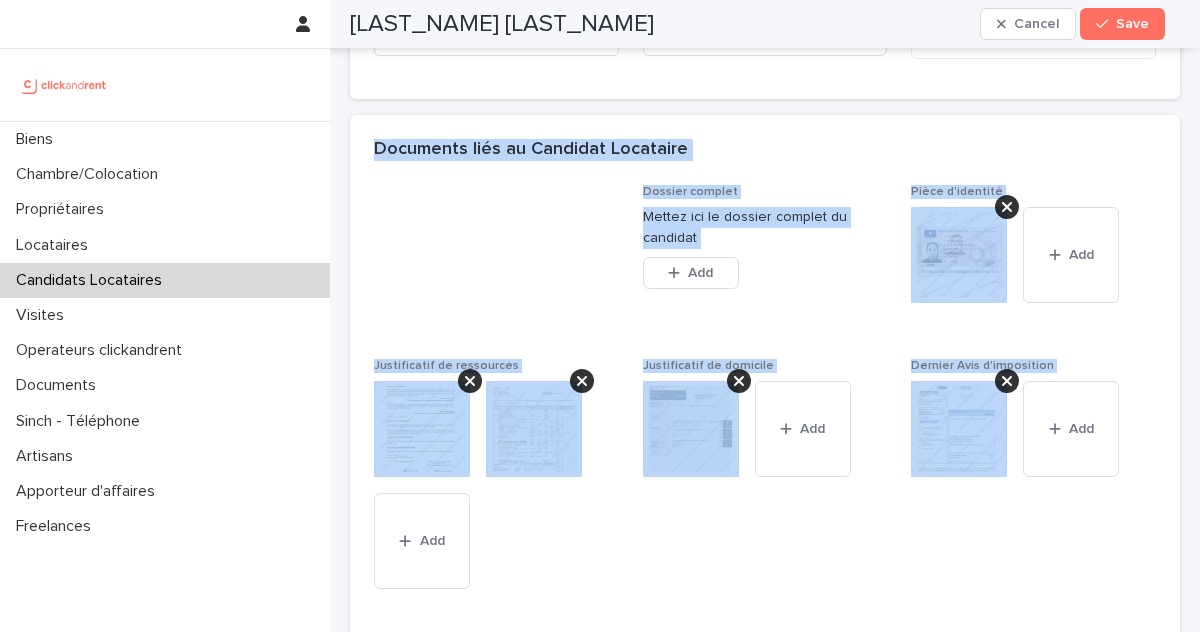 click at bounding box center (496, 260) 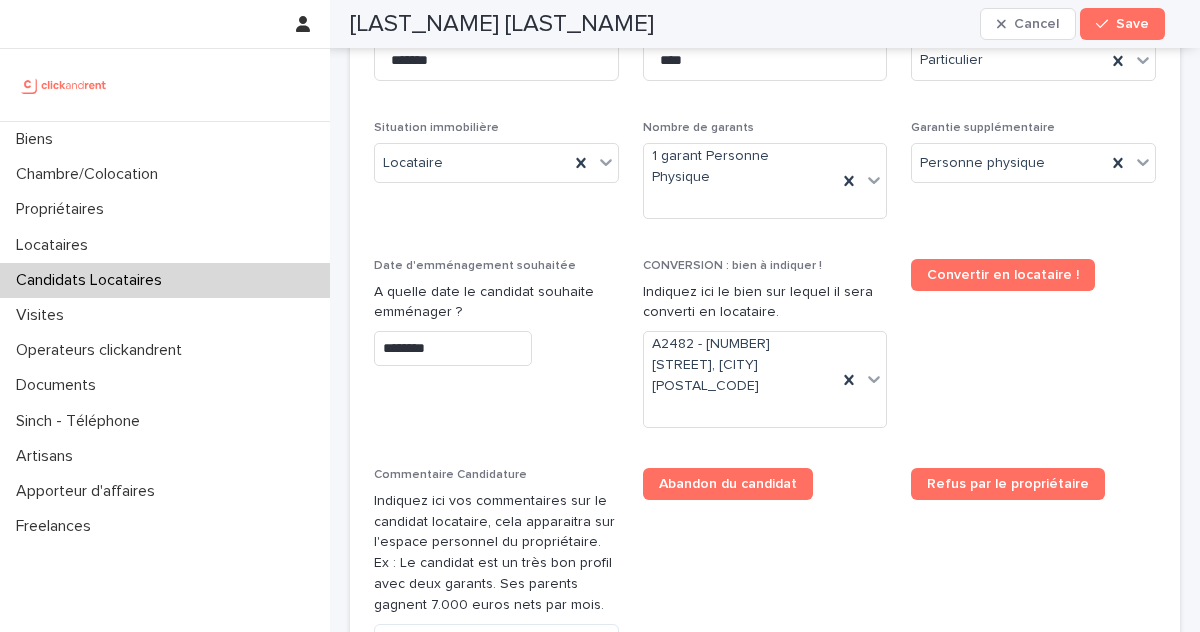 scroll, scrollTop: 183, scrollLeft: 0, axis: vertical 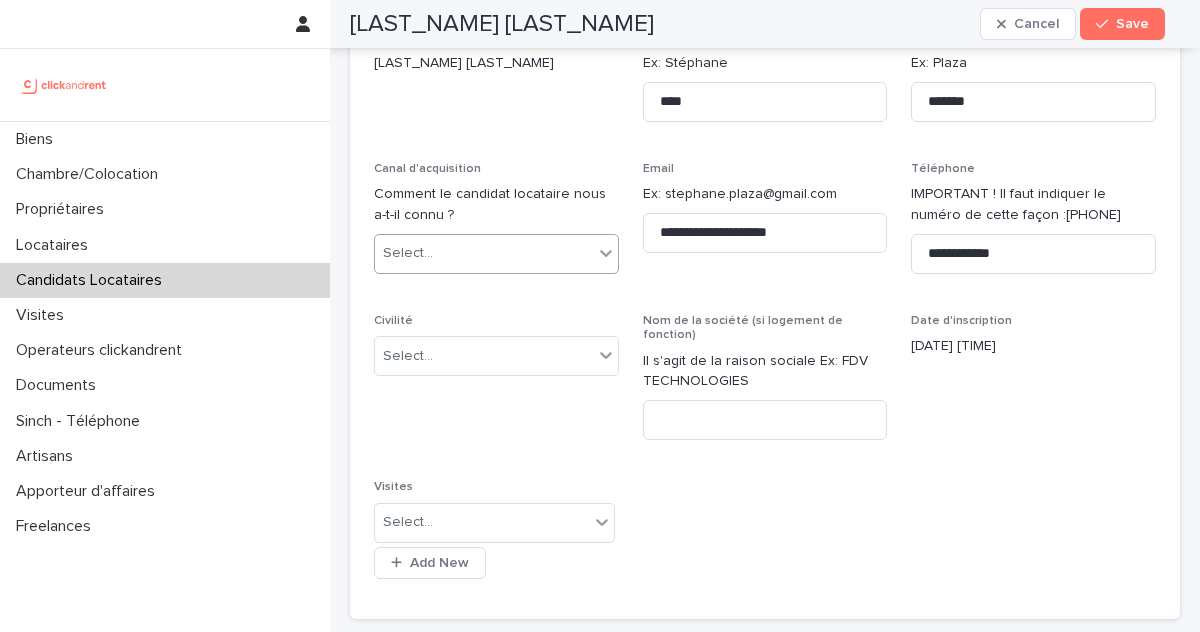 click on "Select..." at bounding box center [484, 253] 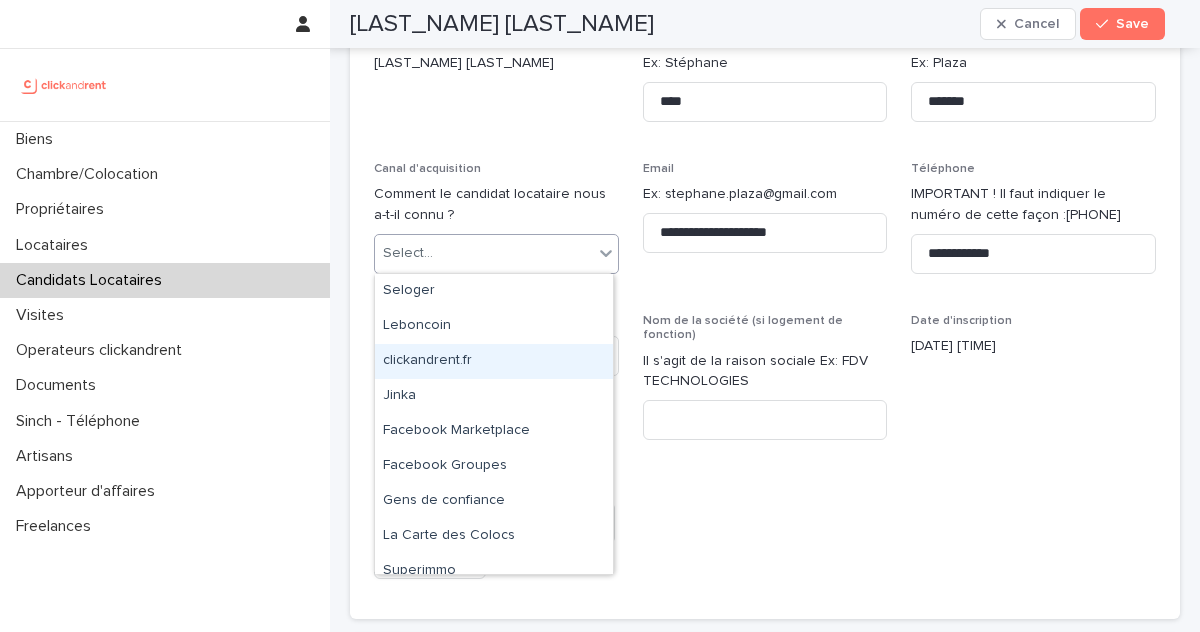 click on "clickandrent.fr" at bounding box center (494, 361) 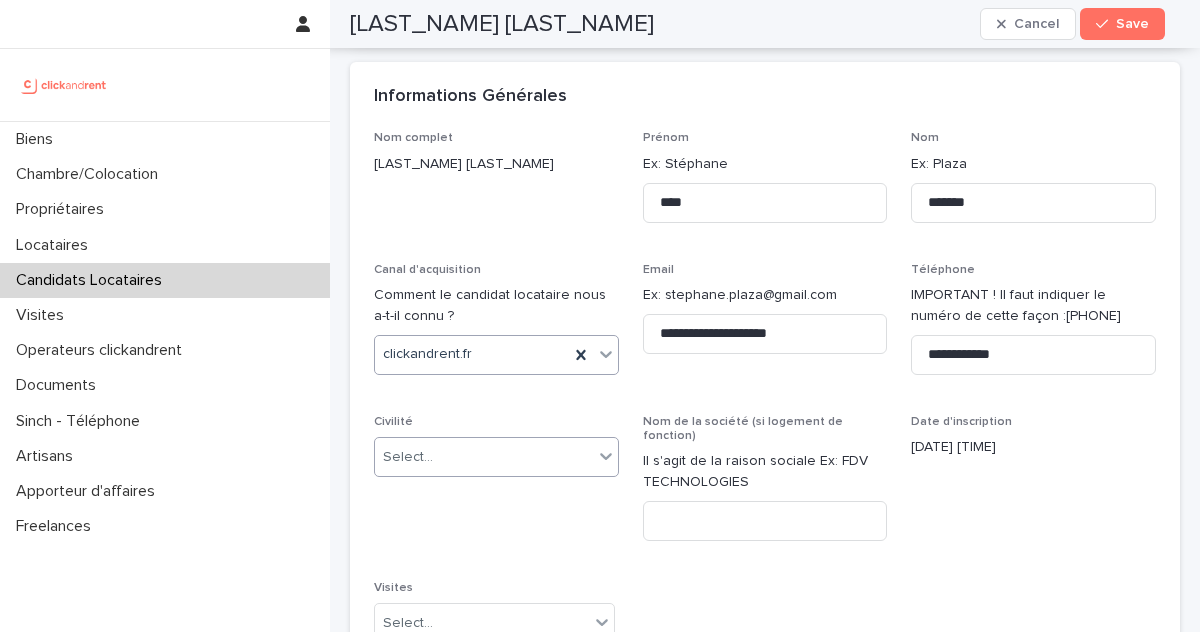 click on "Select..." at bounding box center [484, 457] 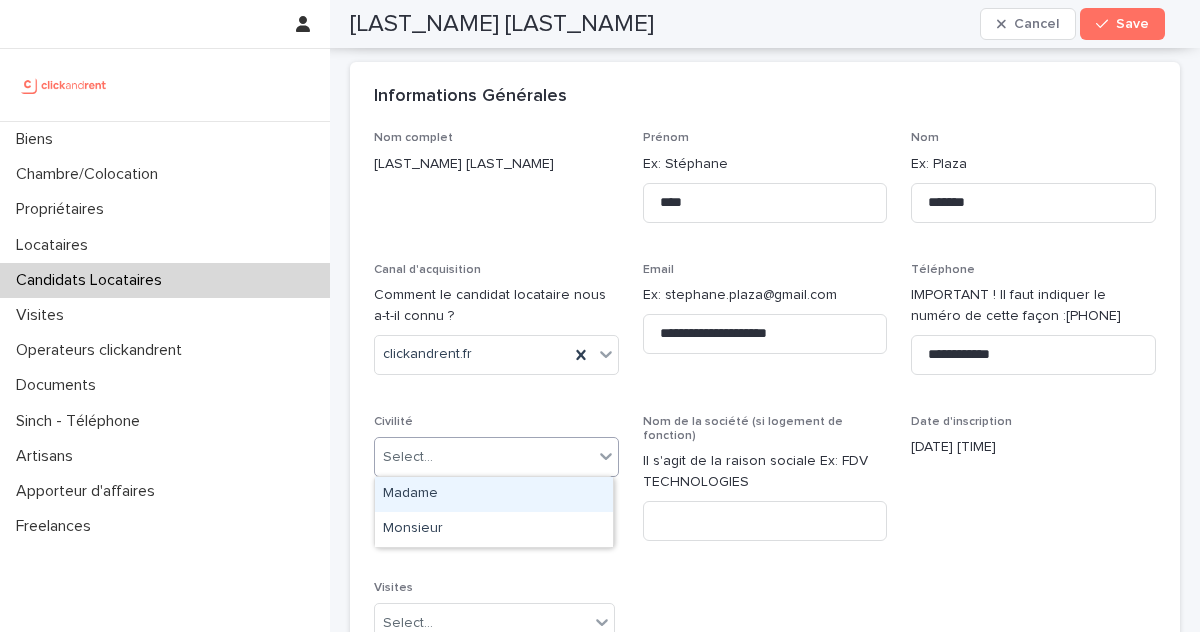 click on "Madame" at bounding box center (494, 494) 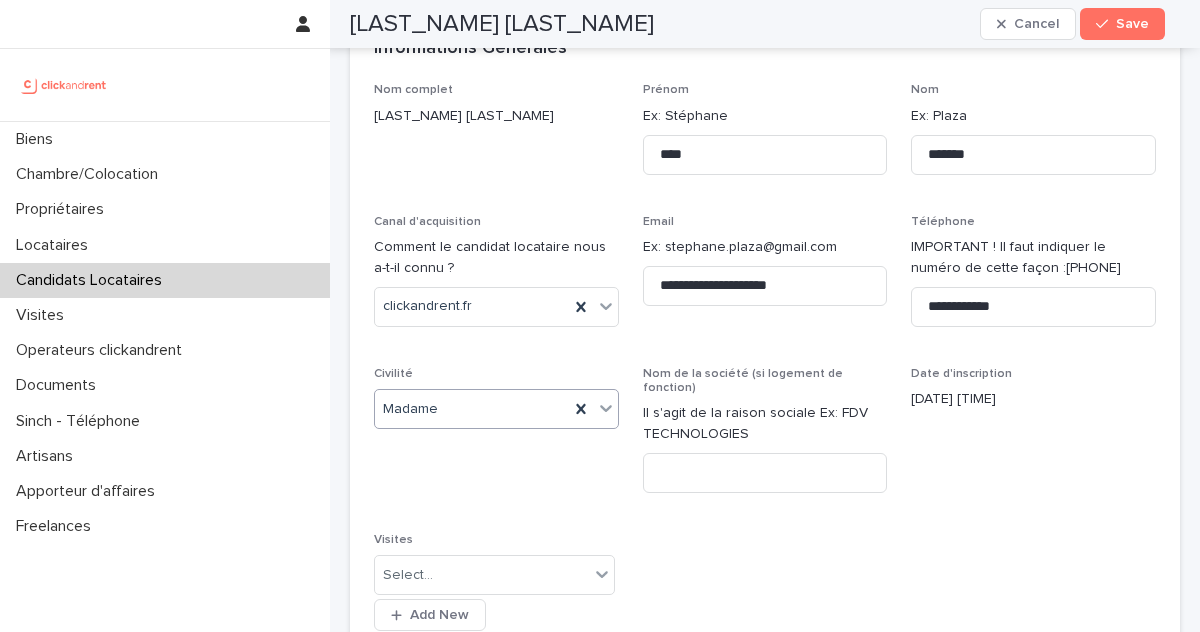 scroll, scrollTop: 263, scrollLeft: 0, axis: vertical 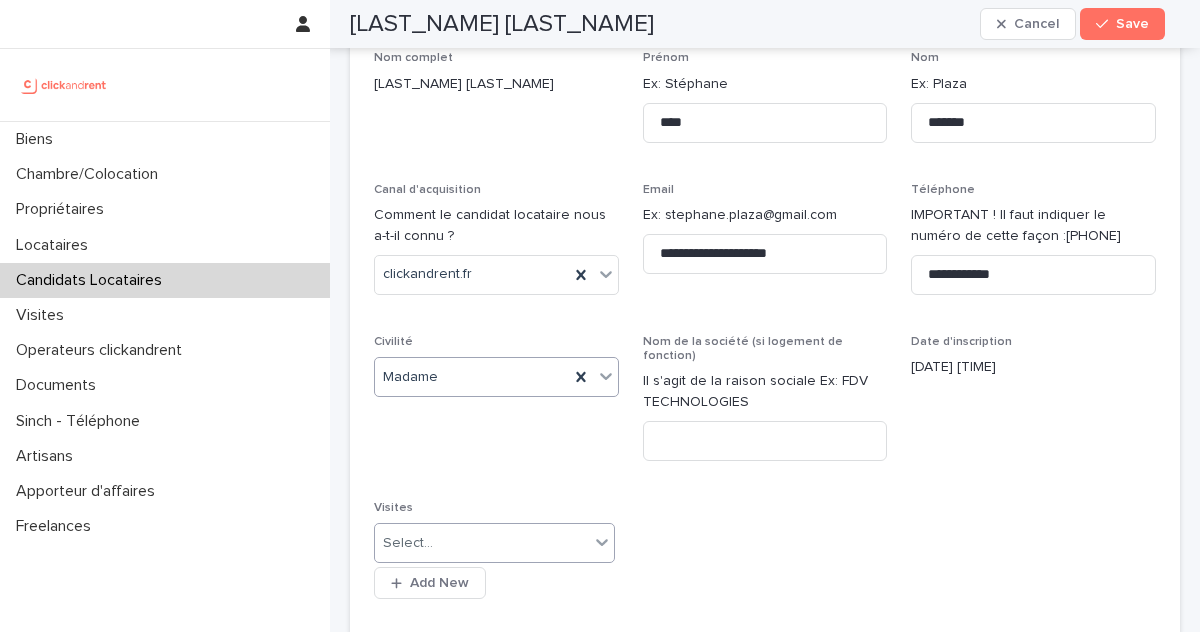 click on "Select..." at bounding box center [482, 543] 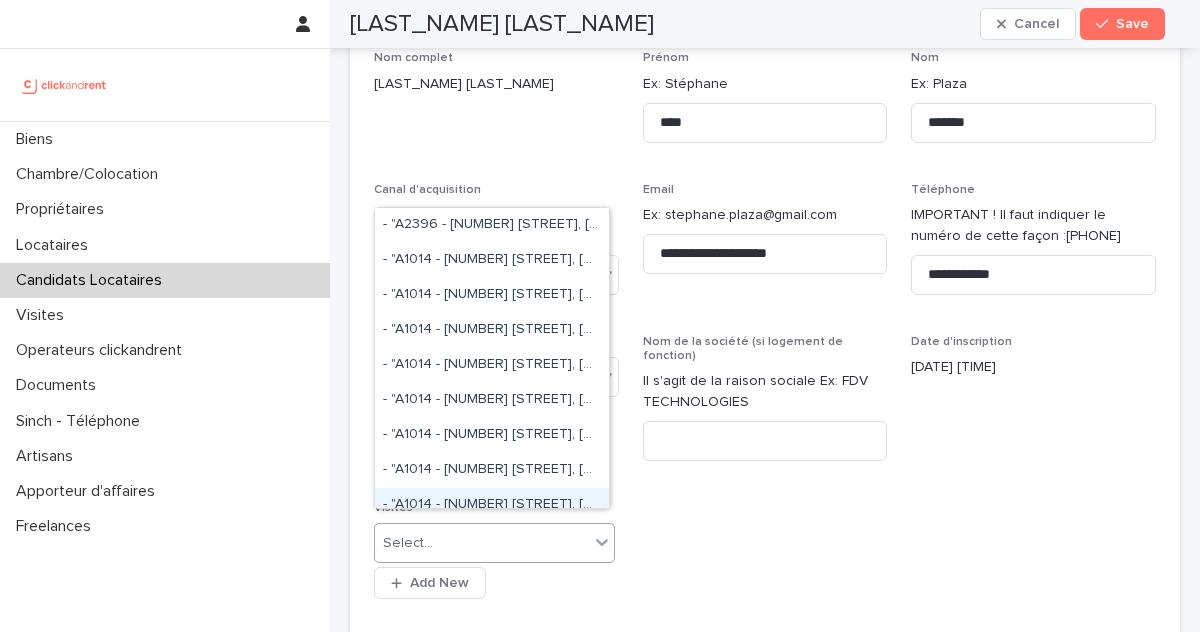 click on "**********" at bounding box center (765, 333) 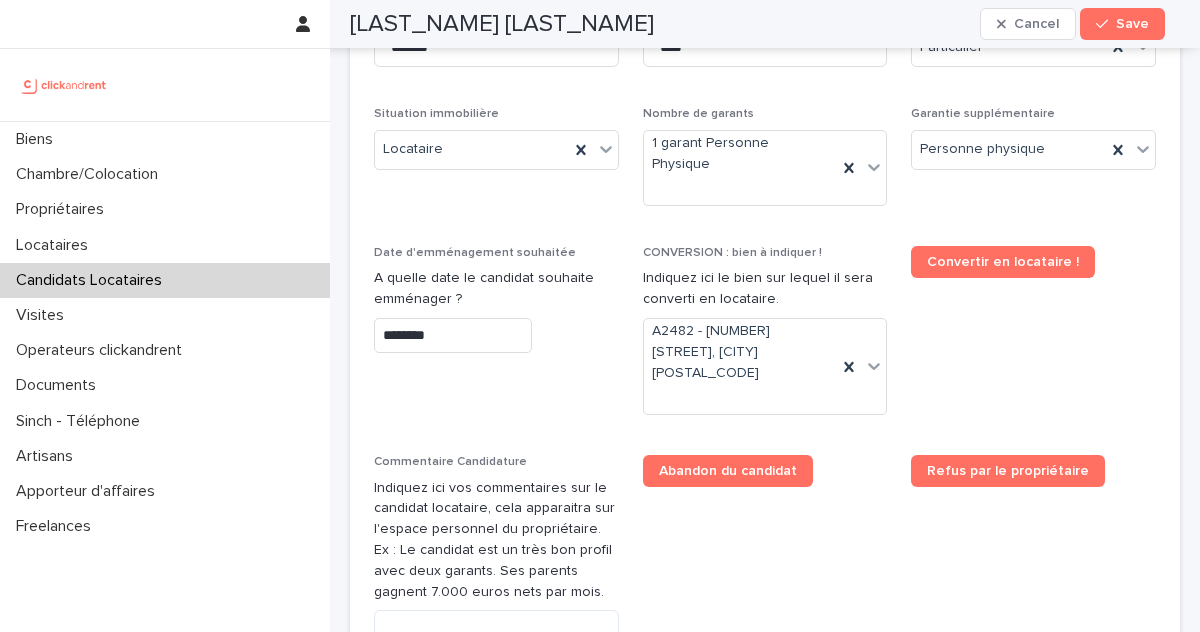 scroll, scrollTop: 1021, scrollLeft: 0, axis: vertical 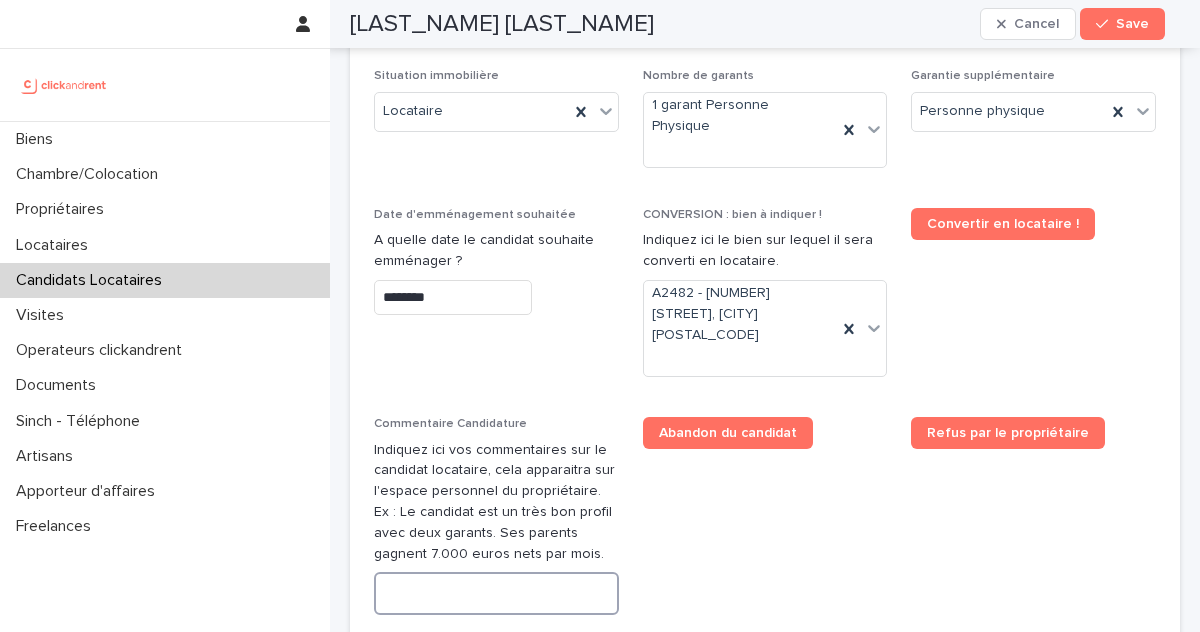 click at bounding box center (496, 593) 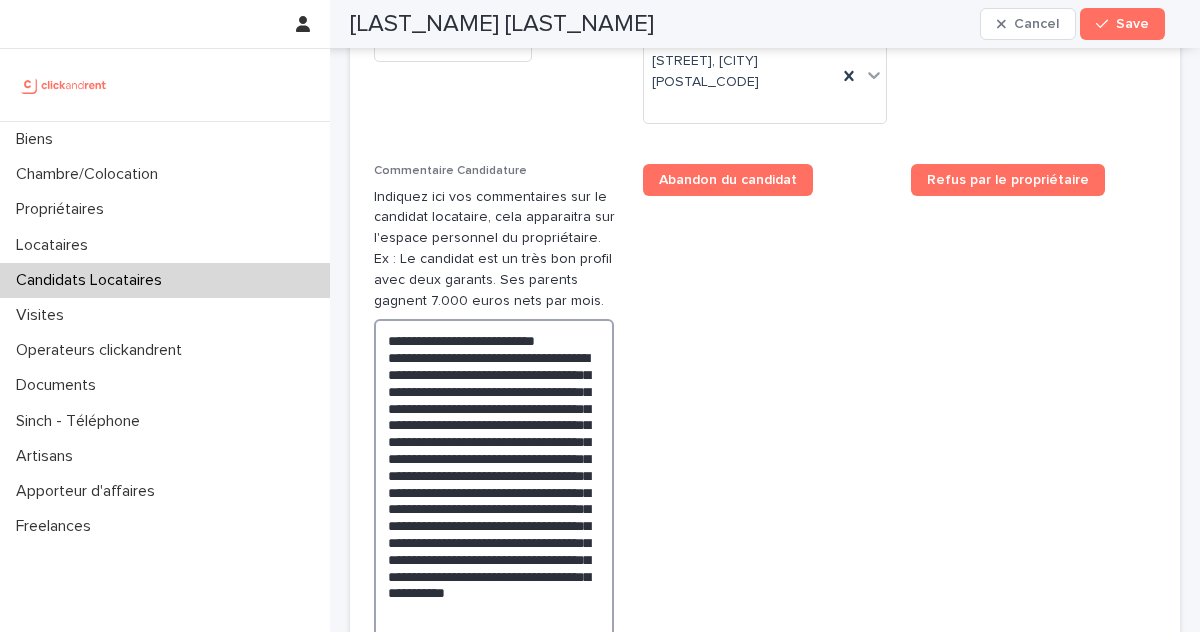 scroll, scrollTop: 1440, scrollLeft: 0, axis: vertical 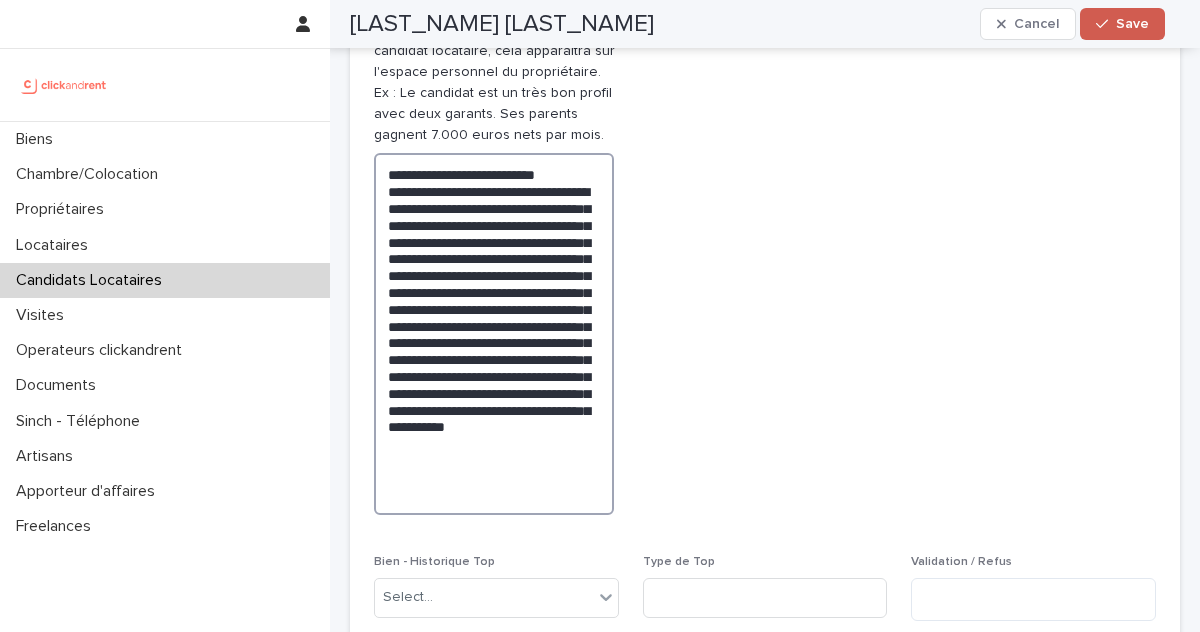 type on "**********" 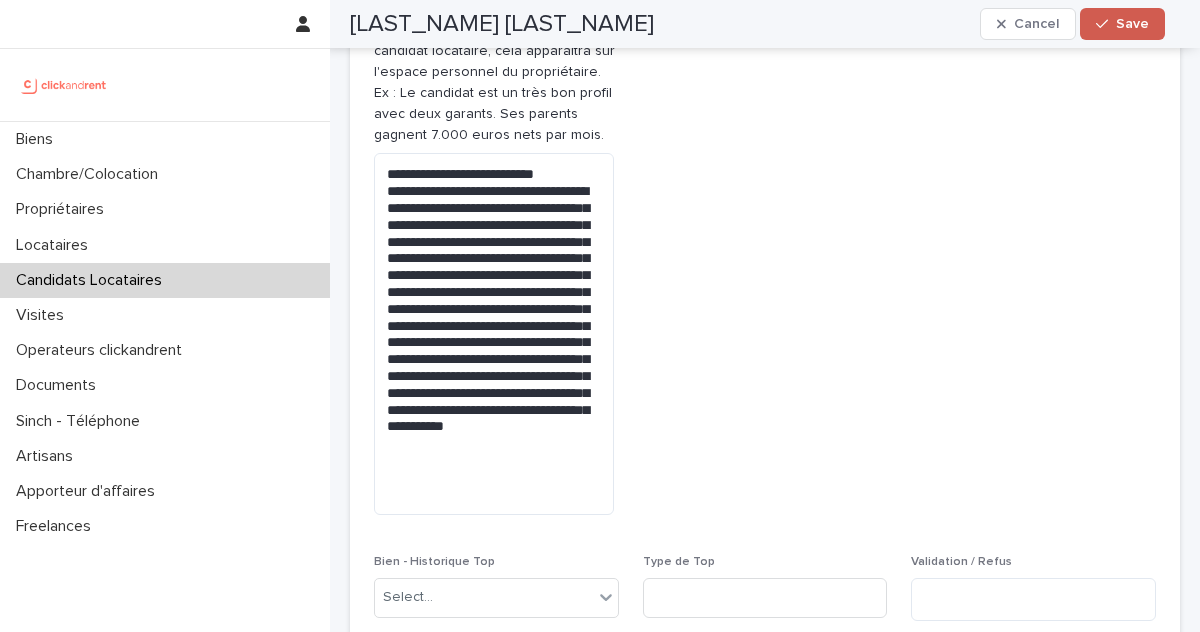 click on "Save" at bounding box center (1132, 24) 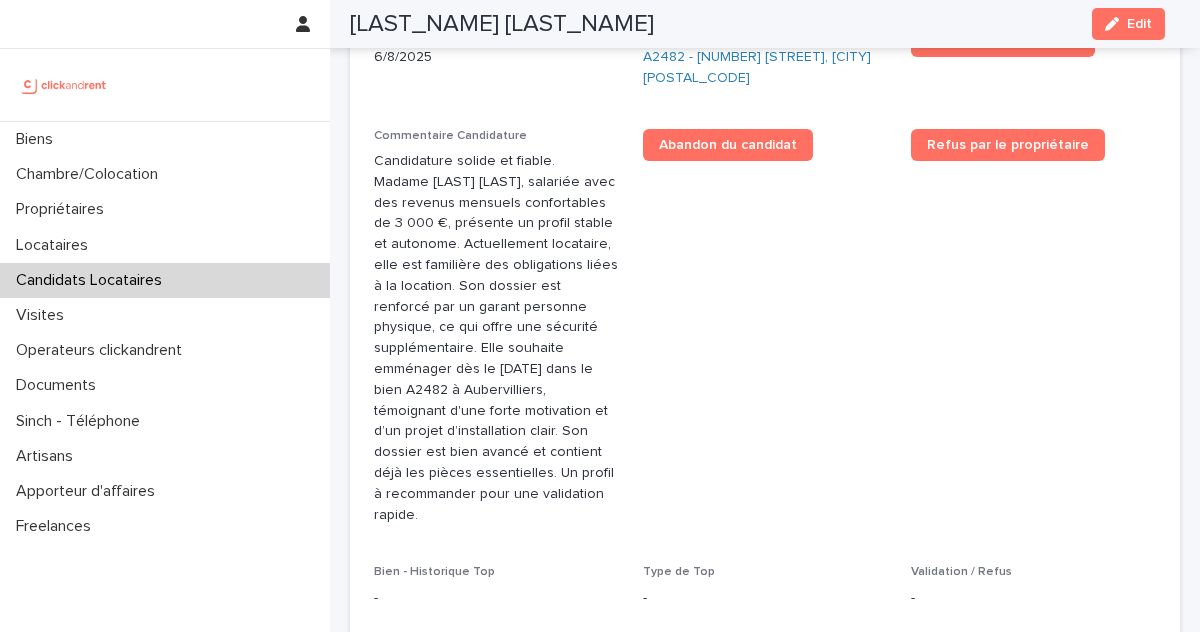 scroll, scrollTop: 706, scrollLeft: 0, axis: vertical 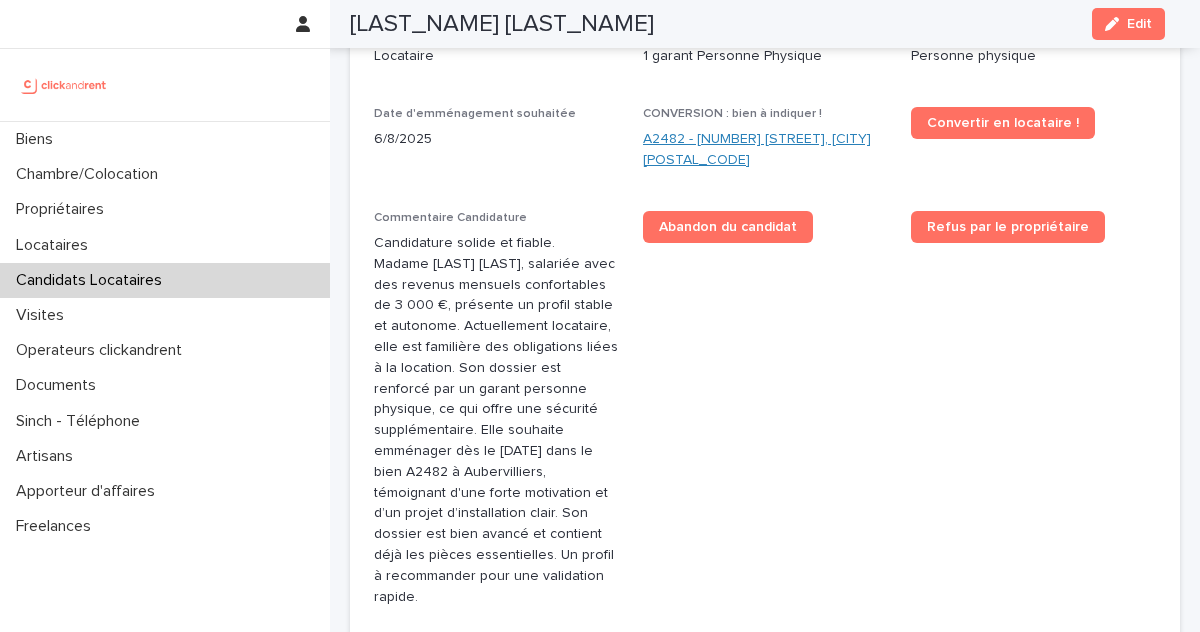 click on "A2482 - 68 rue de la Courneuve,  Aubervilliers 93300" at bounding box center (765, 150) 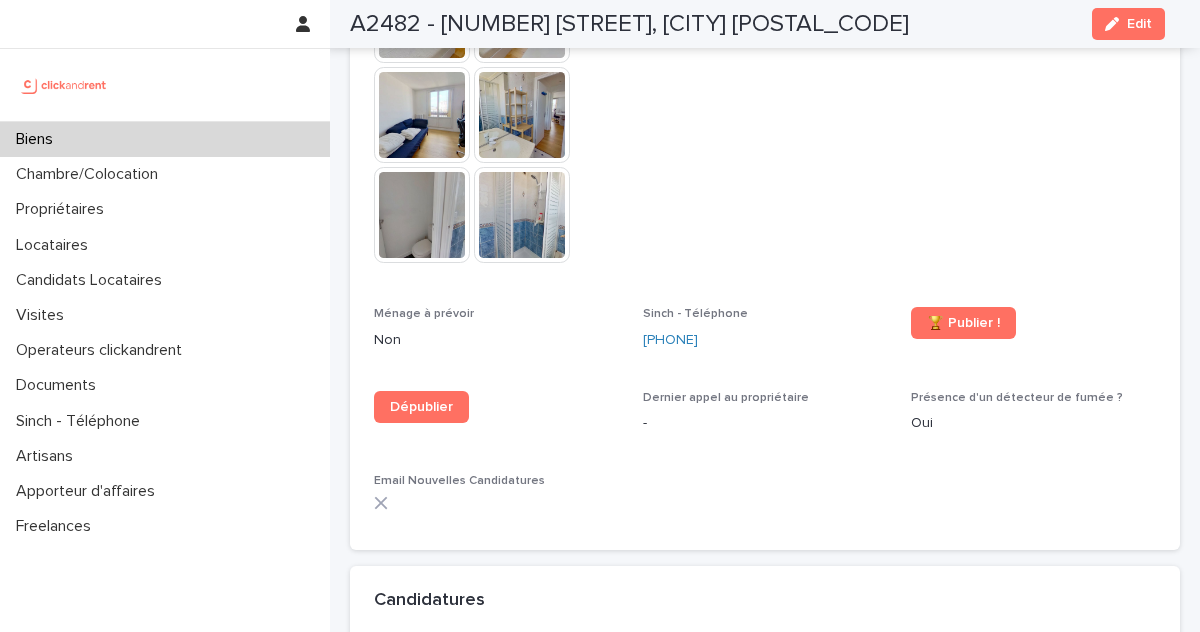scroll, scrollTop: 6035, scrollLeft: 0, axis: vertical 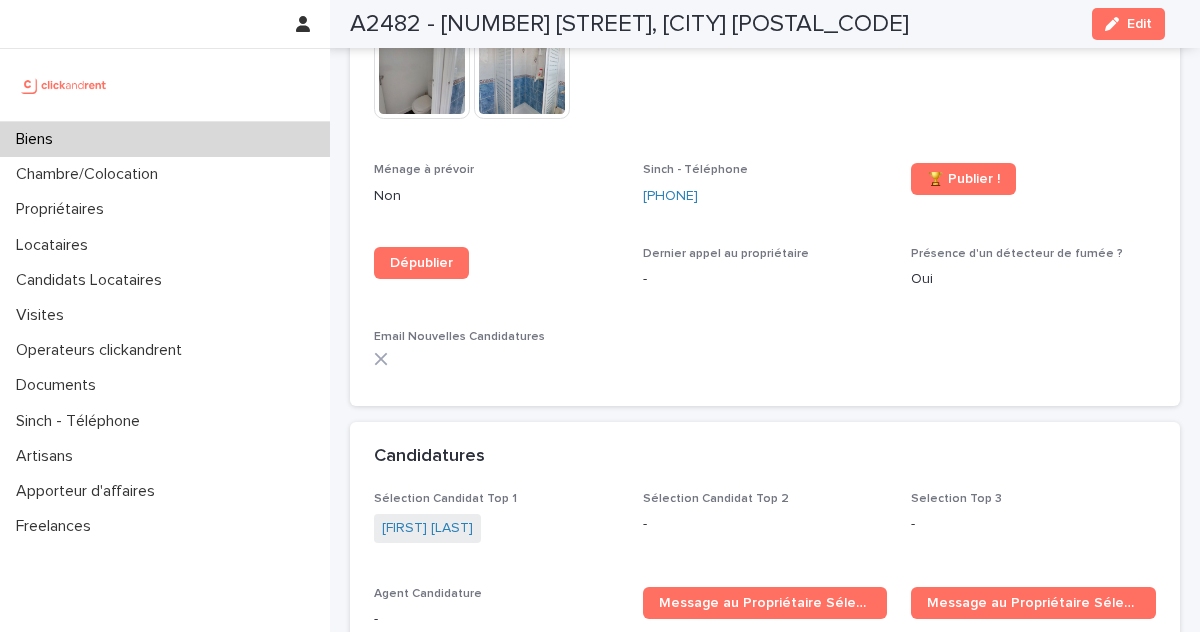 click 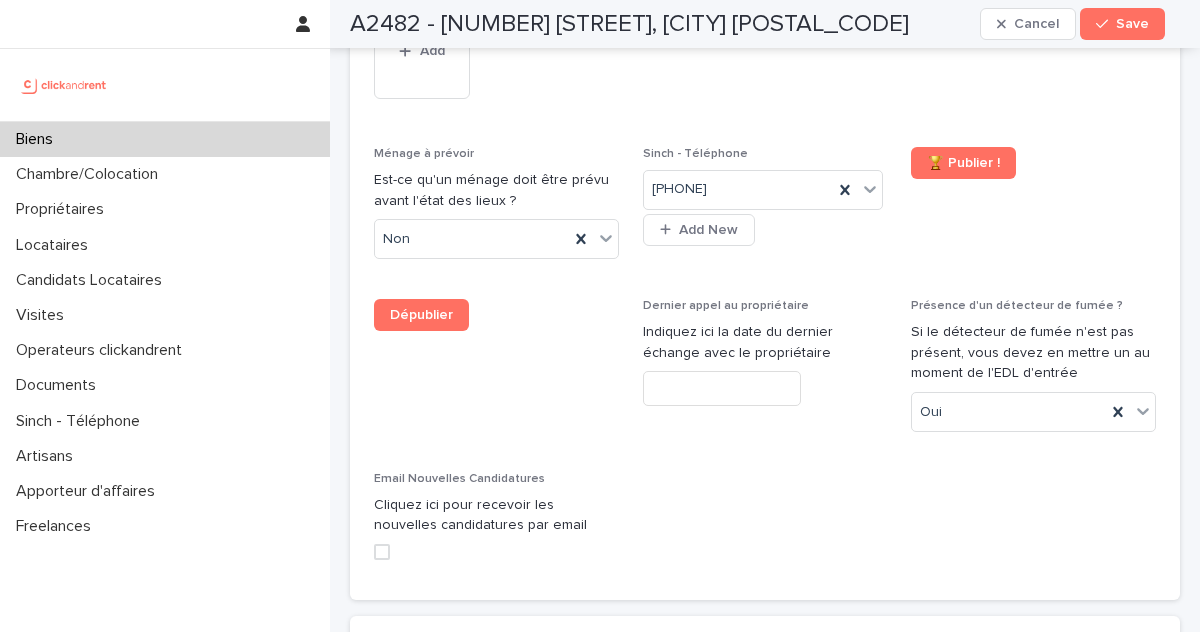 scroll, scrollTop: 10439, scrollLeft: 0, axis: vertical 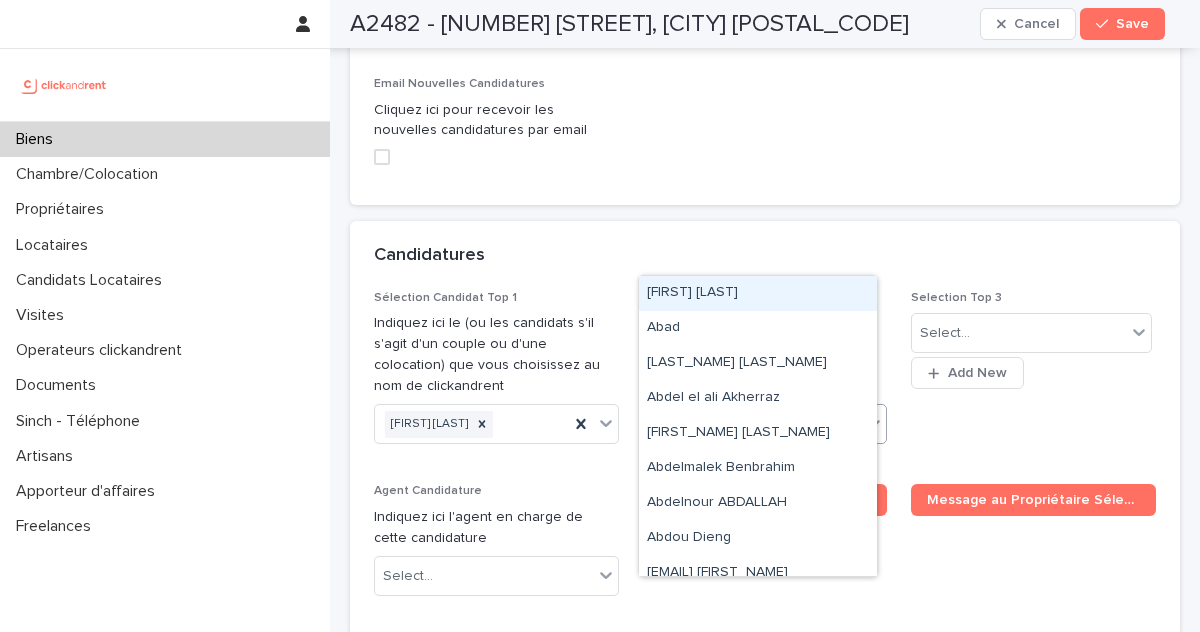 click on "Select..." at bounding box center (753, 424) 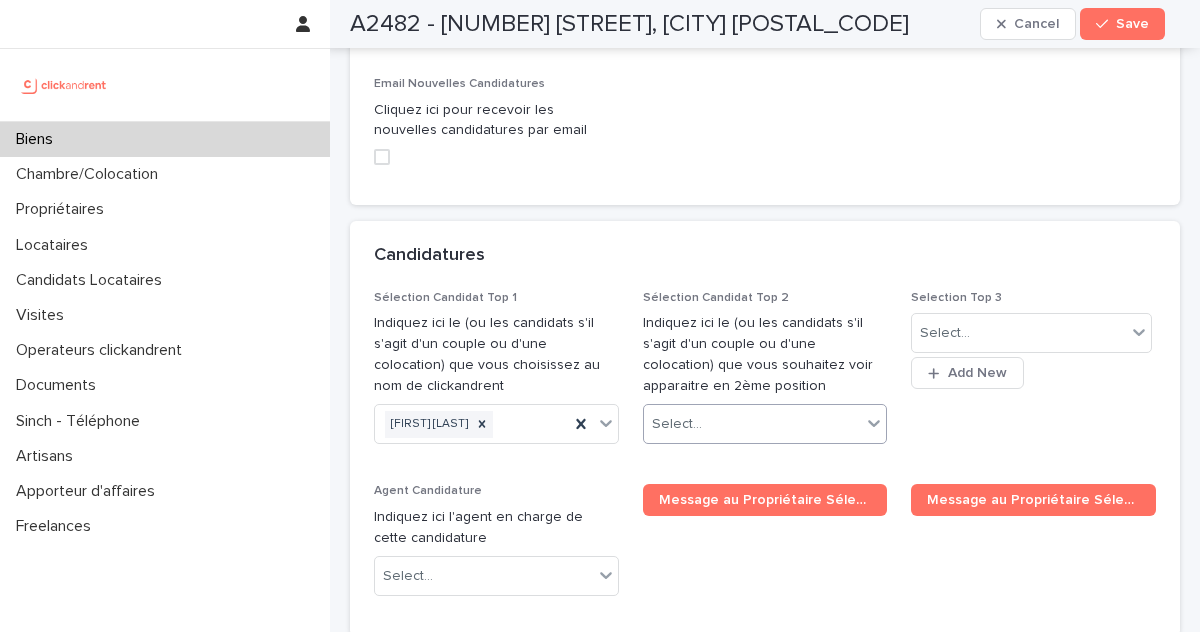 click on "Select..." at bounding box center (677, 424) 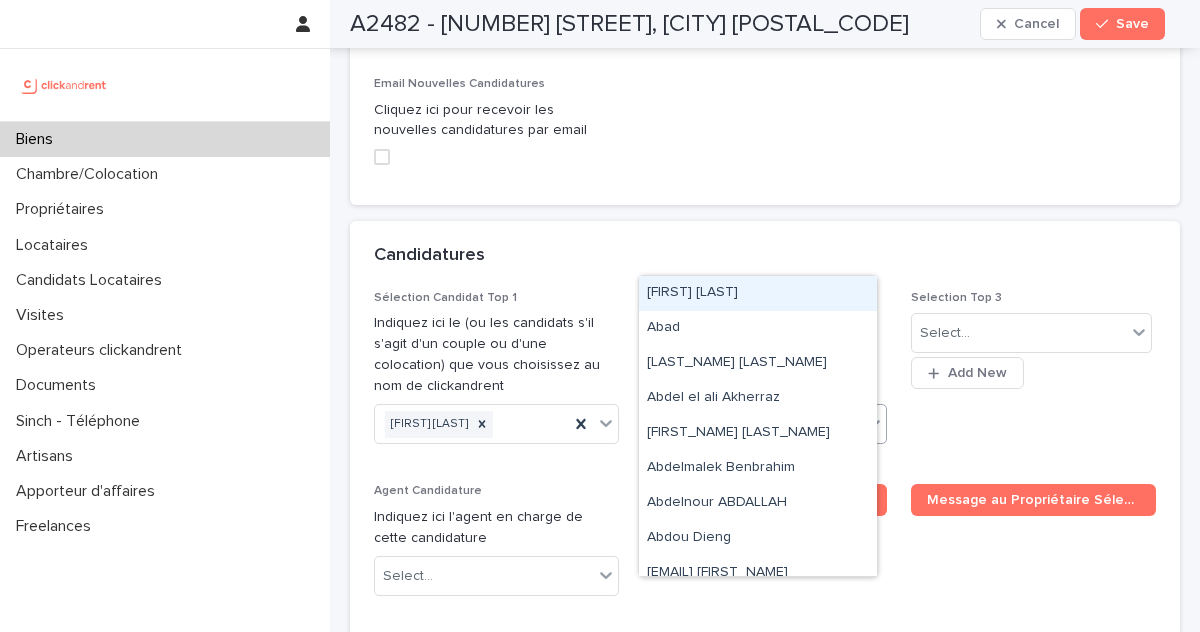 click on "Select..." at bounding box center [753, 424] 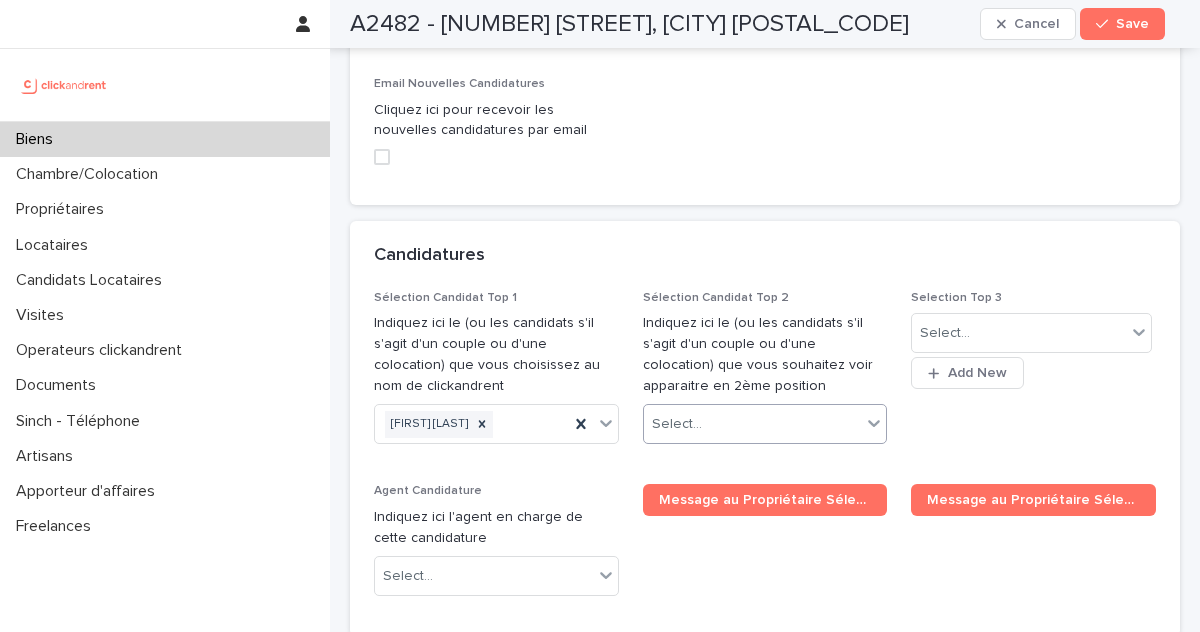 click on "Select..." at bounding box center [753, 424] 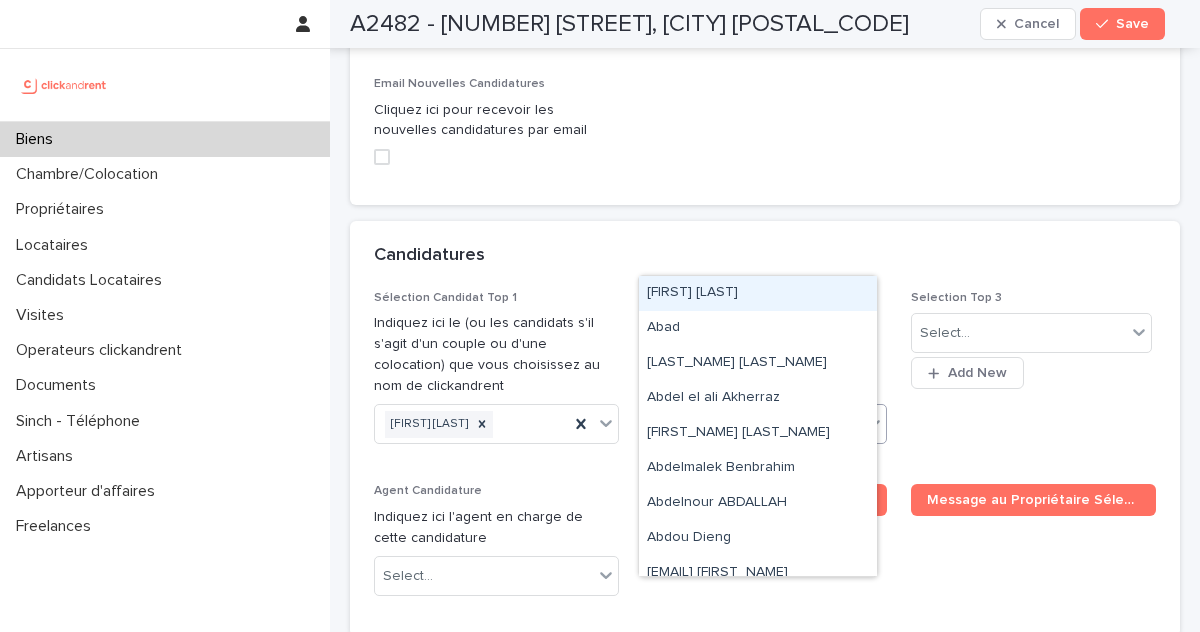 click on "Select..." at bounding box center [753, 424] 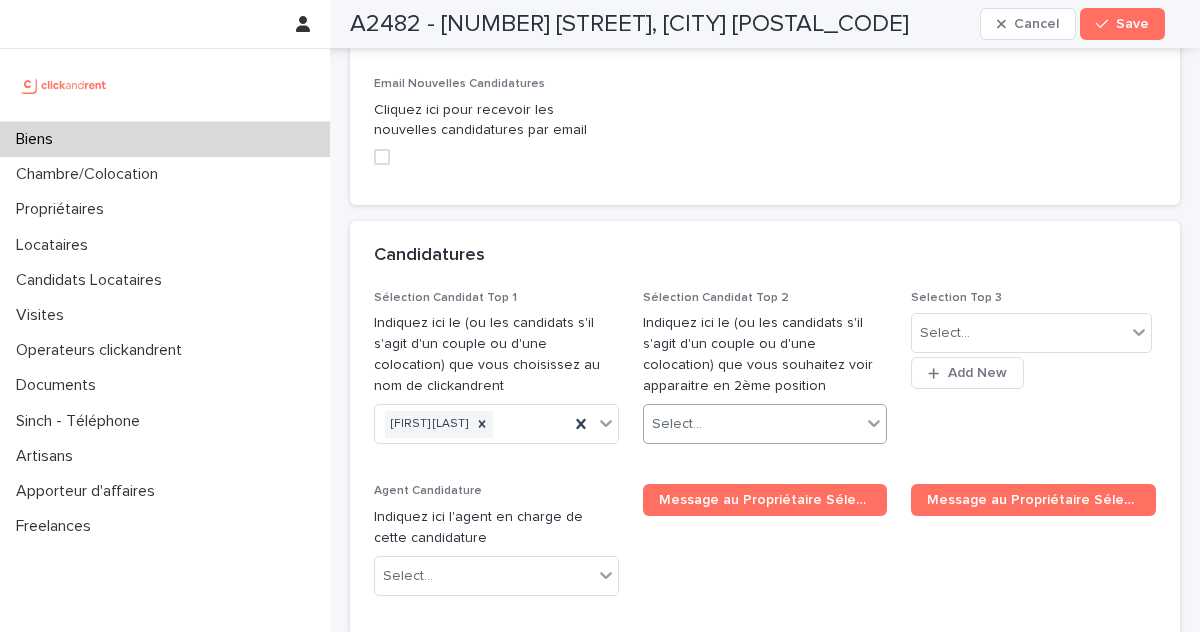 click on "Select..." at bounding box center (753, 424) 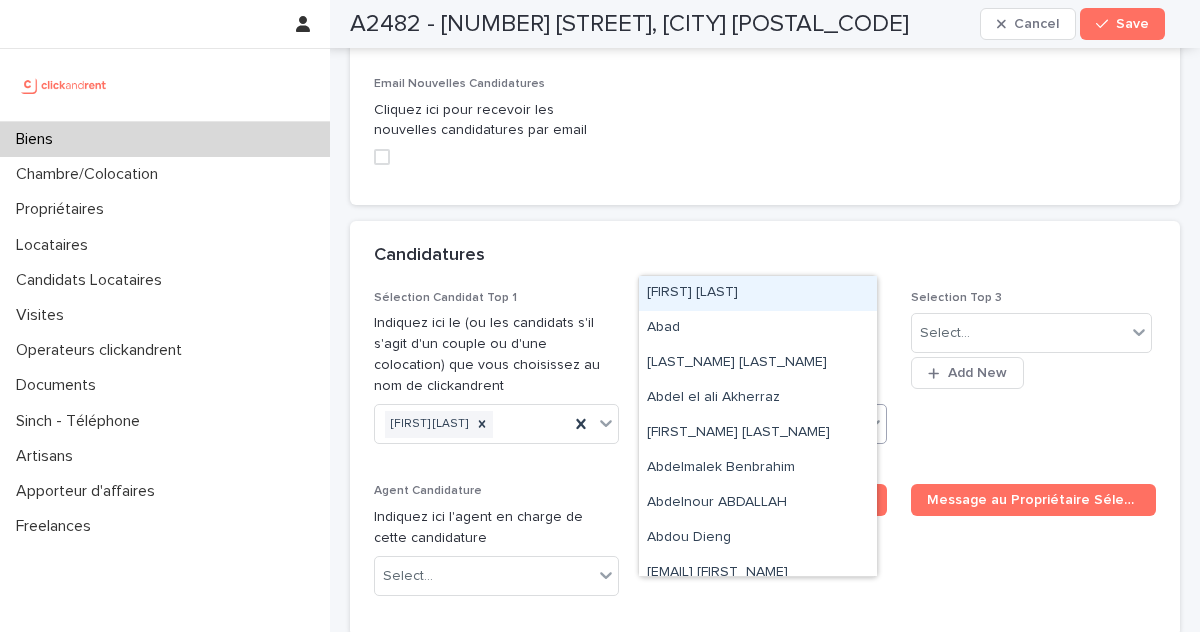 click at bounding box center (874, 423) 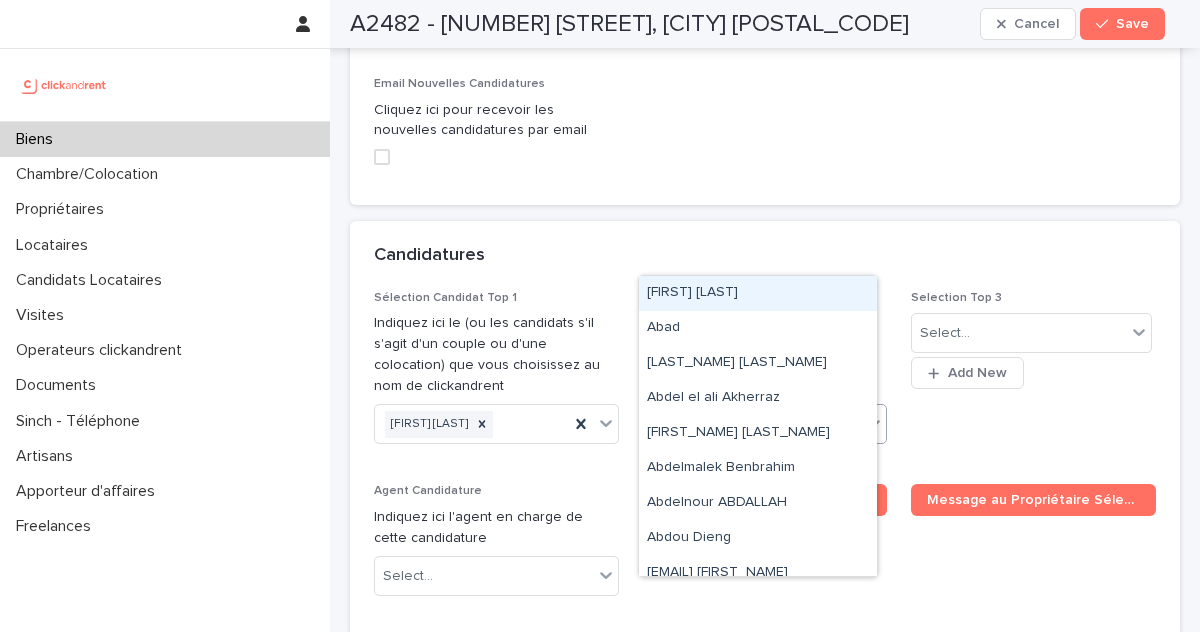 click 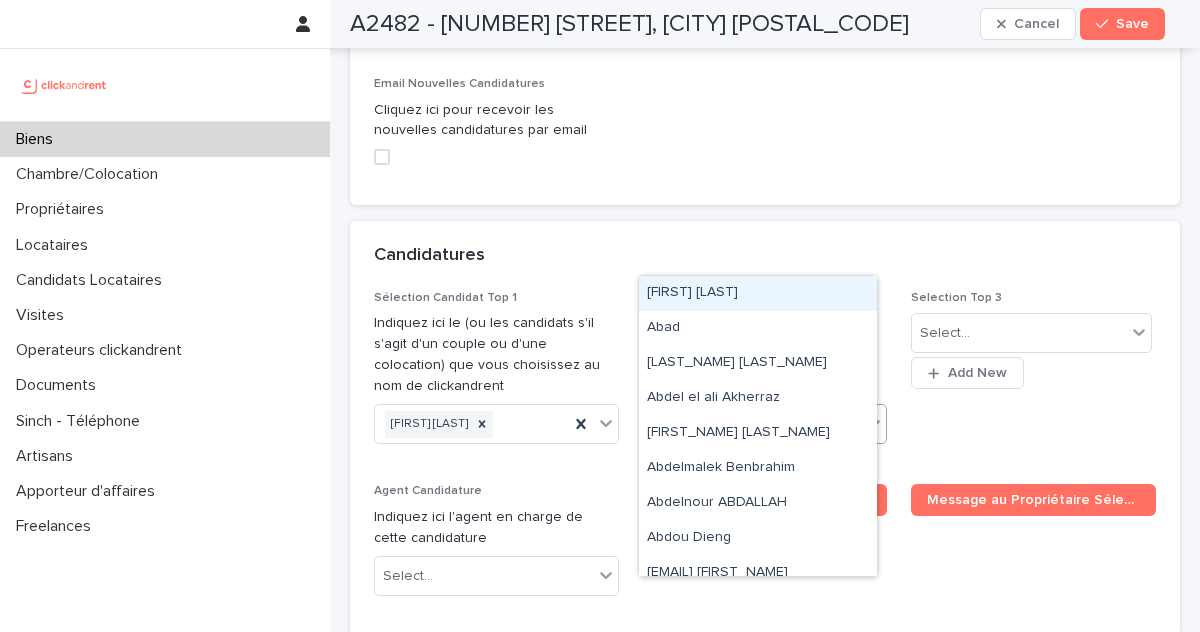click on "Select..." at bounding box center [753, 424] 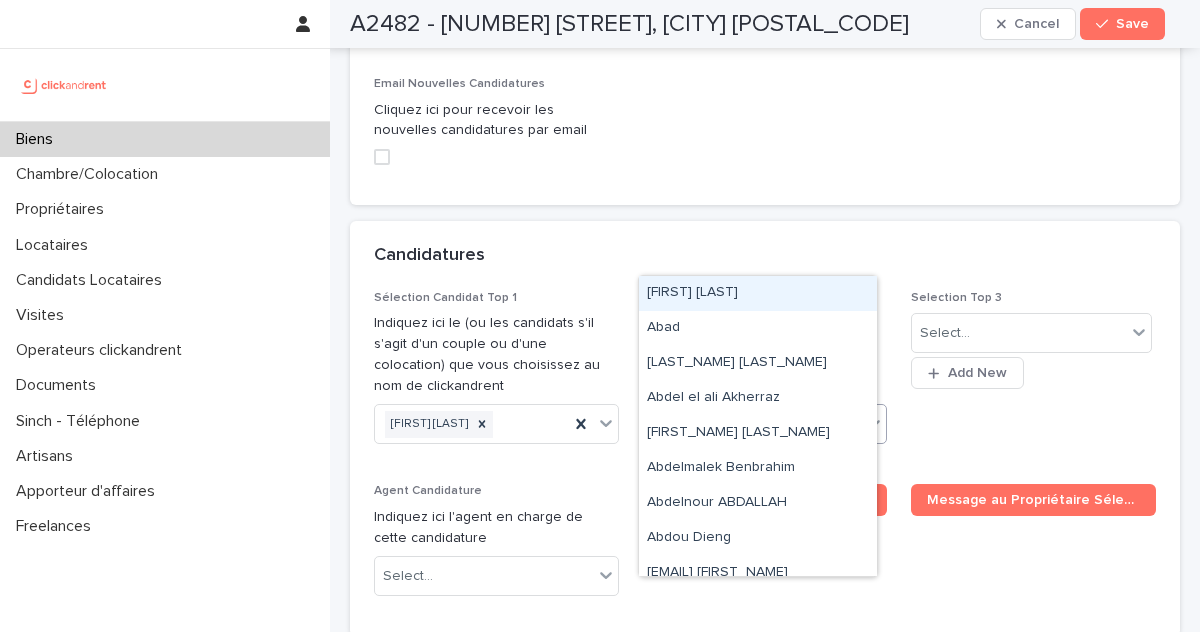 click on "Select..." at bounding box center [677, 424] 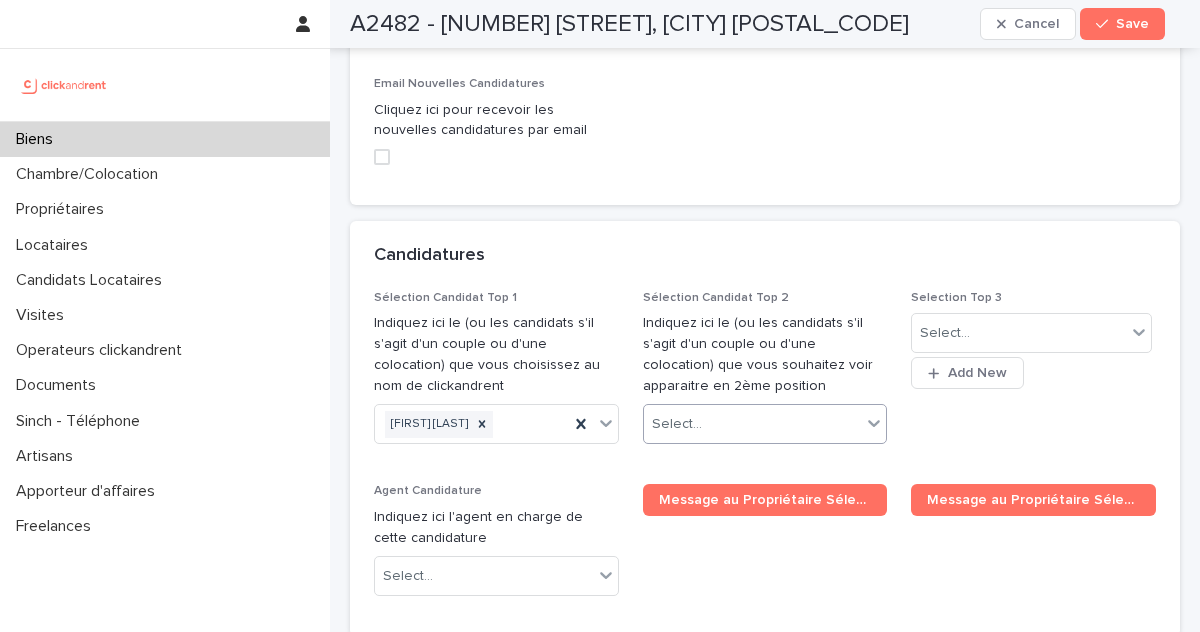click on "Select..." at bounding box center [677, 424] 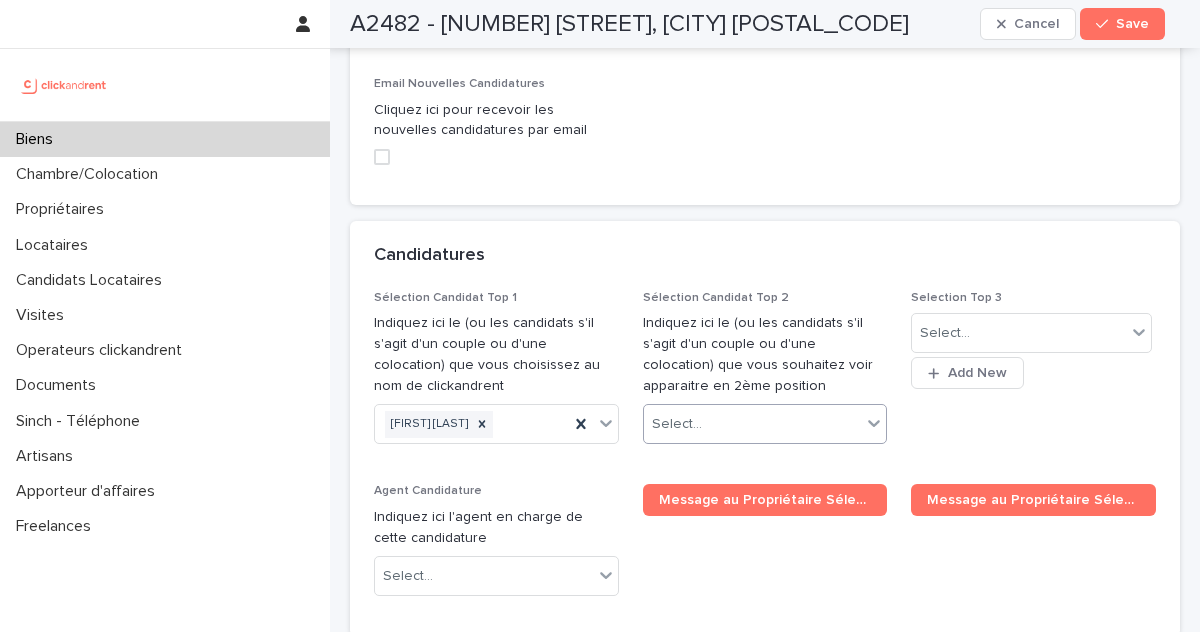 click 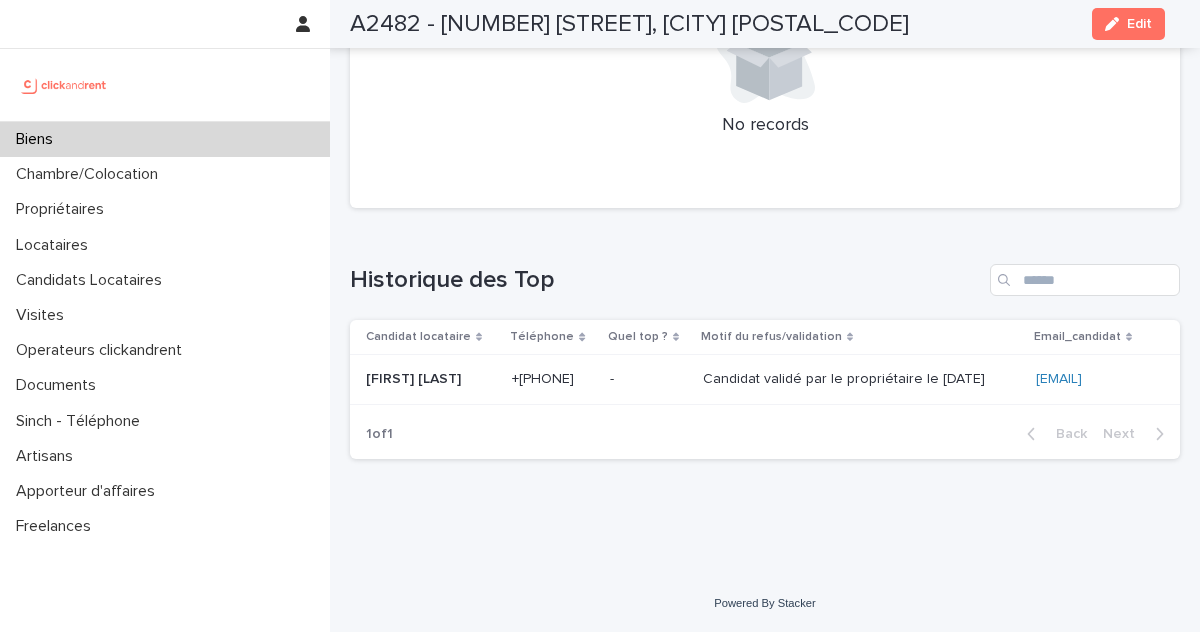 scroll, scrollTop: 8208, scrollLeft: 0, axis: vertical 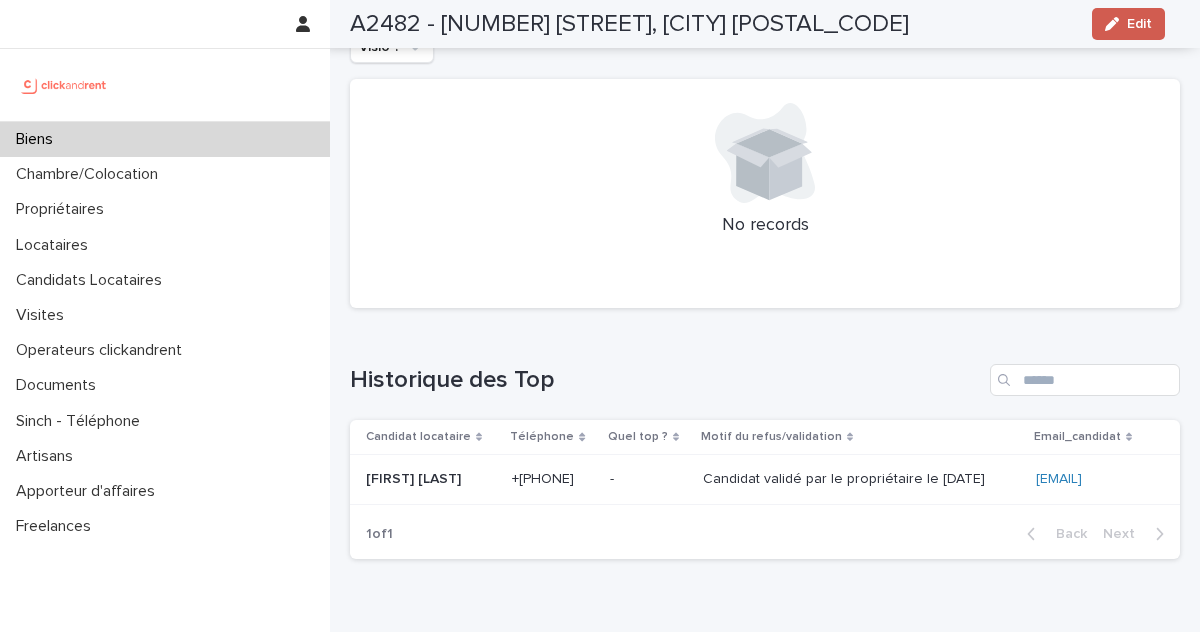 click on "Edit" at bounding box center (1128, 24) 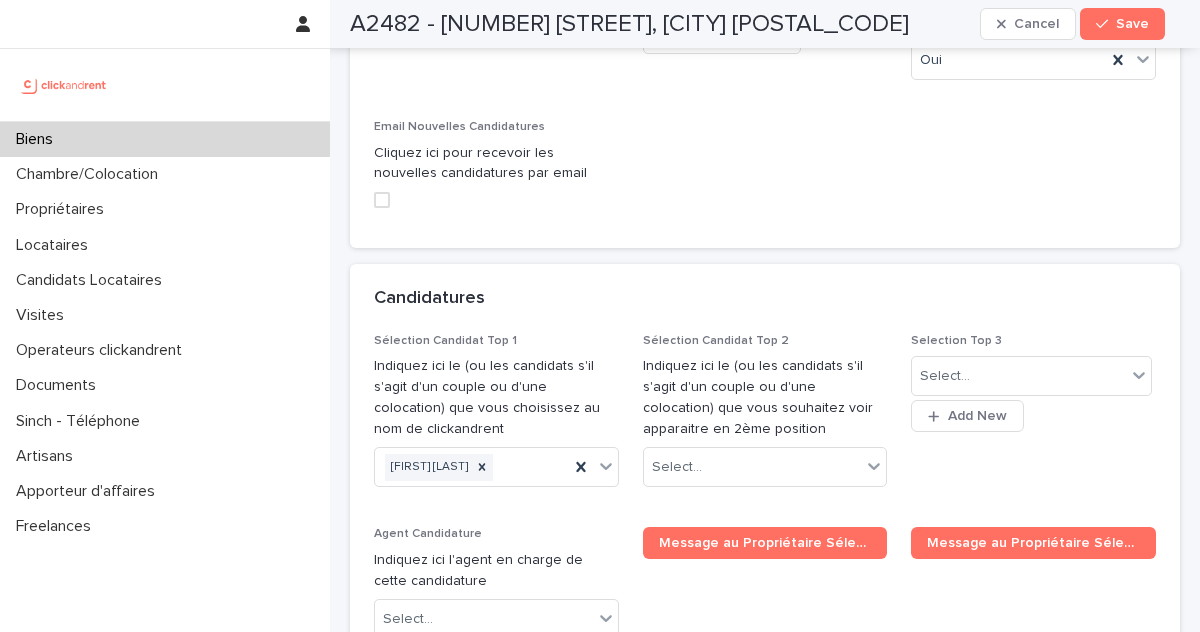 scroll, scrollTop: 10397, scrollLeft: 0, axis: vertical 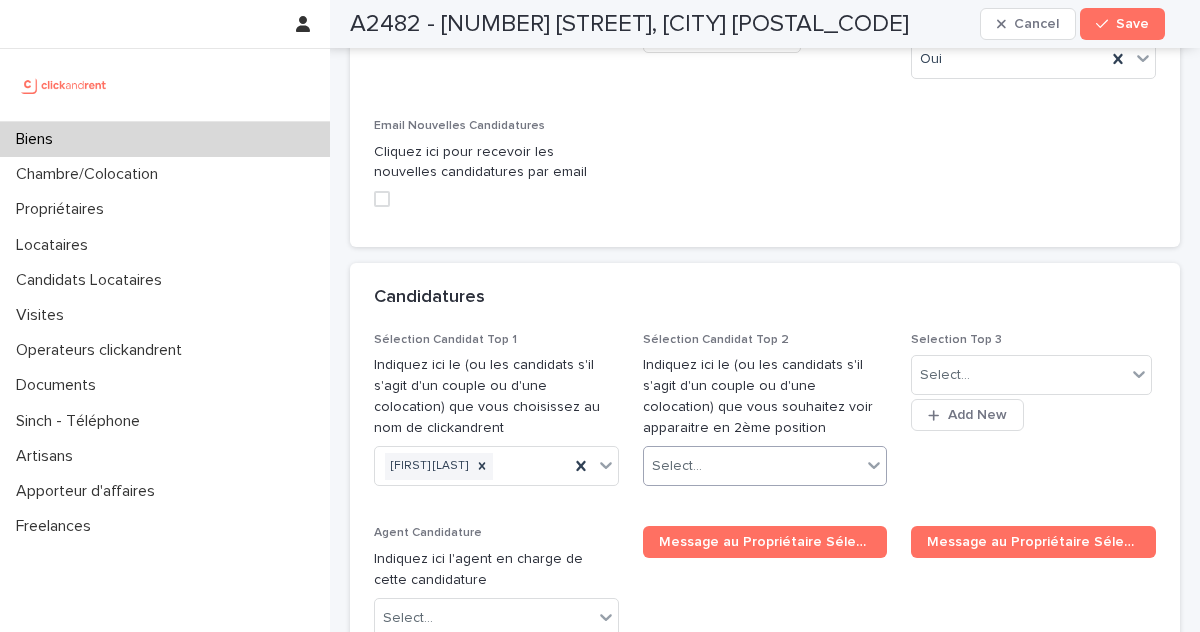click on "Select..." at bounding box center [753, 466] 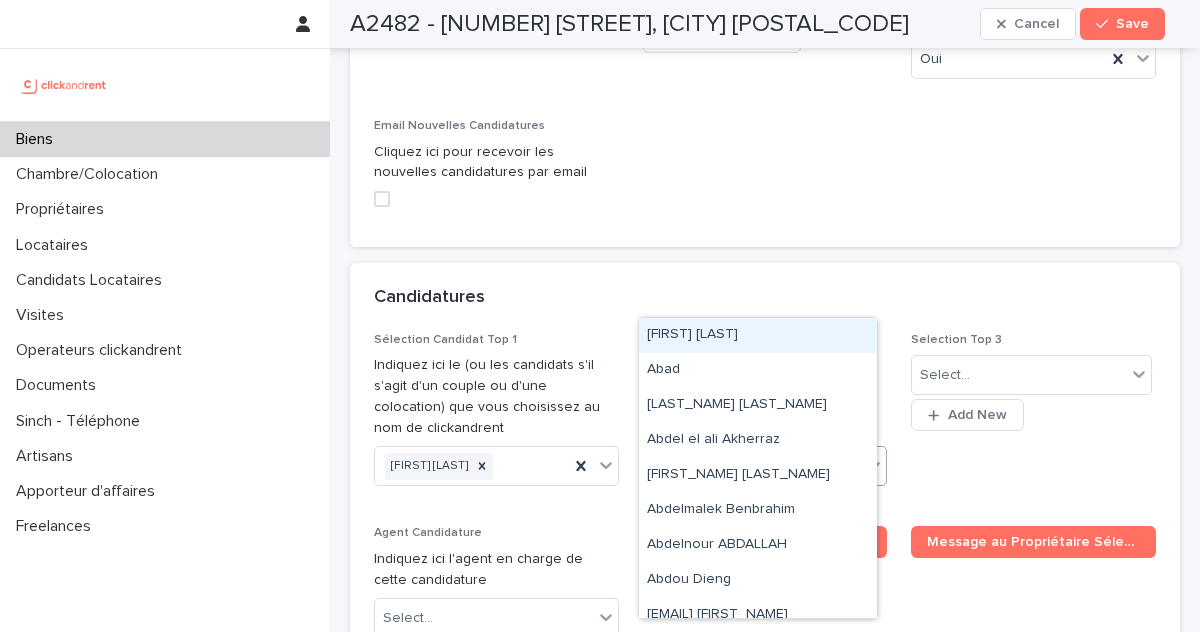 paste on "**********" 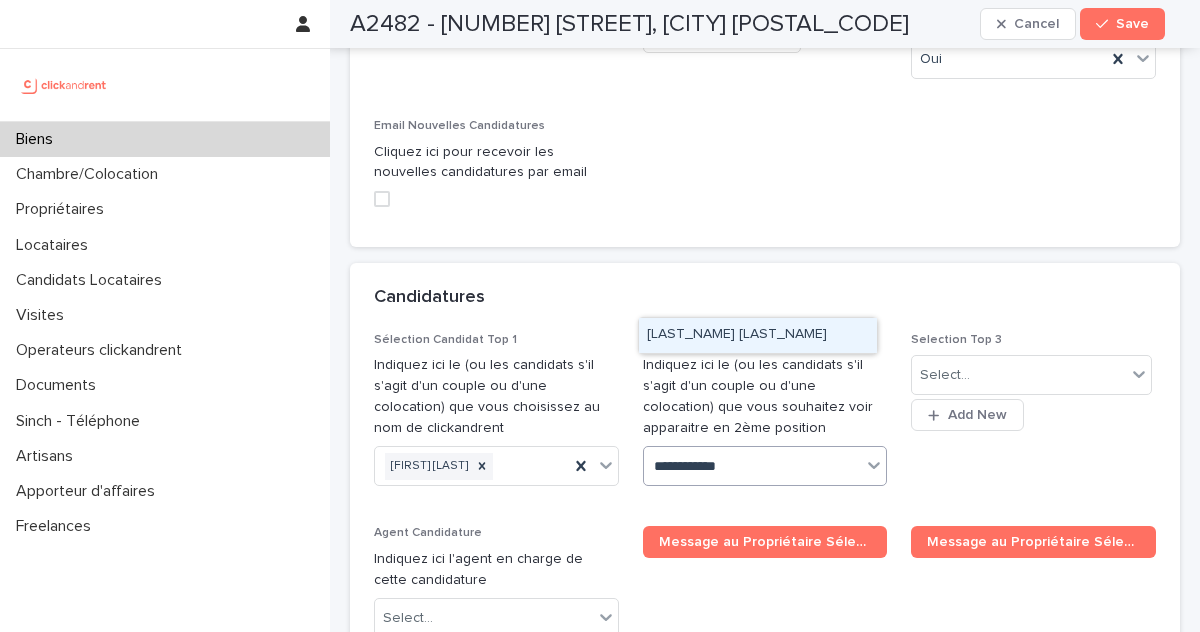 click on "Ryma Ouchait" at bounding box center (758, 335) 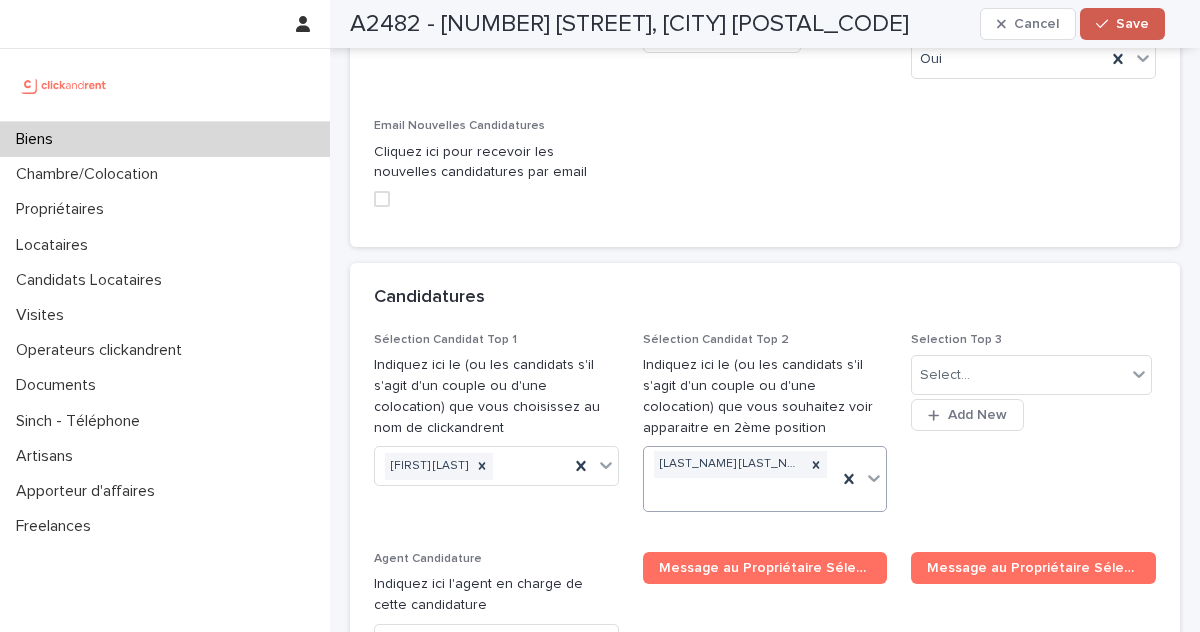 click on "Save" at bounding box center [1122, 24] 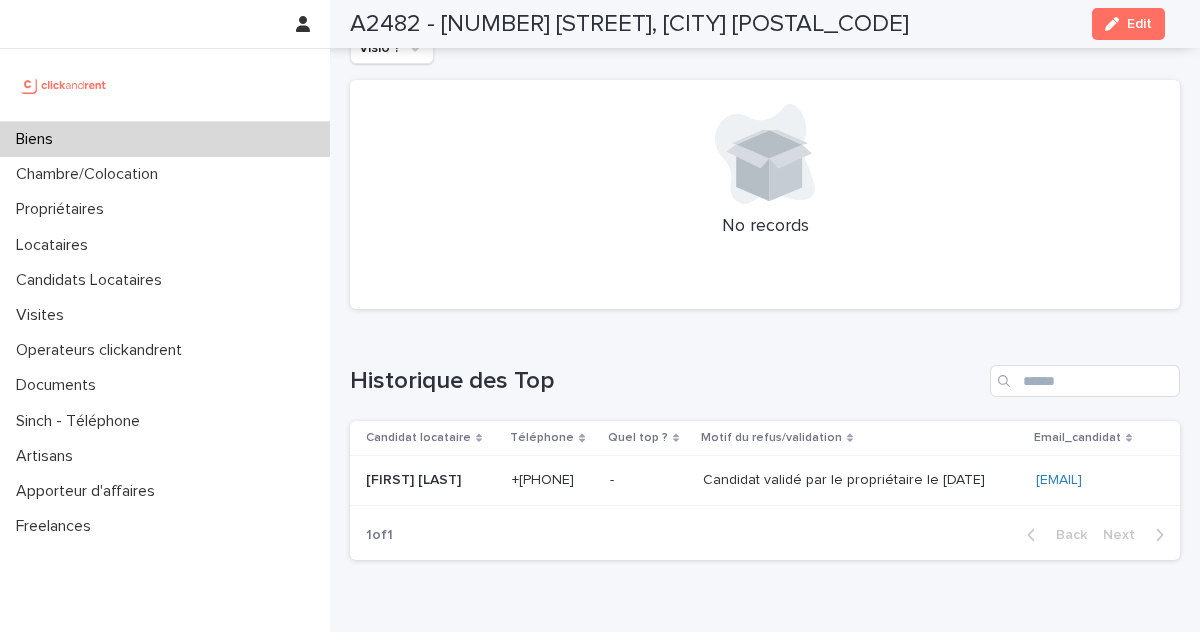 scroll, scrollTop: 8208, scrollLeft: 0, axis: vertical 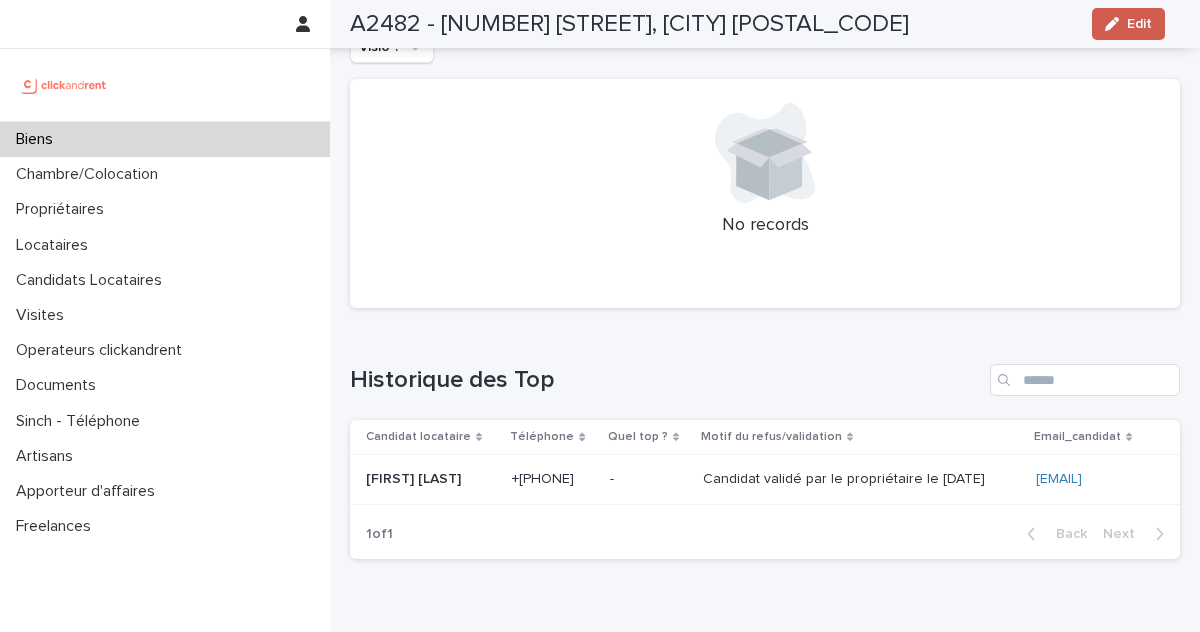 click 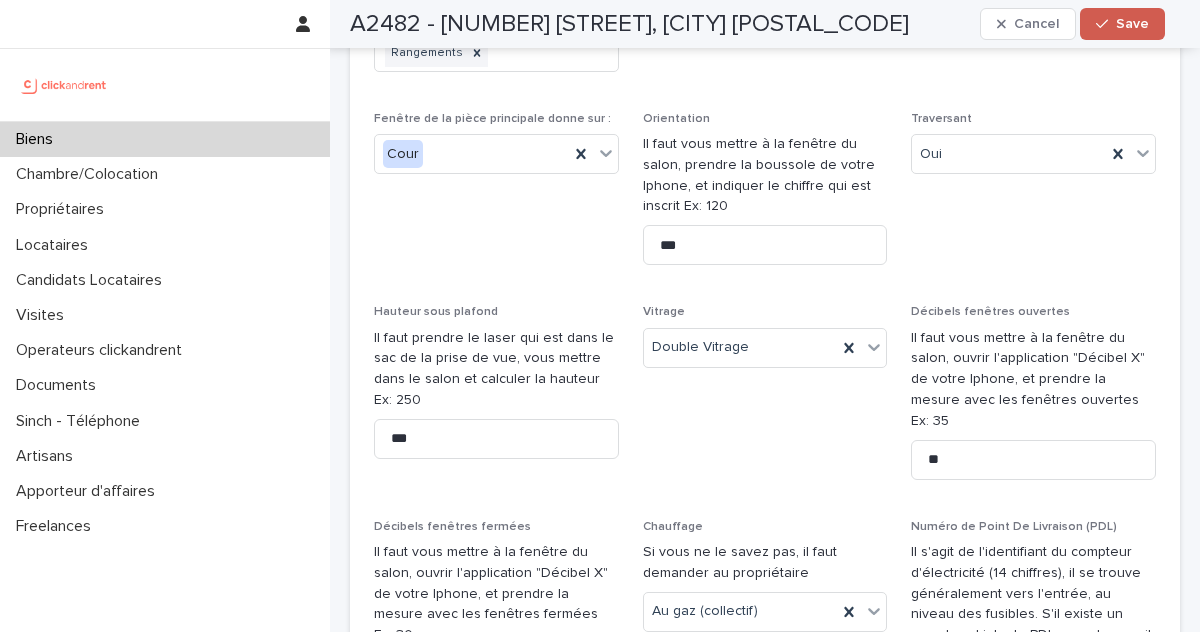 click on "Save" at bounding box center [1132, 24] 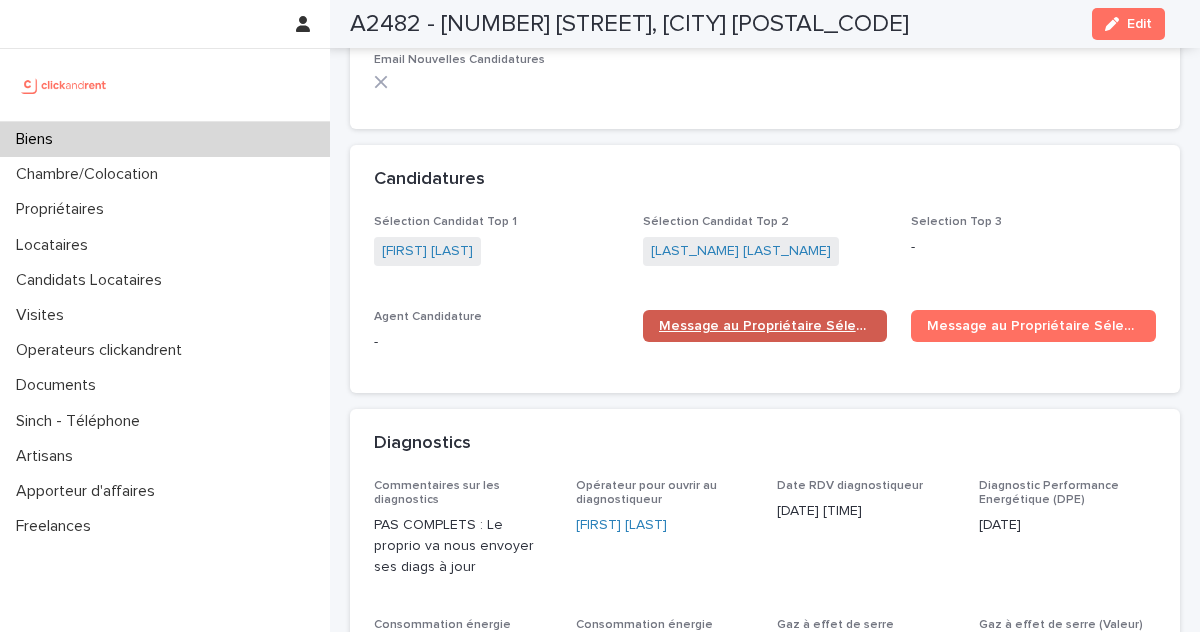 scroll, scrollTop: 6139, scrollLeft: 0, axis: vertical 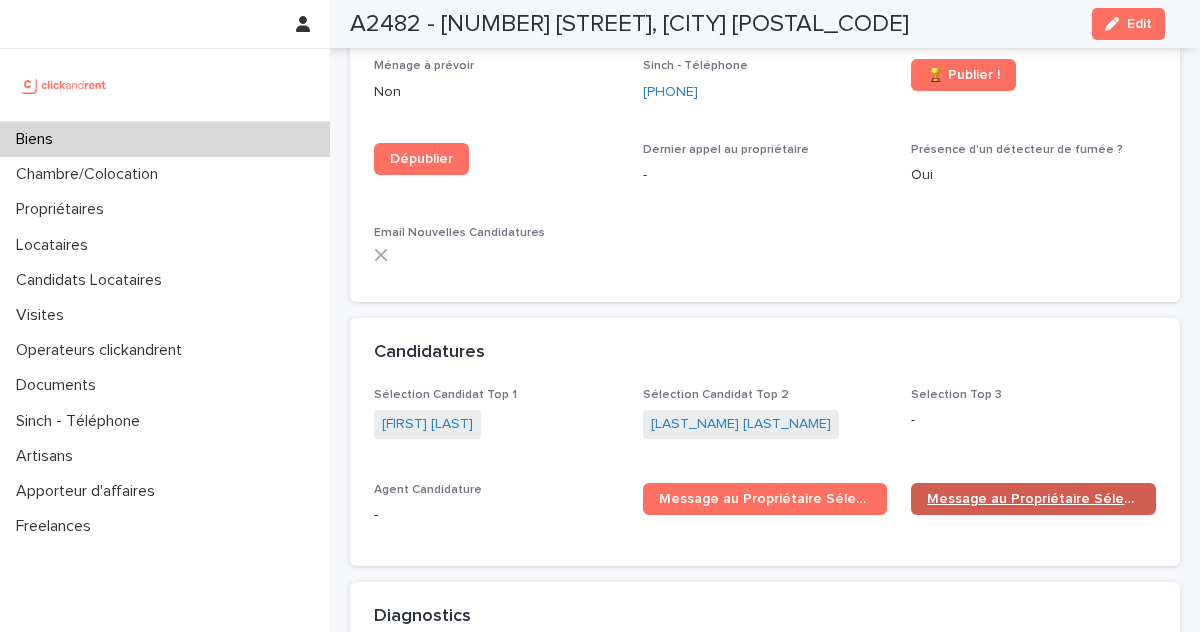 click on "Message au Propriétaire Sélection Top 2" at bounding box center [1033, 499] 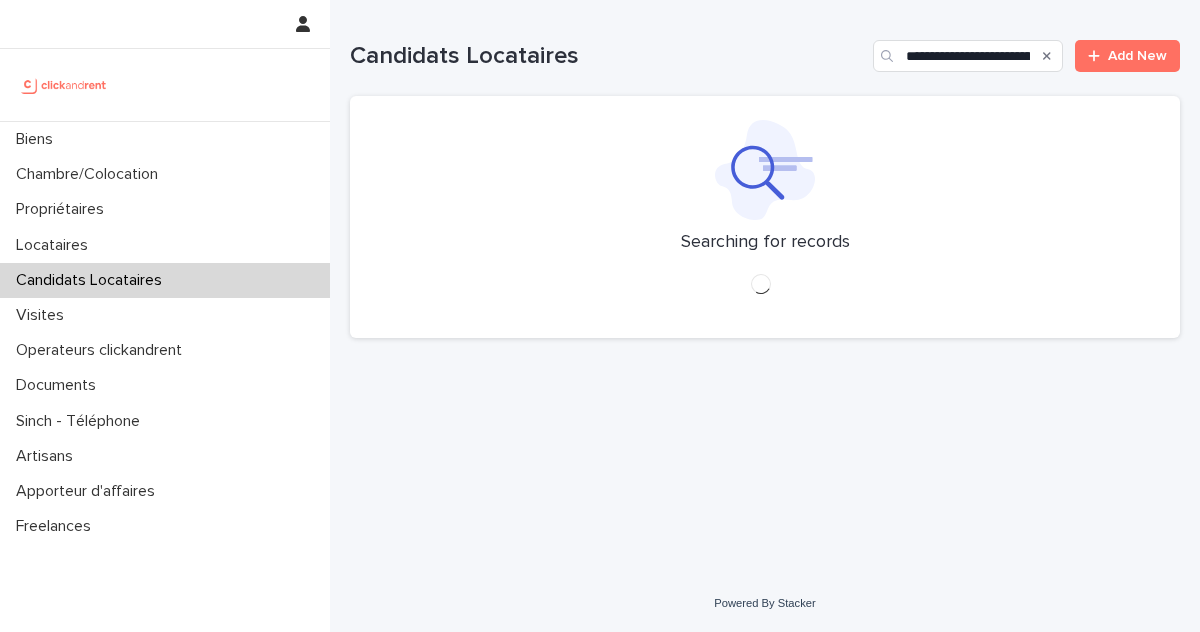 scroll, scrollTop: 0, scrollLeft: 0, axis: both 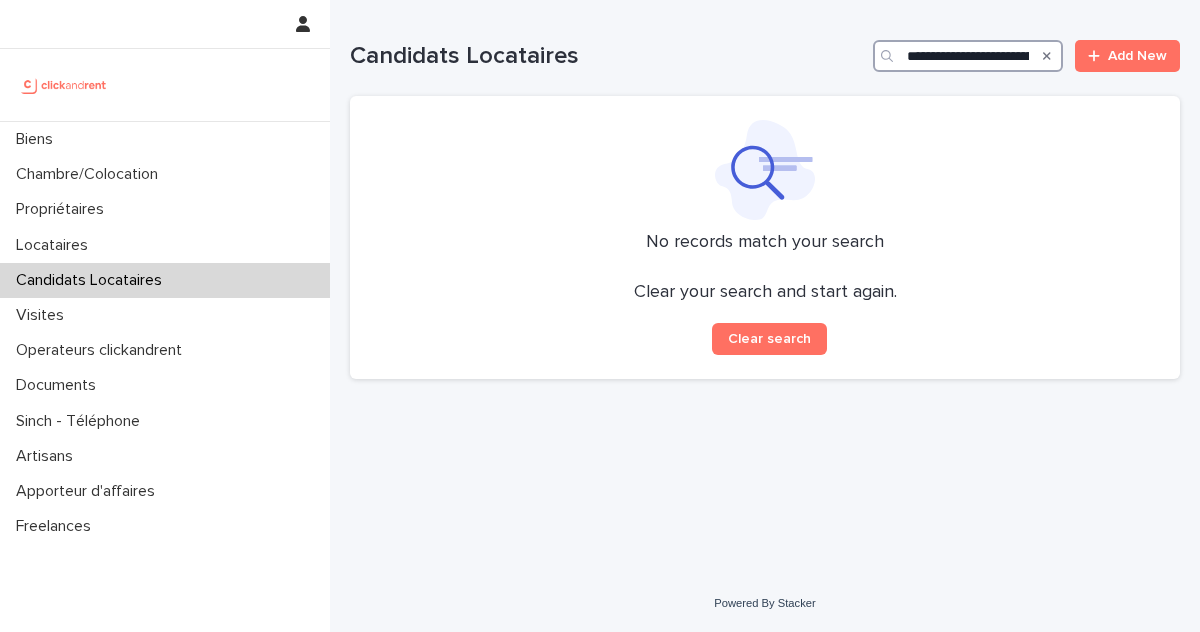 click at bounding box center [968, 56] 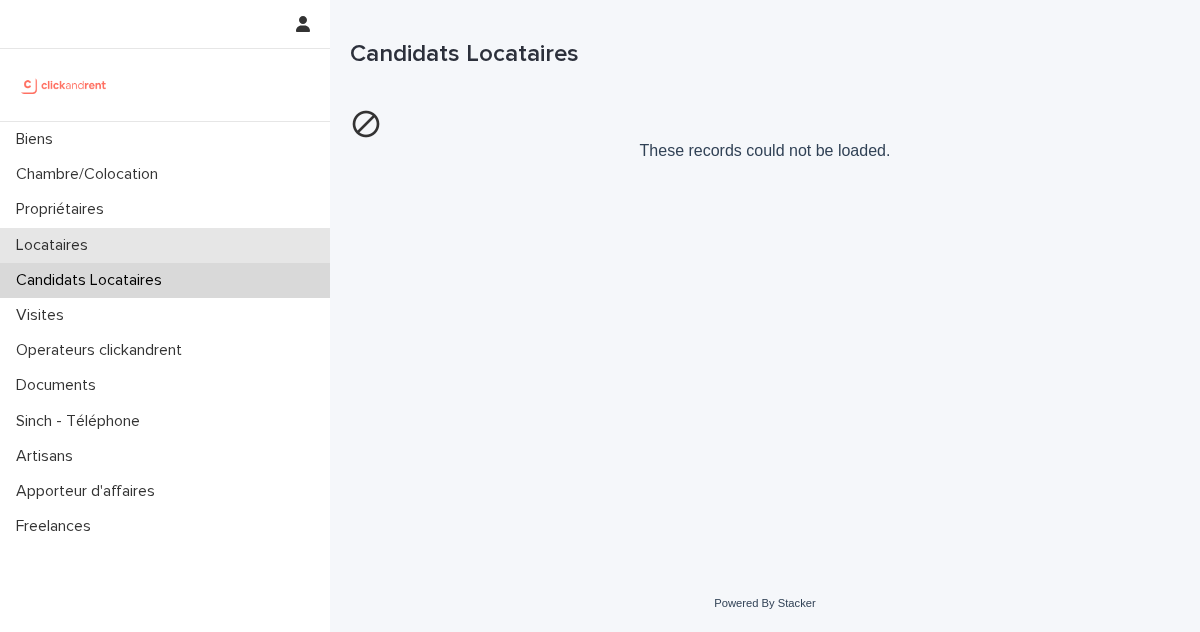 click on "Locataires" at bounding box center [56, 245] 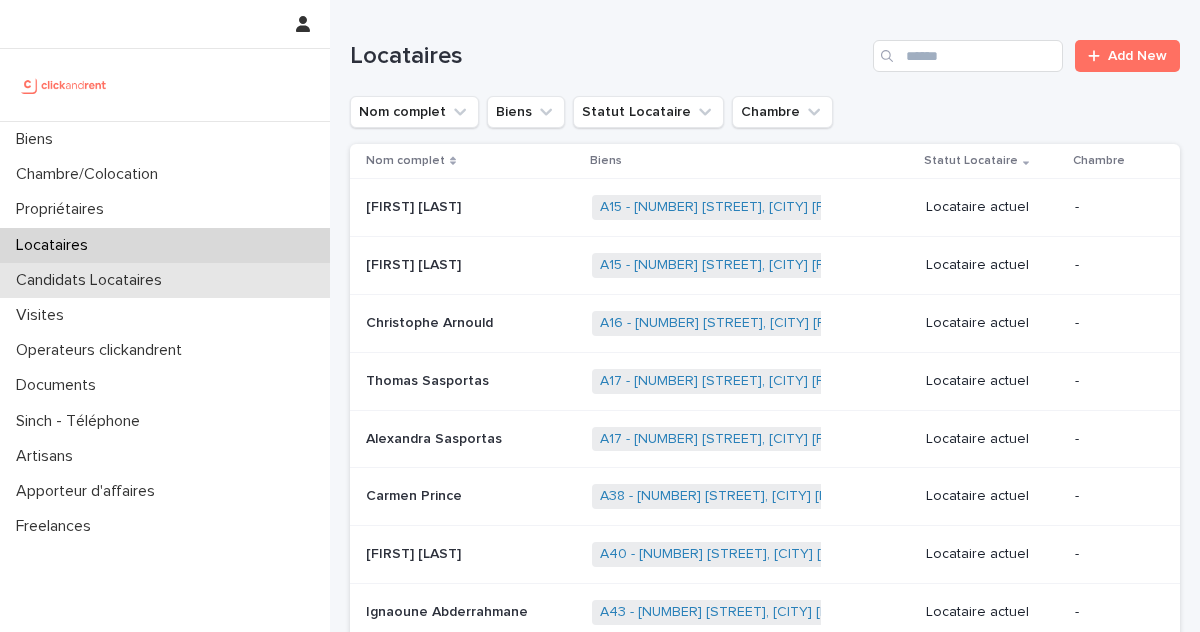 click on "Candidats Locataires" at bounding box center (93, 280) 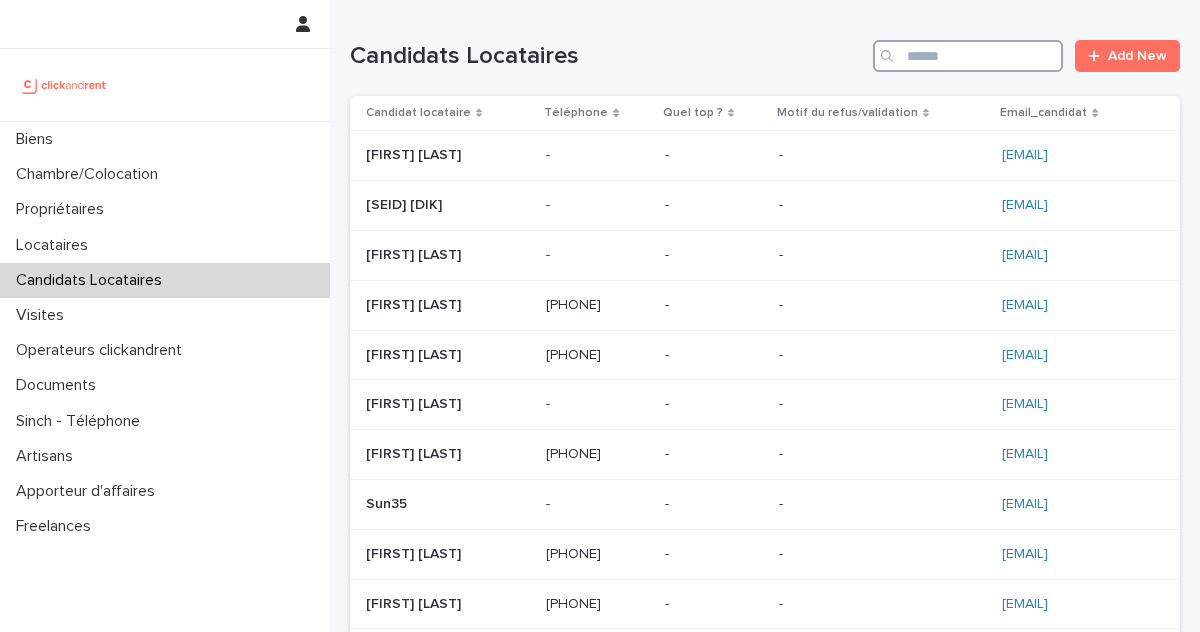 click at bounding box center (968, 56) 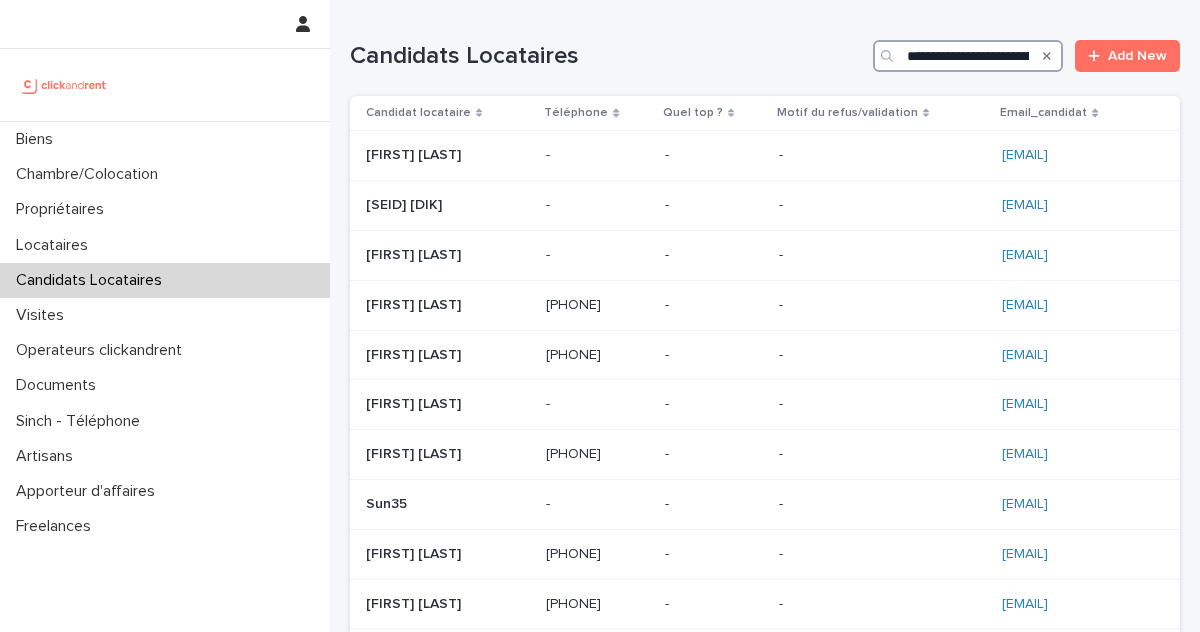 scroll, scrollTop: 0, scrollLeft: 20711, axis: horizontal 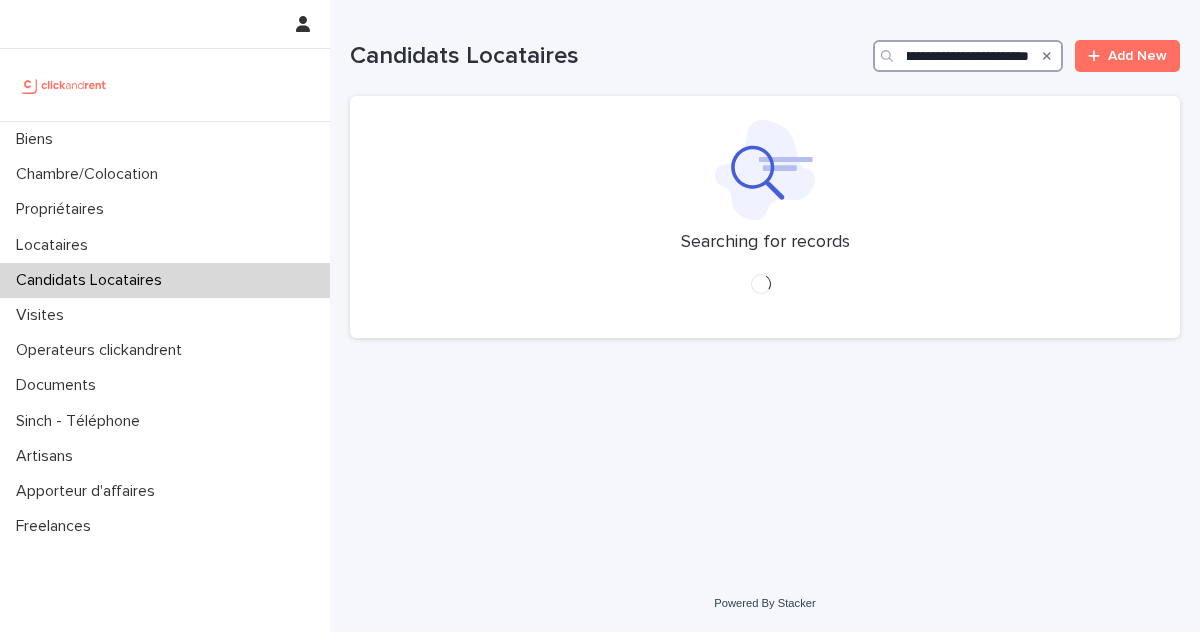 click at bounding box center [968, 56] 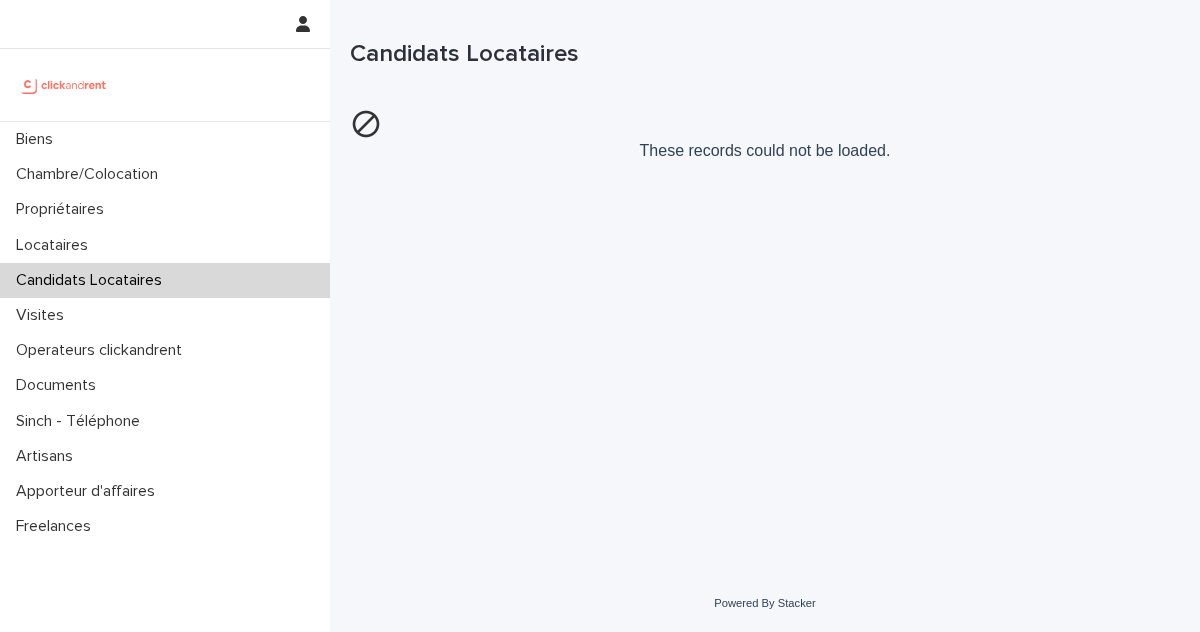 click on "Candidats Locataires" at bounding box center (765, 54) 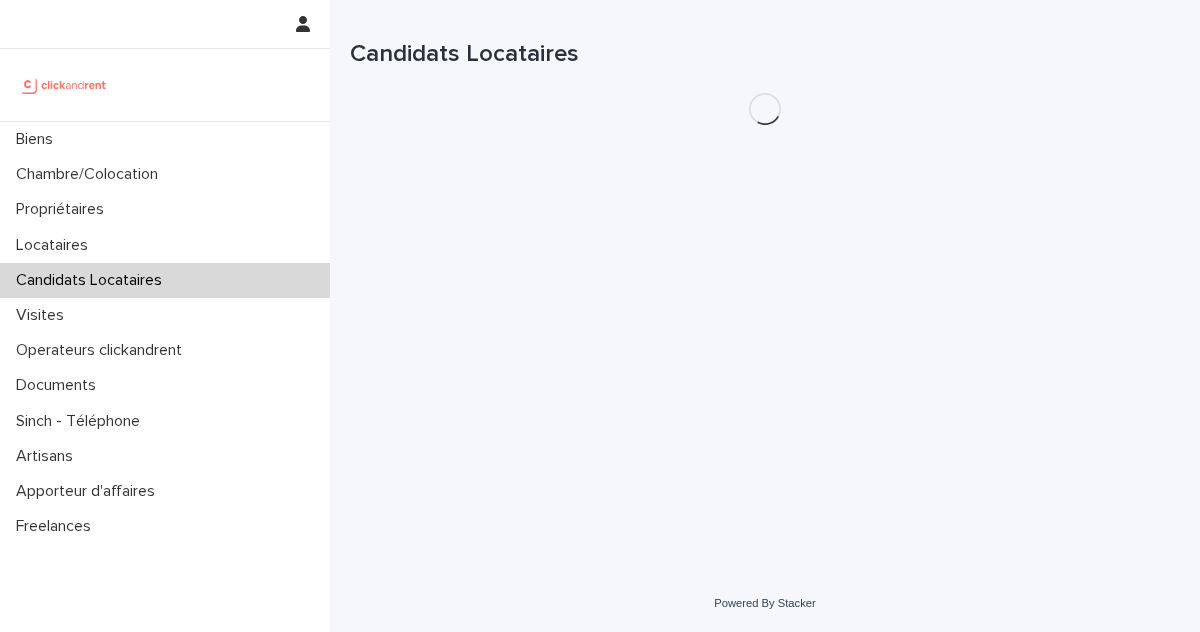 click on "Candidats Locataires" at bounding box center (165, 280) 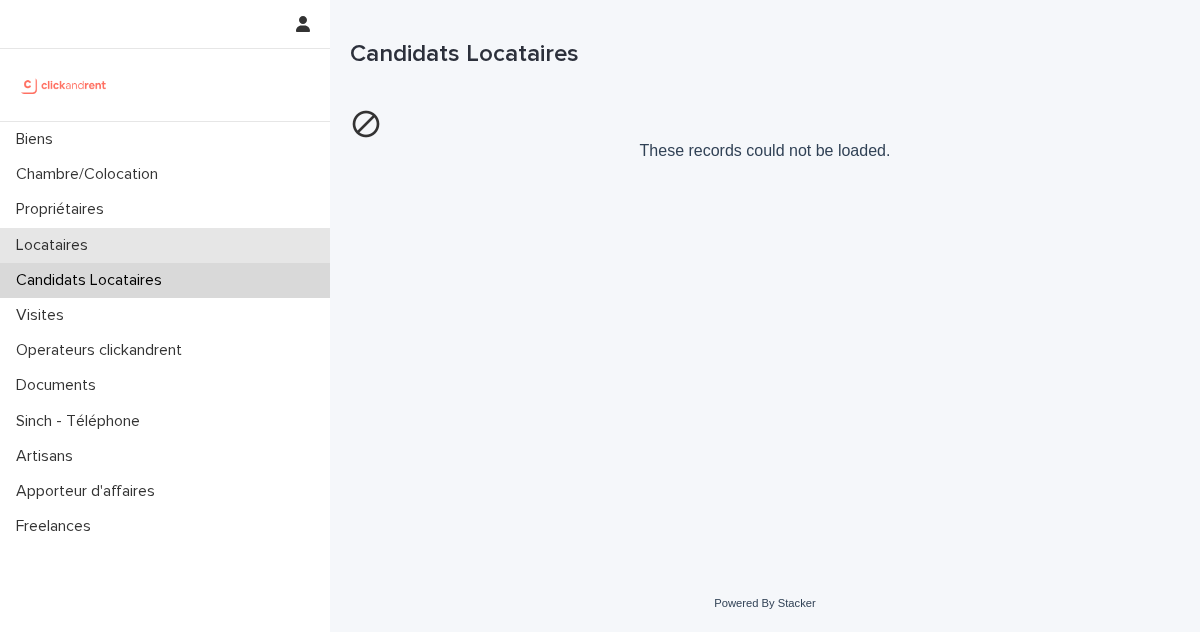 click on "Locataires" at bounding box center (165, 245) 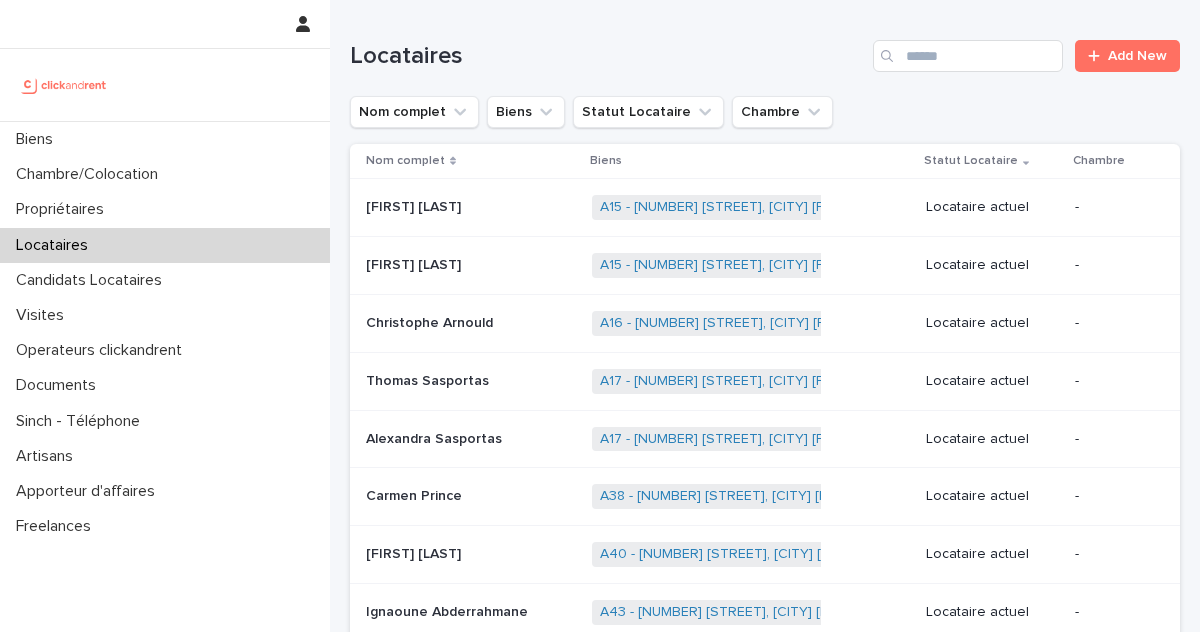 click on "Candidats Locataires" at bounding box center (93, 280) 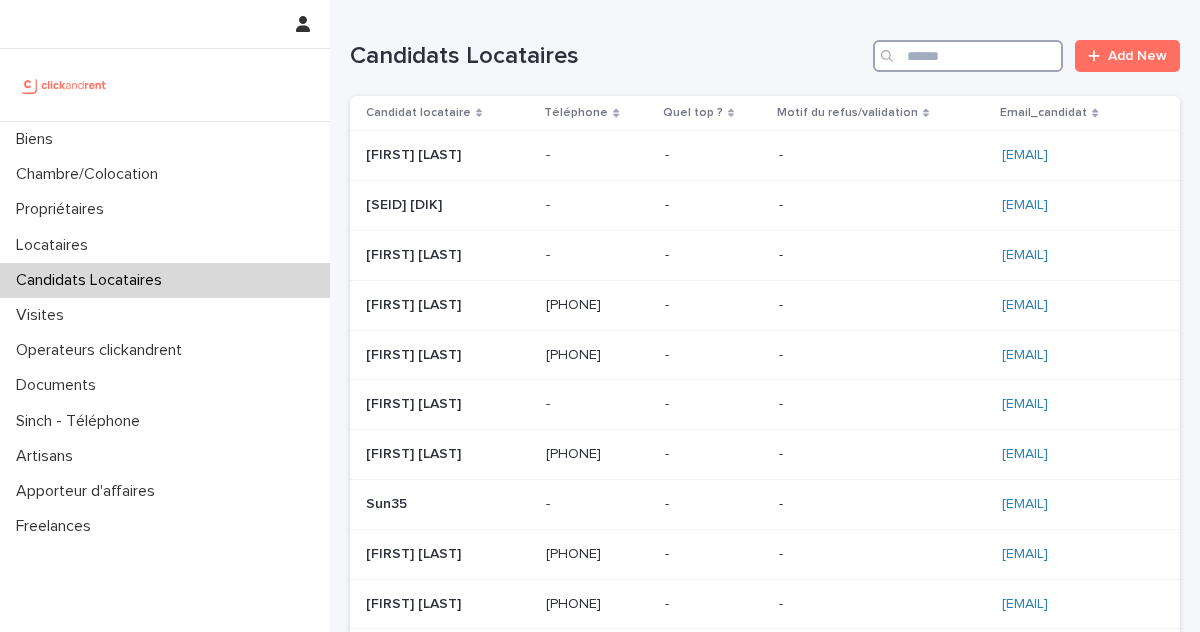 click at bounding box center (968, 56) 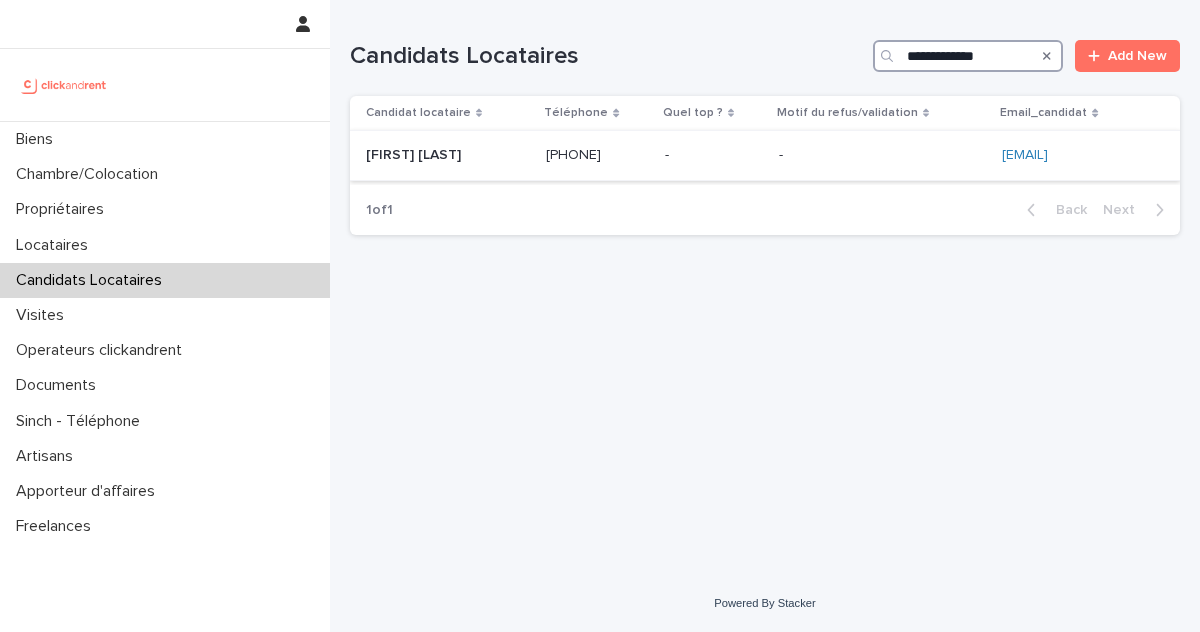 type on "**********" 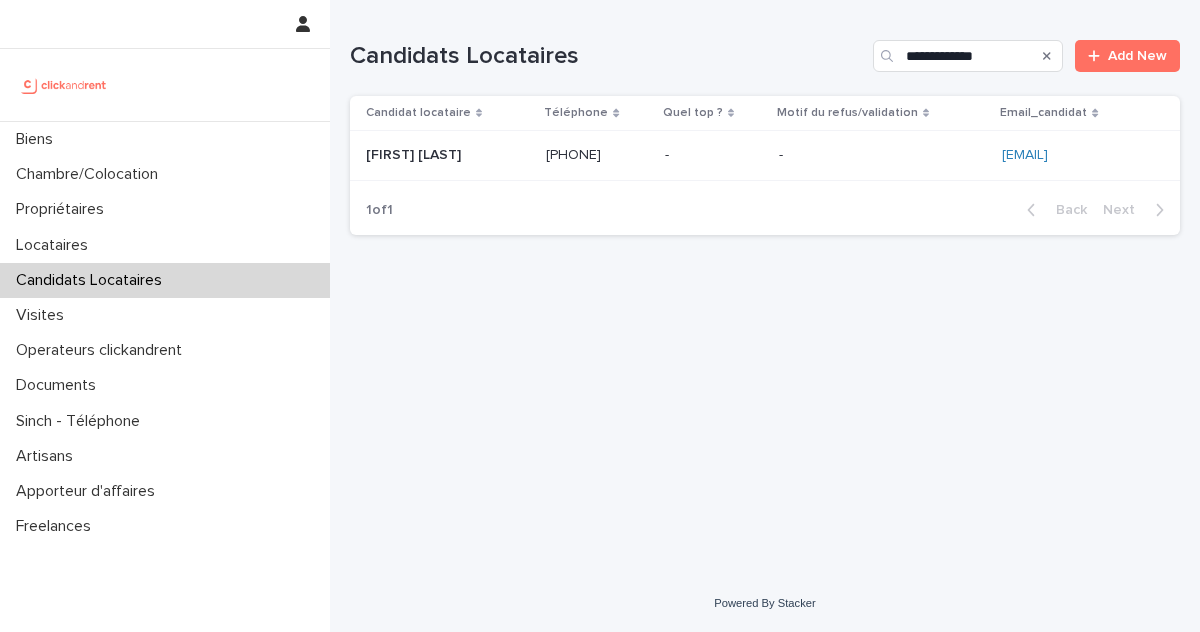 click on "Cédric Zamora Cédric Zamora" at bounding box center (448, 155) 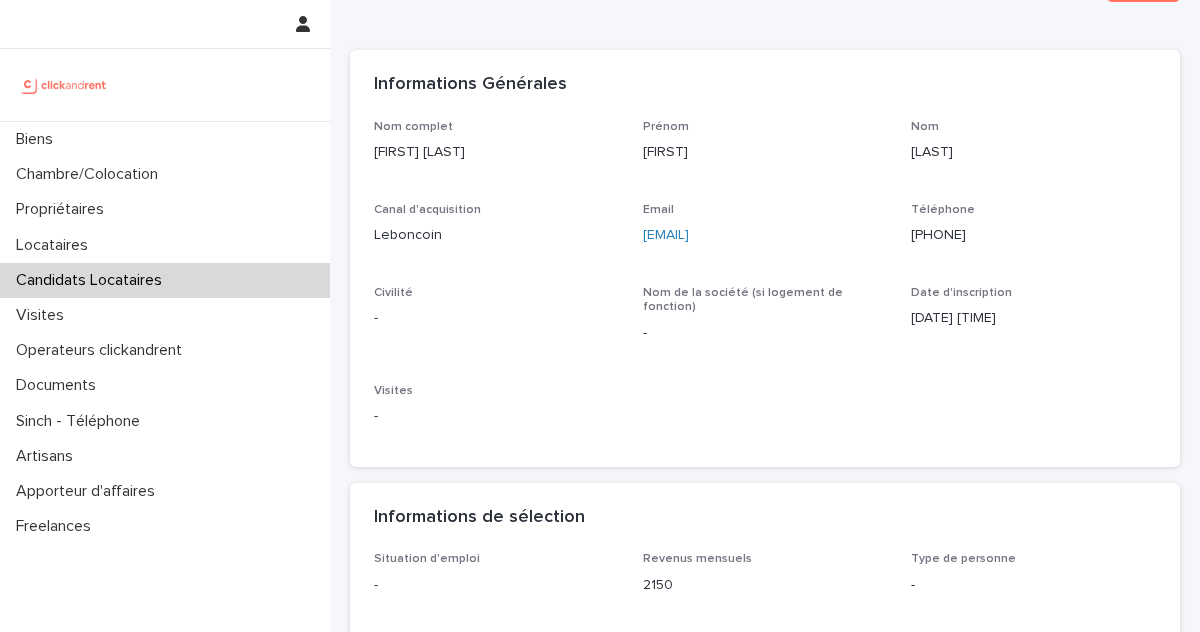 scroll, scrollTop: 78, scrollLeft: 0, axis: vertical 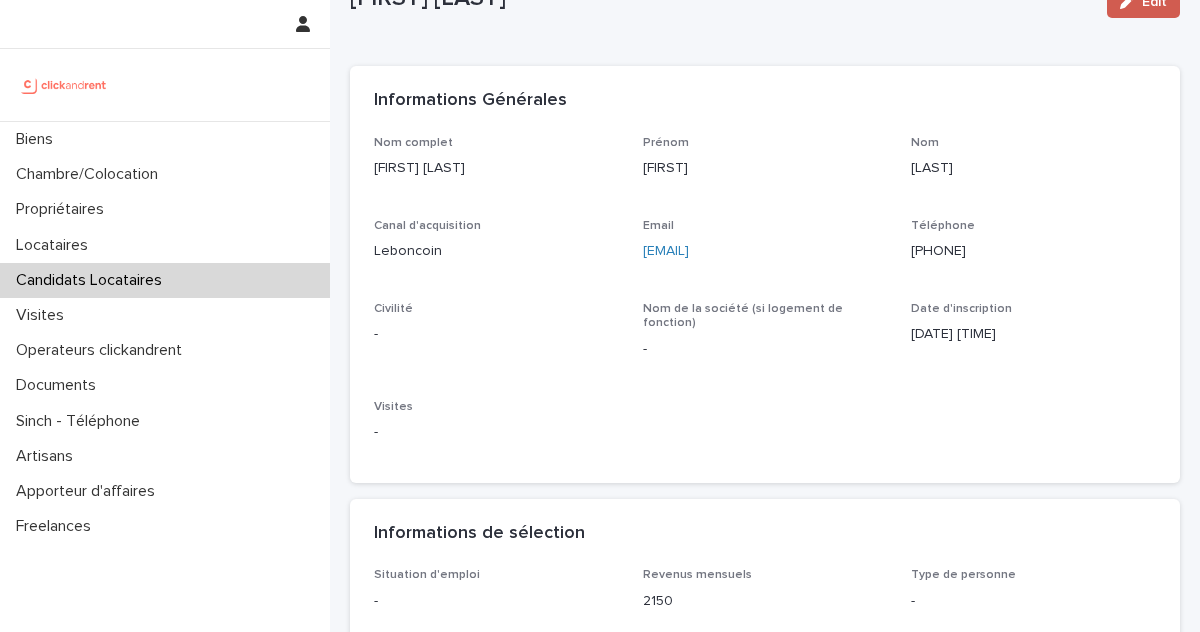 click on "Edit" at bounding box center (1143, 2) 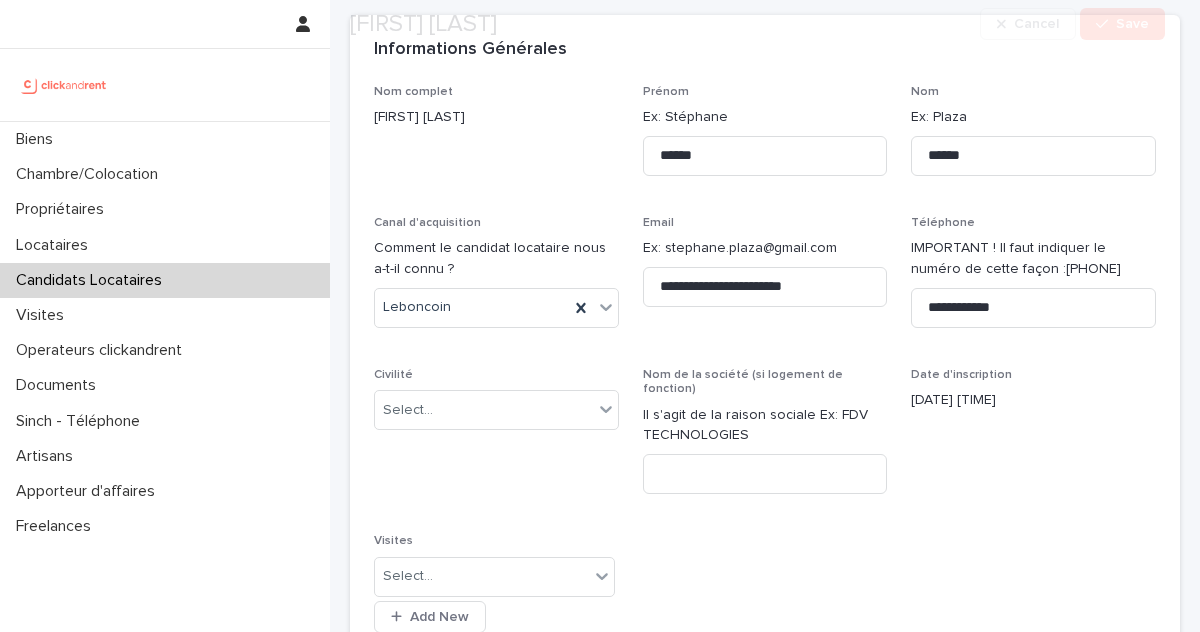 scroll, scrollTop: 231, scrollLeft: 0, axis: vertical 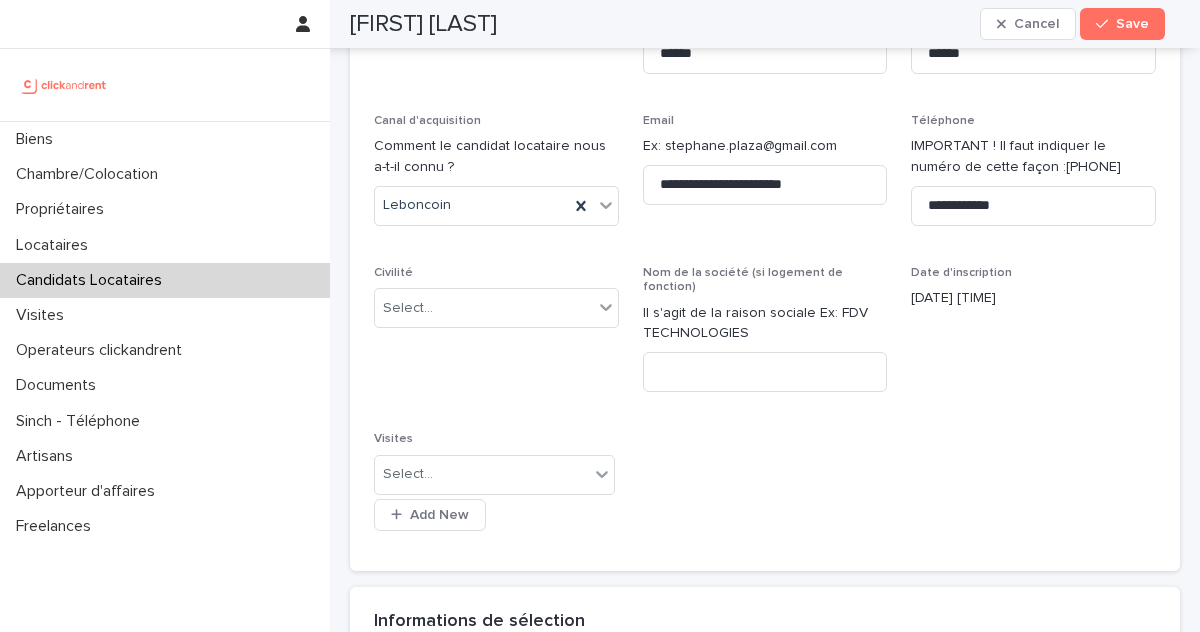 click on "Civilité" at bounding box center (496, 273) 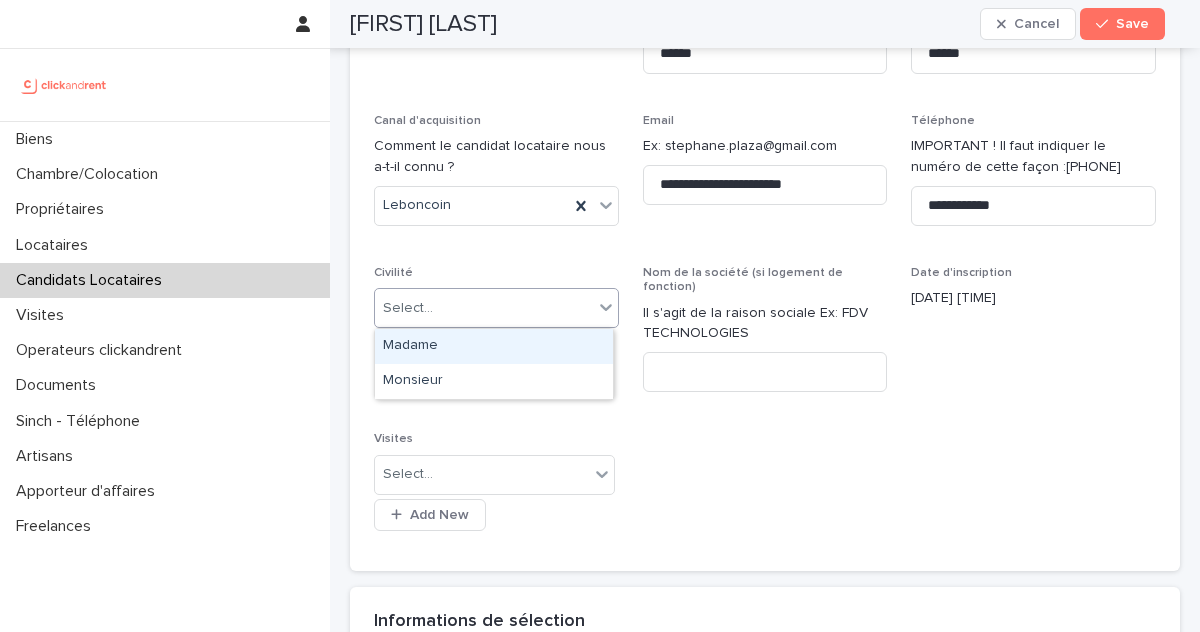 click on "Select..." at bounding box center [484, 308] 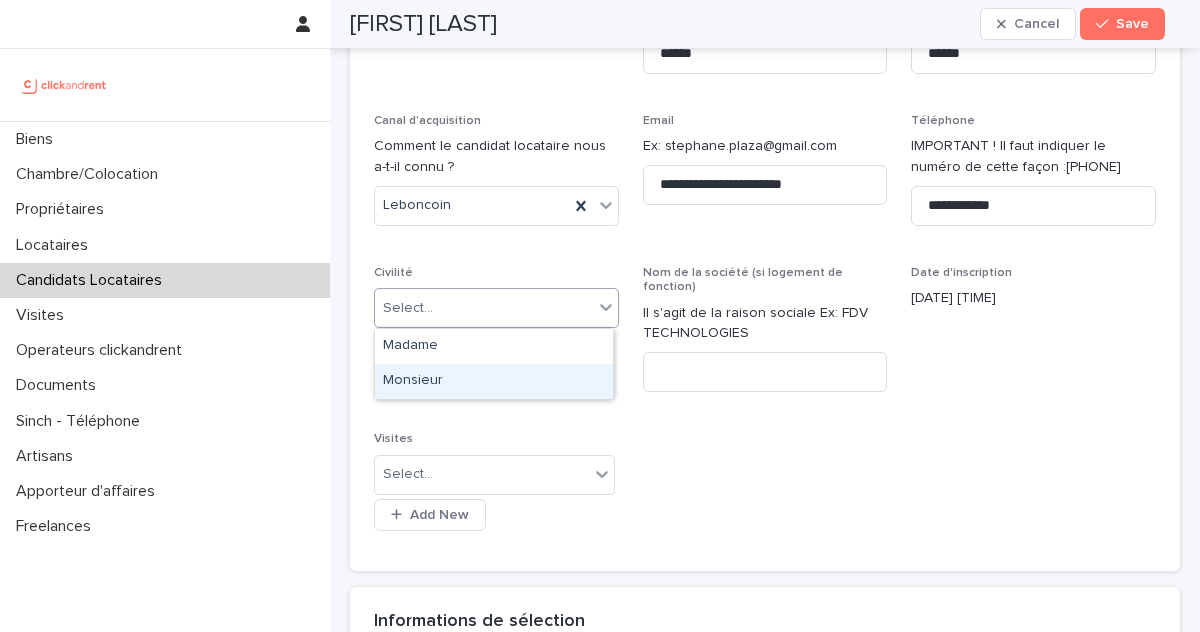 click on "Monsieur" at bounding box center [494, 381] 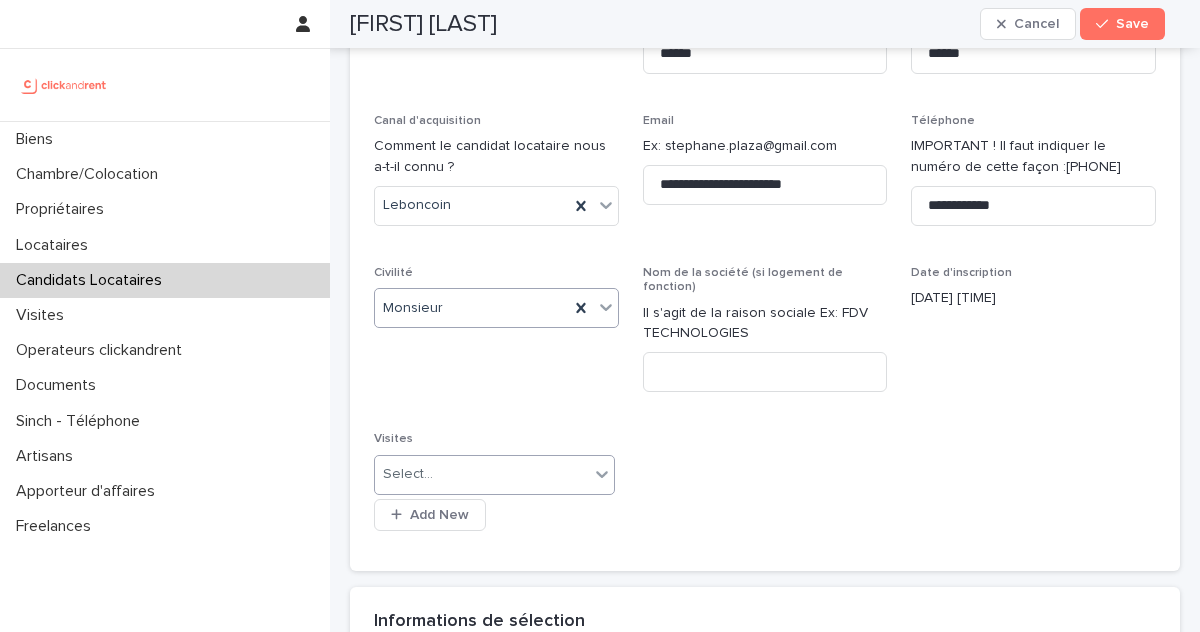 click on "Select..." at bounding box center (482, 474) 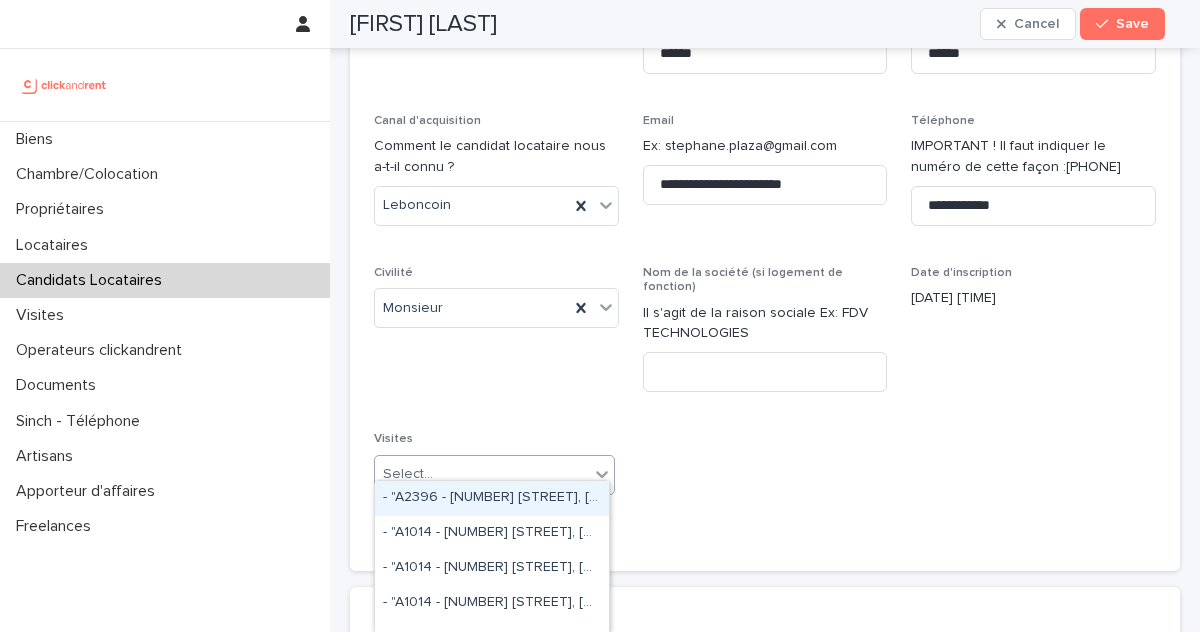 click on "**********" at bounding box center [765, 265] 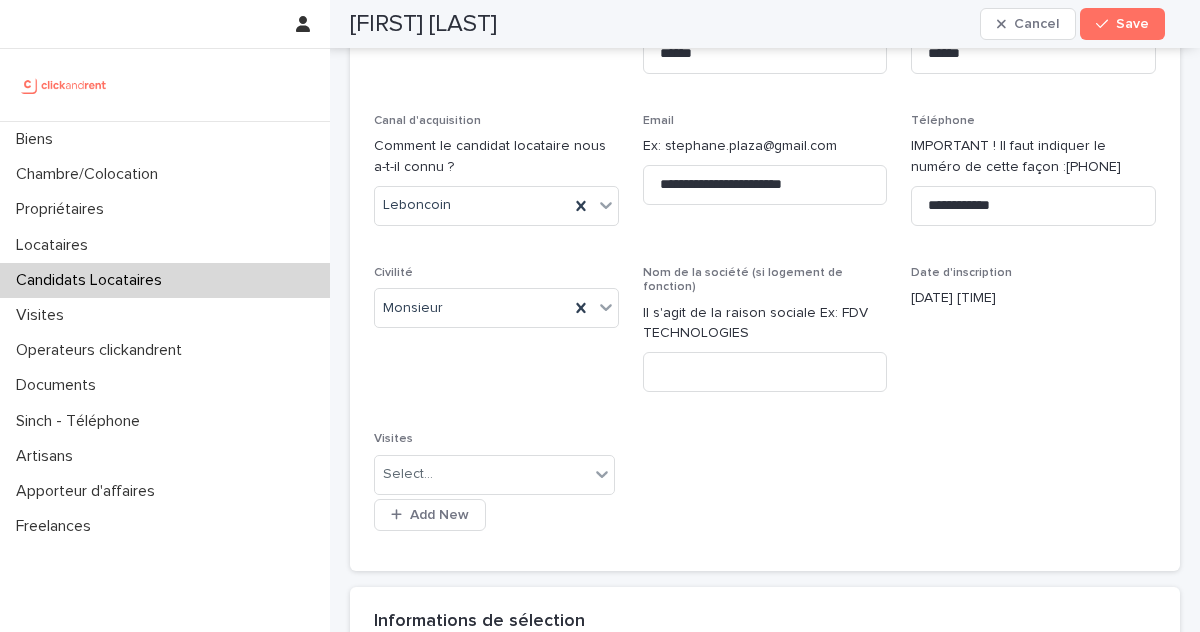 scroll, scrollTop: 544, scrollLeft: 0, axis: vertical 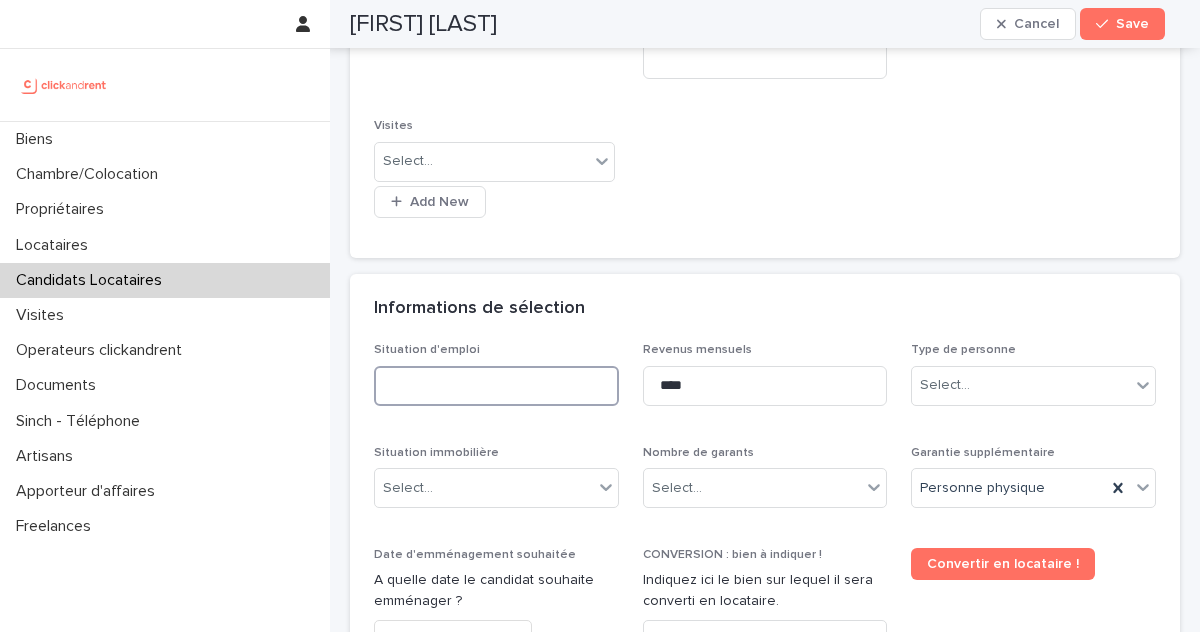 click at bounding box center [496, 386] 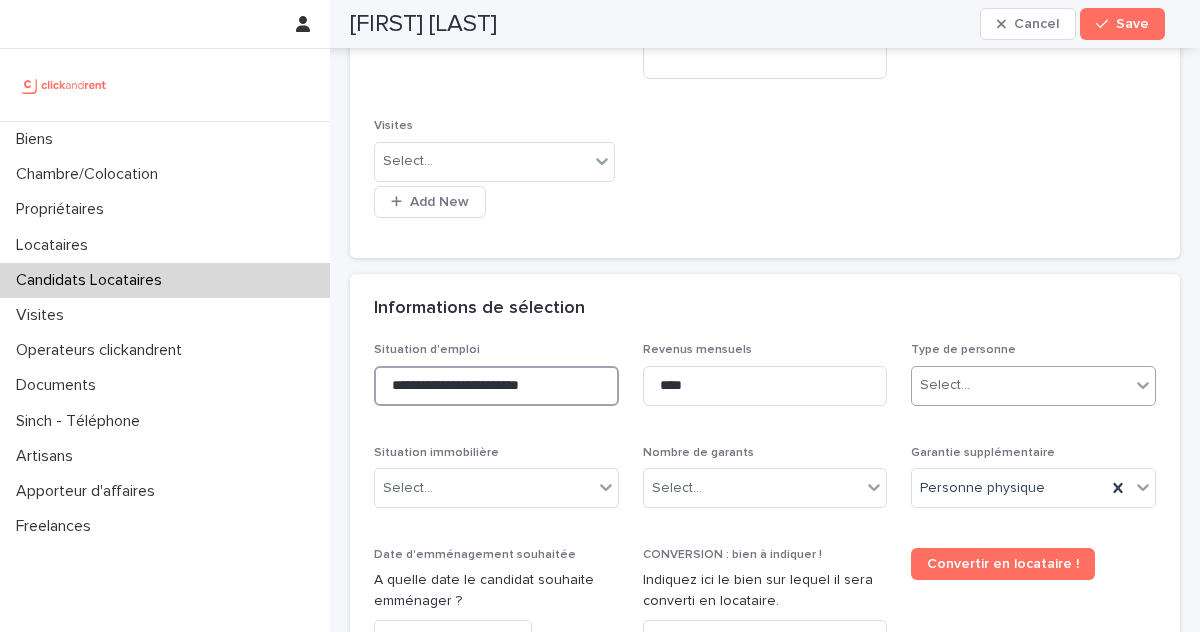 type on "**********" 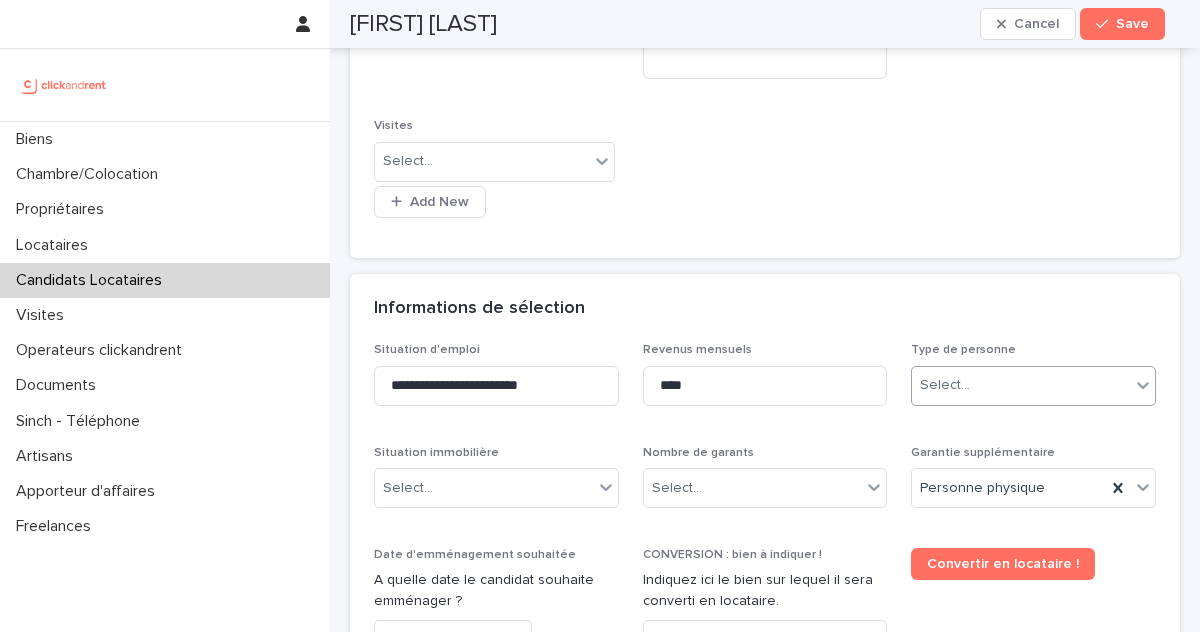 click on "Select..." at bounding box center [1021, 385] 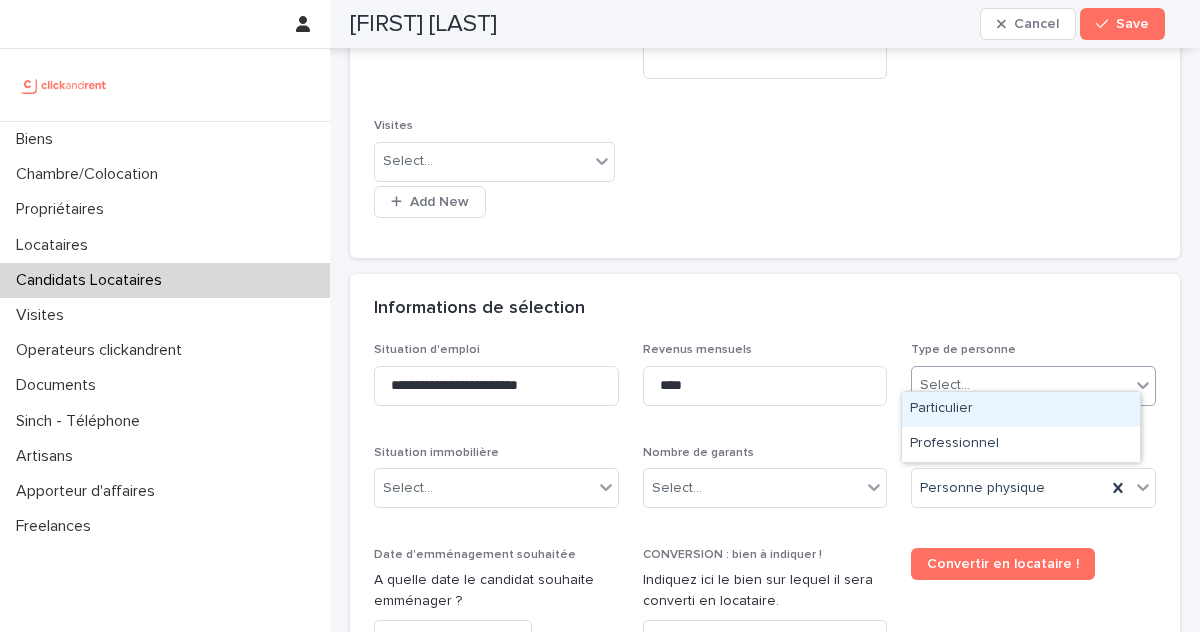 click on "Particulier" at bounding box center [1021, 409] 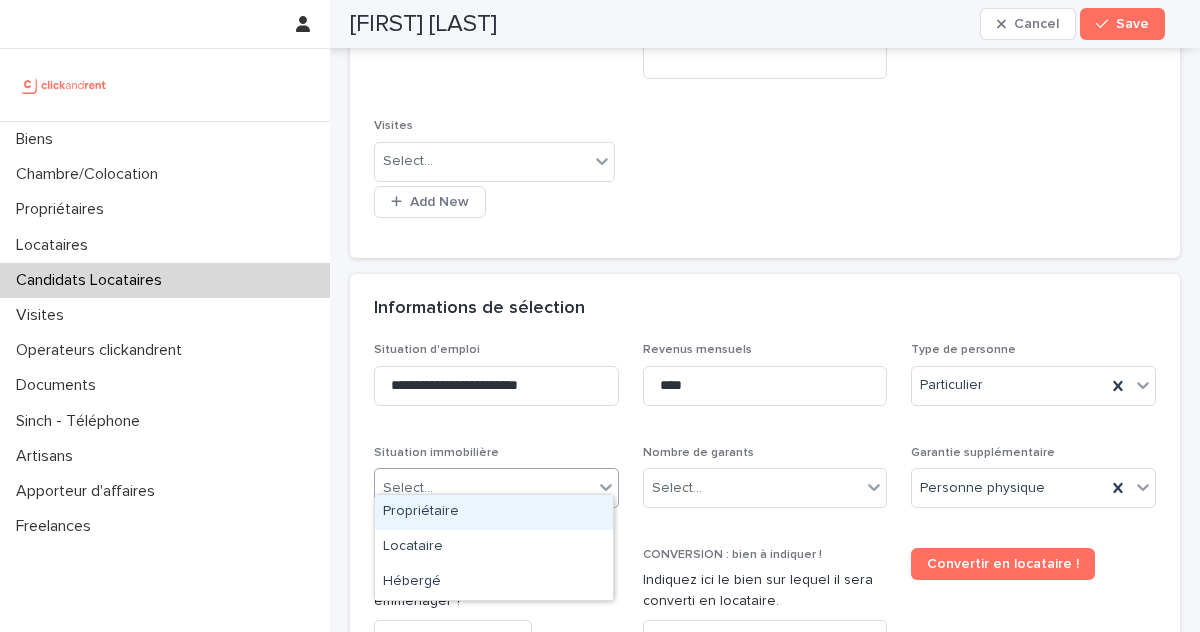 click on "Select..." at bounding box center [484, 488] 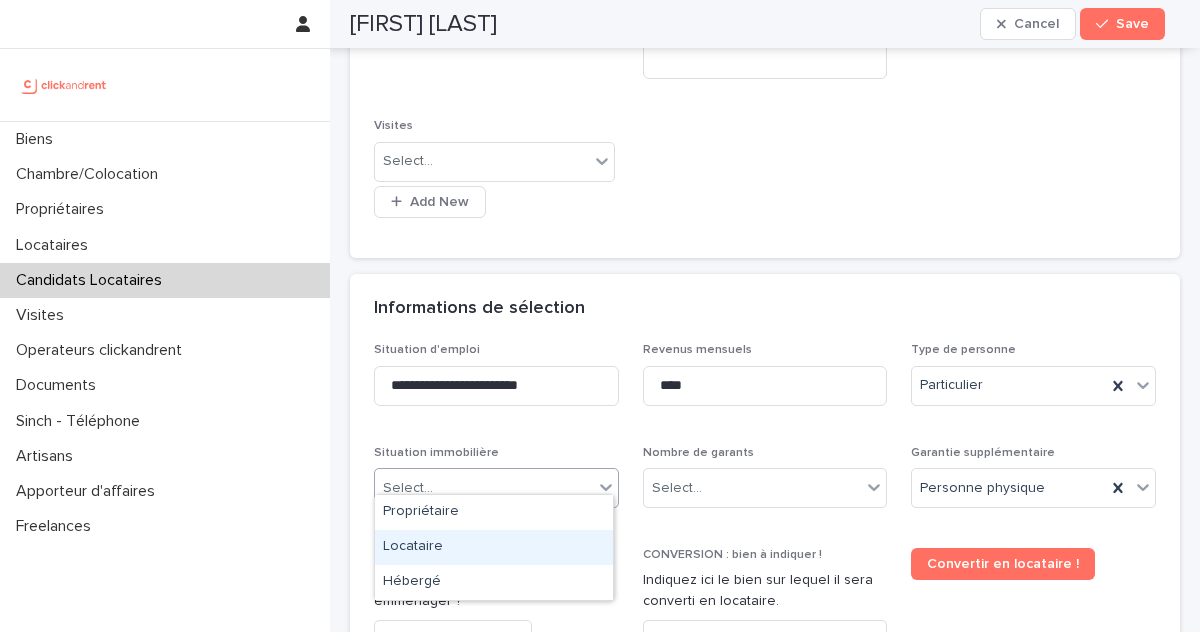 click on "Locataire" at bounding box center (494, 547) 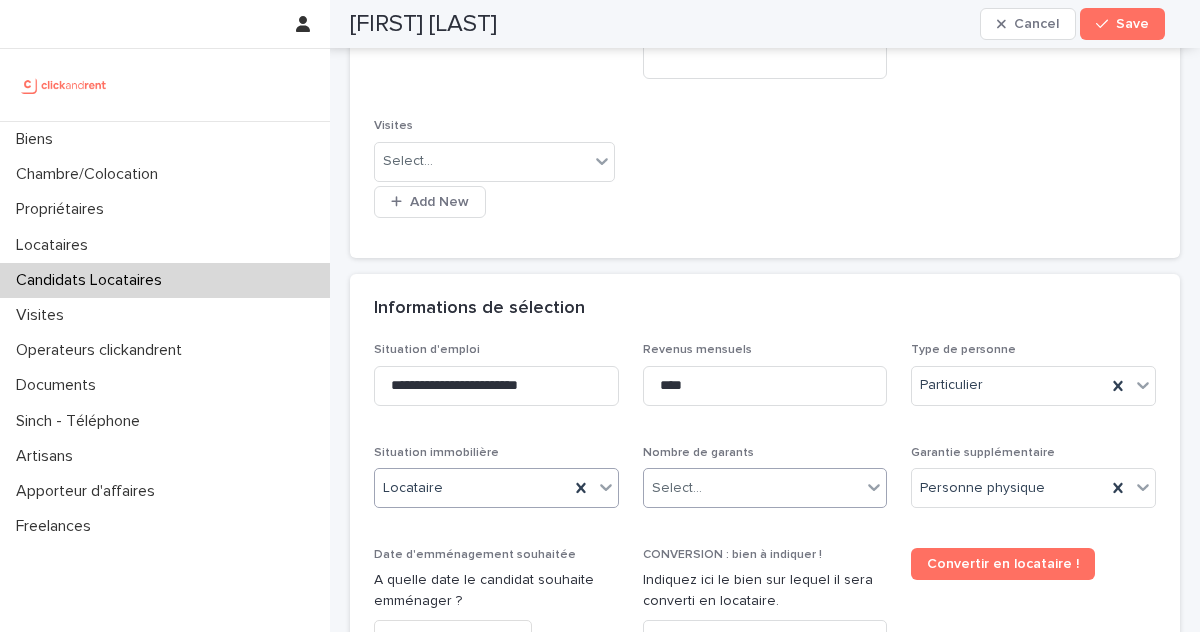 click on "Select..." at bounding box center [677, 488] 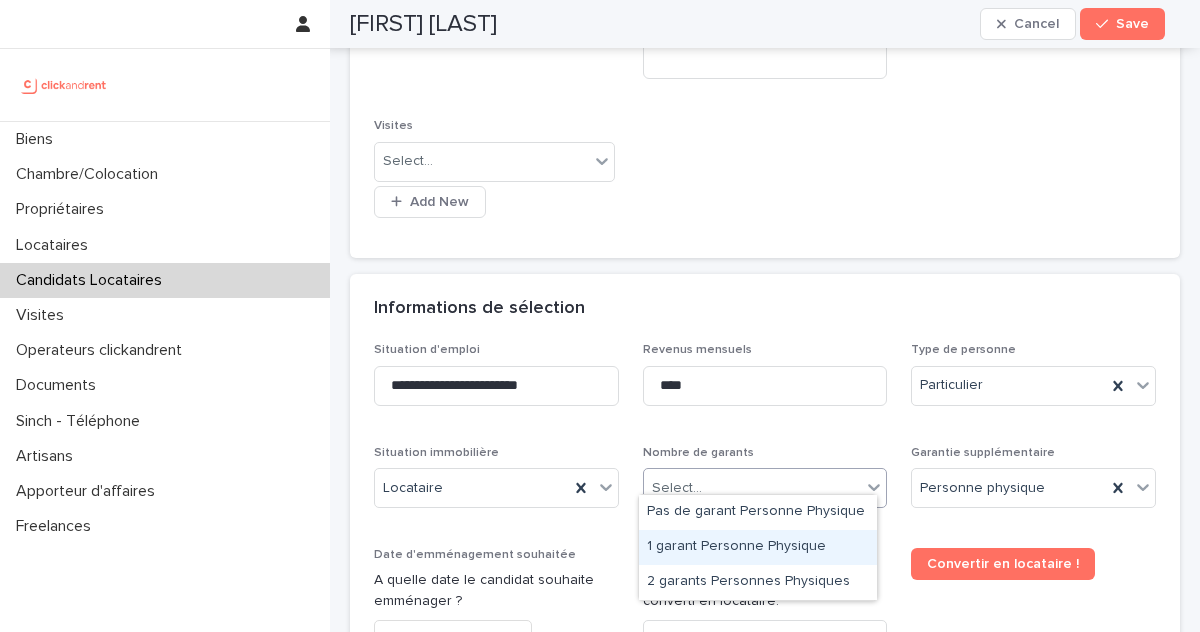click on "1 garant Personne Physique" at bounding box center [758, 547] 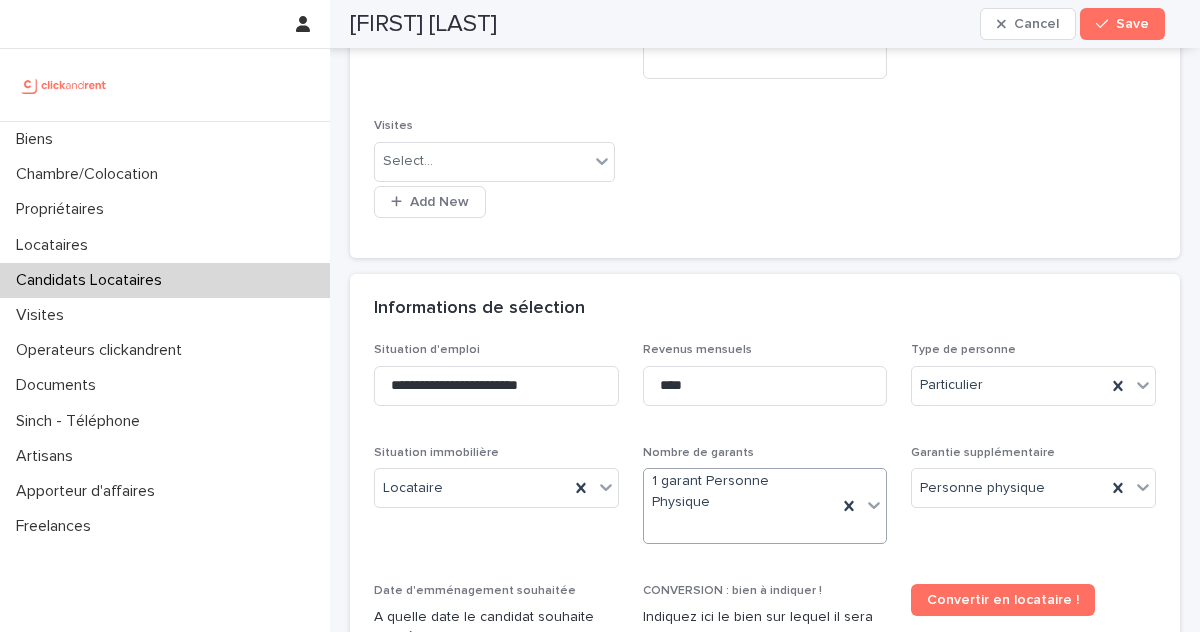 scroll, scrollTop: 552, scrollLeft: 0, axis: vertical 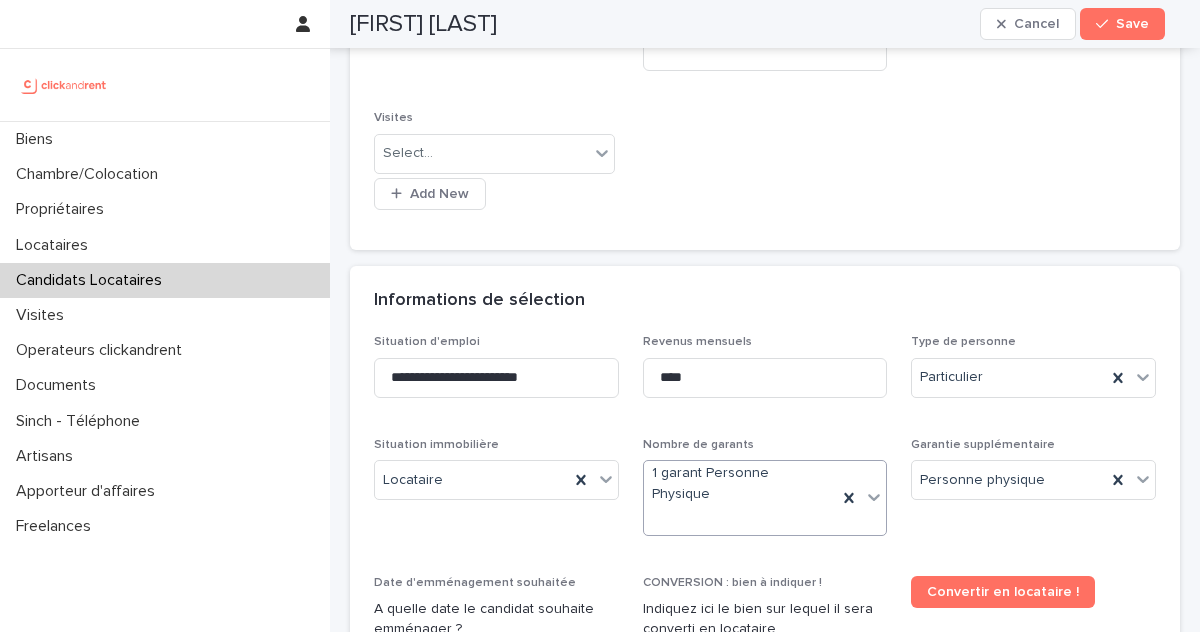 click on "1 garant Personne Physique" at bounding box center [741, 484] 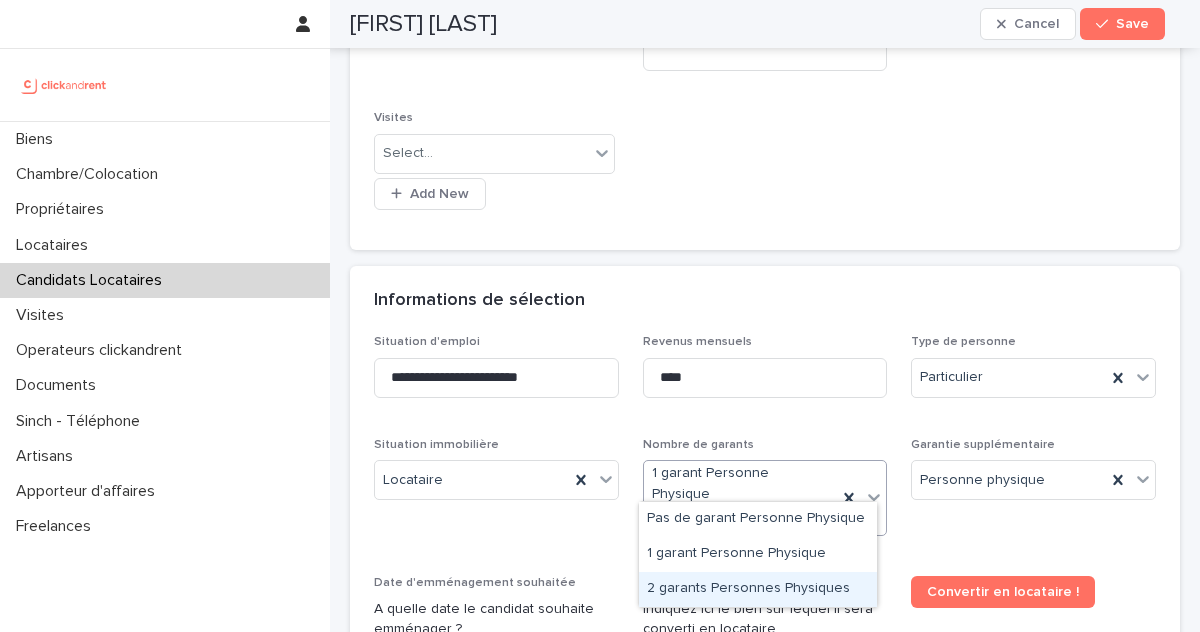click on "2 garants Personnes Physiques" at bounding box center [758, 589] 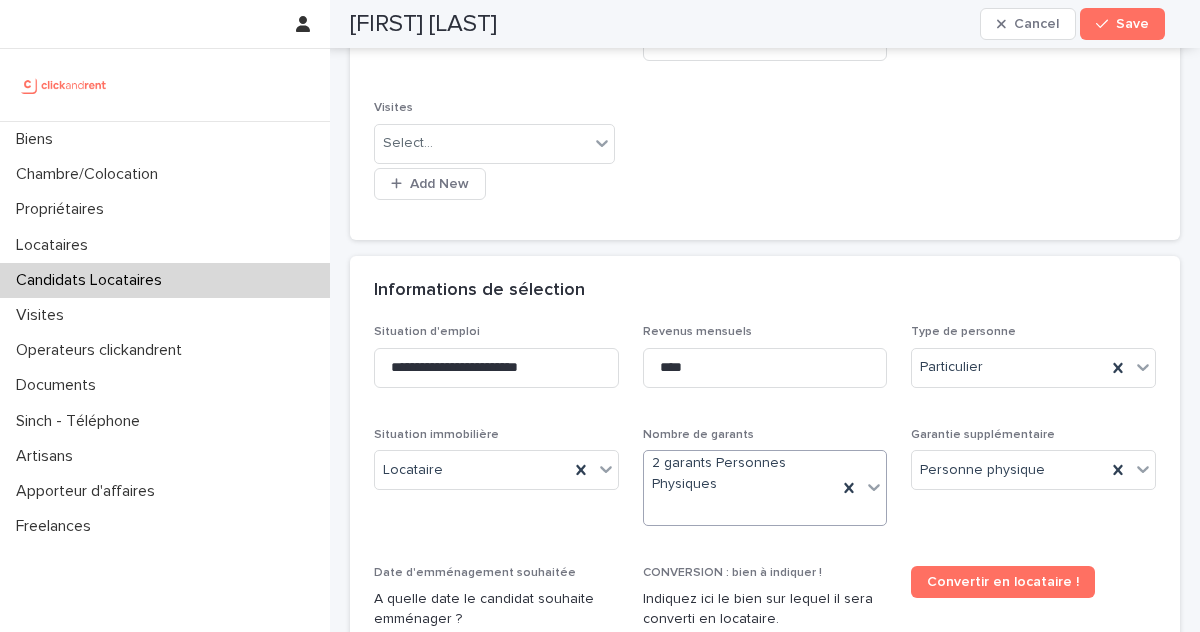 scroll, scrollTop: 758, scrollLeft: 0, axis: vertical 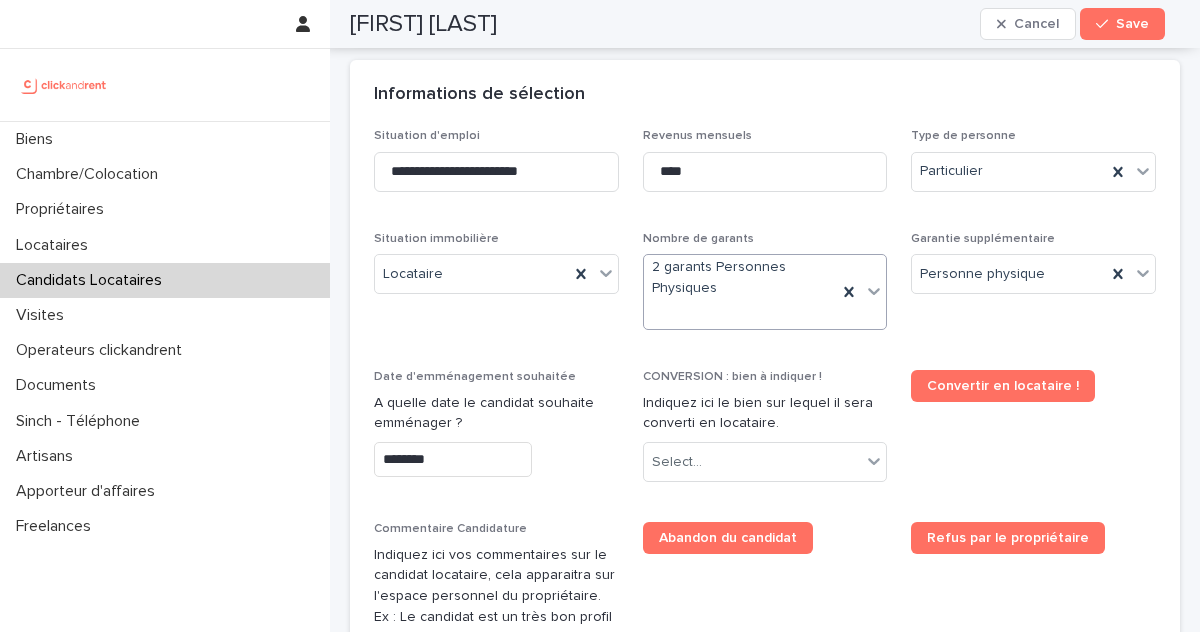 click on "********" at bounding box center (453, 459) 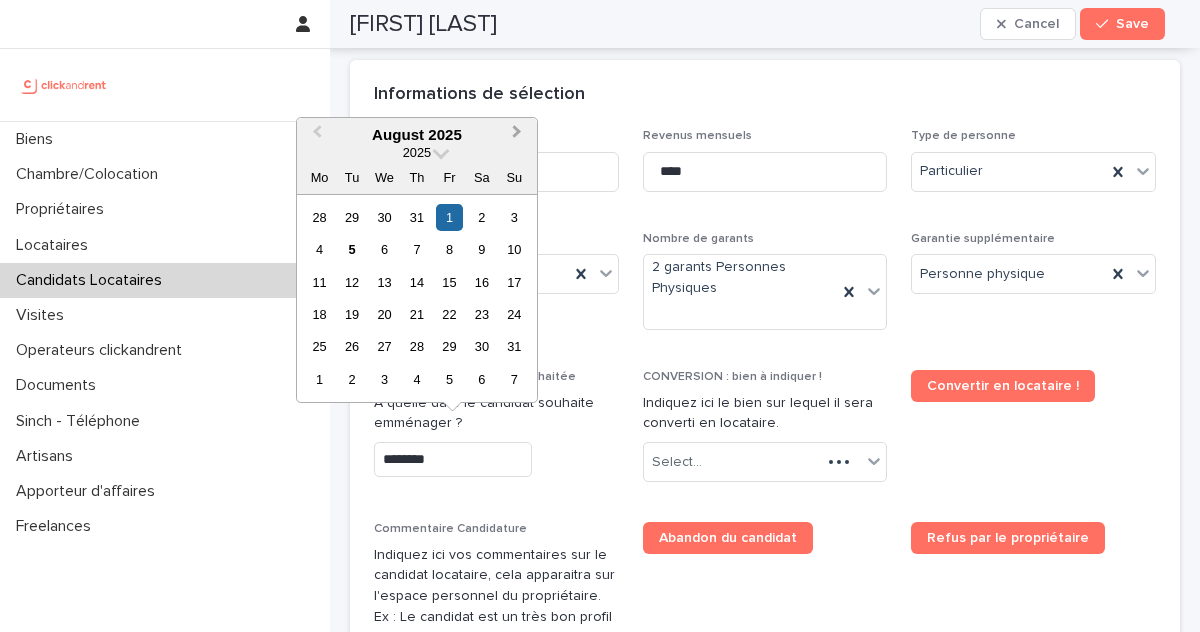 click on "Next Month" at bounding box center (517, 134) 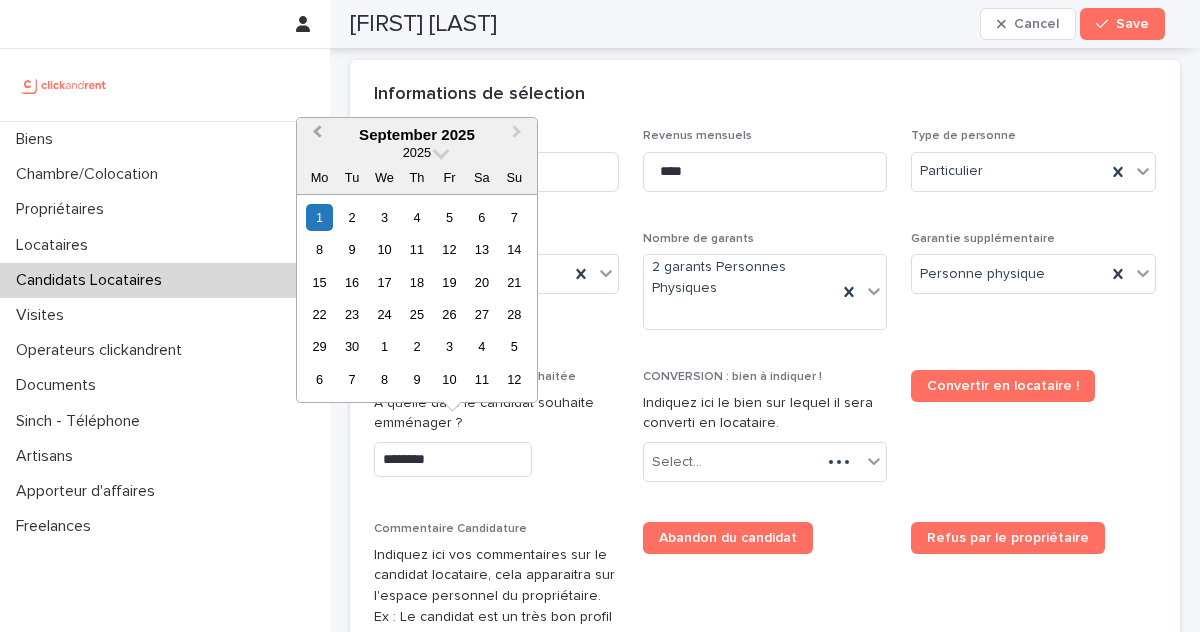 click on "Previous Month" at bounding box center (315, 136) 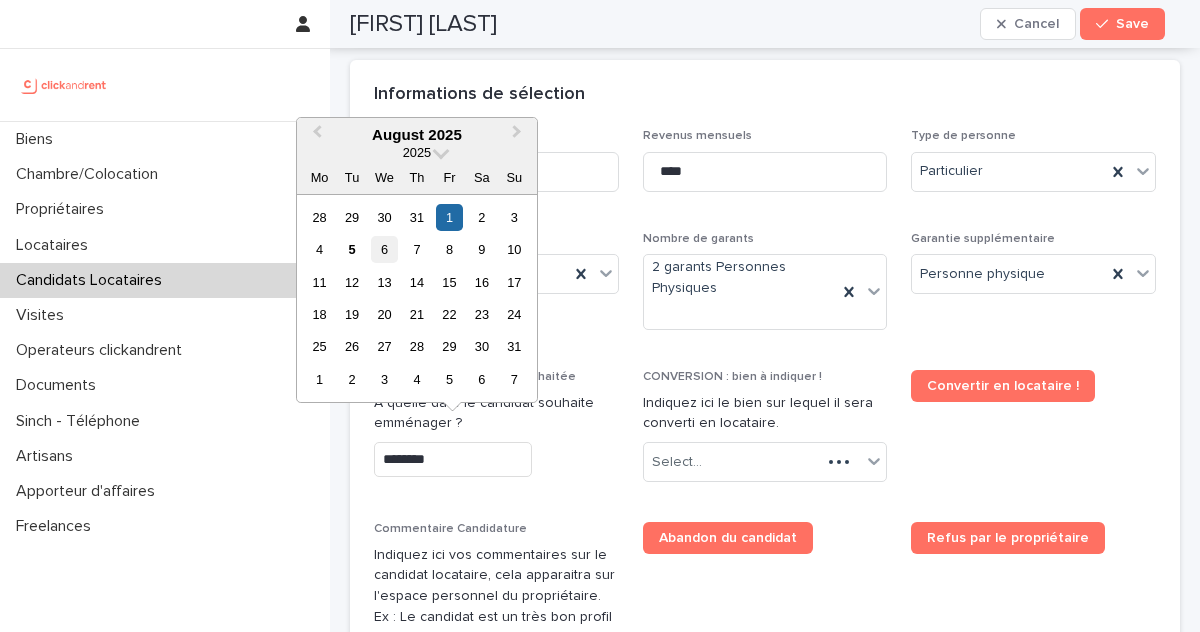 click on "6" at bounding box center (384, 249) 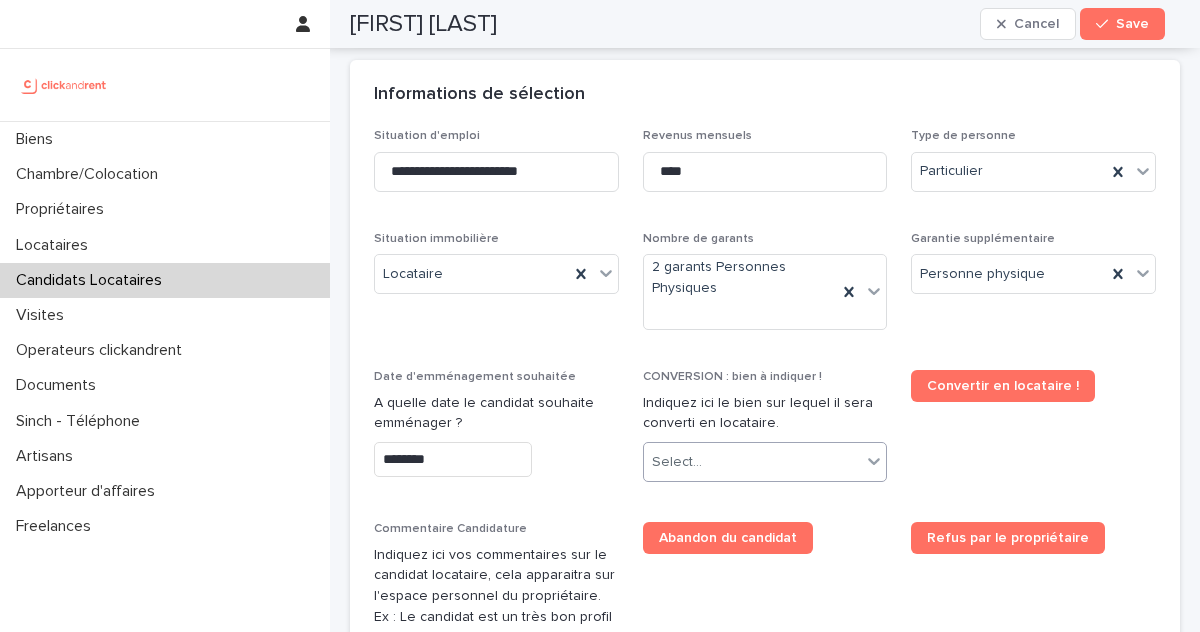 type on "********" 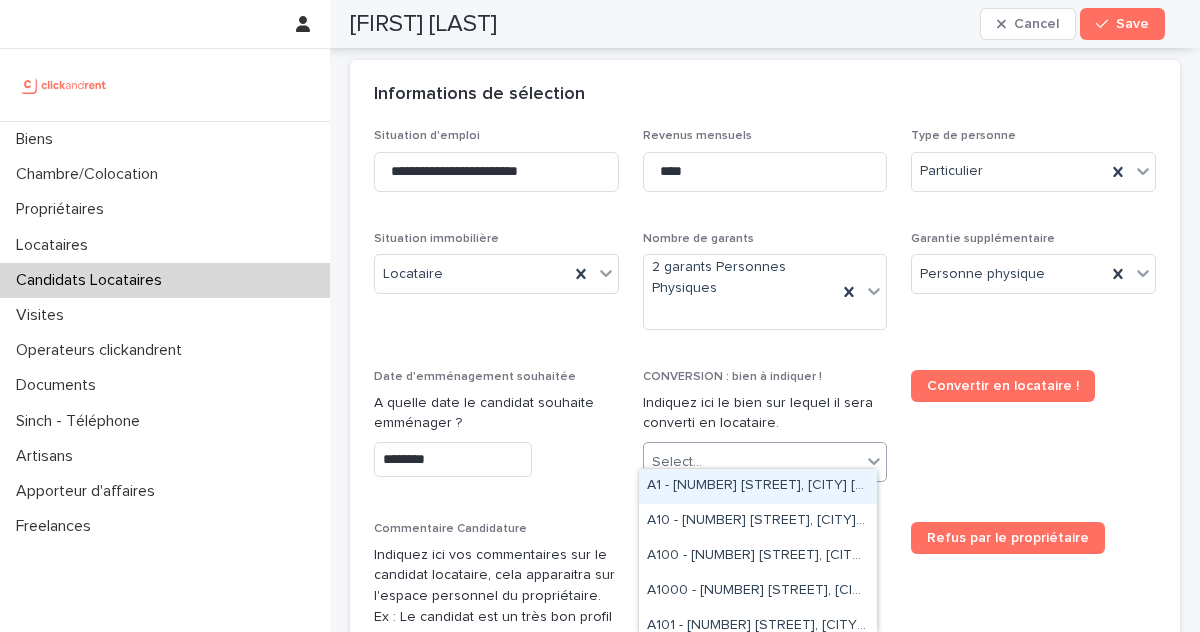 click on "Select..." at bounding box center [753, 462] 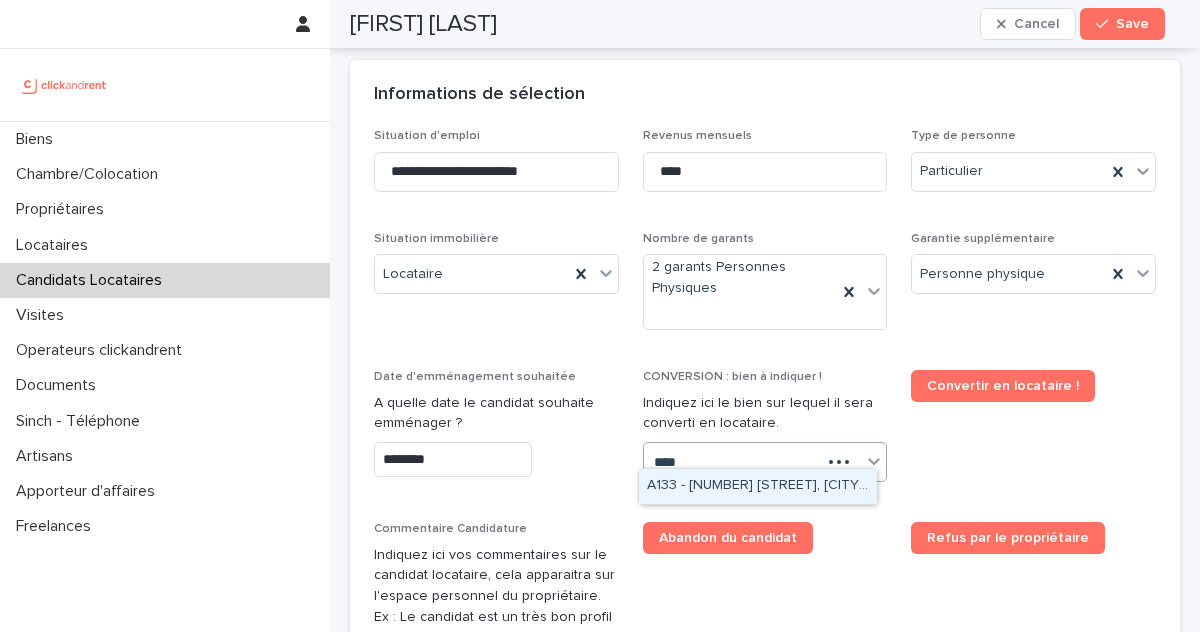 type on "*****" 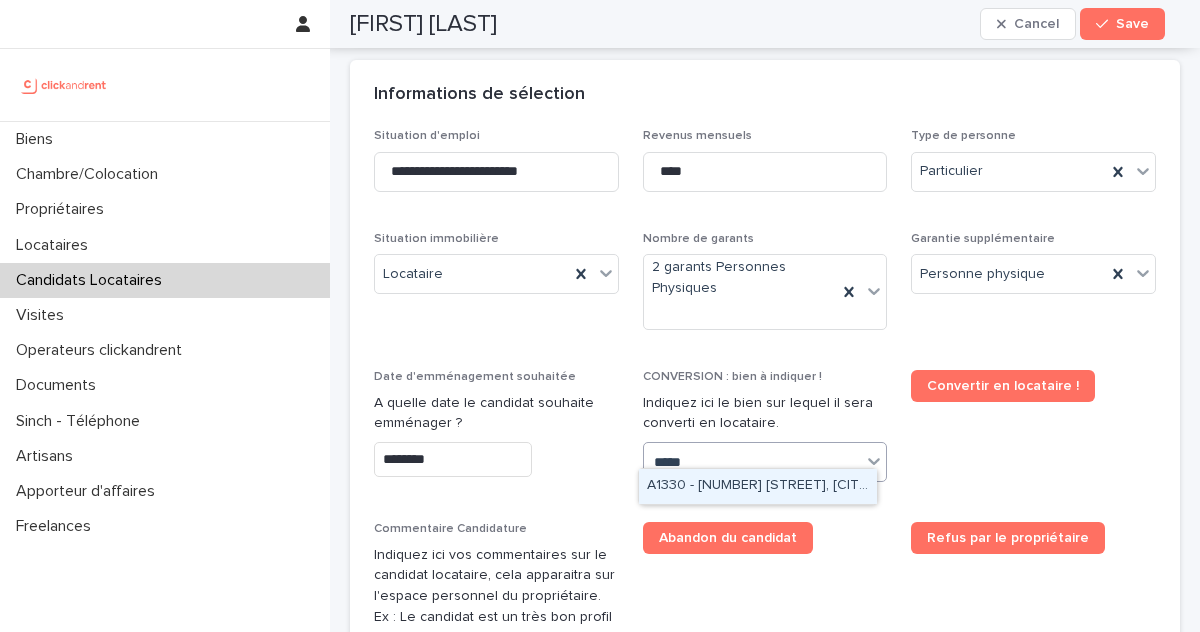 click on "A1330 - 29 Rue Joséphine Baker,  La Norville 91290" at bounding box center [758, 486] 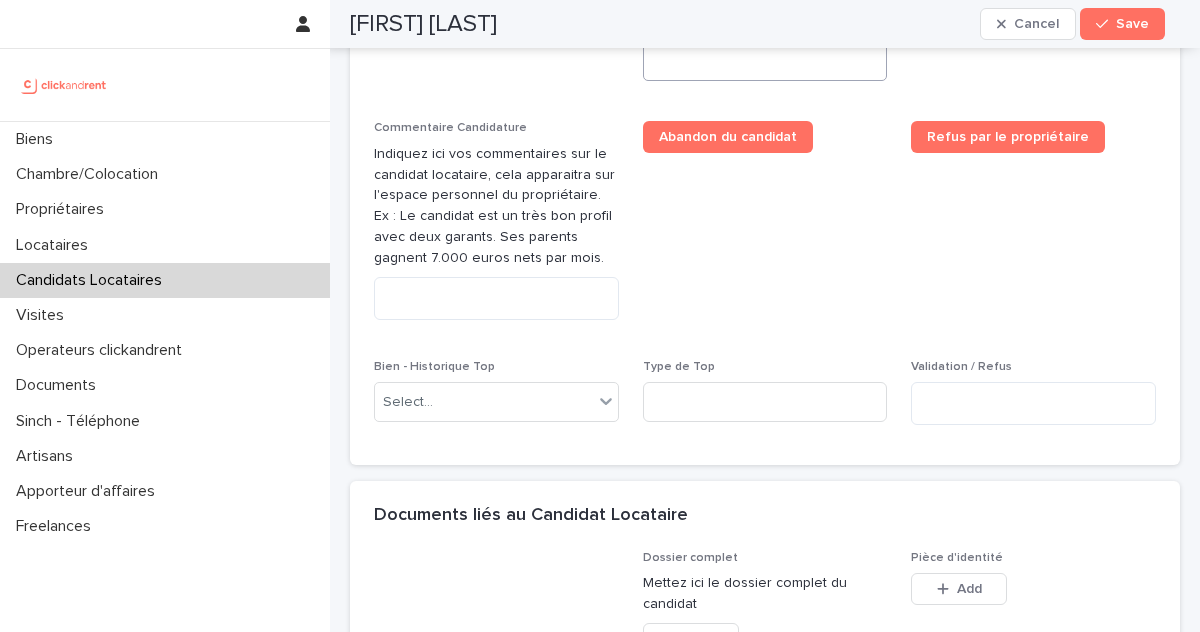 scroll, scrollTop: 1282, scrollLeft: 0, axis: vertical 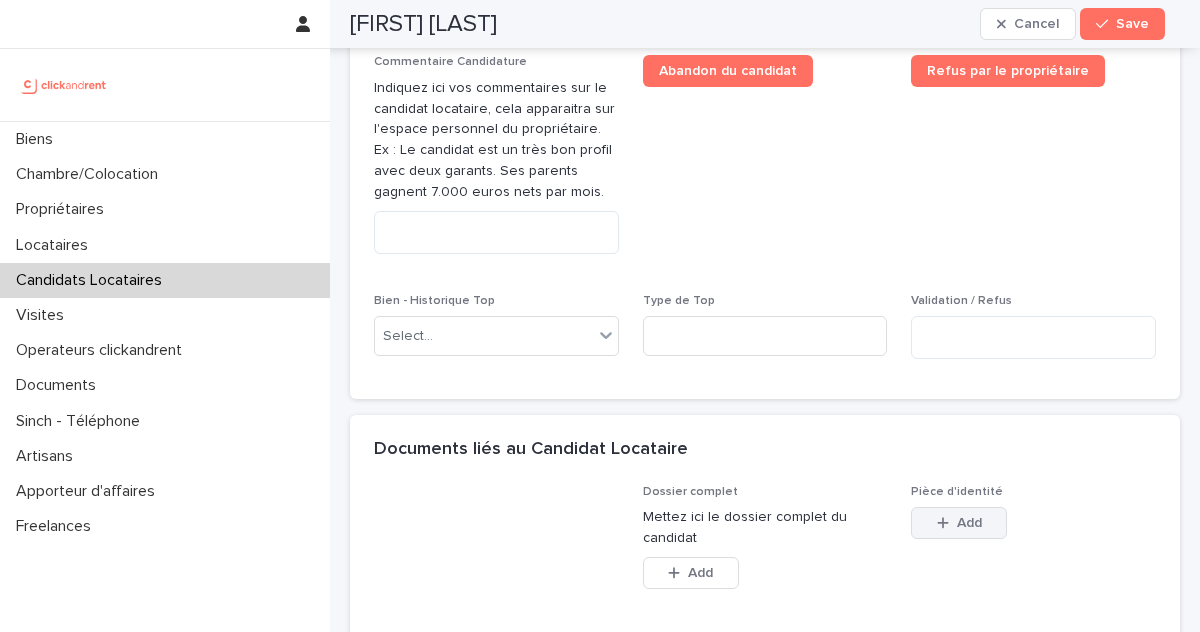 click on "Add" at bounding box center [959, 523] 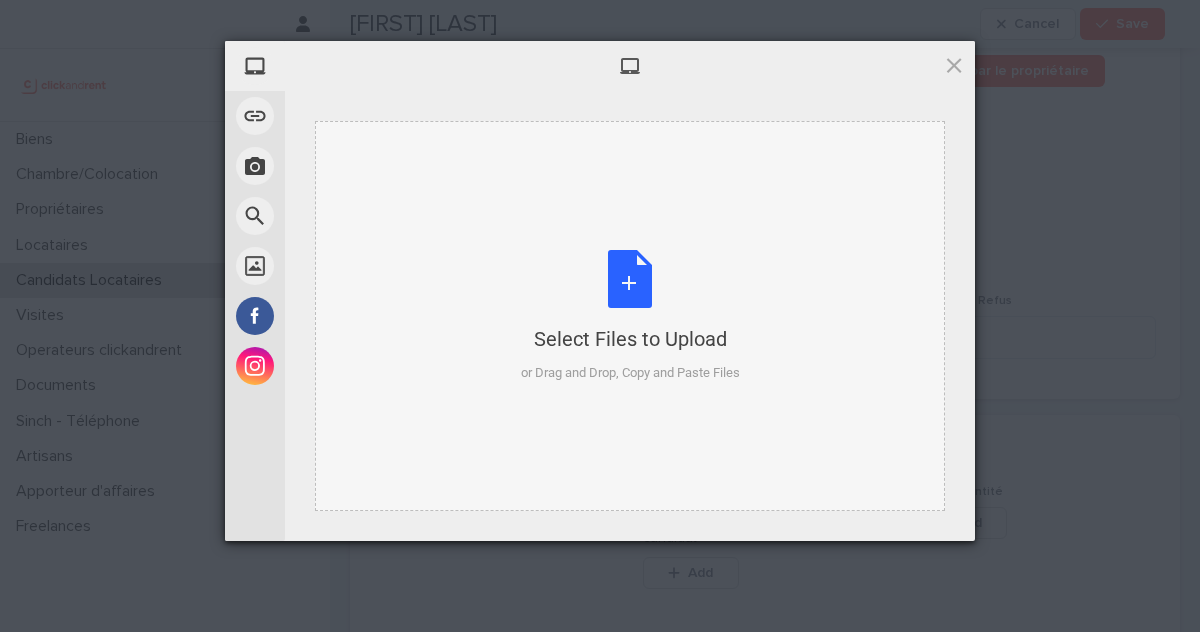click on "Select Files to Upload
or Drag and Drop, Copy and Paste Files" at bounding box center [630, 316] 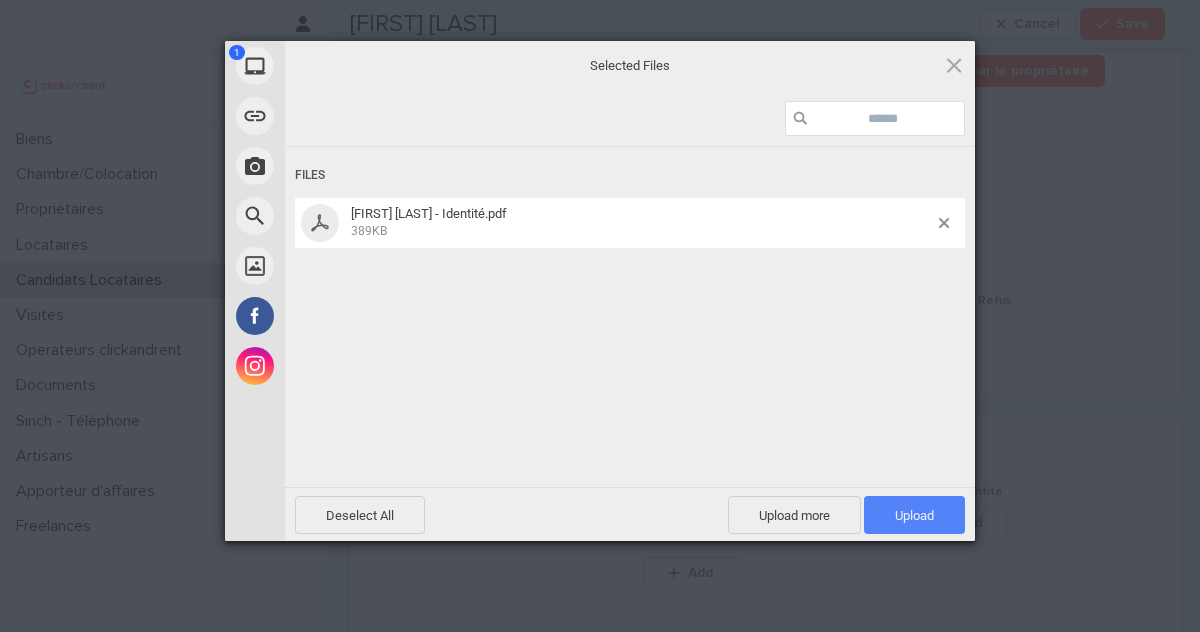click on "Upload
1" at bounding box center (914, 515) 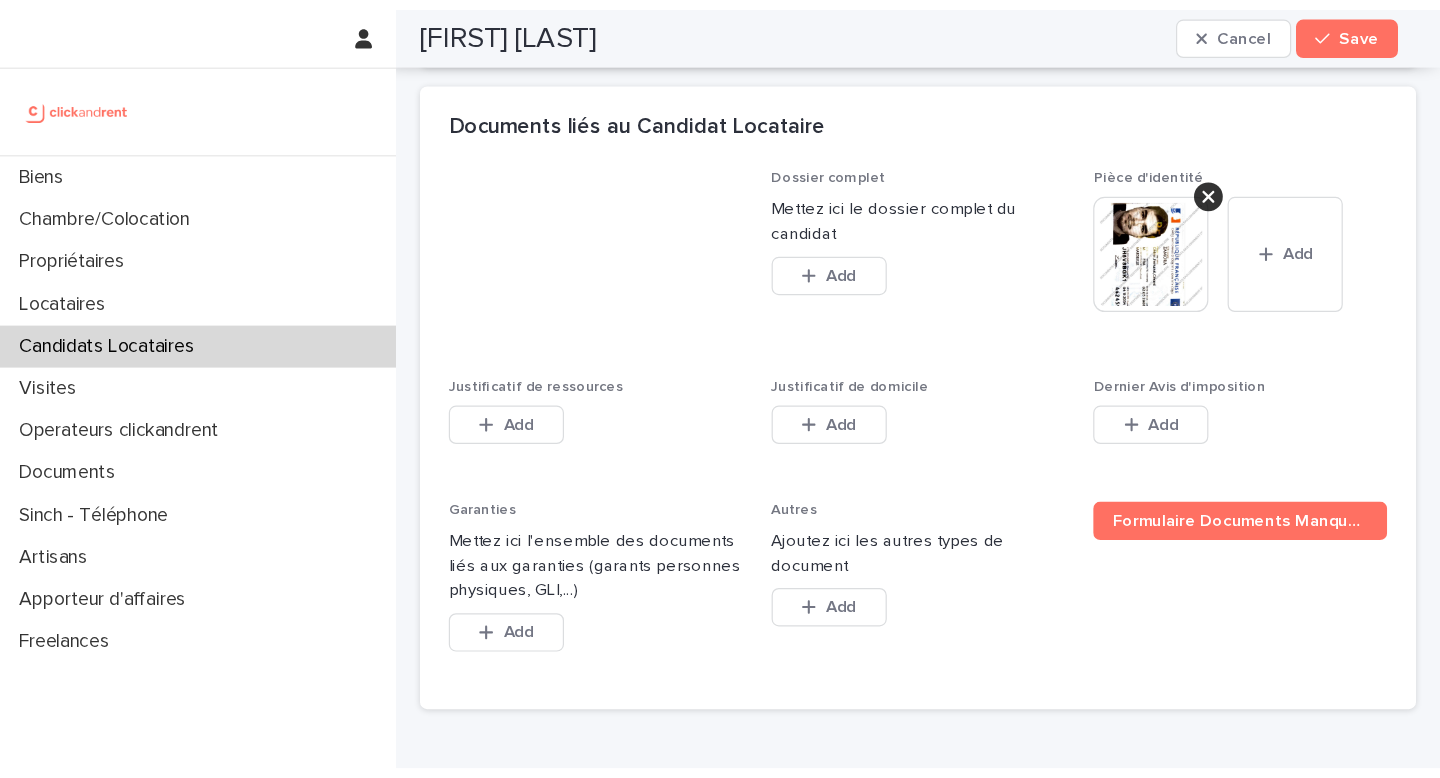 scroll, scrollTop: 1722, scrollLeft: 0, axis: vertical 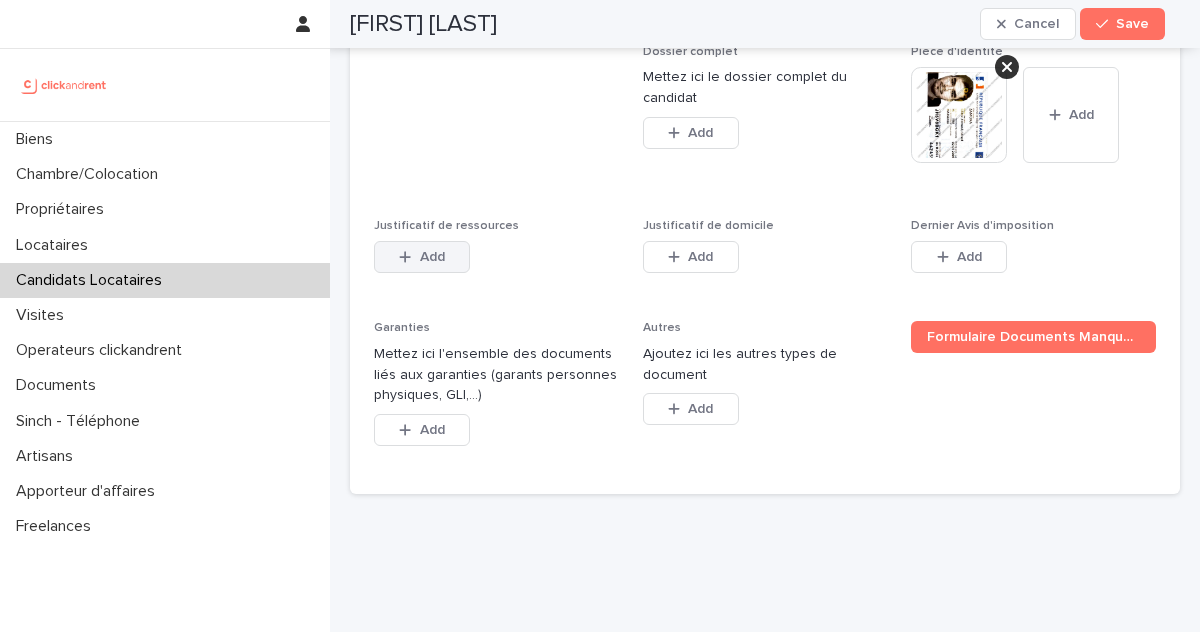 click on "Add" at bounding box center (432, 257) 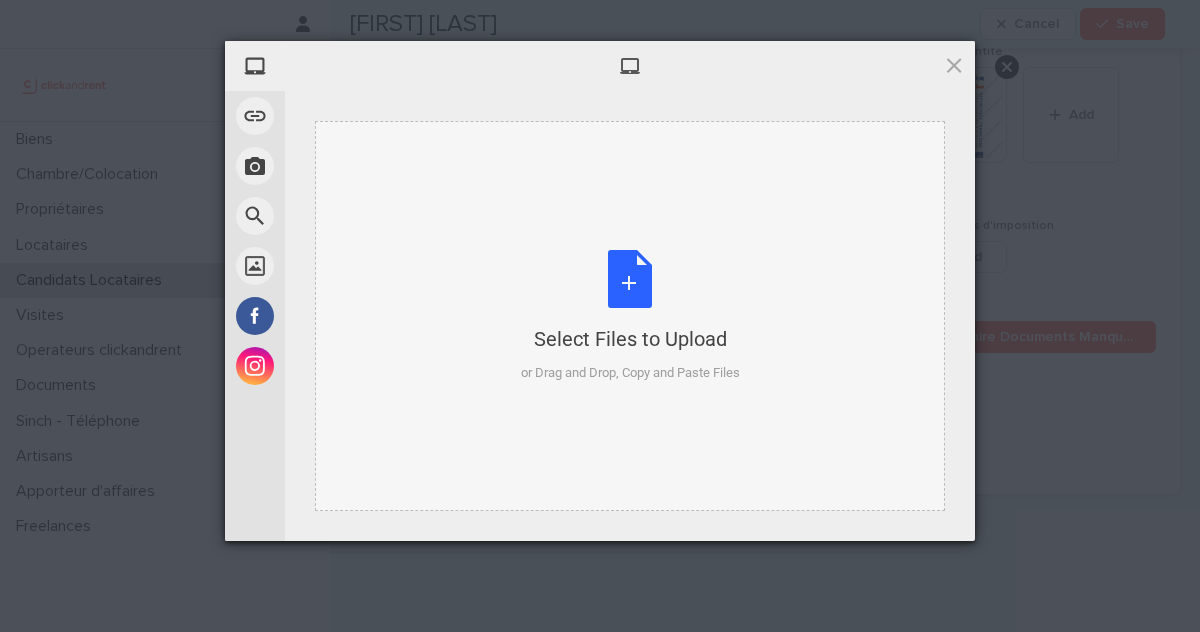 click on "Select Files to Upload" at bounding box center (630, 339) 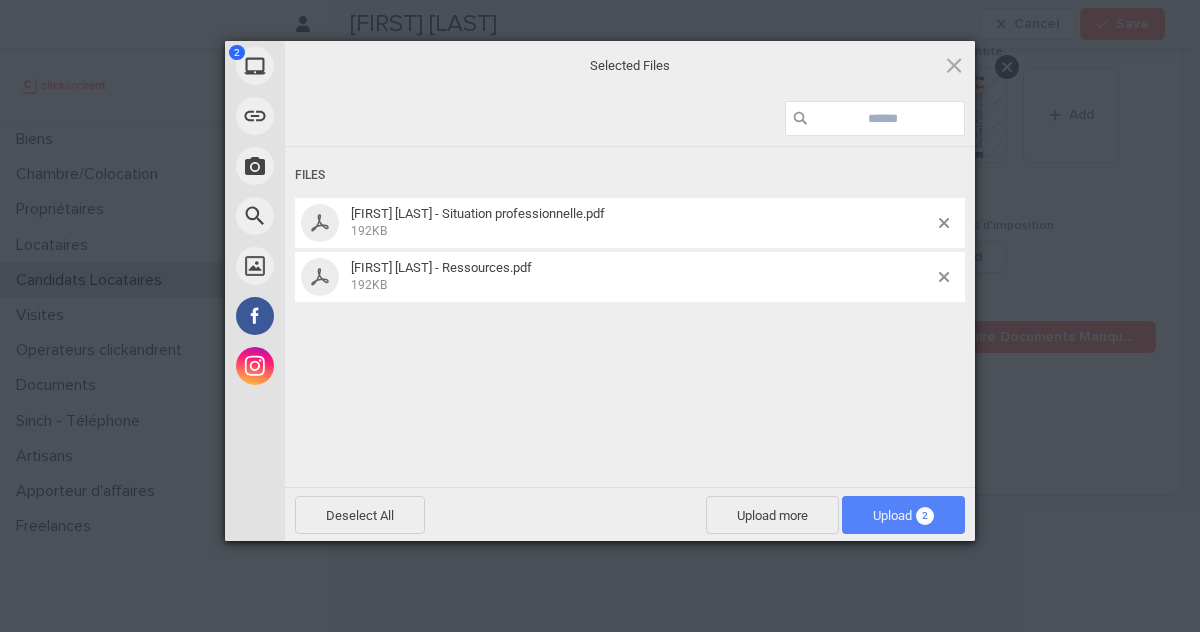click on "Upload
2" at bounding box center (903, 515) 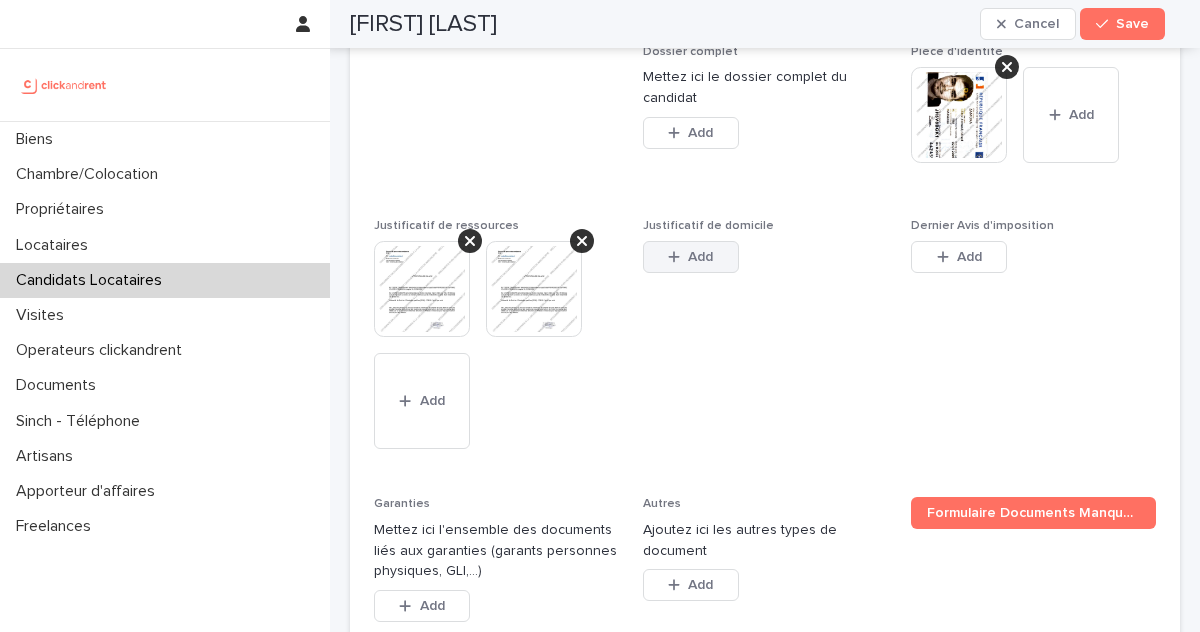 click on "Add" at bounding box center [691, 257] 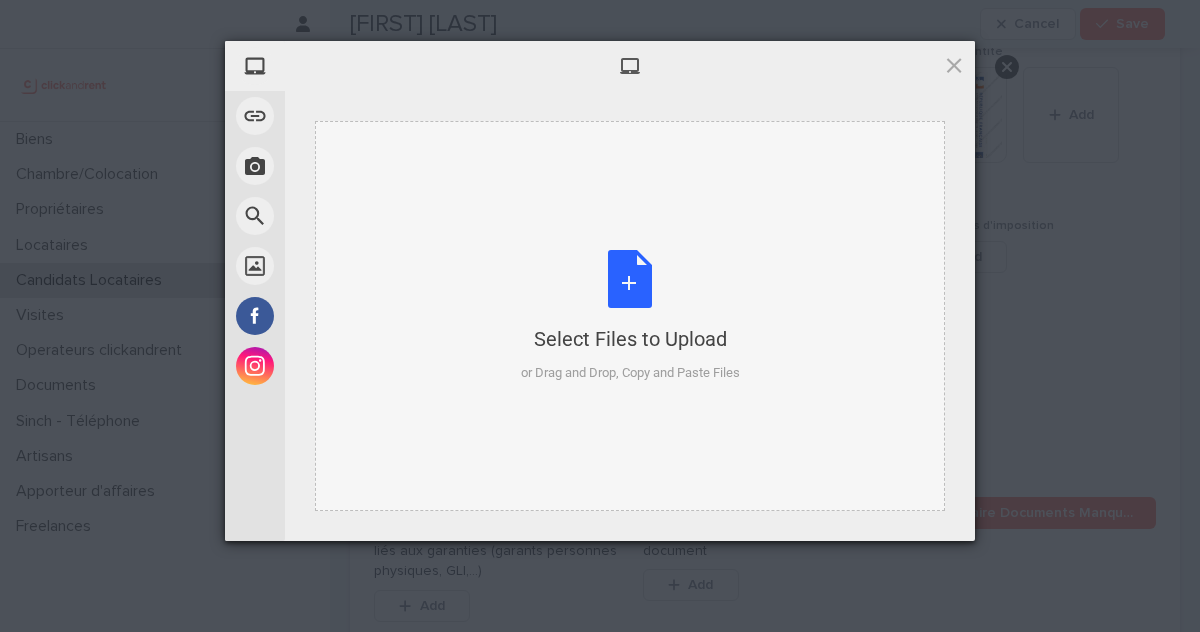 click on "or Drag and Drop, Copy and Paste Files" at bounding box center (630, 373) 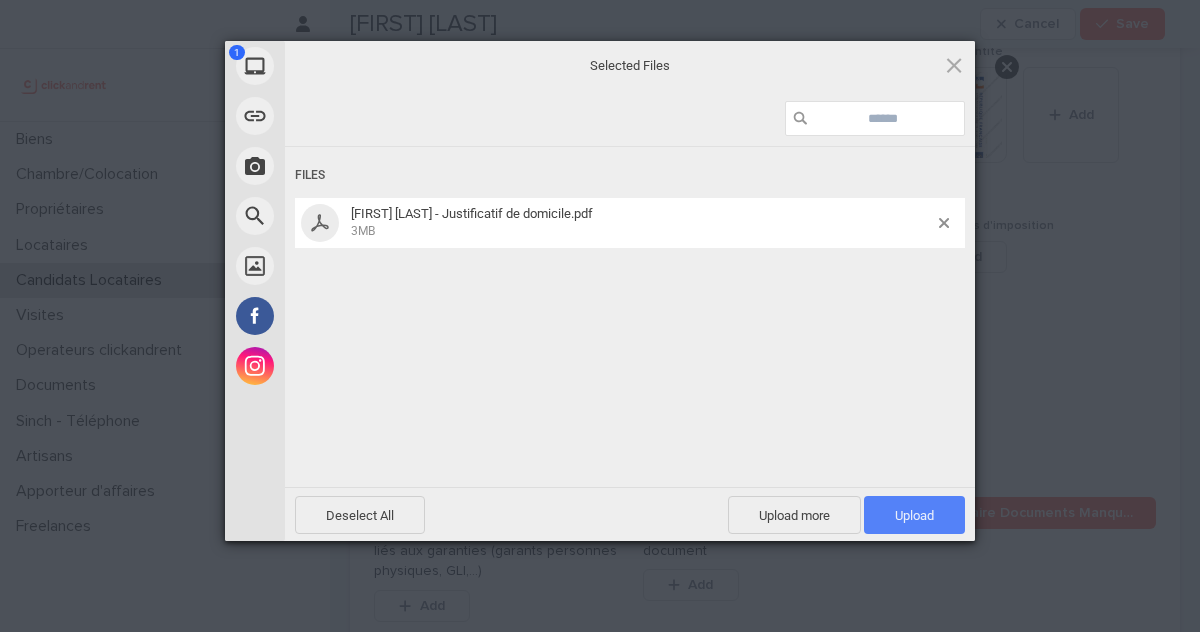 click on "Upload
1" at bounding box center [914, 515] 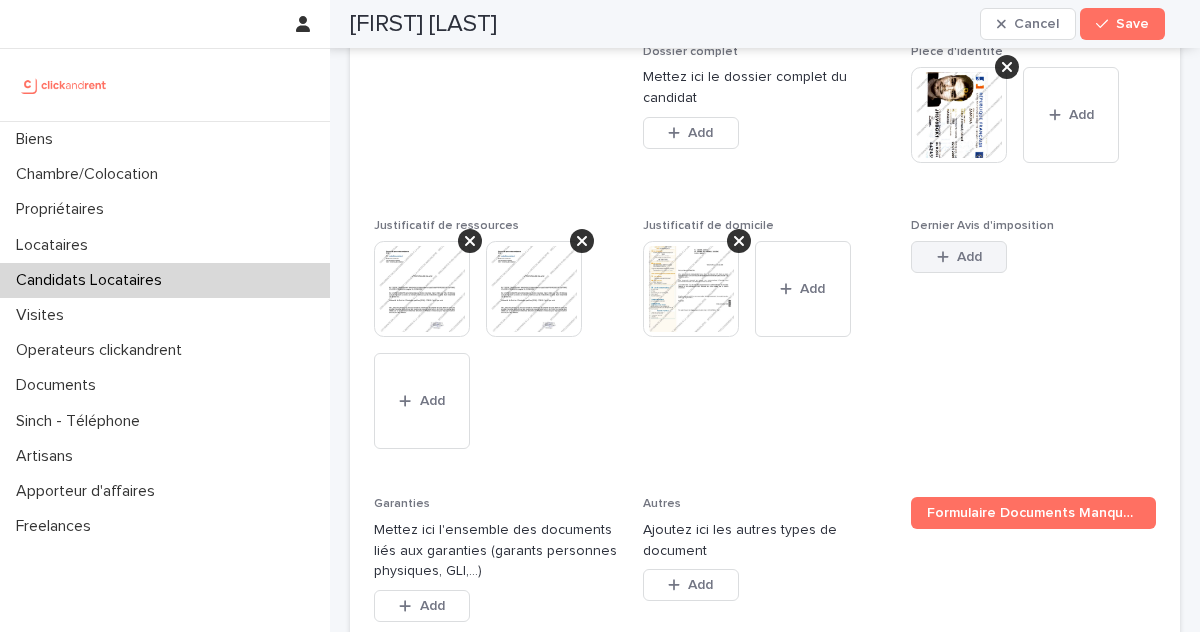 click on "Add" at bounding box center (969, 257) 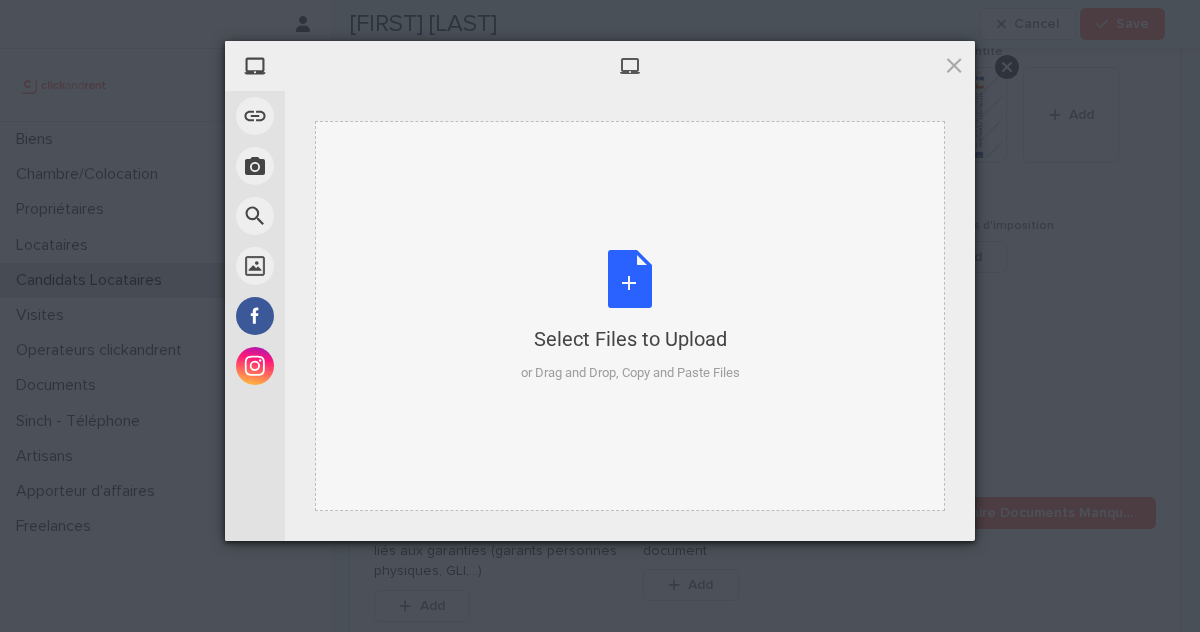click on "Select Files to Upload
or Drag and Drop, Copy and Paste Files" at bounding box center (630, 316) 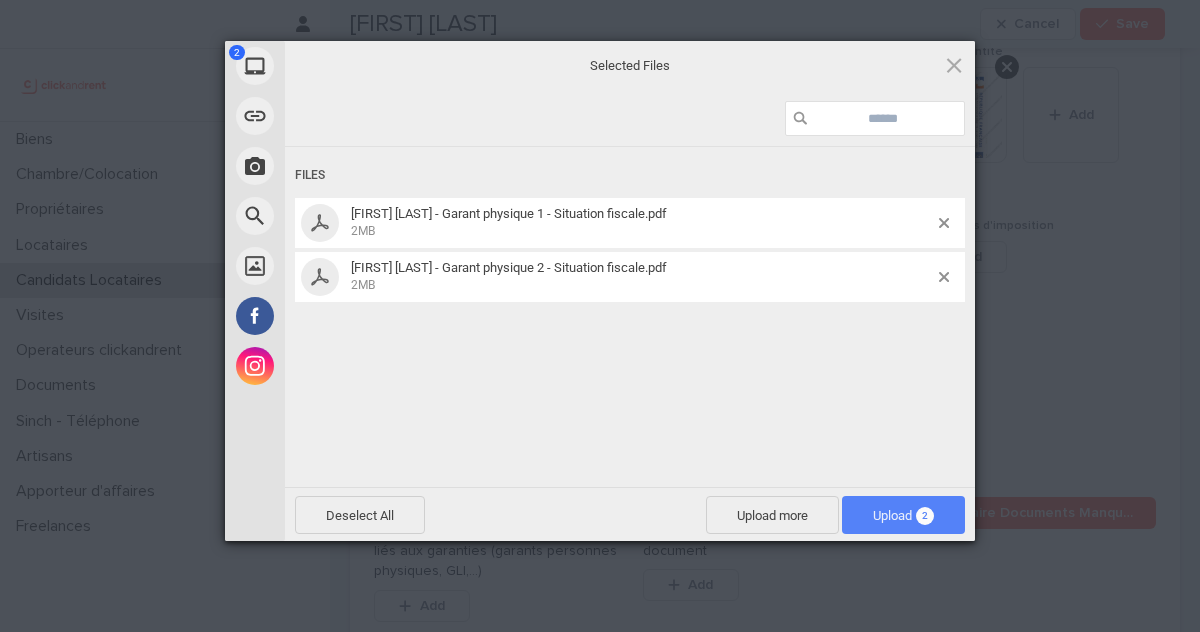 click on "Upload
2" at bounding box center [903, 515] 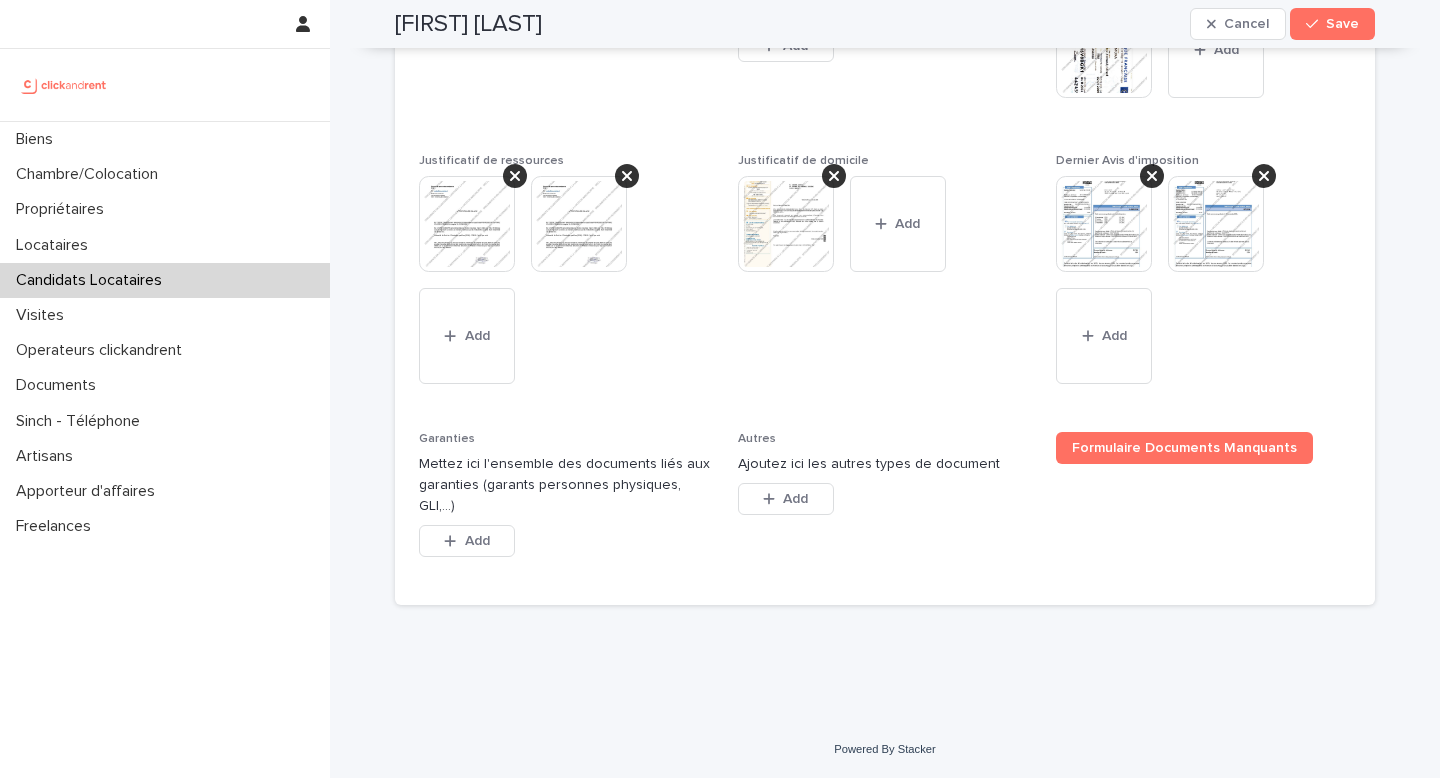 scroll, scrollTop: 1642, scrollLeft: 0, axis: vertical 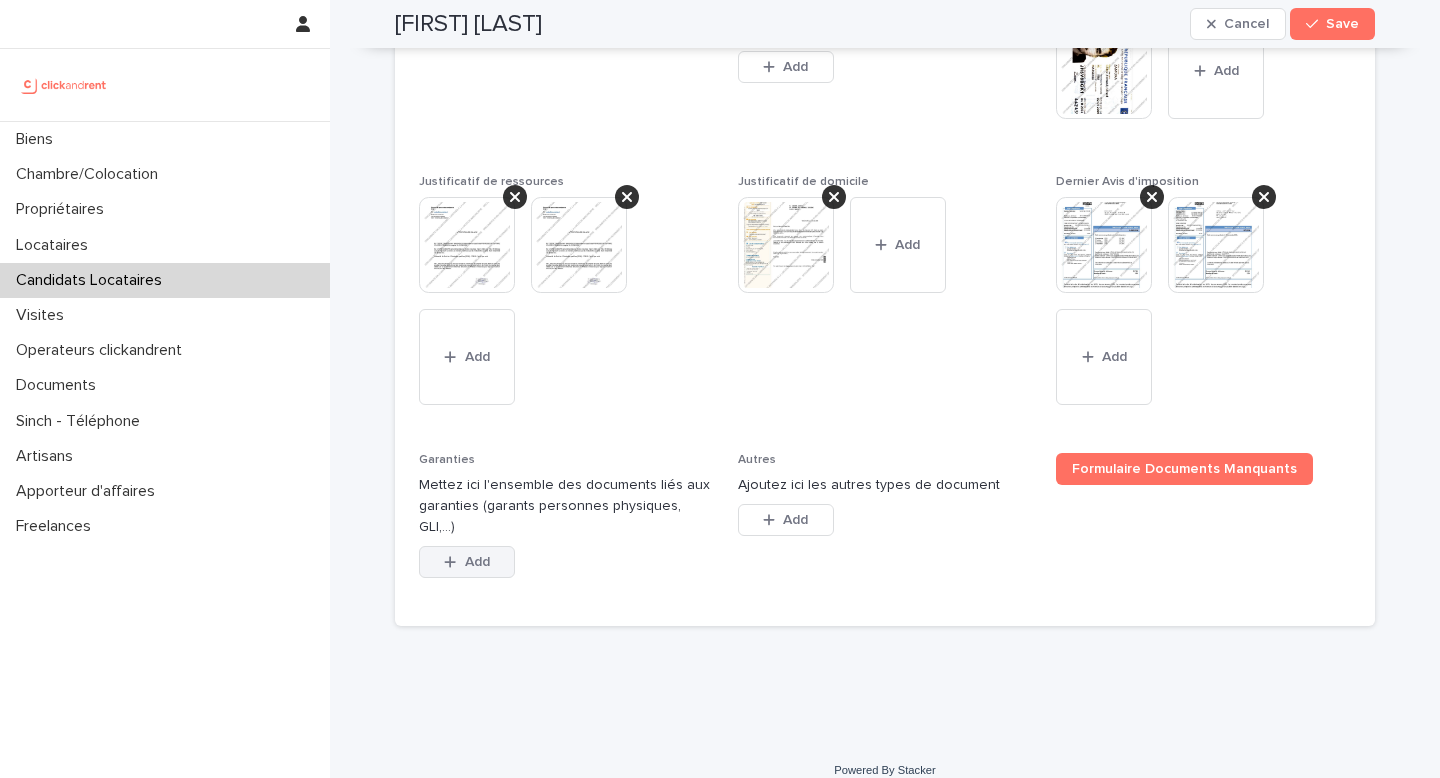 click on "Add" at bounding box center (477, 562) 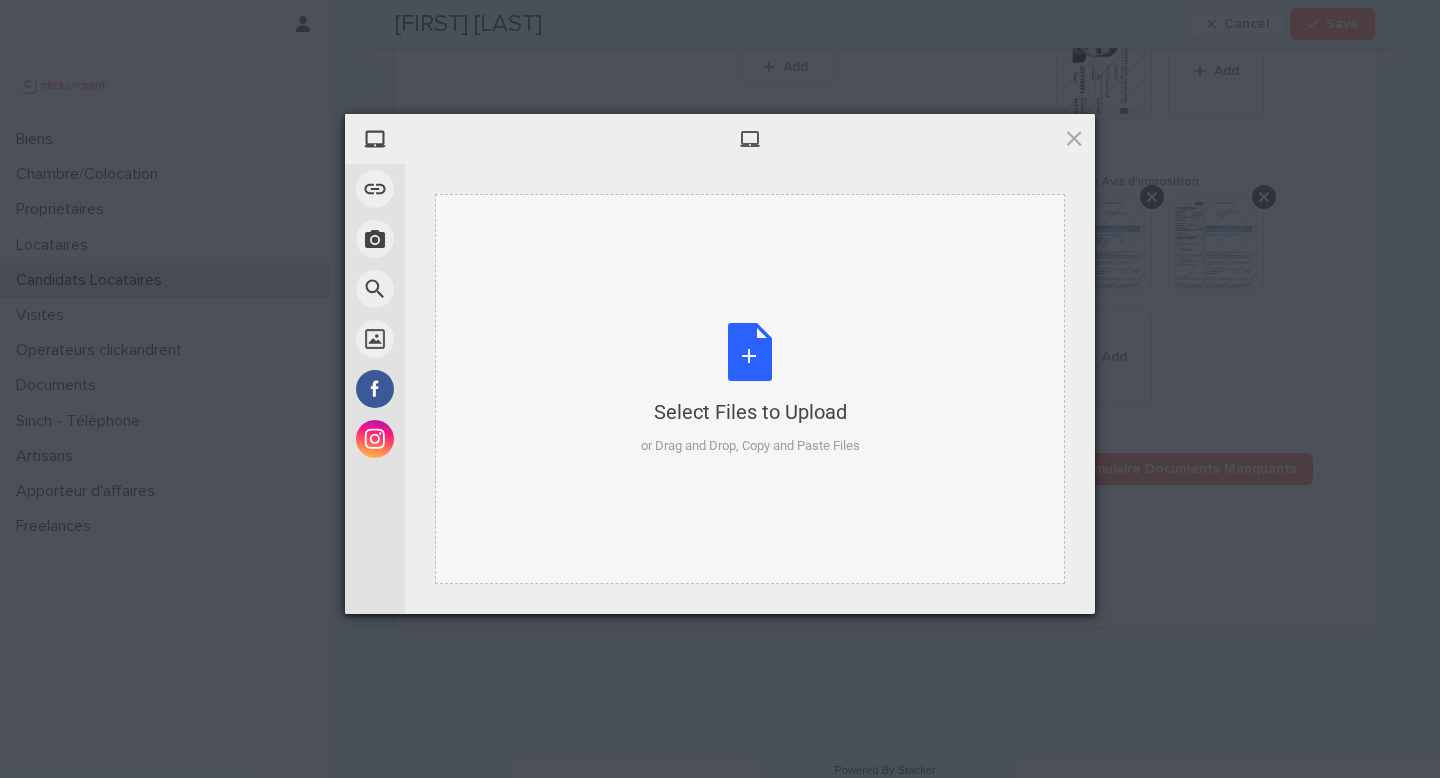 click on "Select Files to Upload
or Drag and Drop, Copy and Paste Files" at bounding box center (750, 389) 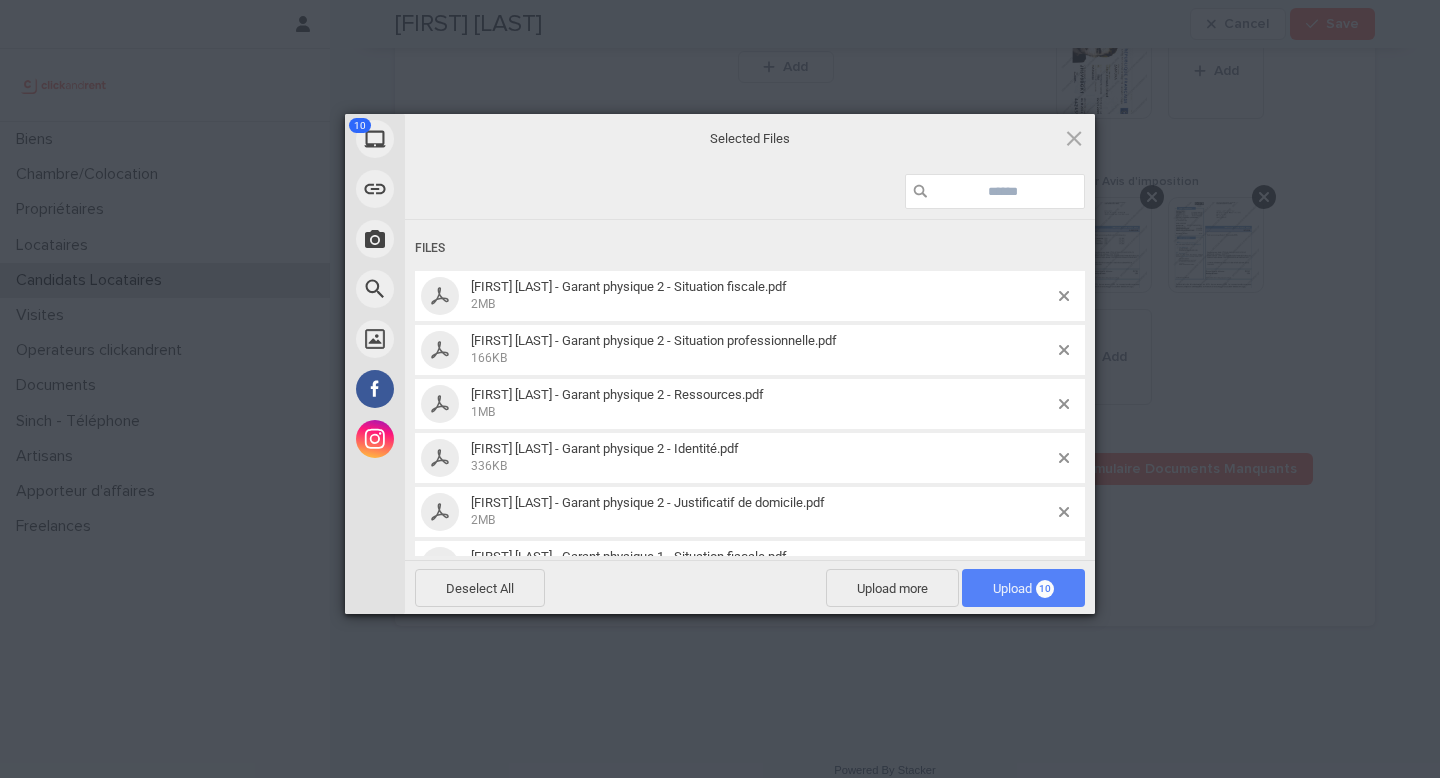 click on "Upload
10" at bounding box center (1023, 588) 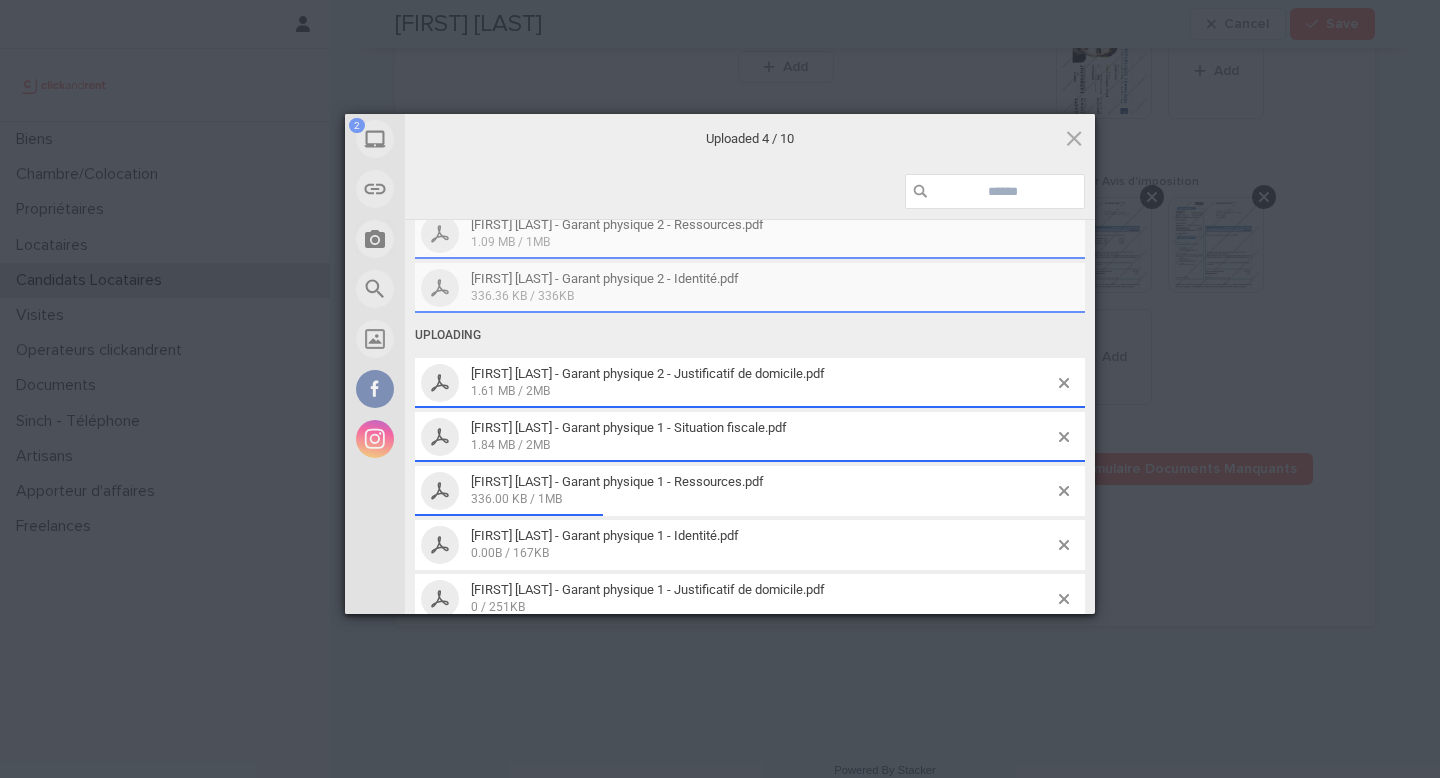 scroll, scrollTop: 241, scrollLeft: 0, axis: vertical 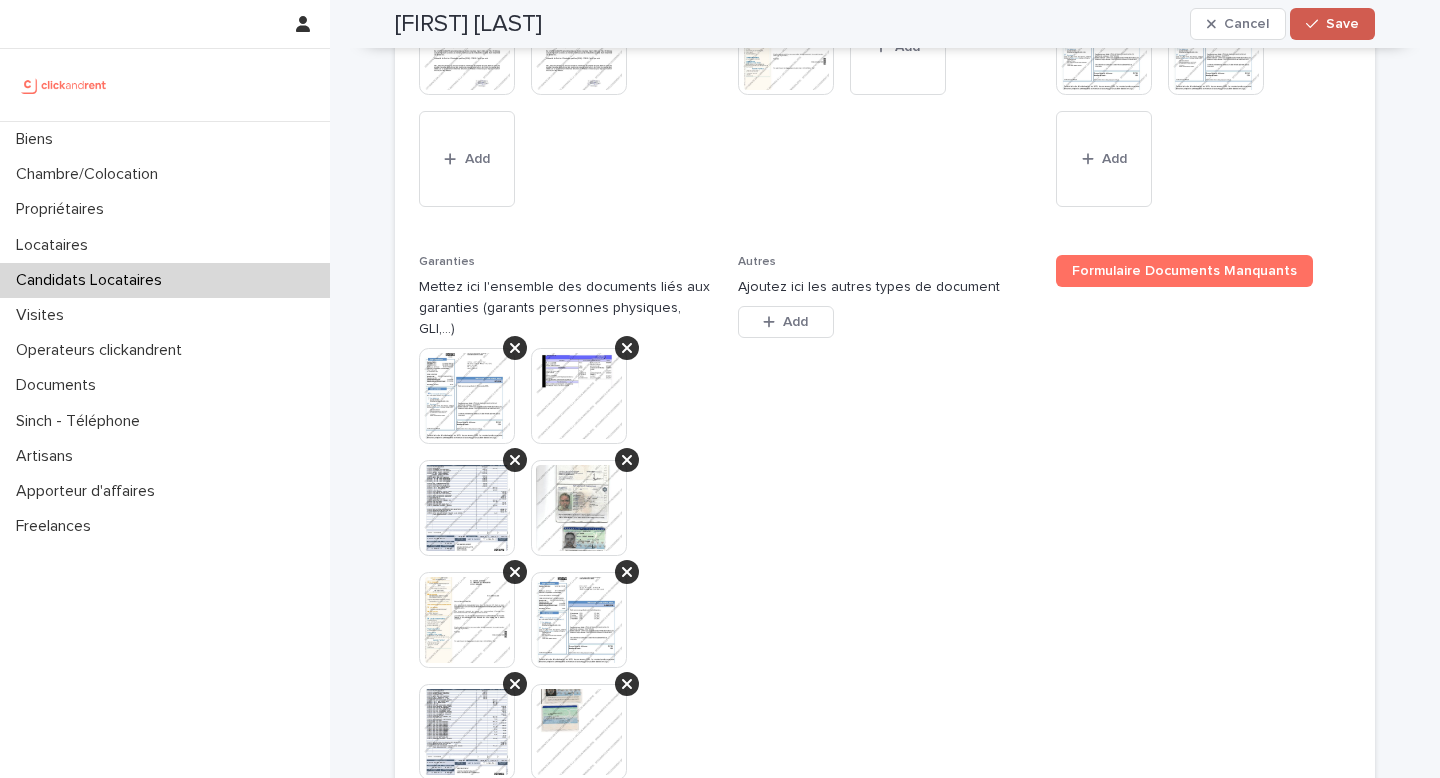 click on "Save" at bounding box center (1342, 24) 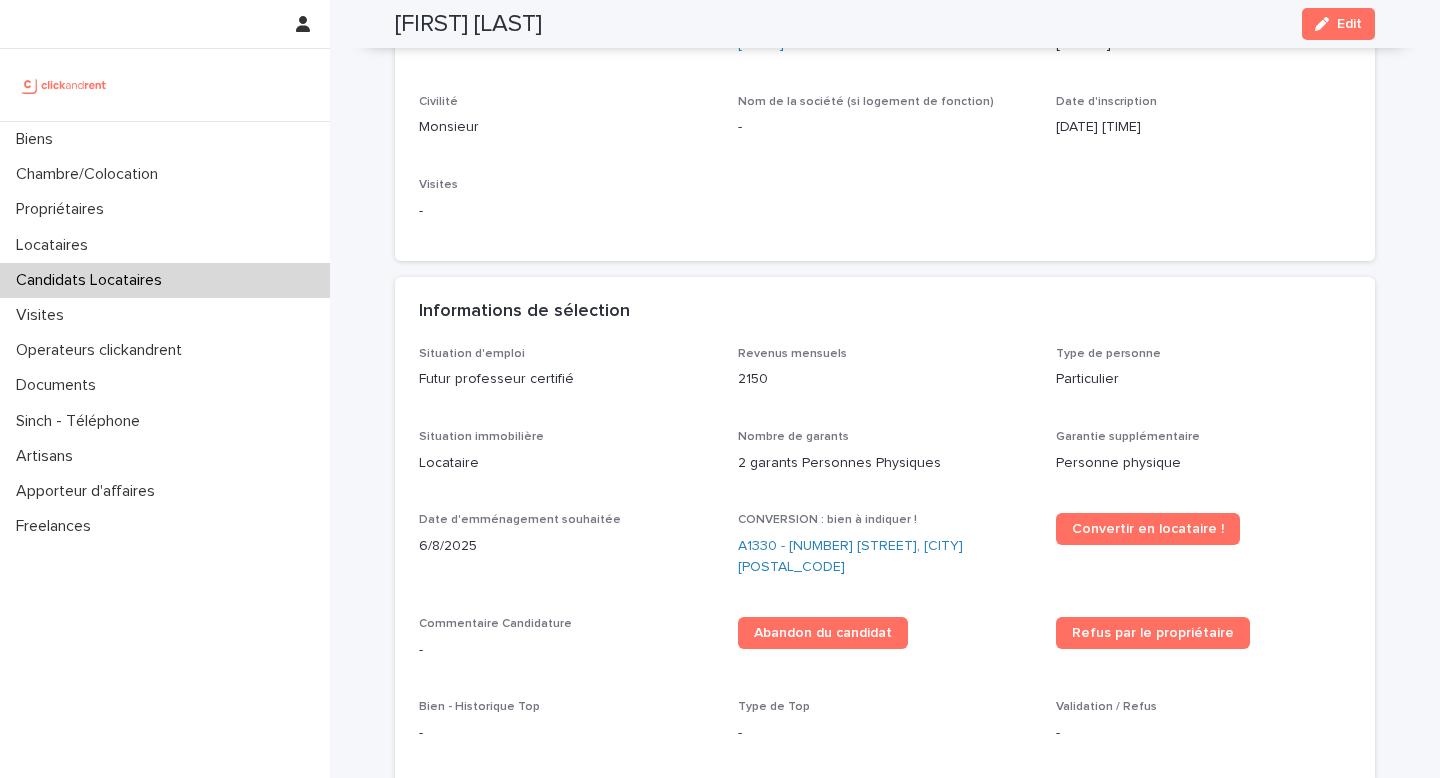 scroll, scrollTop: 0, scrollLeft: 0, axis: both 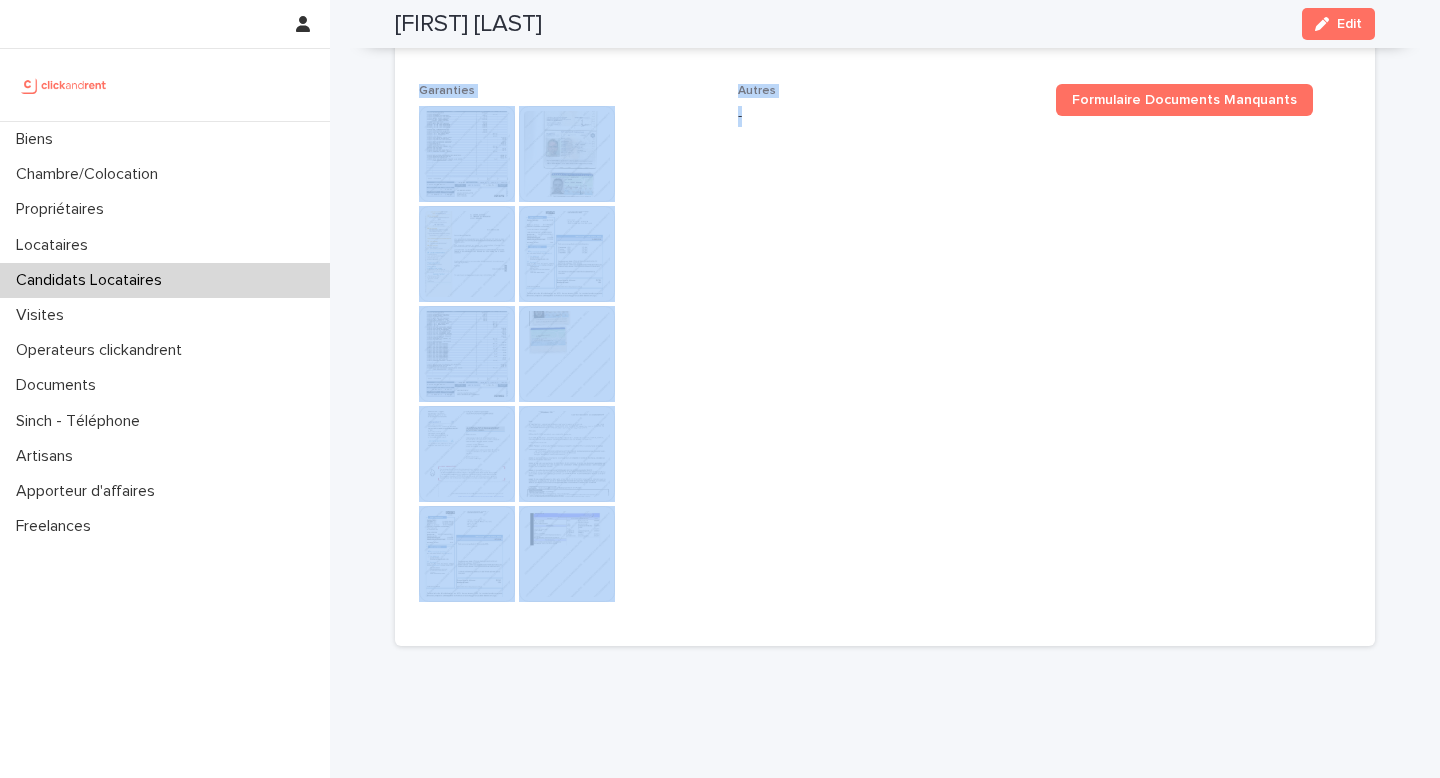 drag, startPoint x: 404, startPoint y: 214, endPoint x: 784, endPoint y: 575, distance: 524.13837 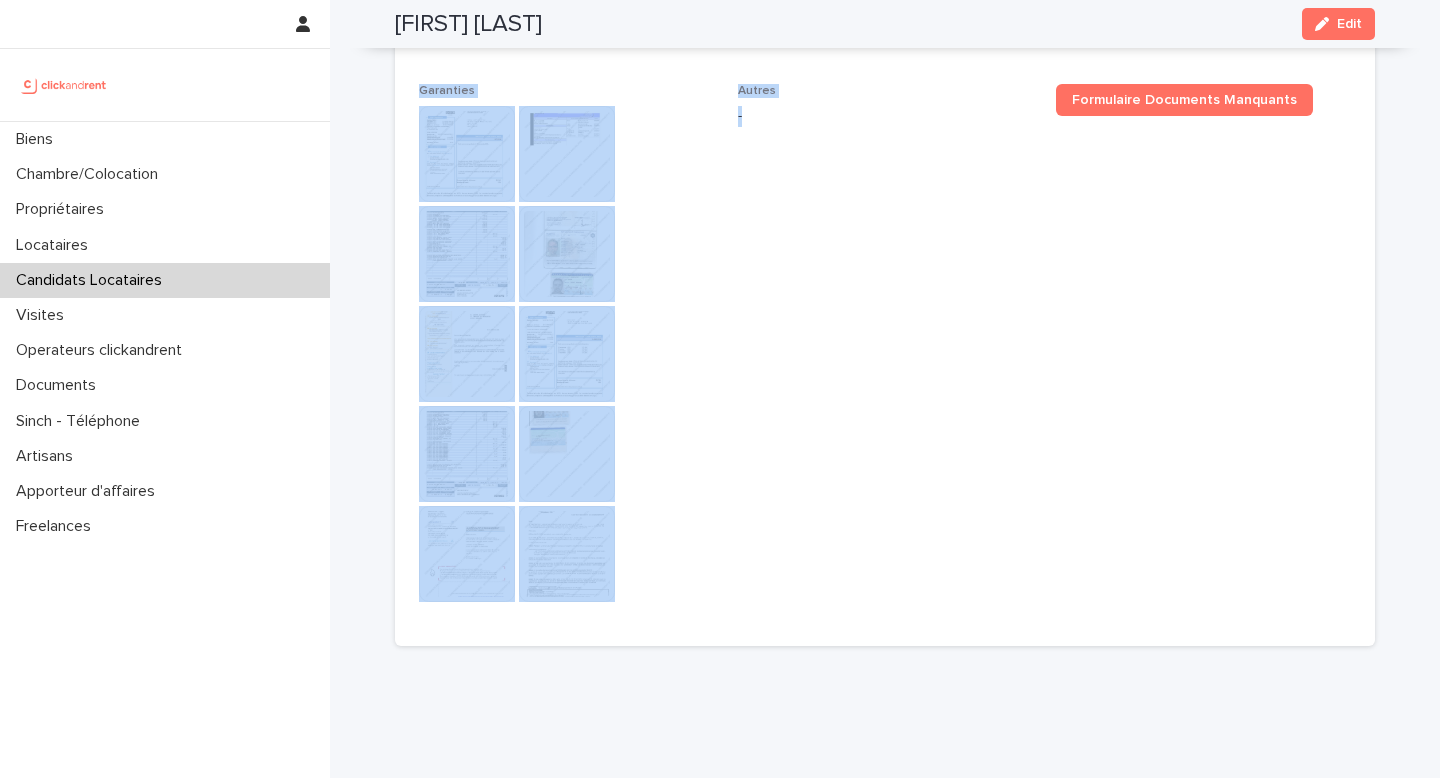 click on "Autres -" at bounding box center [885, 353] 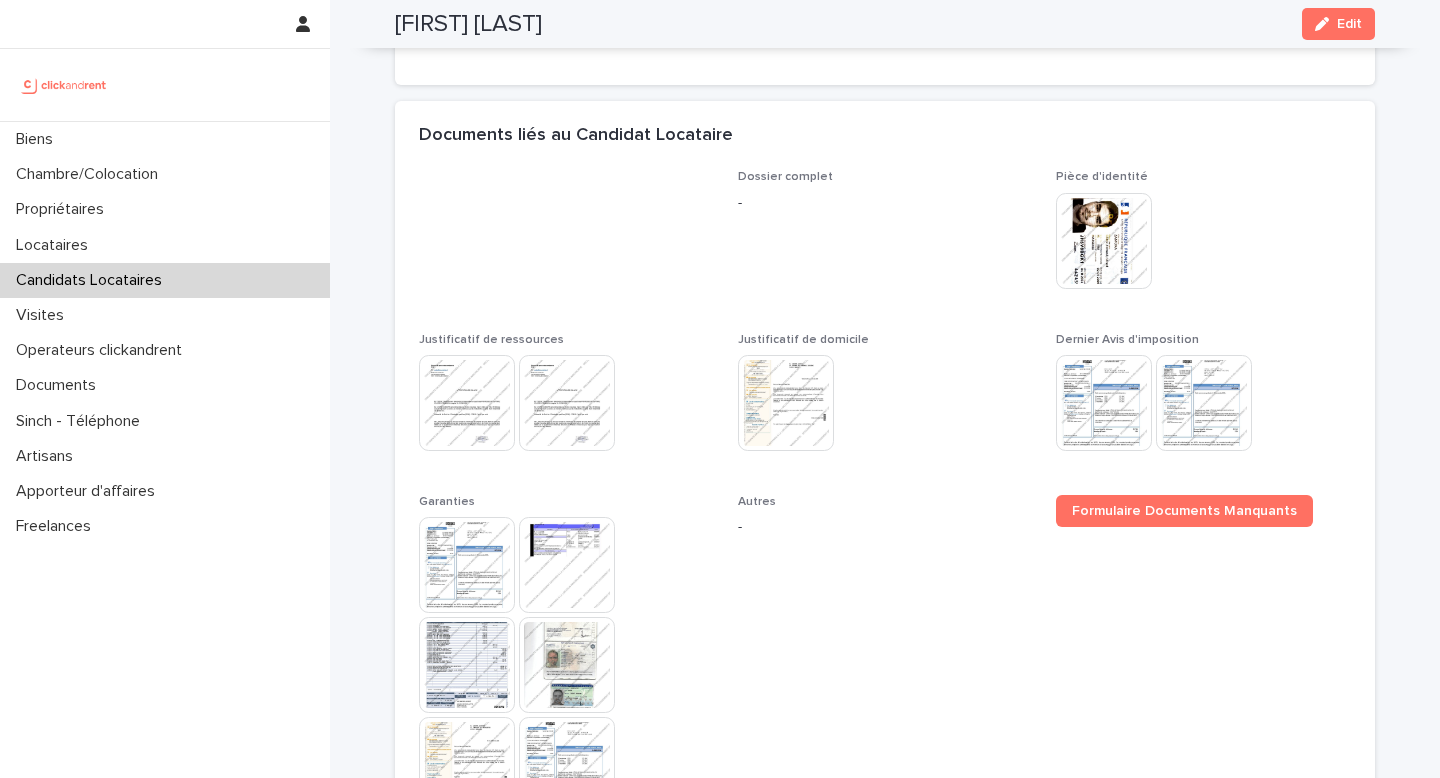 scroll, scrollTop: 962, scrollLeft: 0, axis: vertical 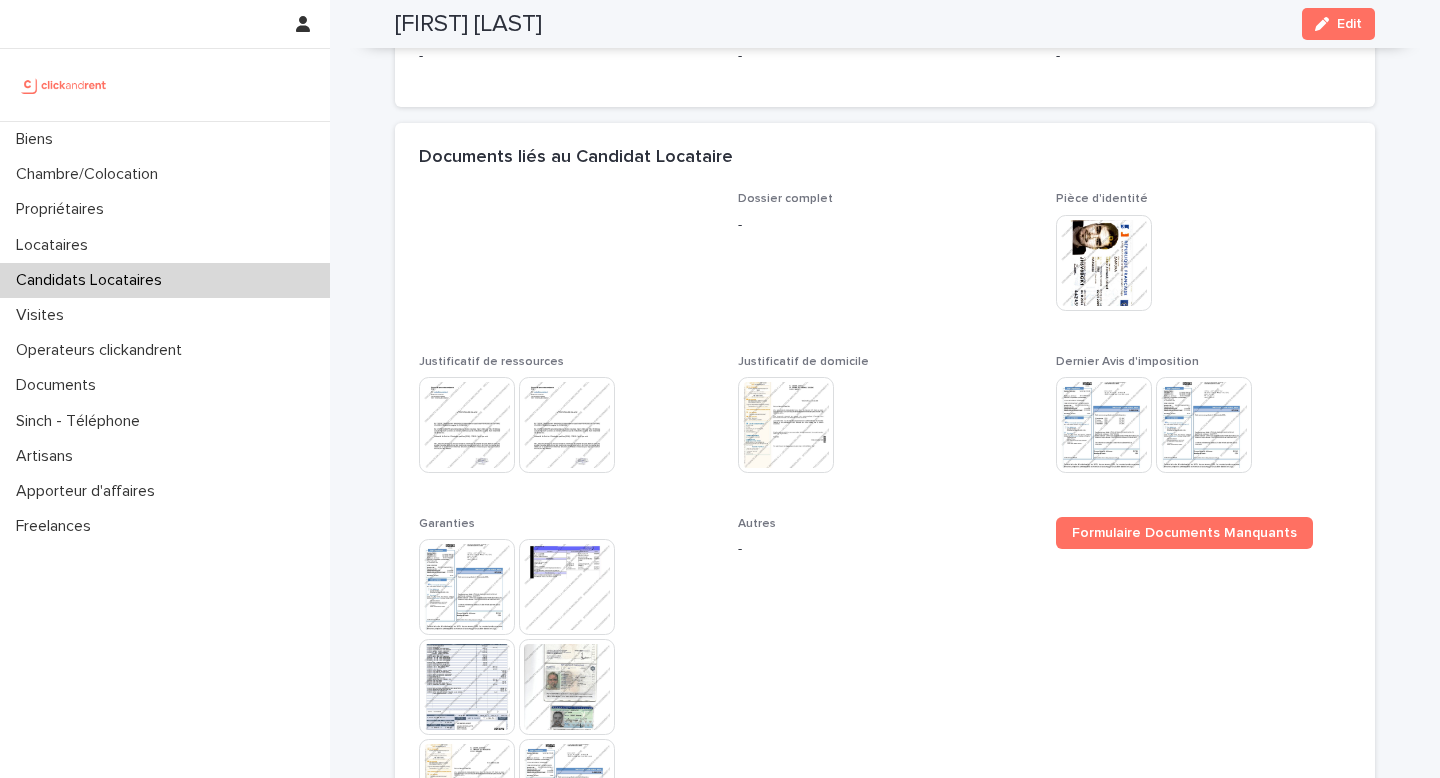 click on "Cédric Zamora Edit" at bounding box center [885, 24] 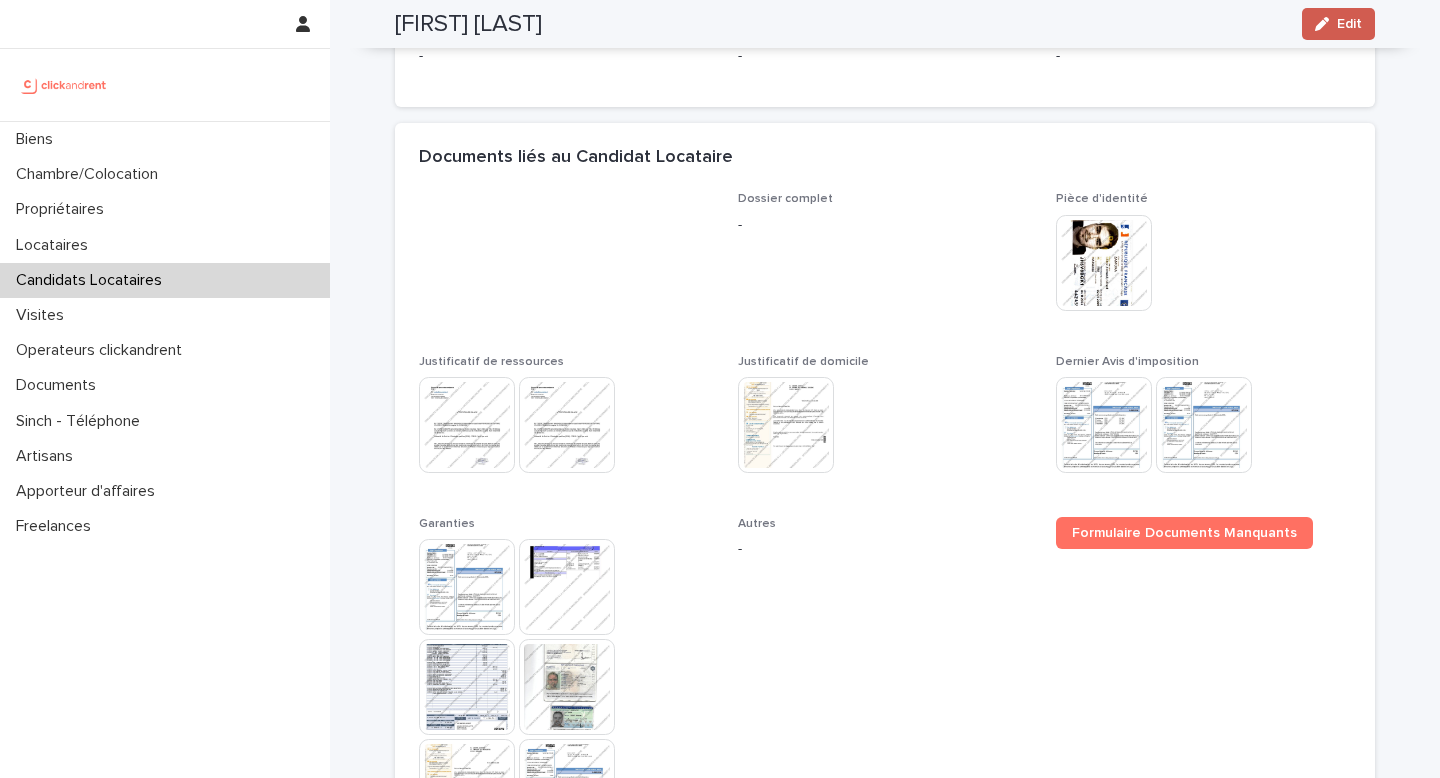click at bounding box center (1326, 24) 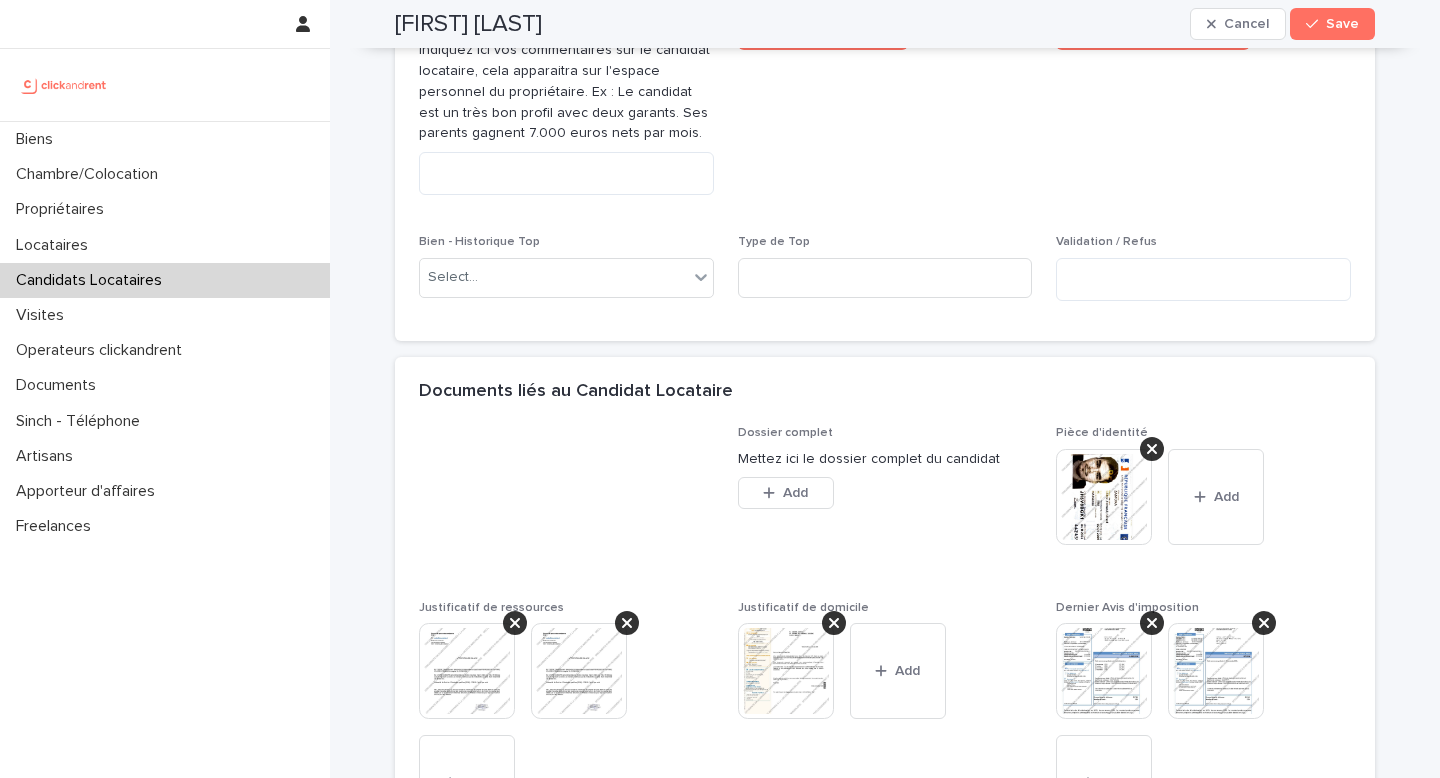 scroll, scrollTop: 1196, scrollLeft: 0, axis: vertical 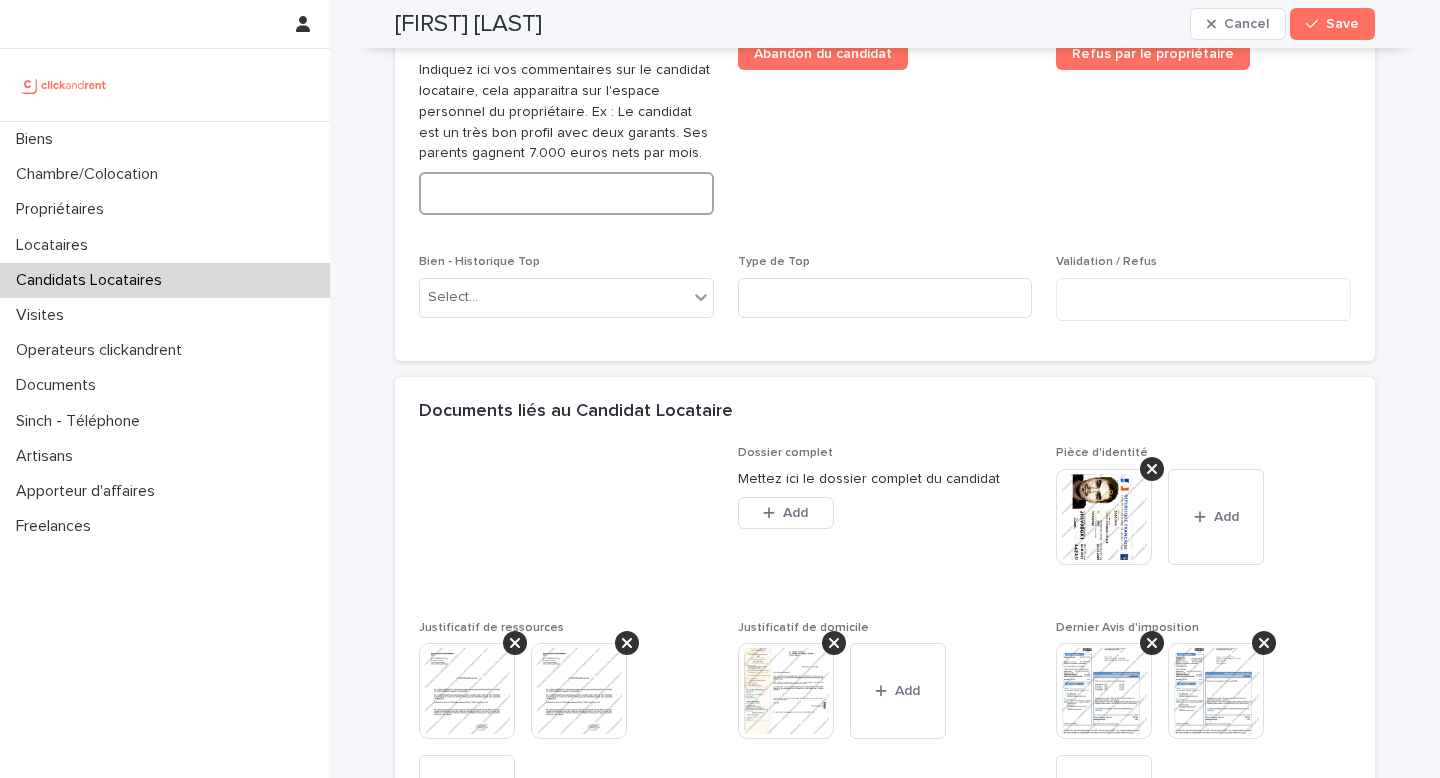 click at bounding box center [566, 193] 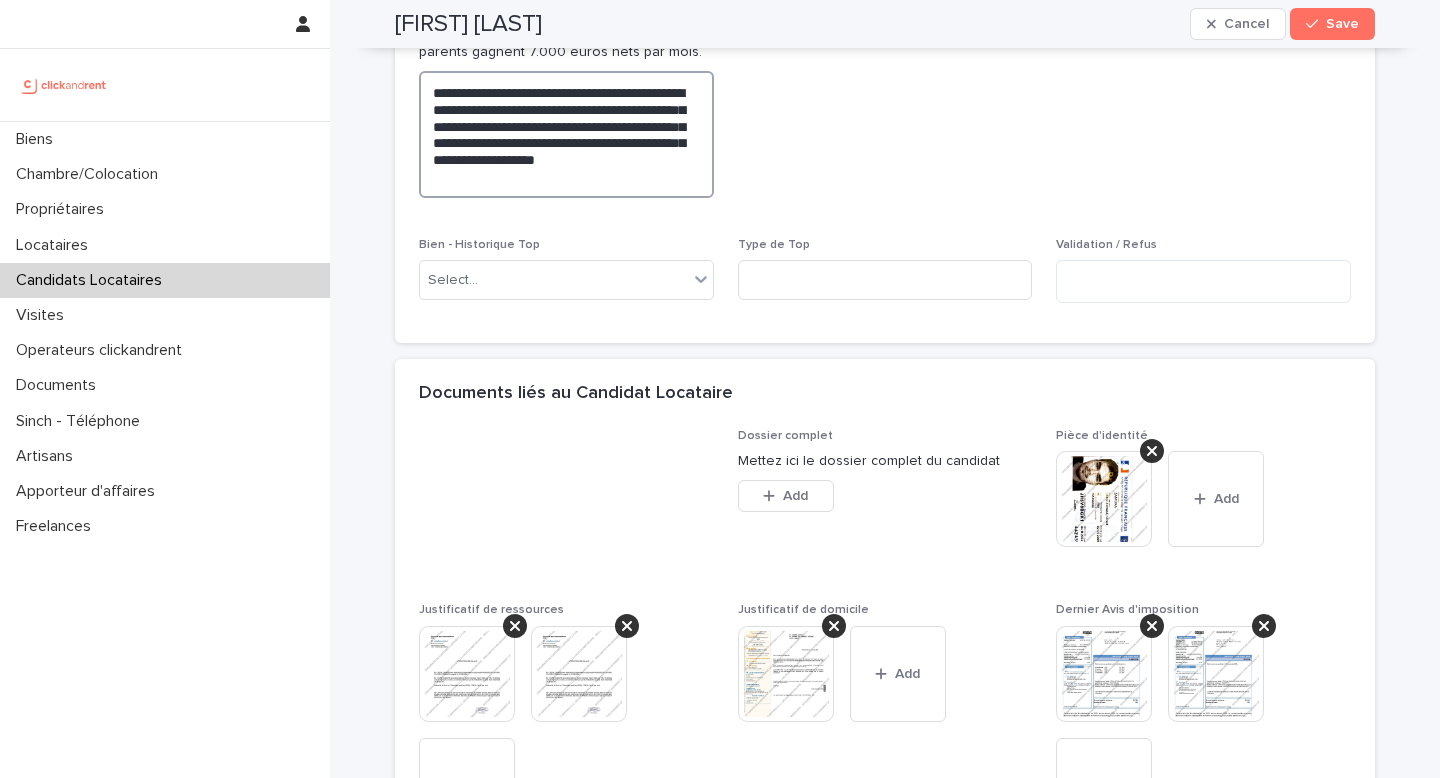 scroll, scrollTop: 1448, scrollLeft: 0, axis: vertical 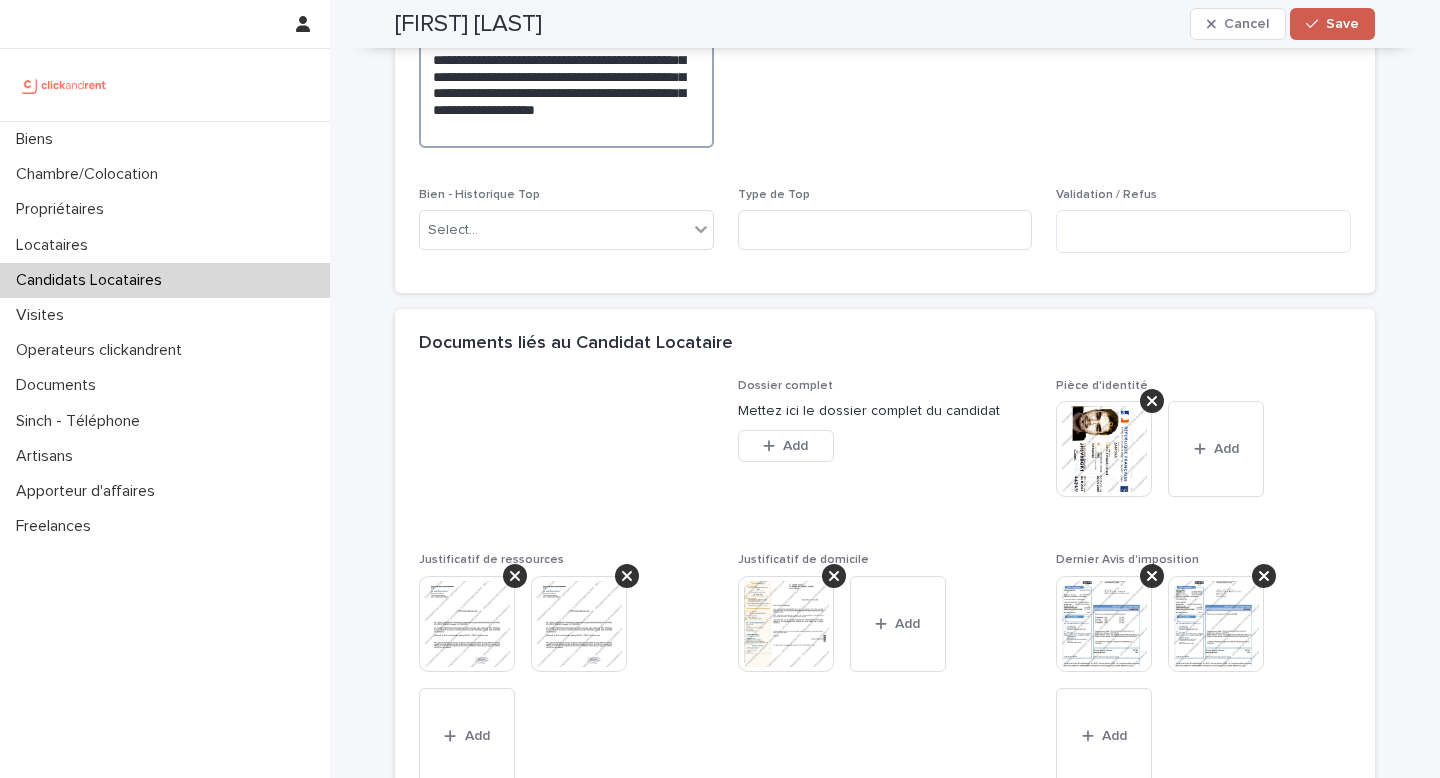 type on "**********" 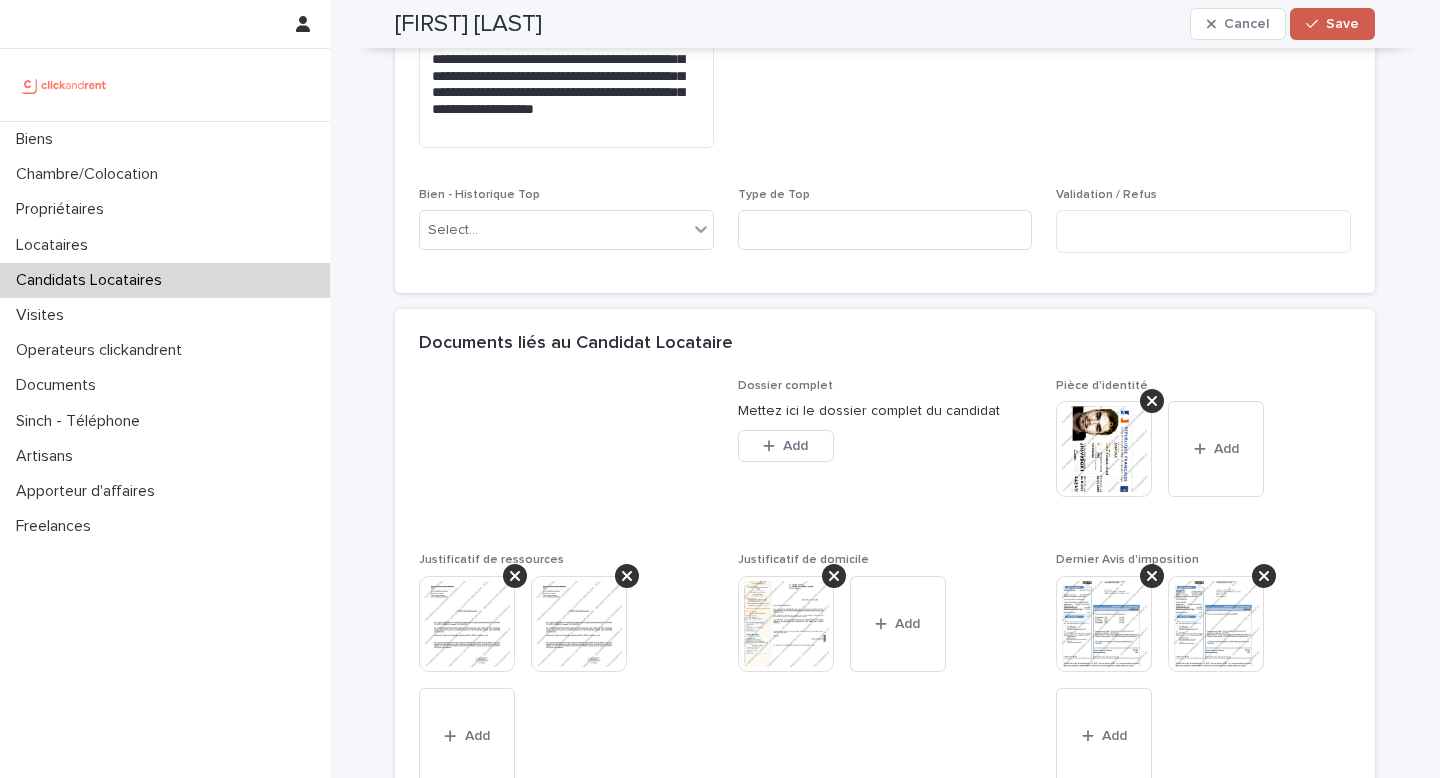 click on "Save" at bounding box center (1342, 24) 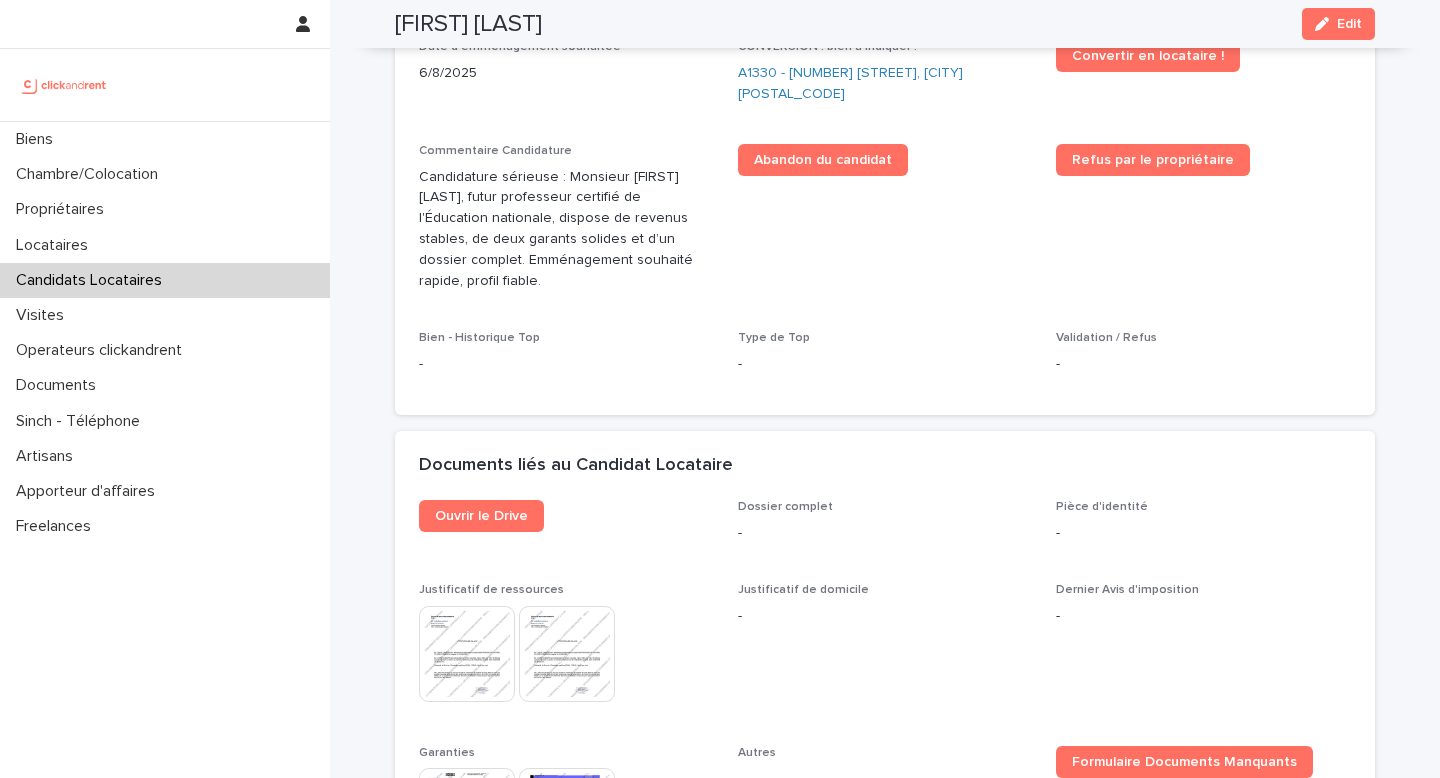 scroll, scrollTop: 339, scrollLeft: 0, axis: vertical 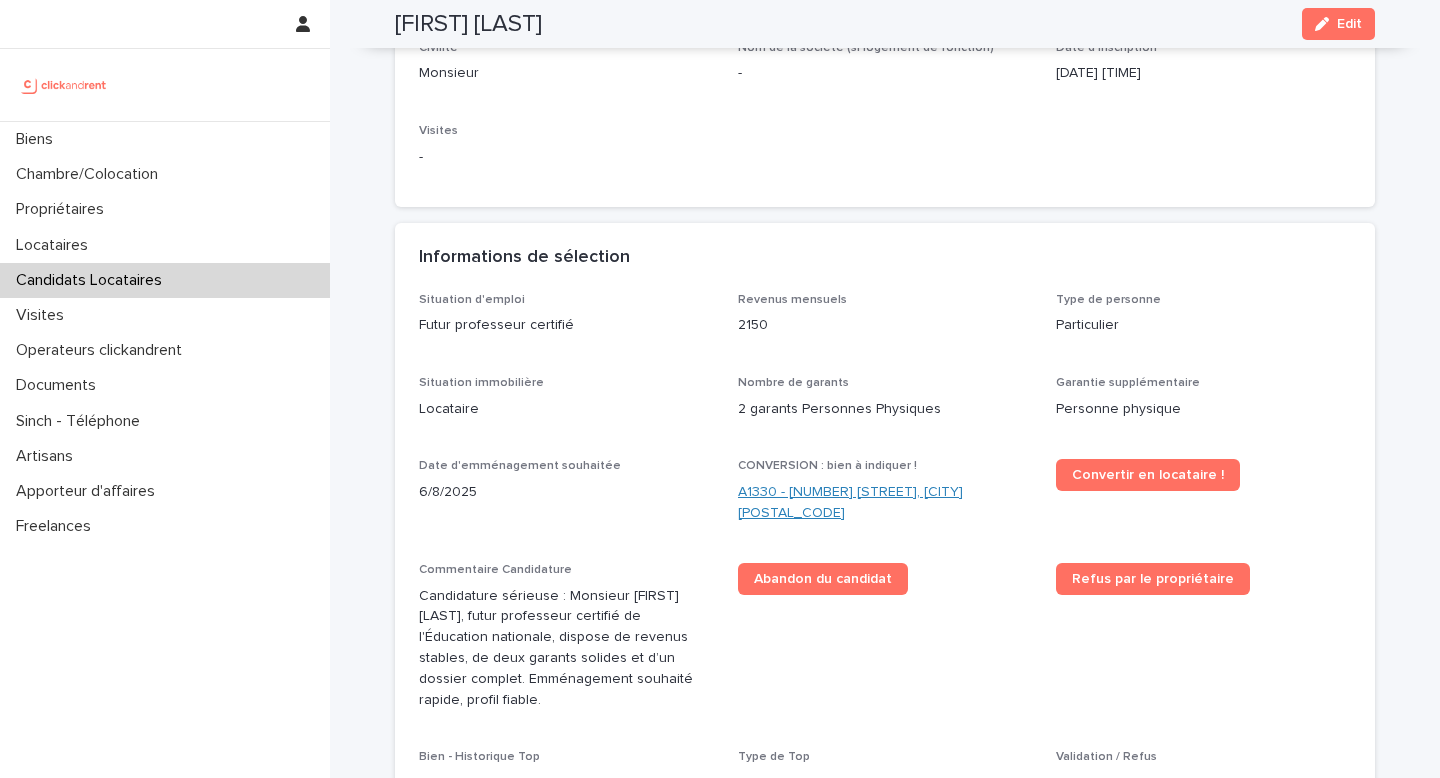 click on "A1330 - 29 Rue Joséphine Baker,  La Norville 91290" at bounding box center [885, 503] 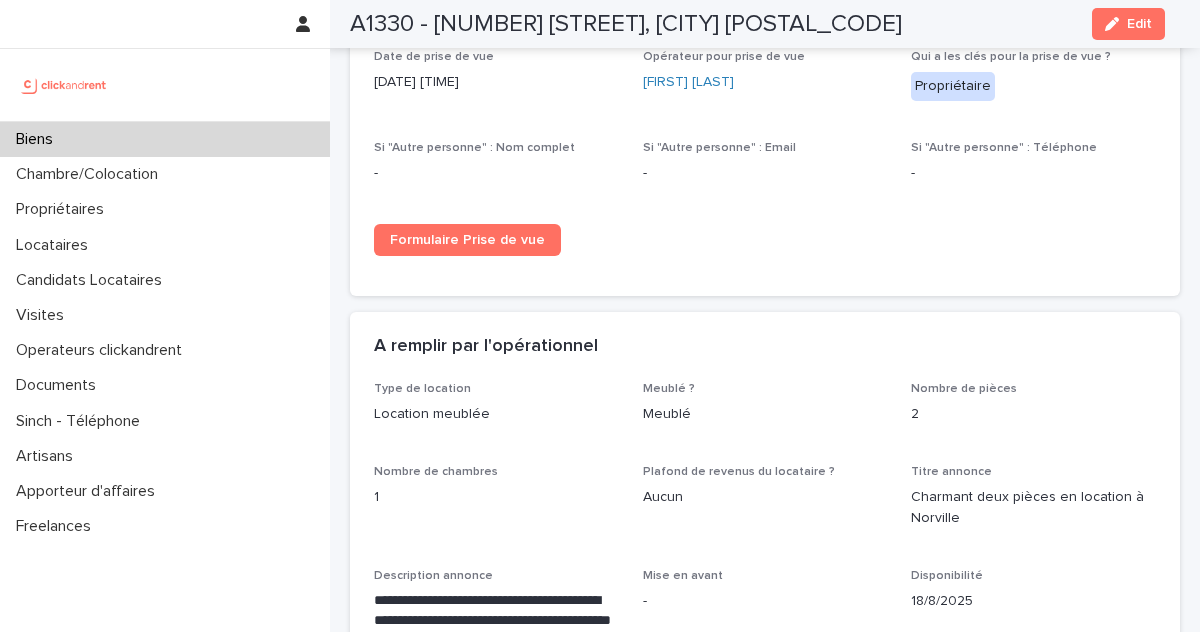 scroll, scrollTop: 3832, scrollLeft: 0, axis: vertical 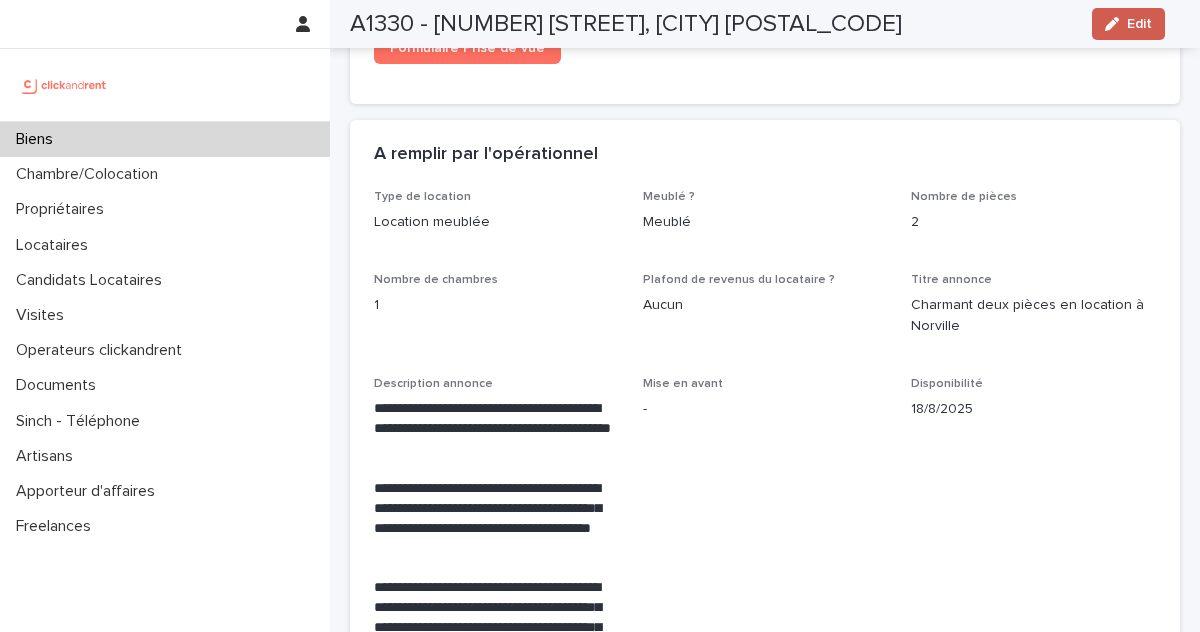 click on "Edit" at bounding box center [1128, 24] 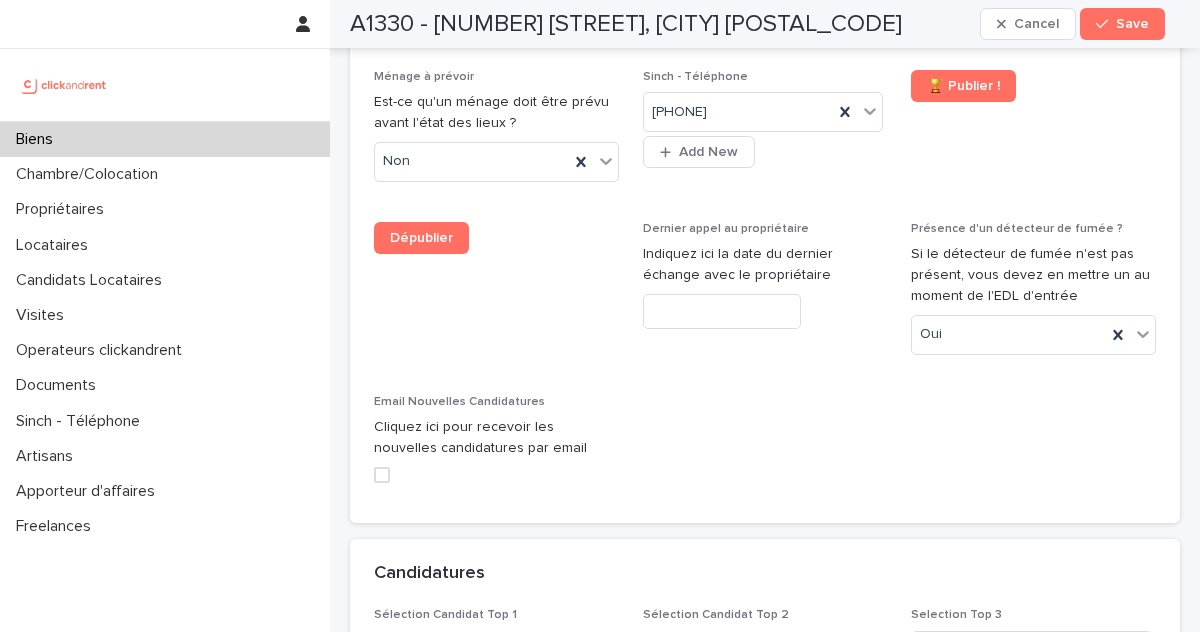 scroll, scrollTop: 10552, scrollLeft: 0, axis: vertical 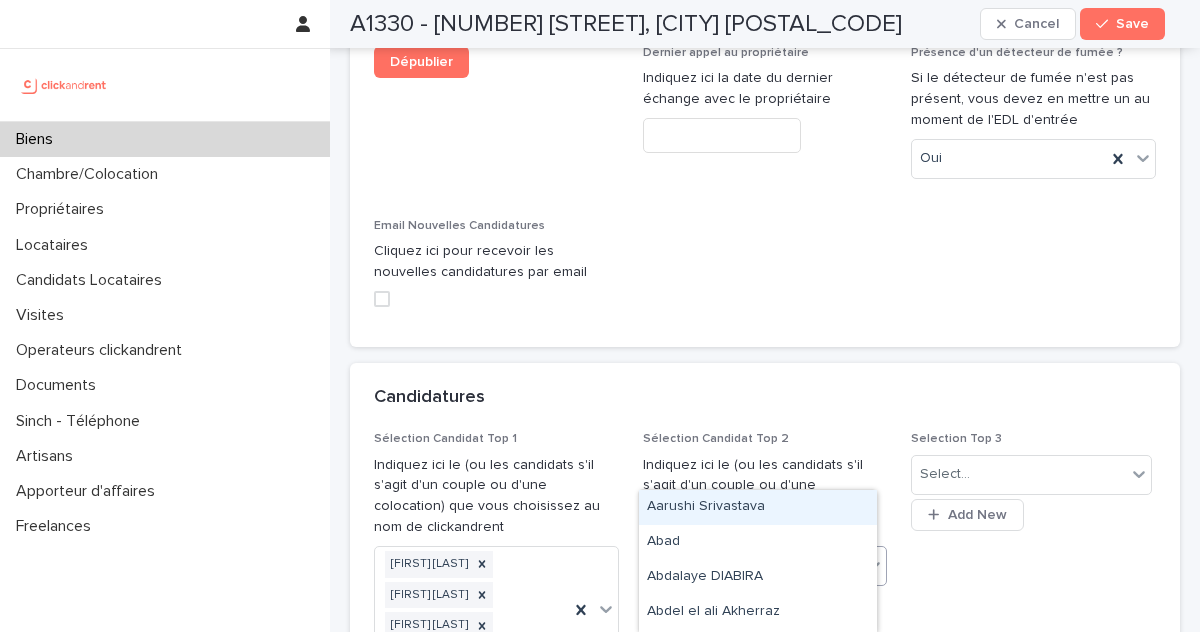 click on "Select..." at bounding box center [753, 565] 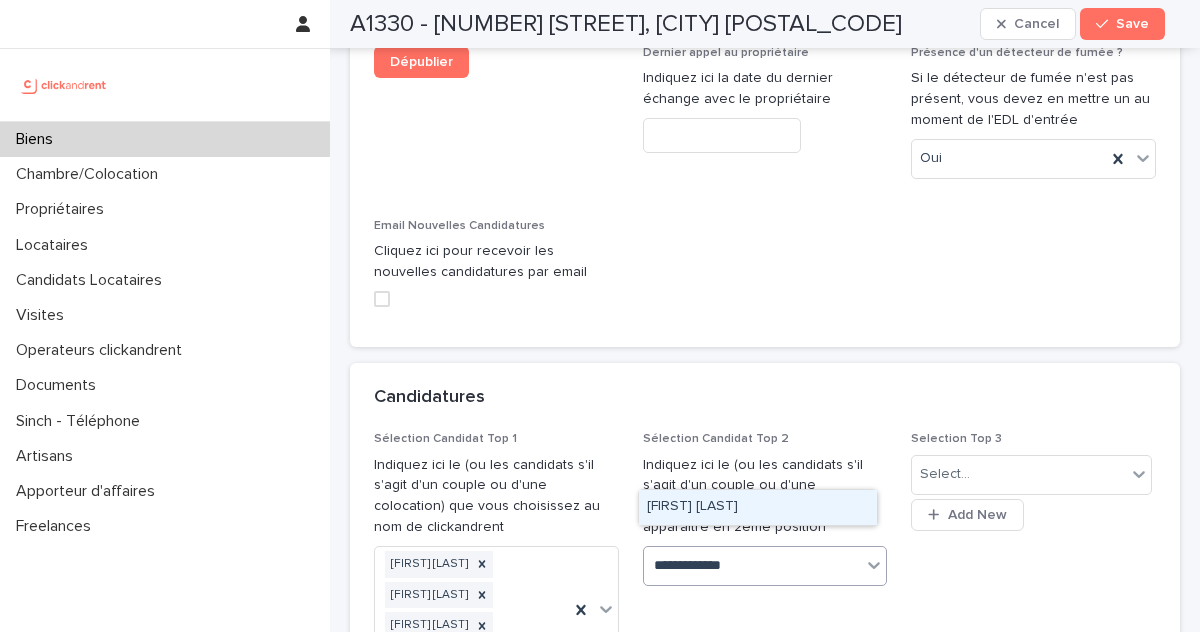 click on "Cédric Zamora" at bounding box center [758, 507] 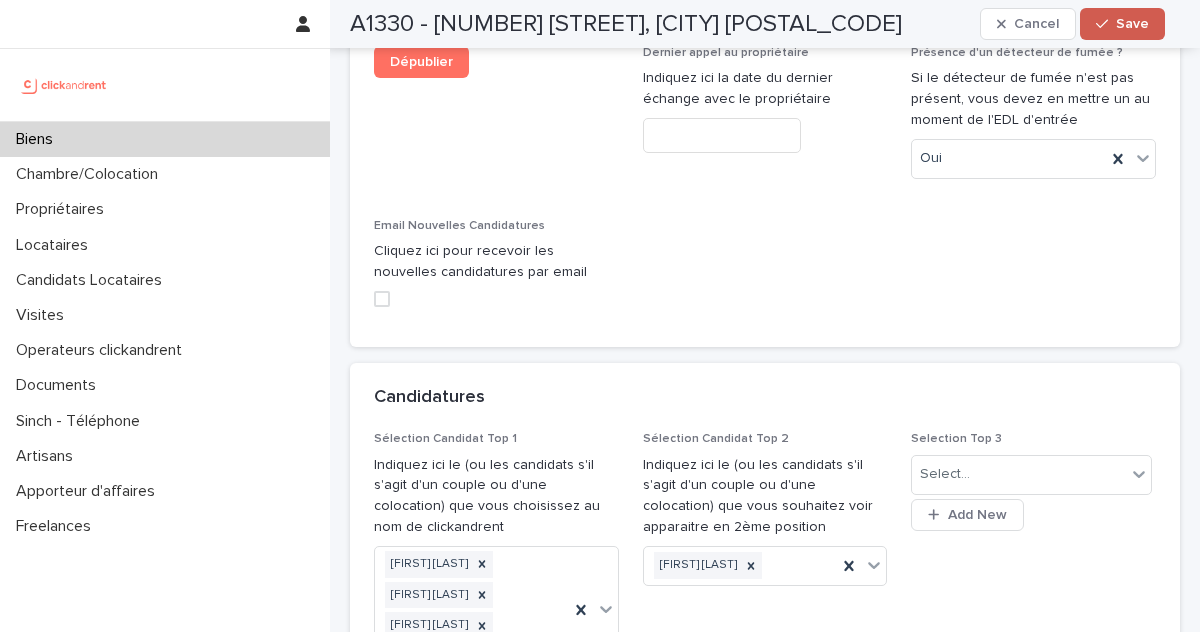 click at bounding box center [1106, 24] 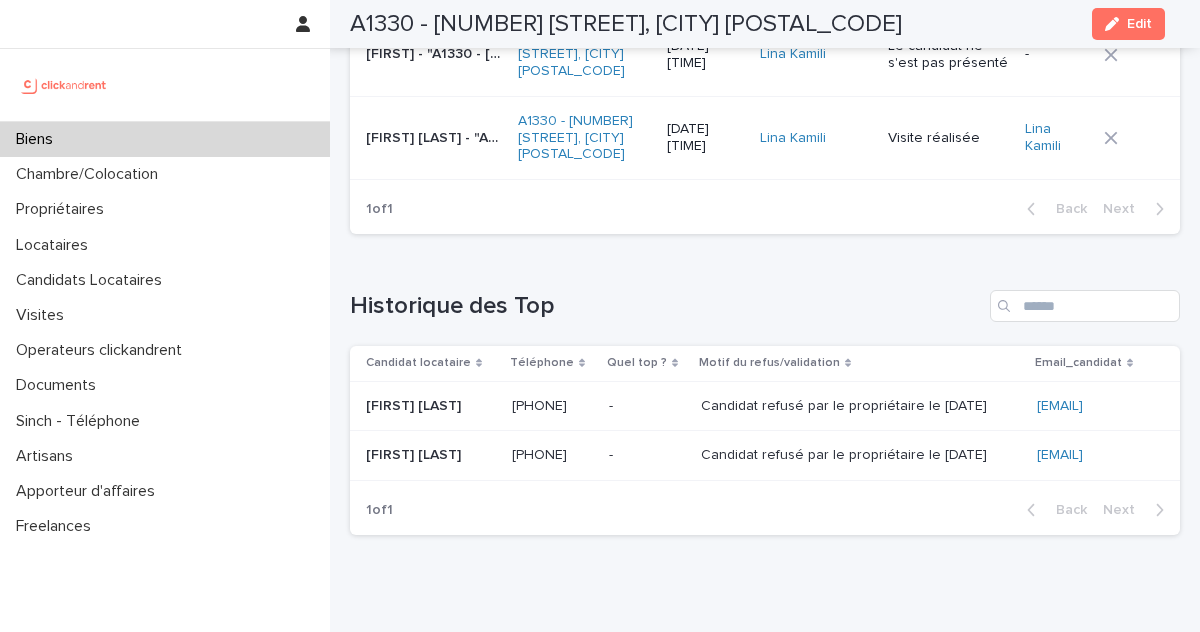 scroll, scrollTop: 8899, scrollLeft: 0, axis: vertical 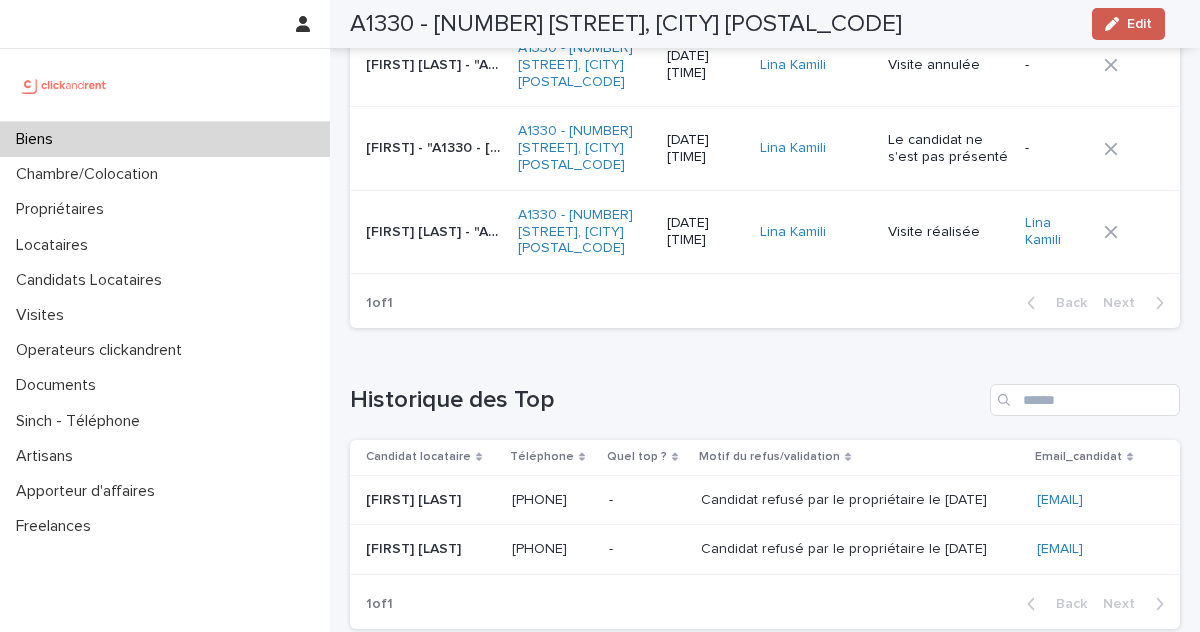 click on "Edit" at bounding box center [1128, 24] 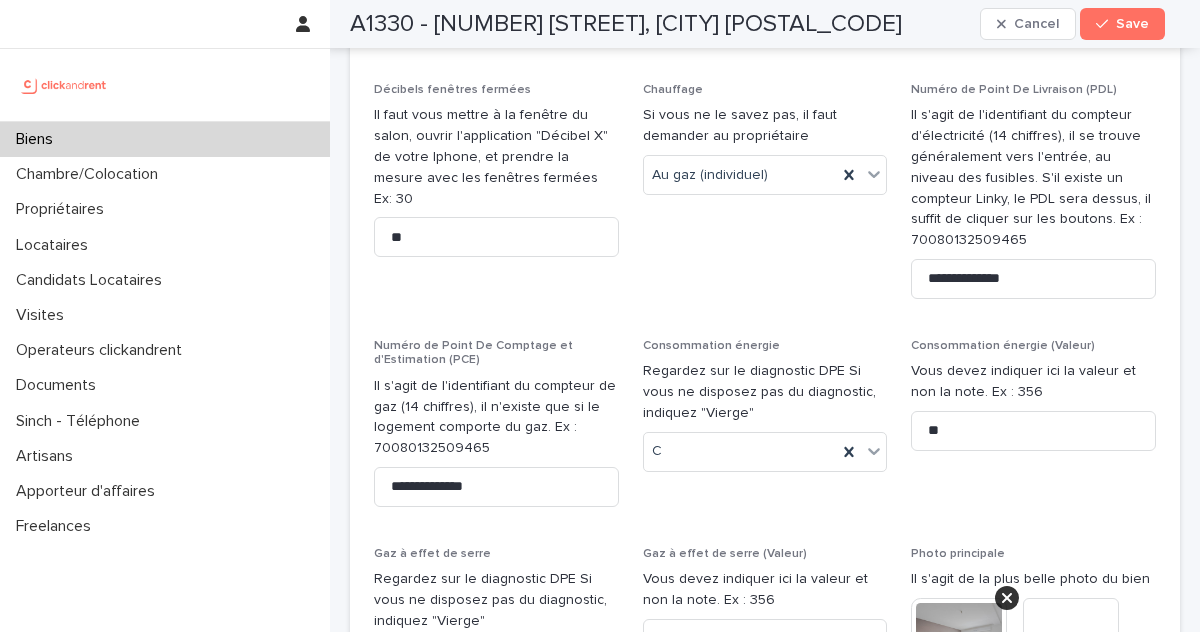 click on "Save" at bounding box center (1132, 24) 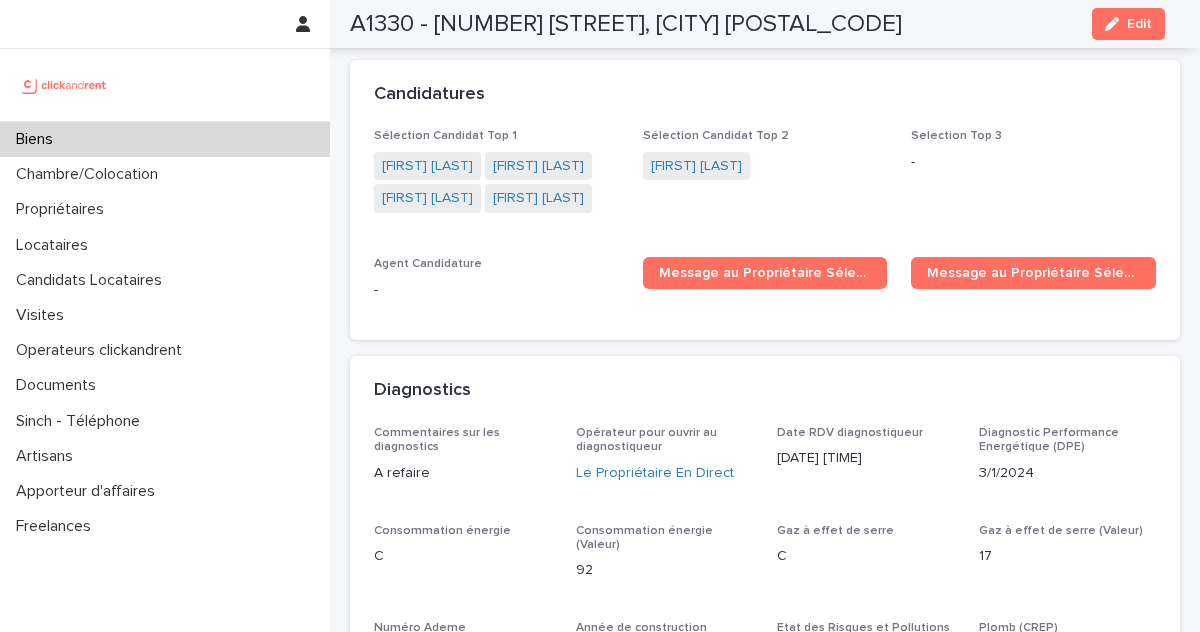 scroll, scrollTop: 6902, scrollLeft: 0, axis: vertical 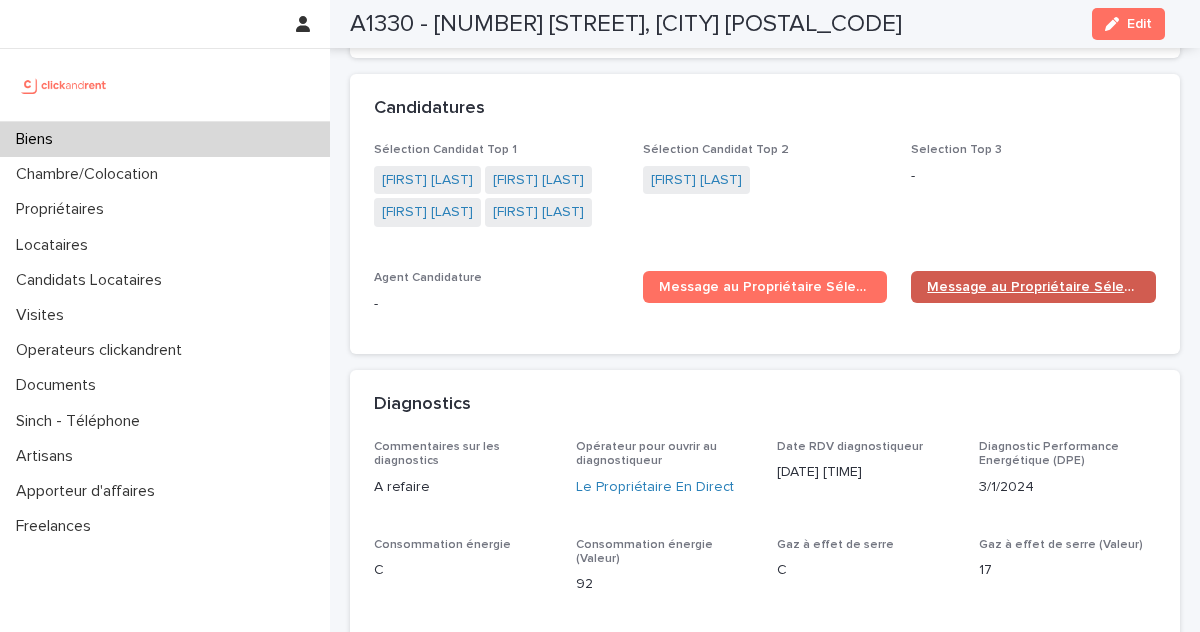 click on "Message au Propriétaire Sélection Top 2" at bounding box center [1033, 287] 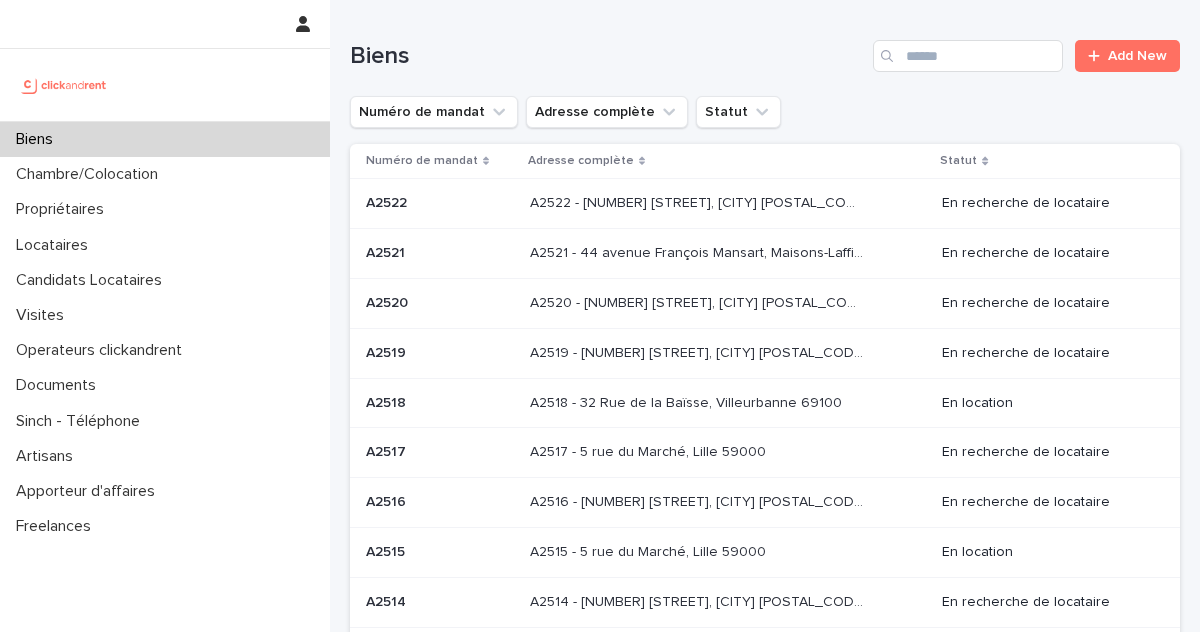scroll, scrollTop: 0, scrollLeft: 0, axis: both 